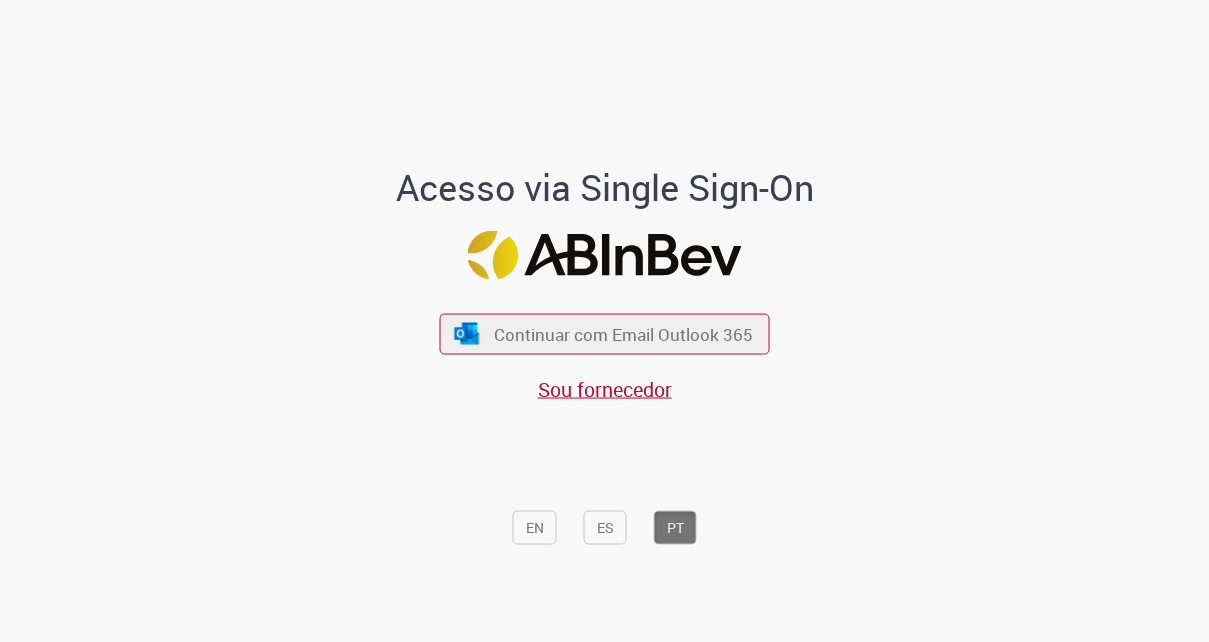 scroll, scrollTop: 0, scrollLeft: 0, axis: both 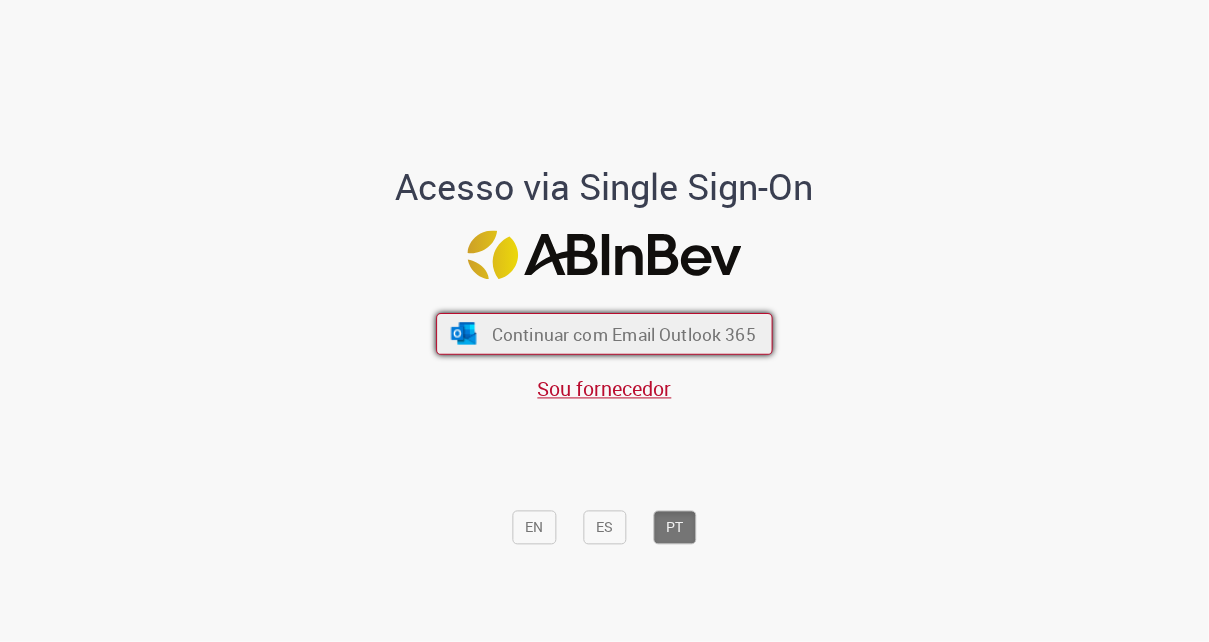 click on "Continuar com Email Outlook 365" at bounding box center [624, 333] 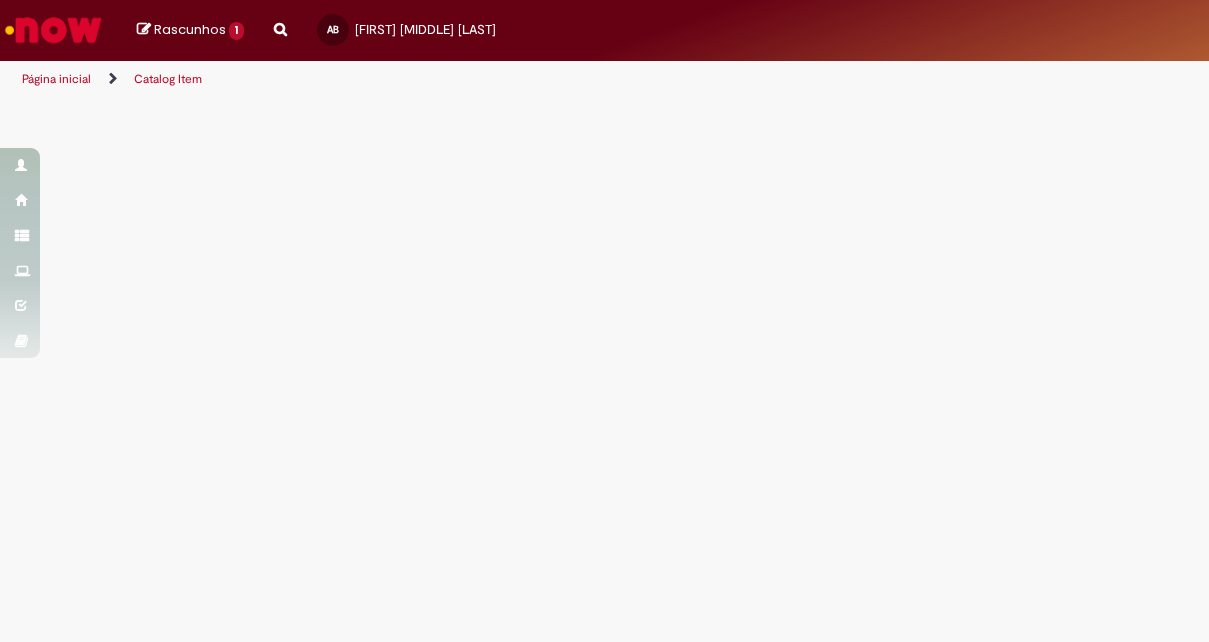 scroll, scrollTop: 0, scrollLeft: 0, axis: both 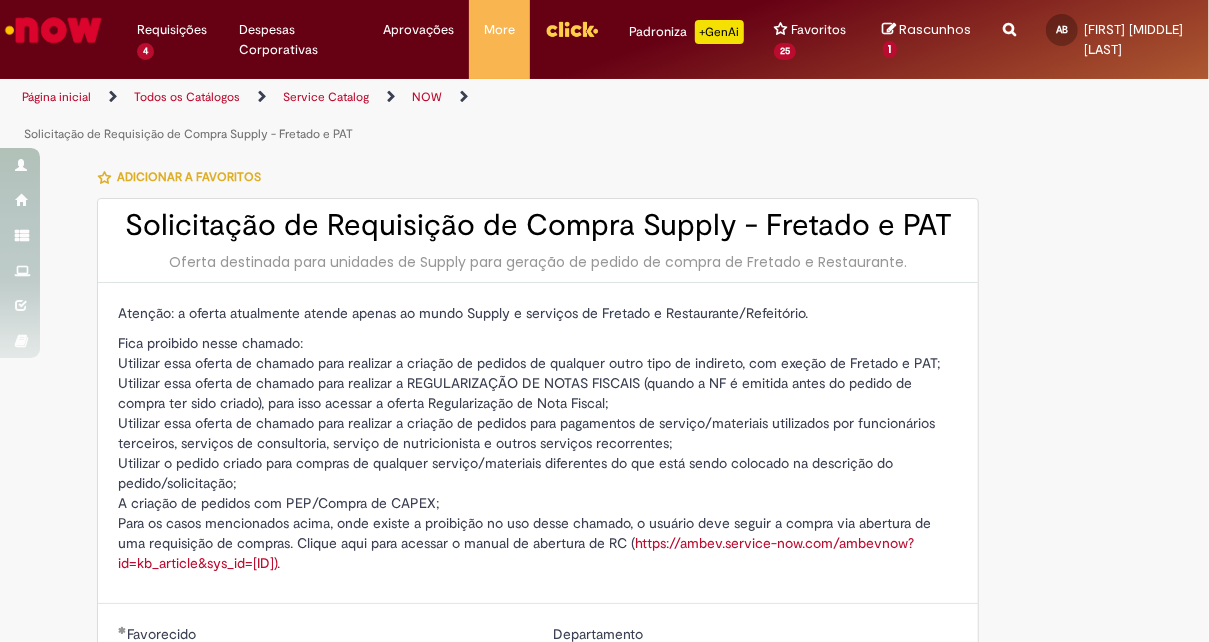 type on "********" 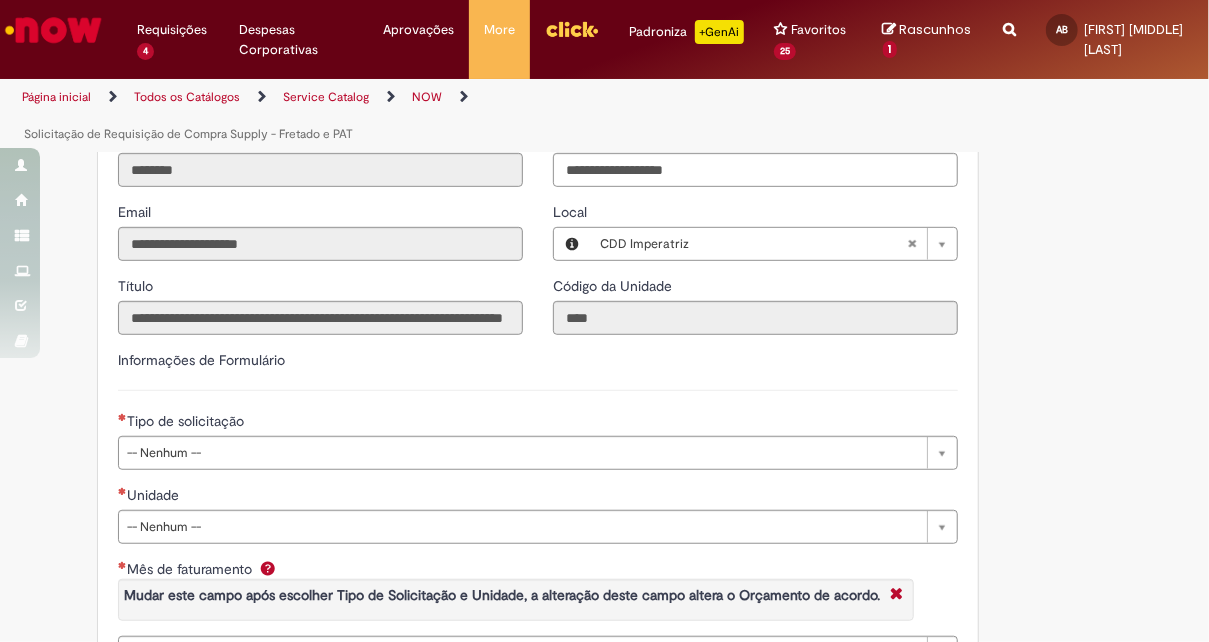 scroll, scrollTop: 700, scrollLeft: 0, axis: vertical 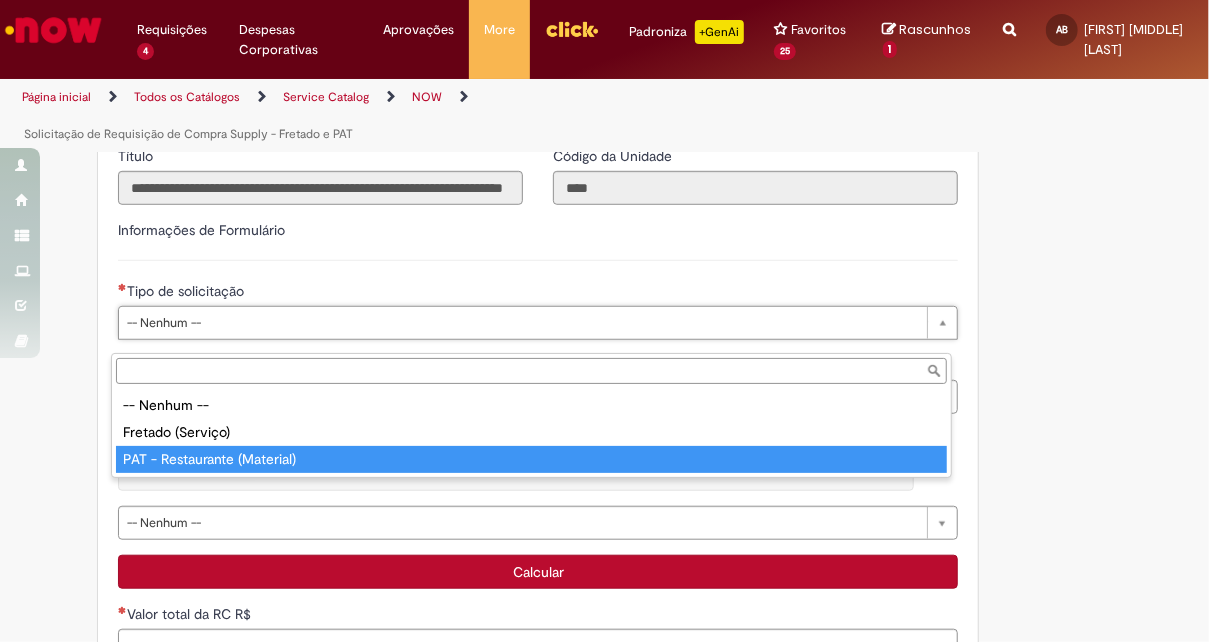 type on "**********" 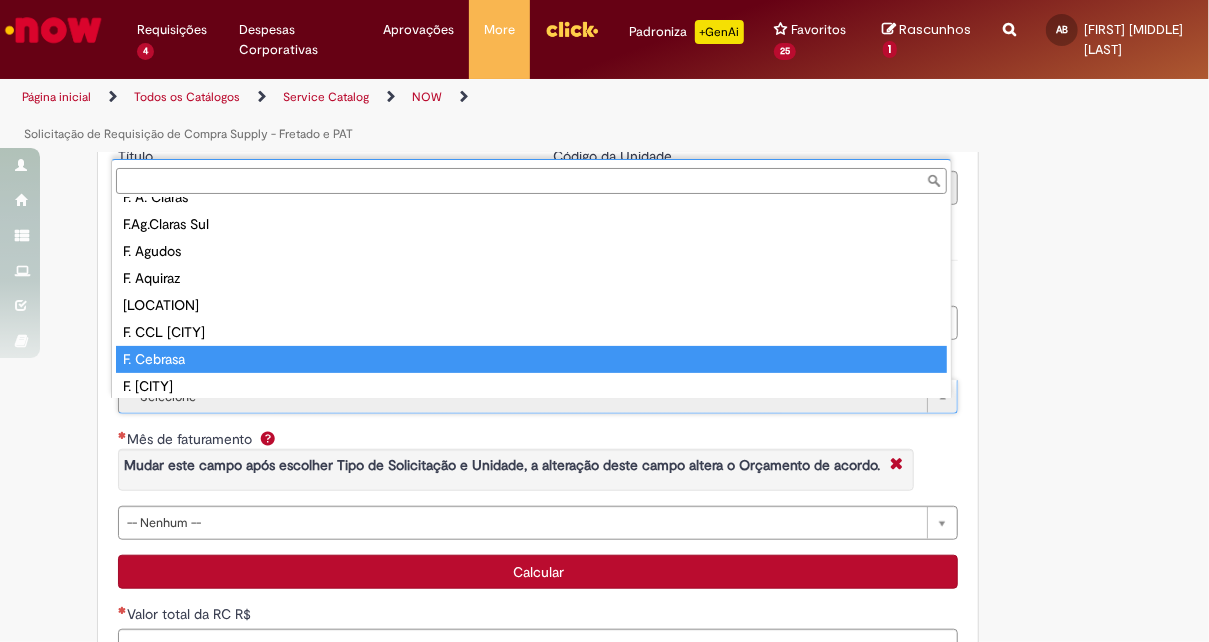 scroll, scrollTop: 0, scrollLeft: 0, axis: both 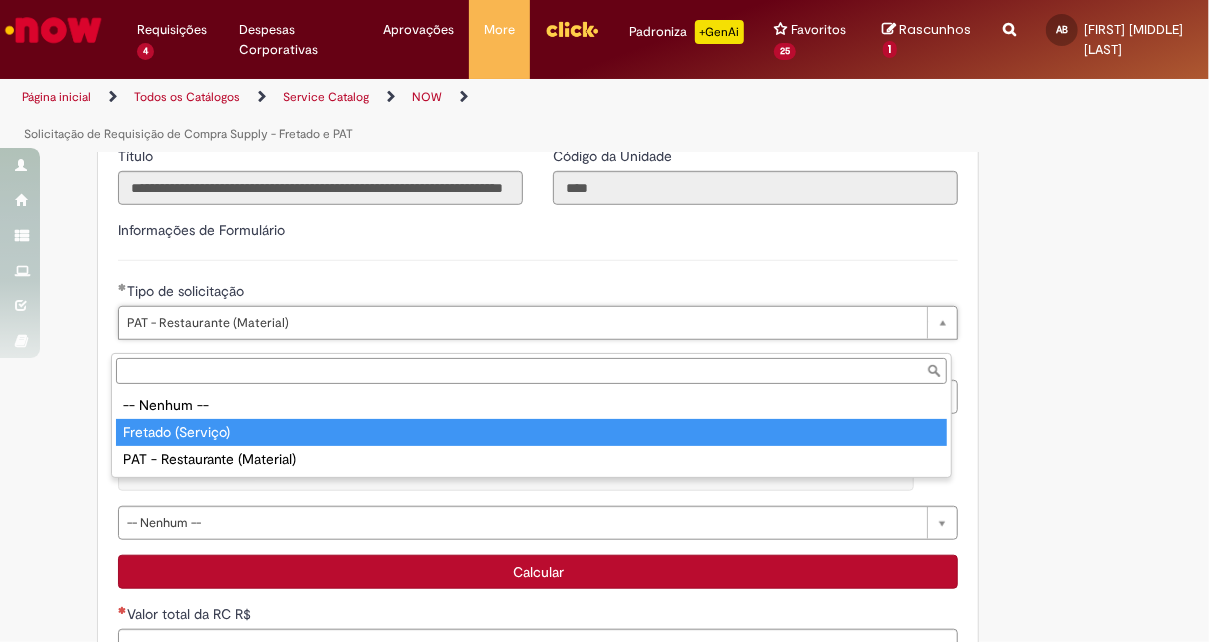 type on "**********" 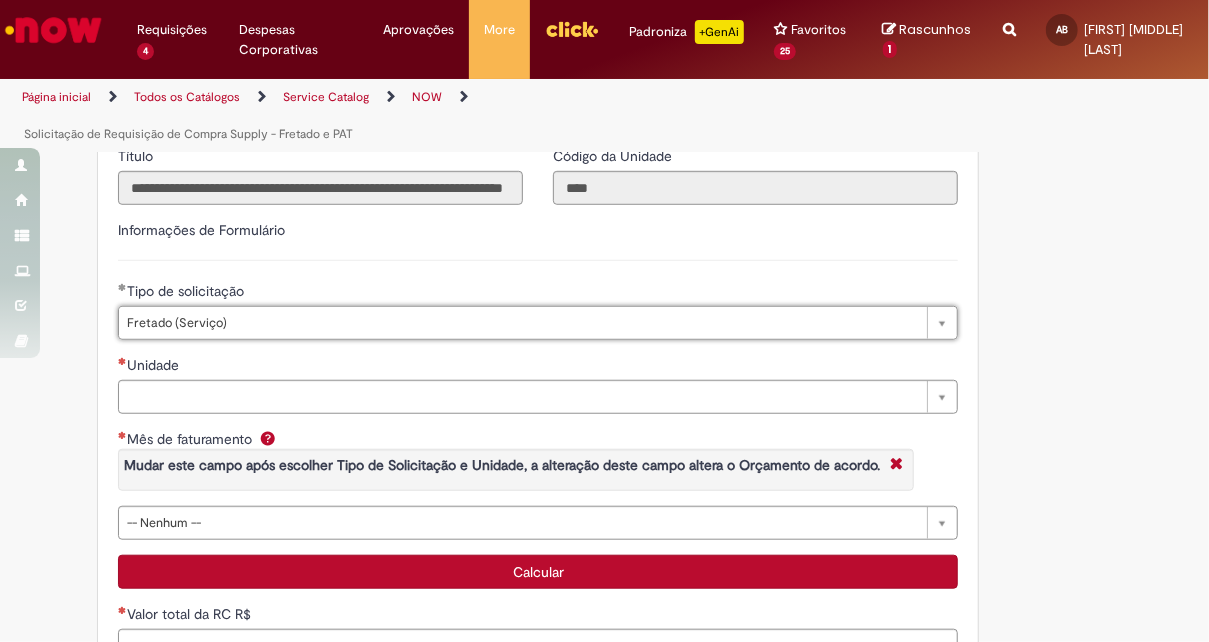 scroll, scrollTop: 0, scrollLeft: 106, axis: horizontal 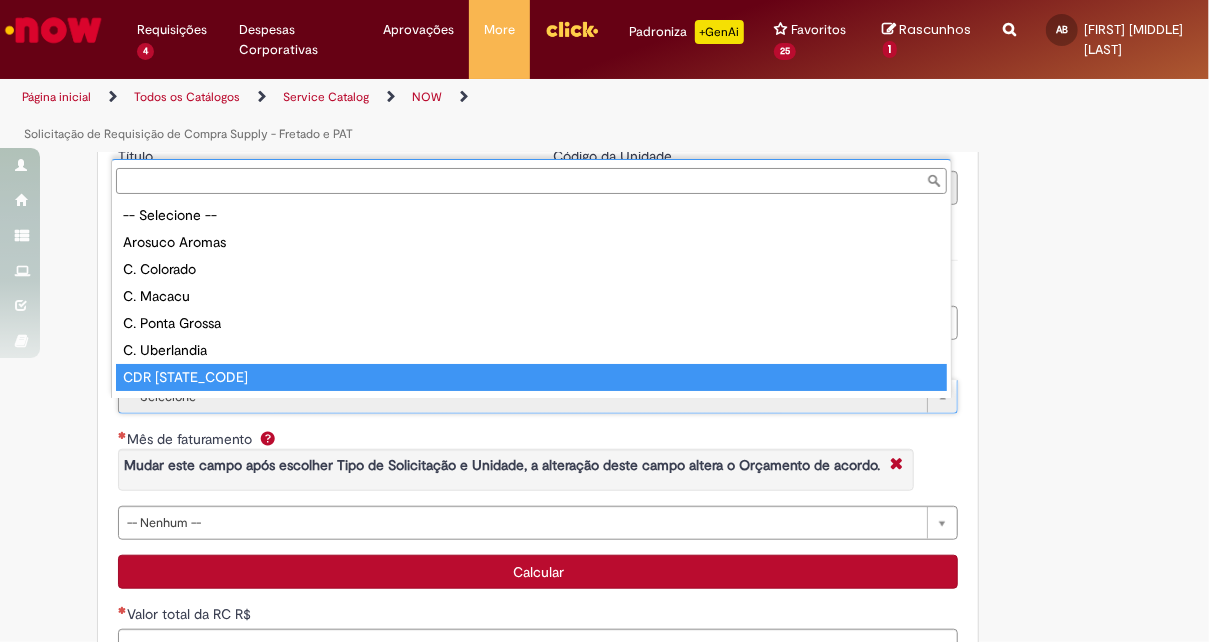 type on "******" 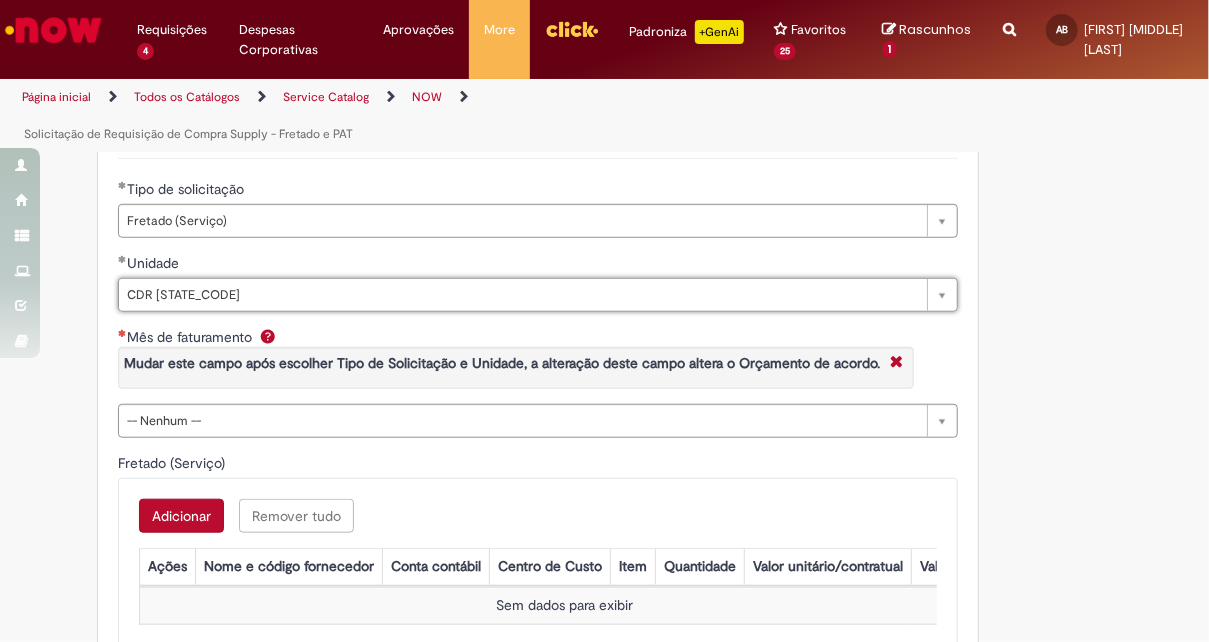 scroll, scrollTop: 900, scrollLeft: 0, axis: vertical 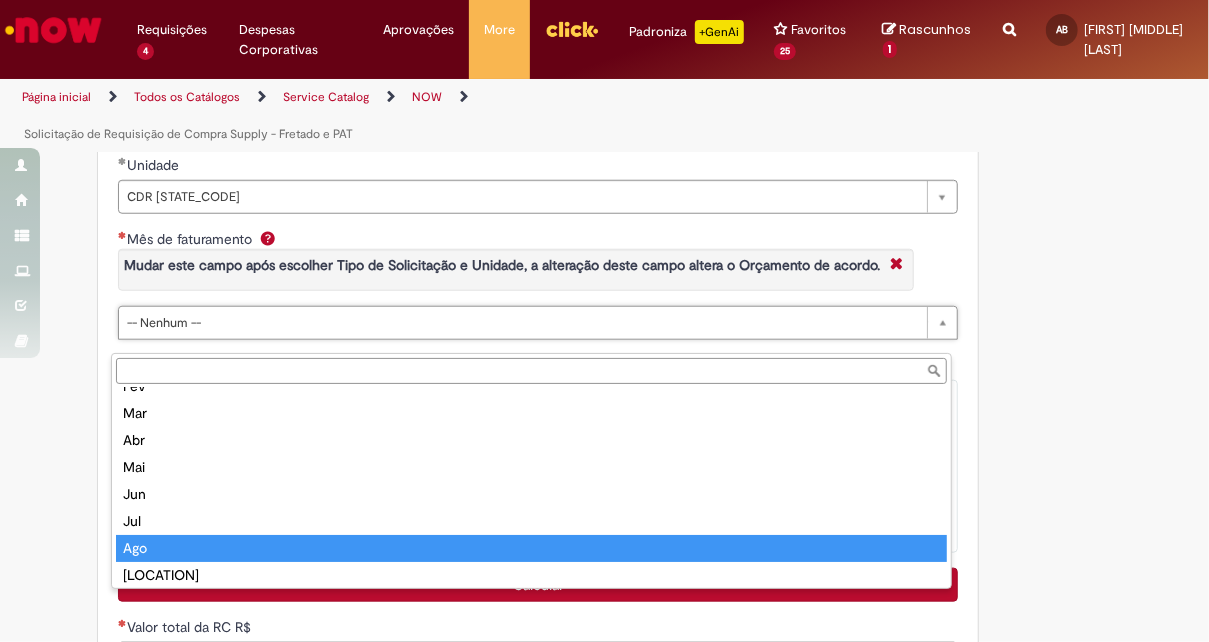 type on "***" 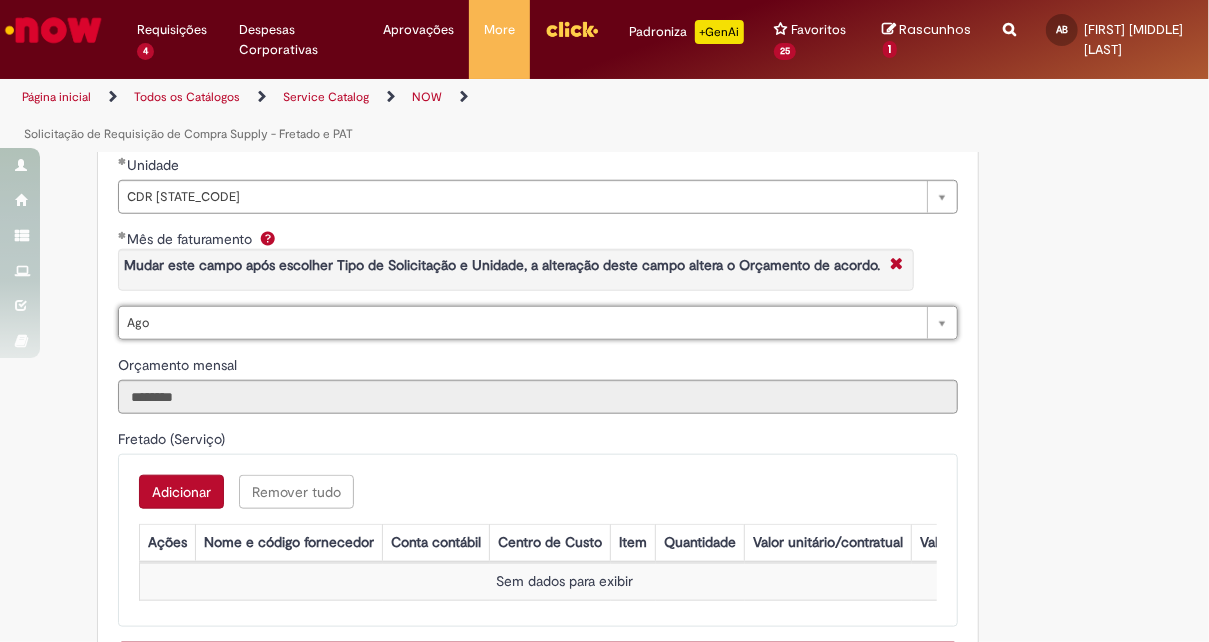 scroll, scrollTop: 1000, scrollLeft: 0, axis: vertical 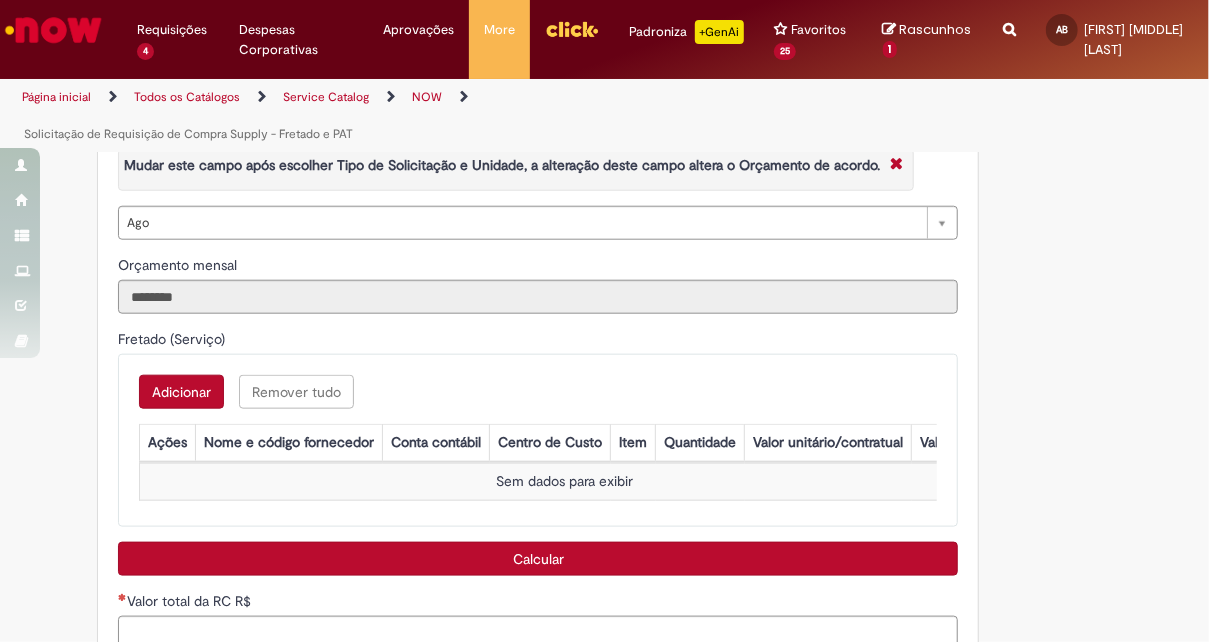 click on "Adicionar" at bounding box center (181, 392) 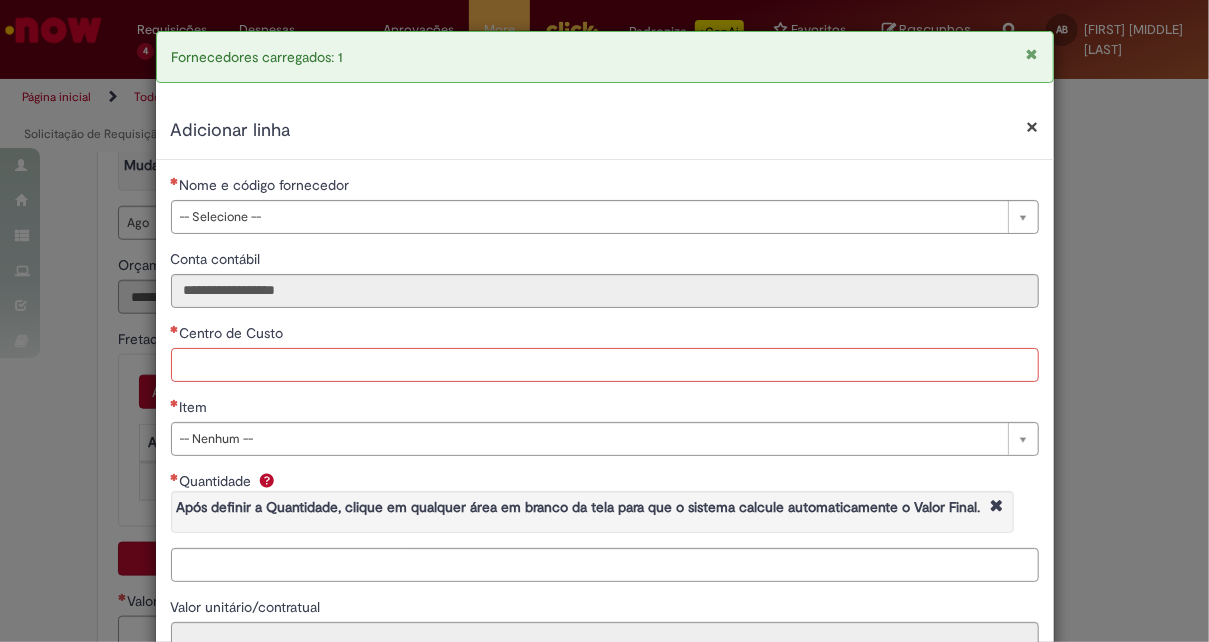 click on "Centro de Custo" at bounding box center [605, 365] 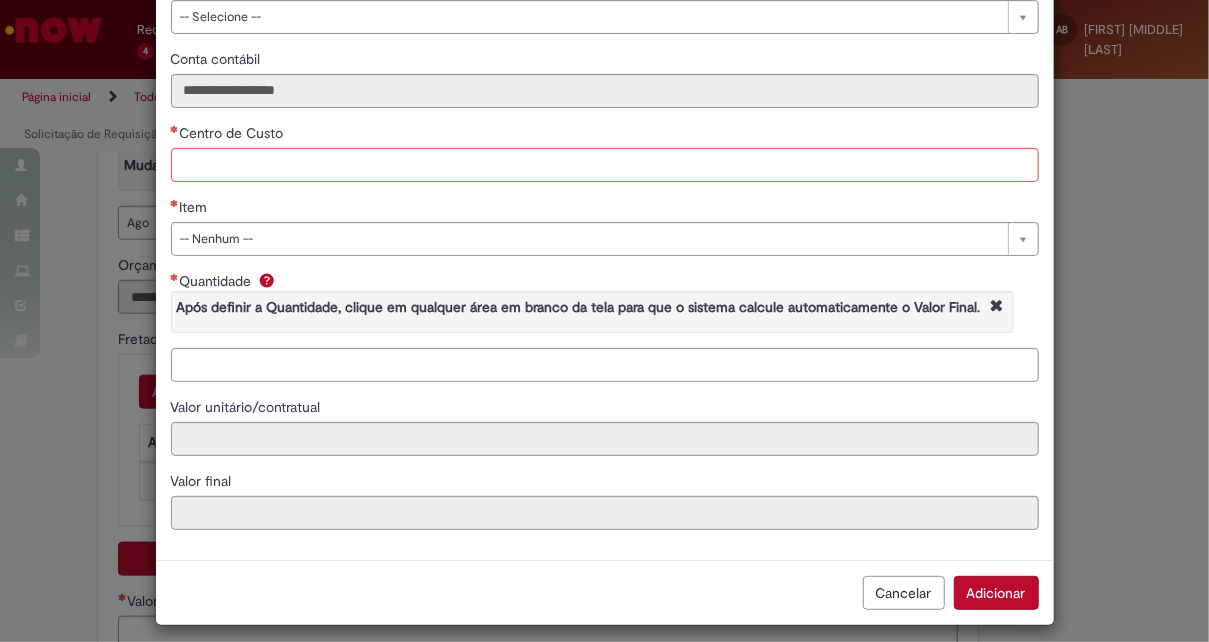 click on "Item" at bounding box center (605, 209) 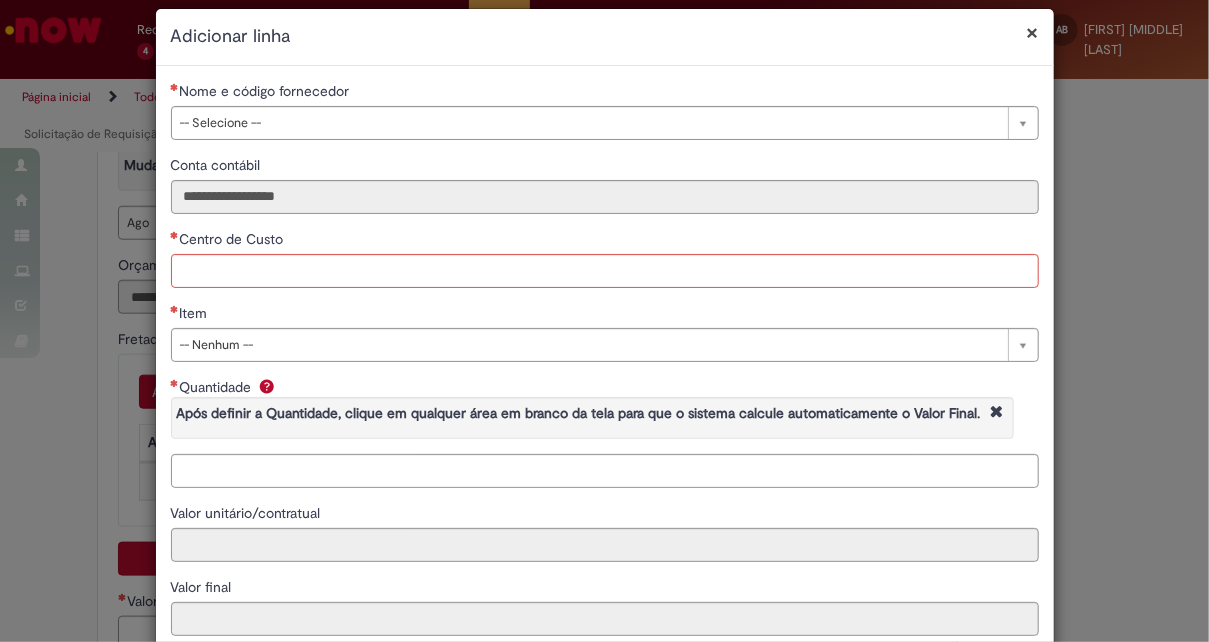 scroll, scrollTop: 0, scrollLeft: 0, axis: both 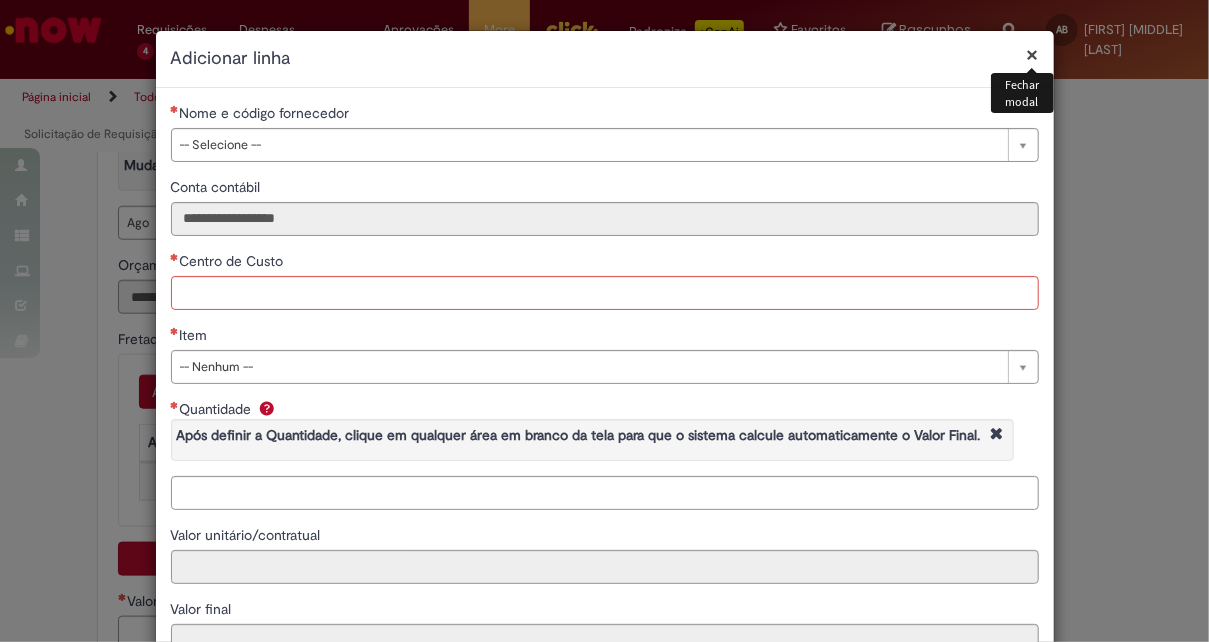 click on "×" at bounding box center [1033, 54] 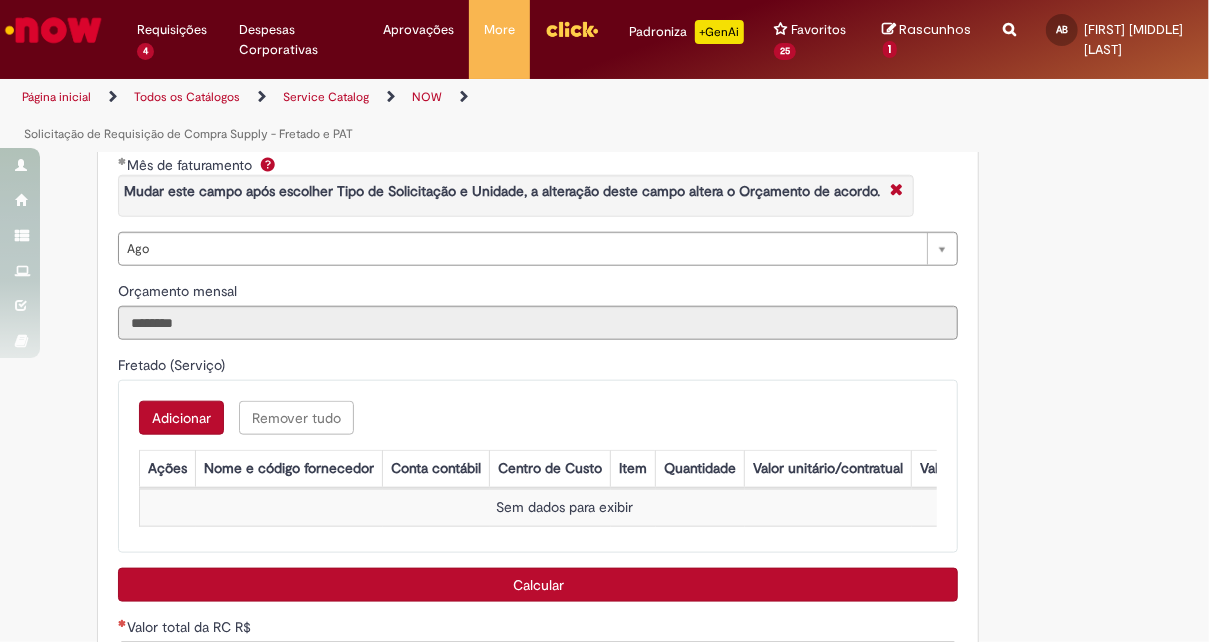 scroll, scrollTop: 900, scrollLeft: 0, axis: vertical 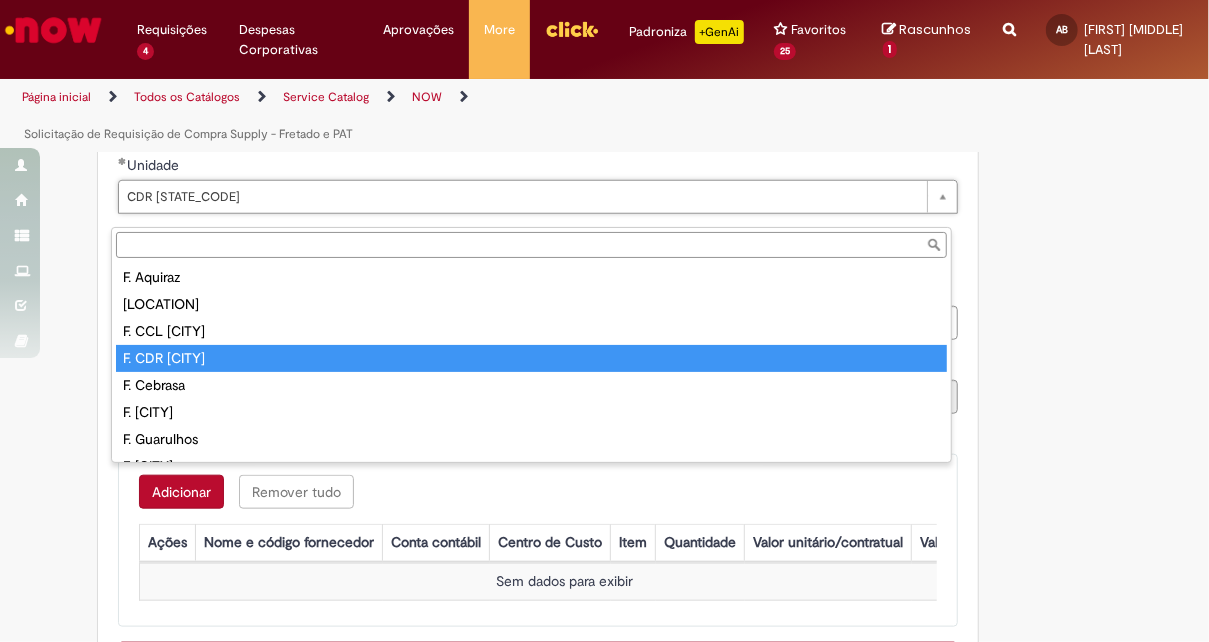 type on "**********" 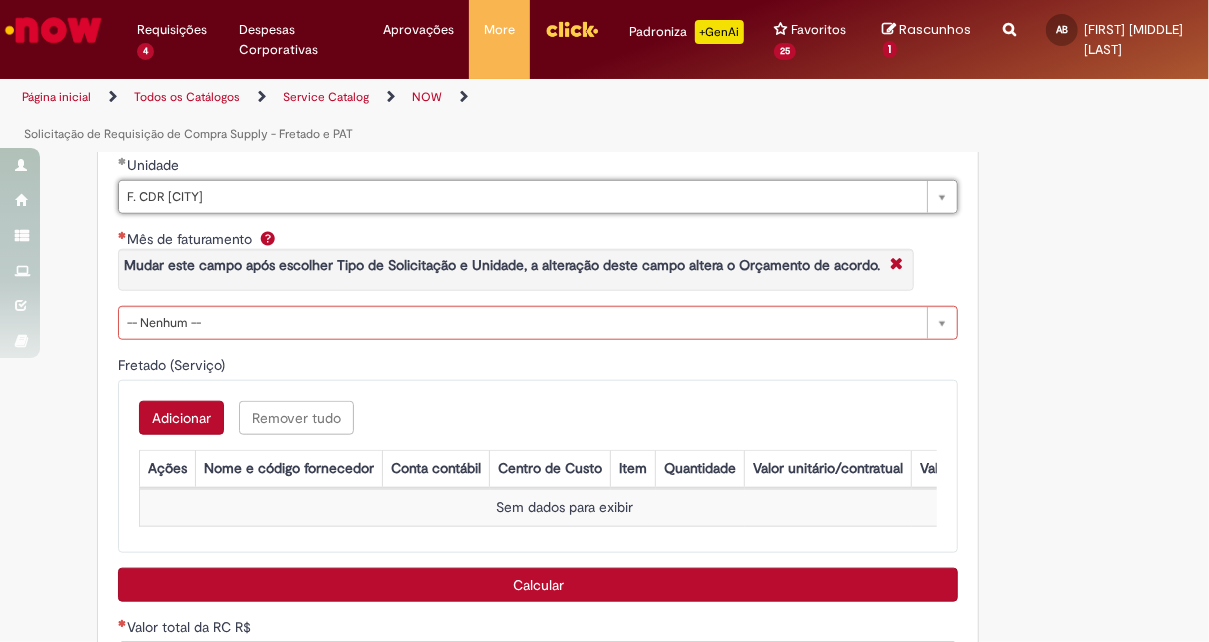 scroll, scrollTop: 0, scrollLeft: 48, axis: horizontal 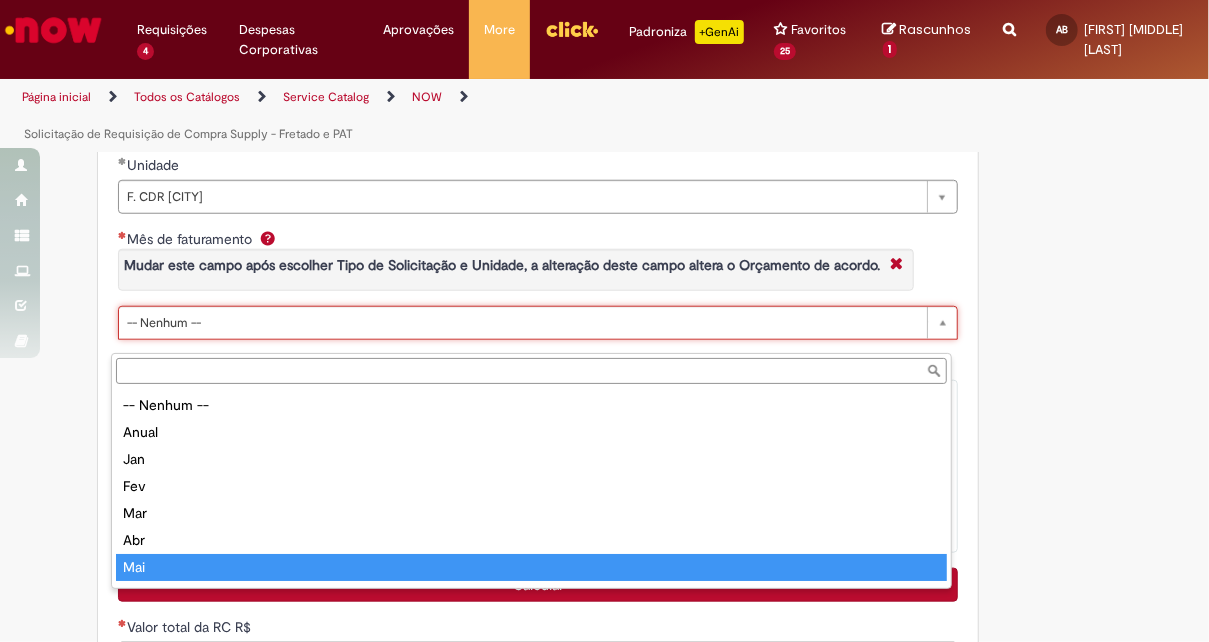 type on "***" 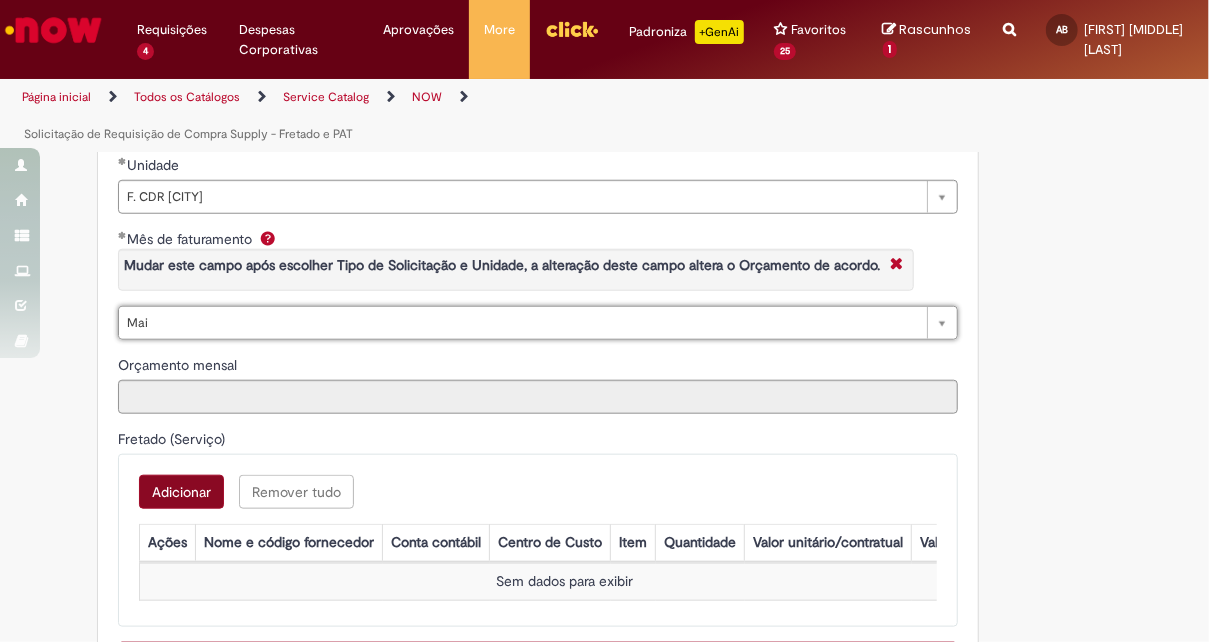 type on "********" 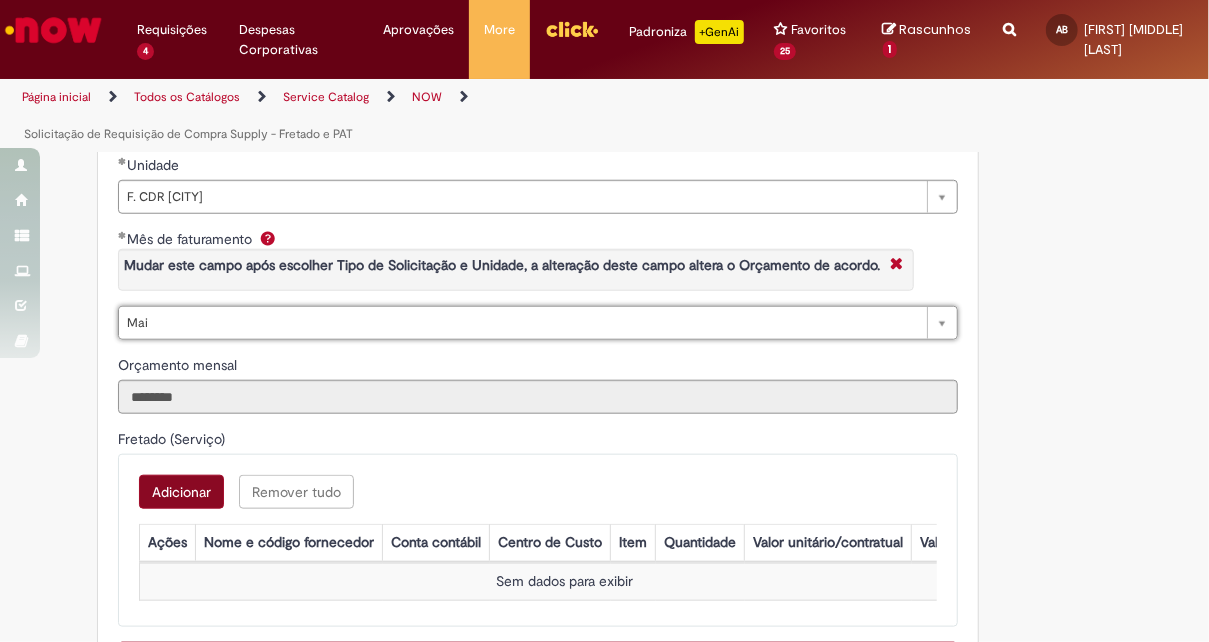 scroll, scrollTop: 0, scrollLeft: 21, axis: horizontal 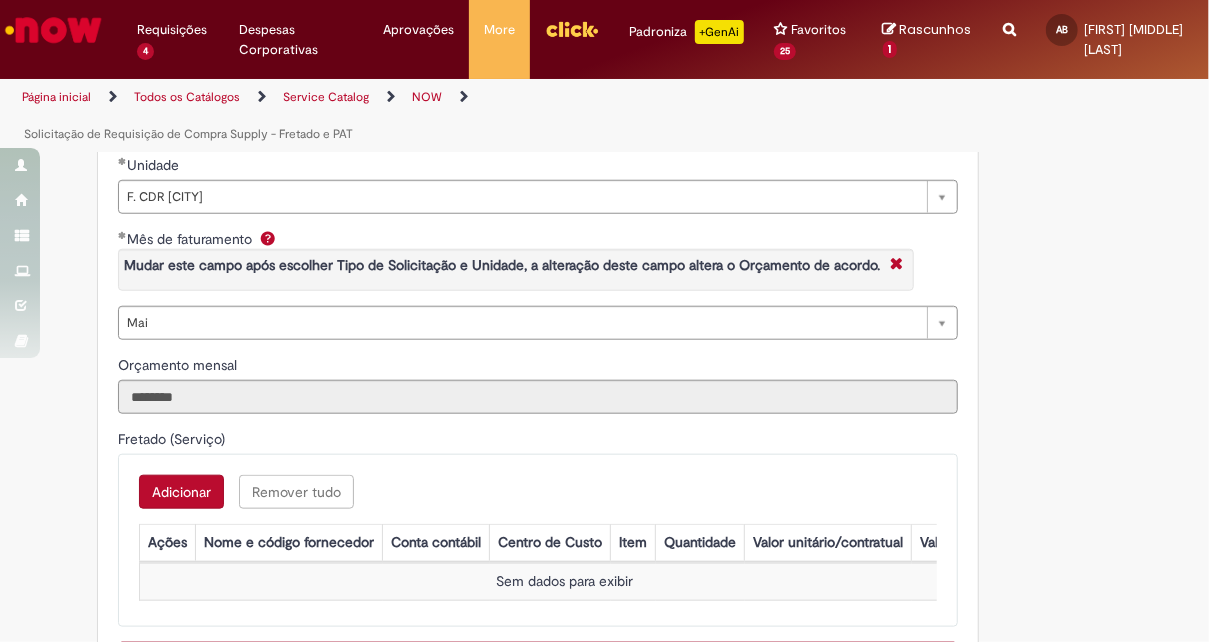 click on "Adicionar" at bounding box center [181, 492] 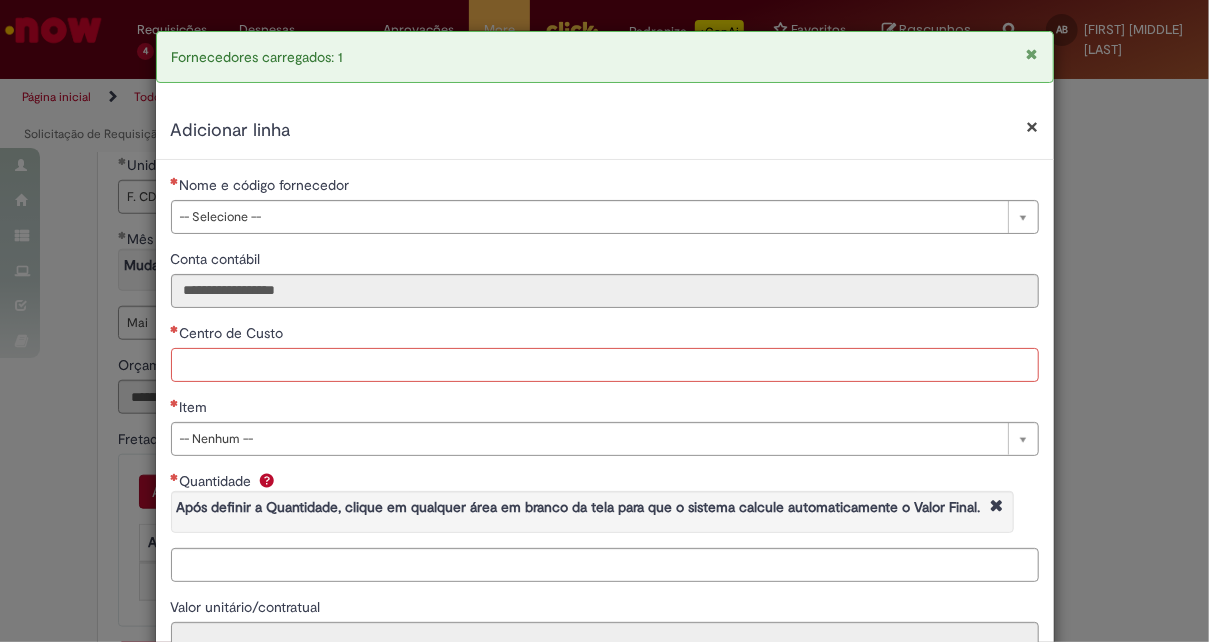 click on "Centro de Custo" at bounding box center (605, 365) 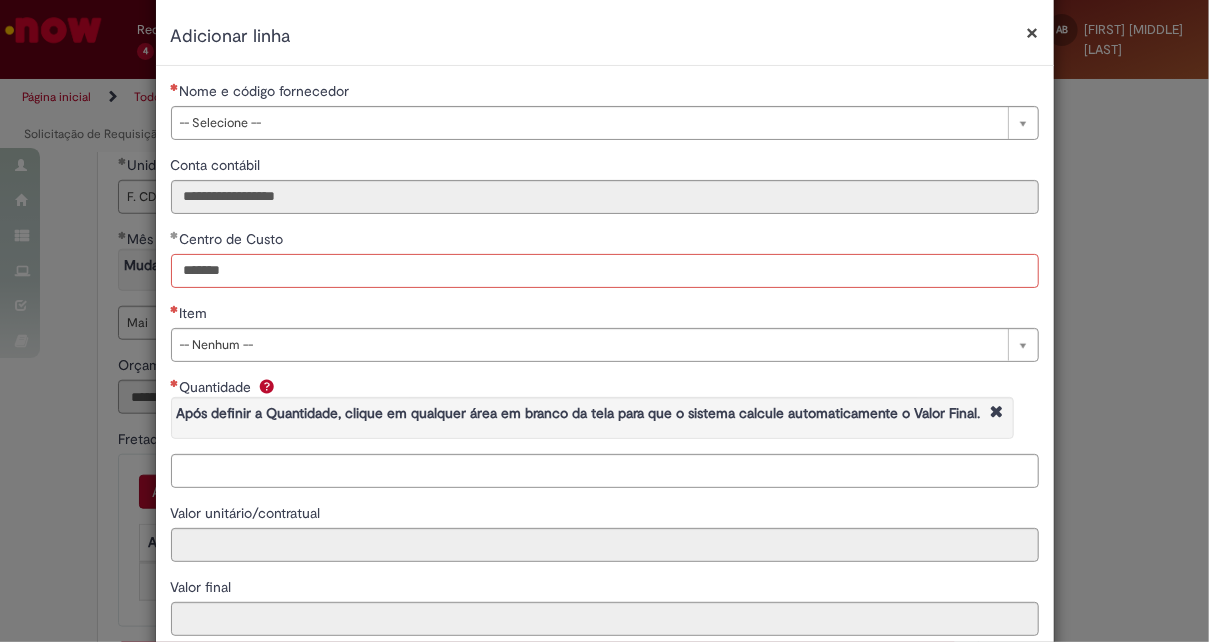 scroll, scrollTop: 200, scrollLeft: 0, axis: vertical 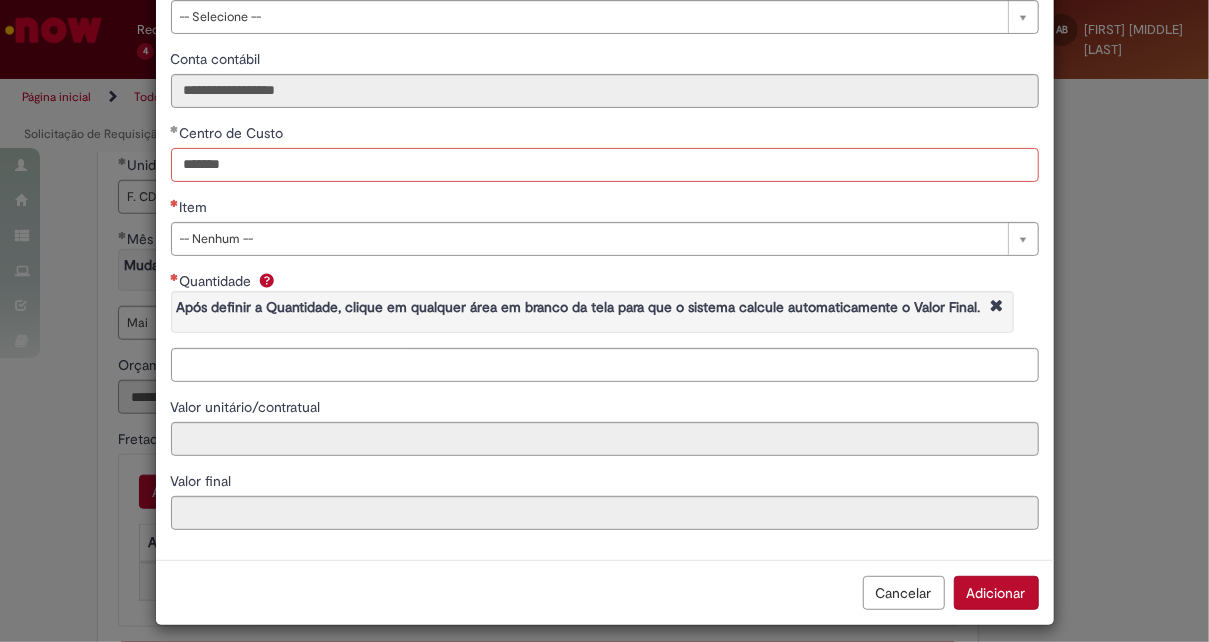 type on "*******" 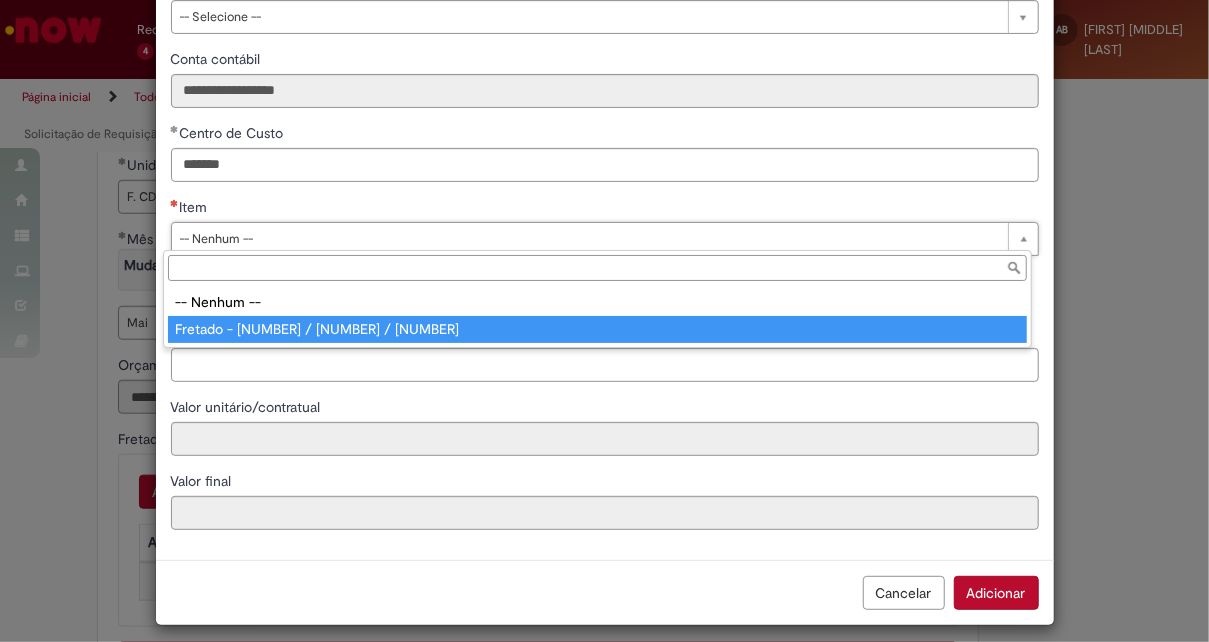 type on "**********" 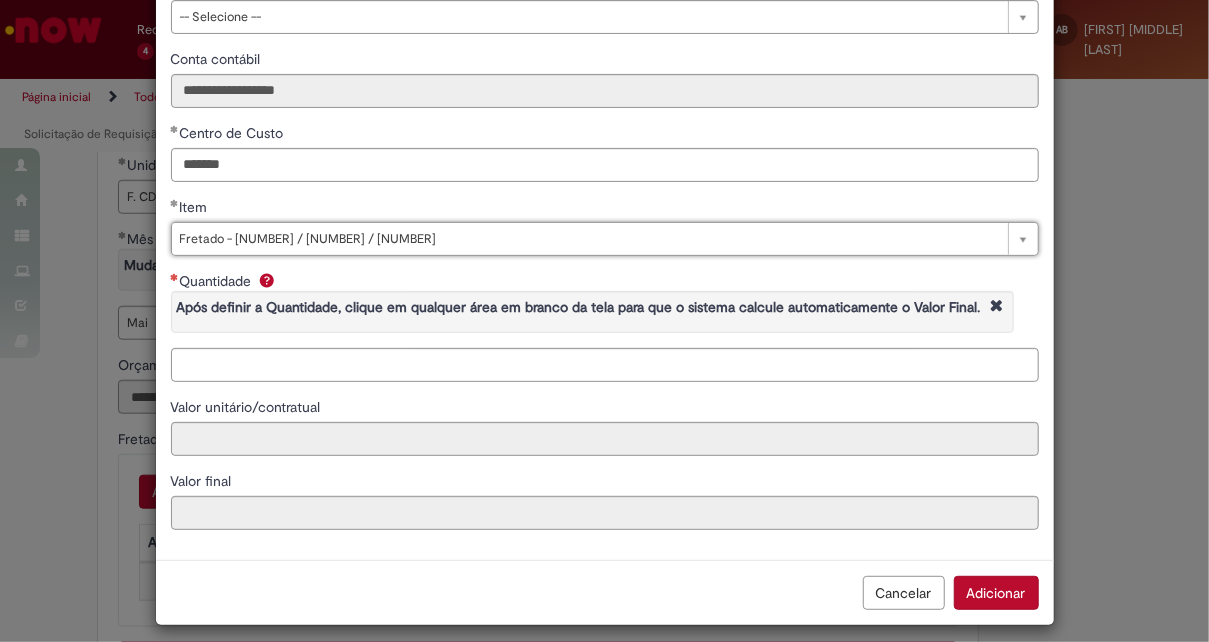 type on "********" 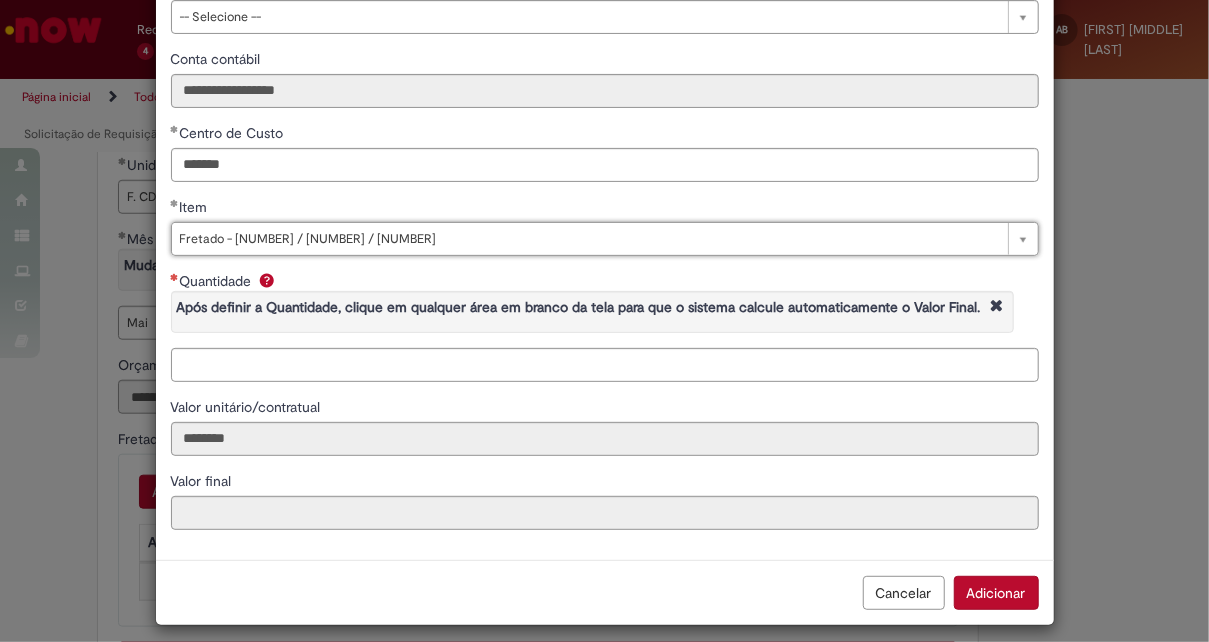 scroll, scrollTop: 128, scrollLeft: 0, axis: vertical 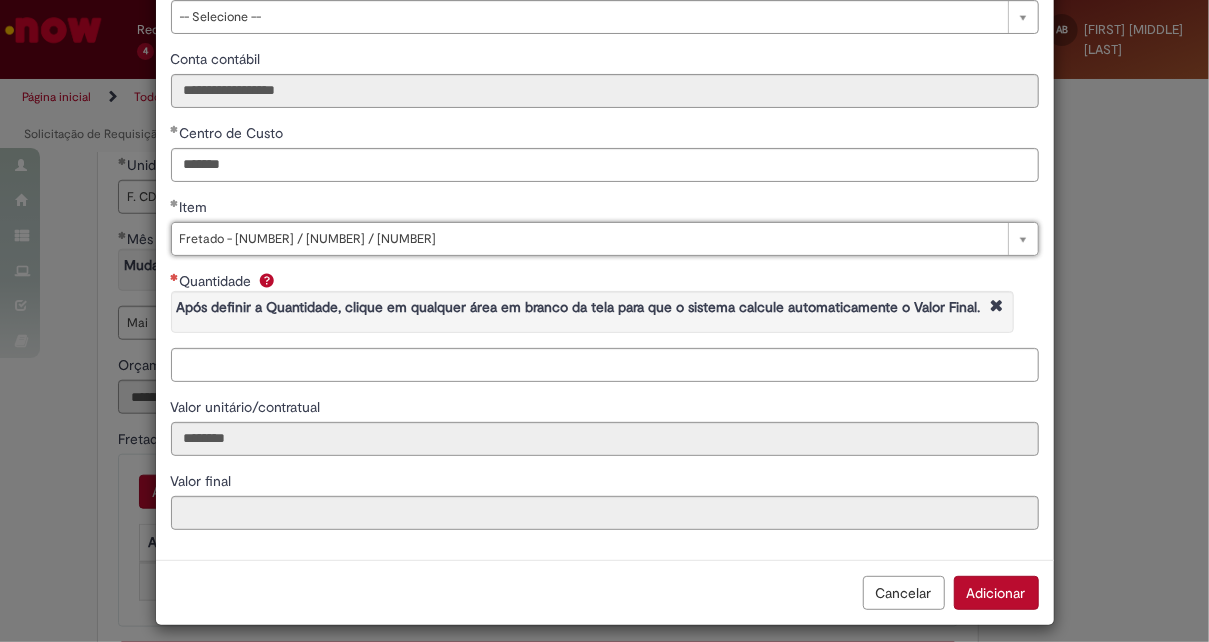 click on "Adicionar" at bounding box center [996, 593] 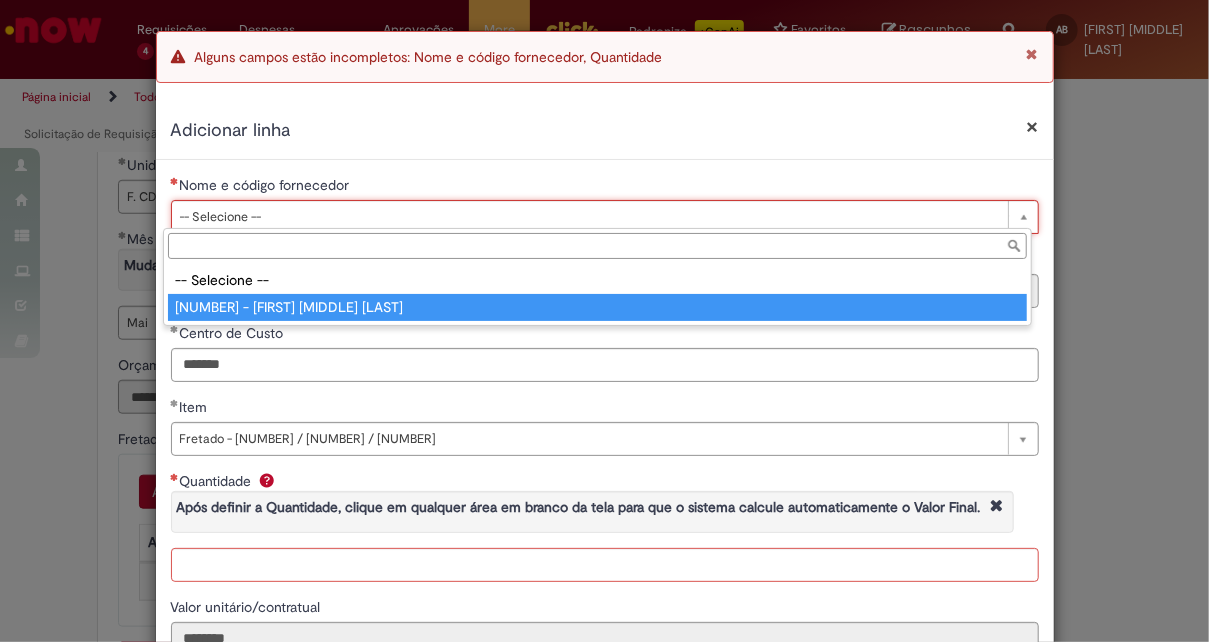 type on "**********" 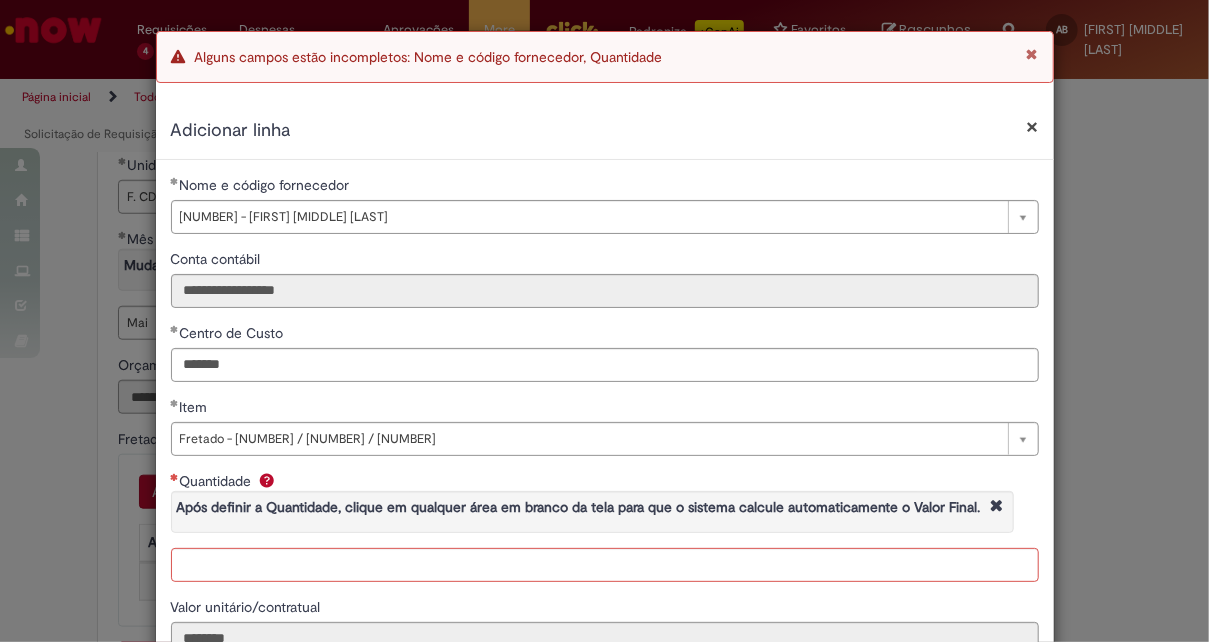 click at bounding box center (1032, 54) 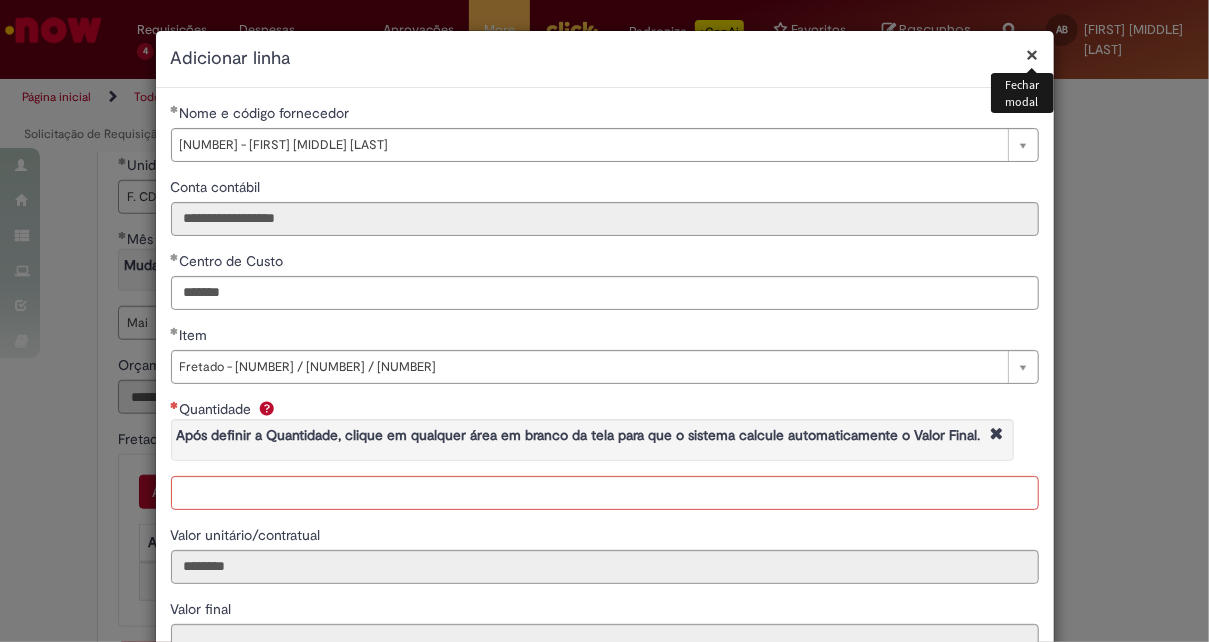 click on "×" at bounding box center (1033, 54) 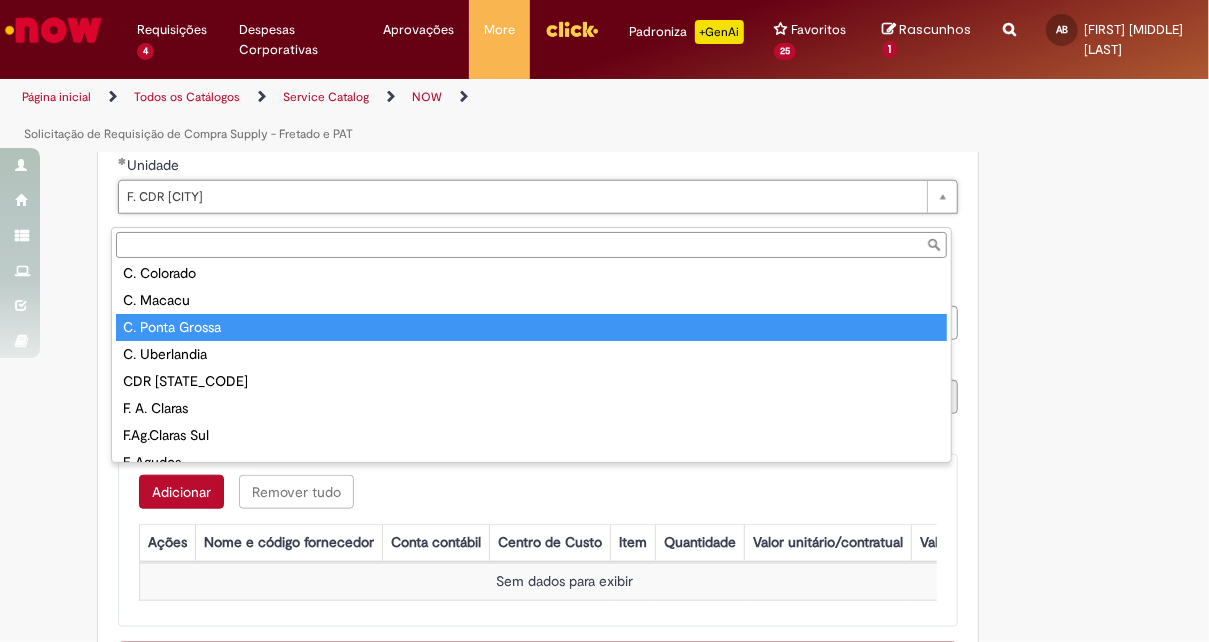 scroll, scrollTop: 0, scrollLeft: 0, axis: both 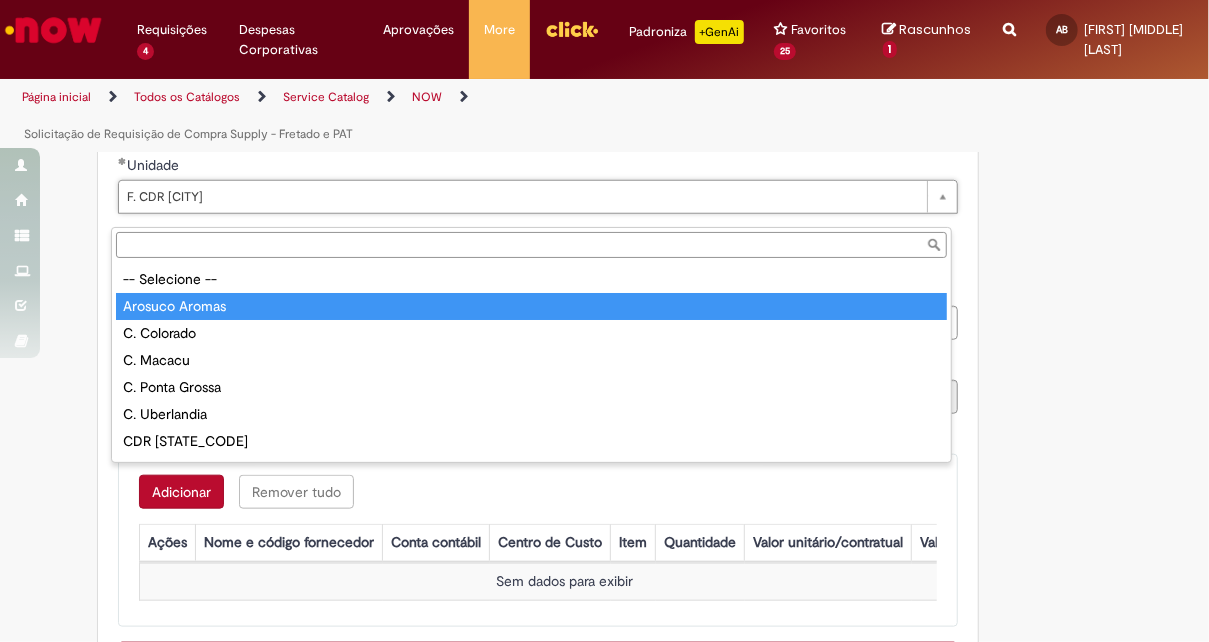 type on "**********" 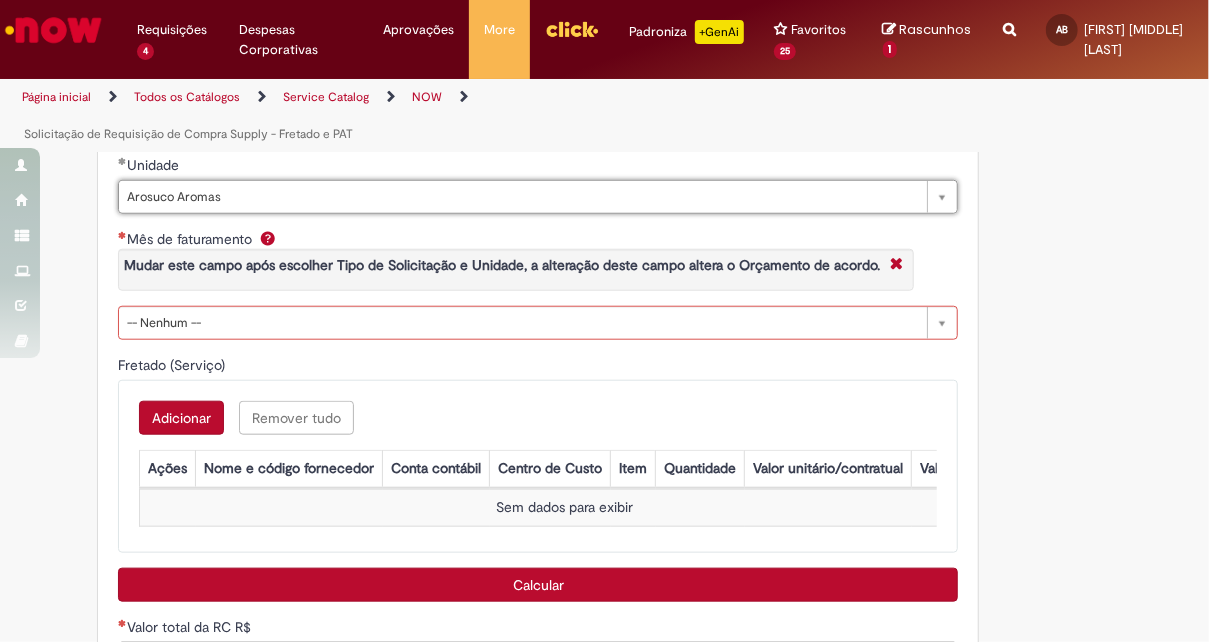 scroll, scrollTop: 0, scrollLeft: 0, axis: both 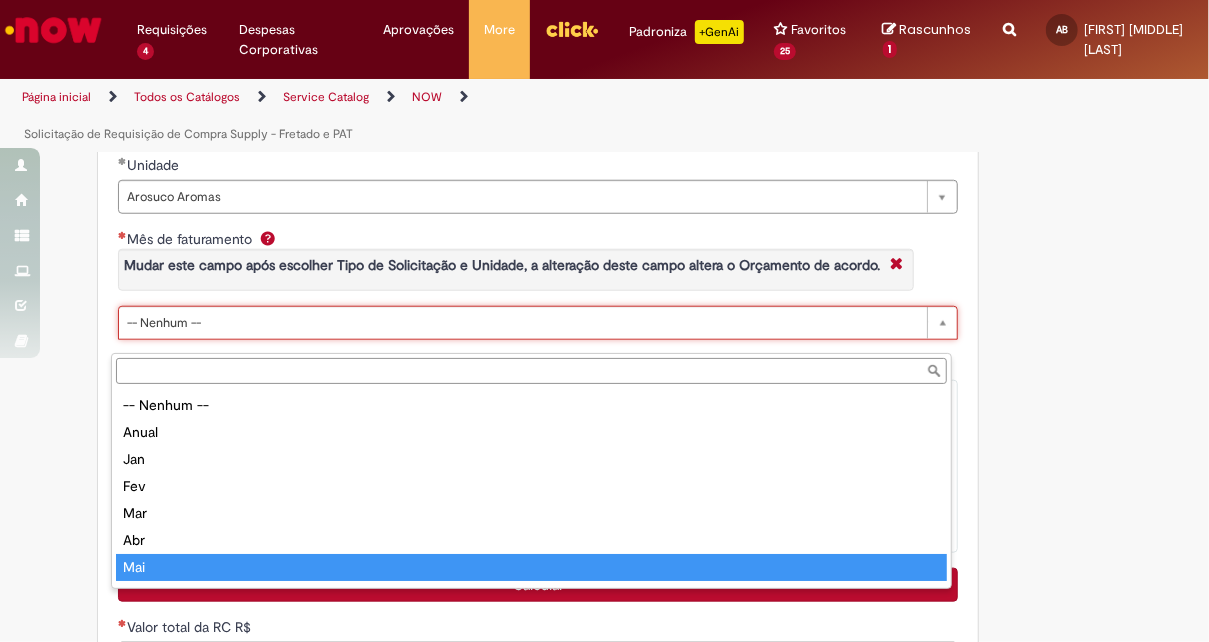 type on "***" 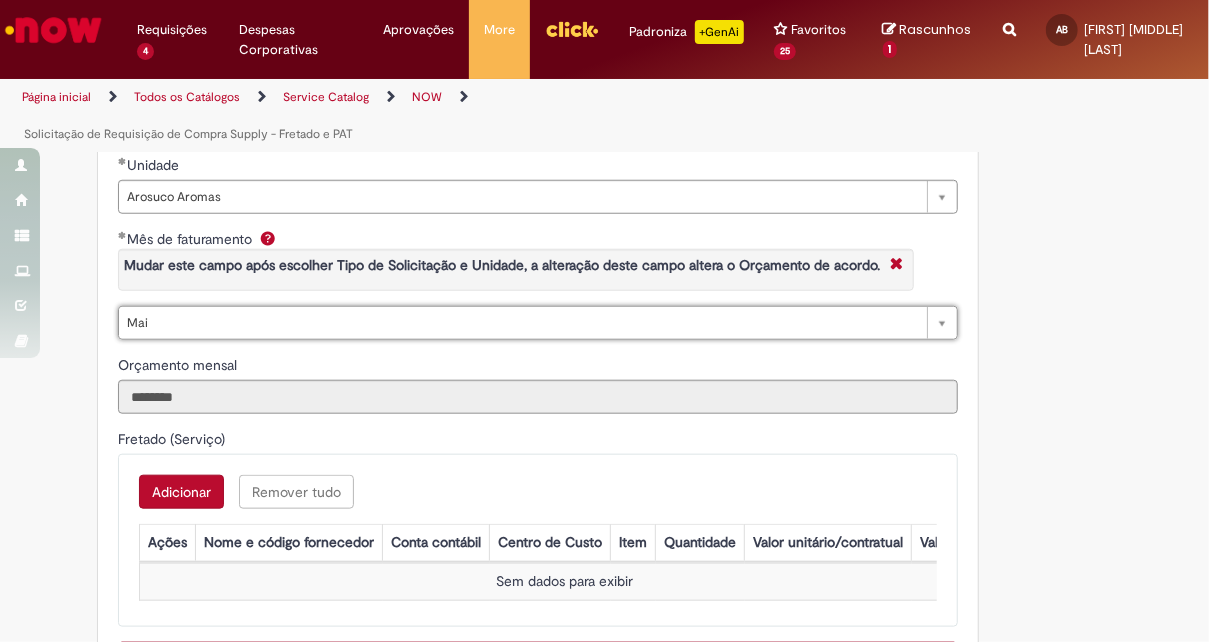 click on "Adicionar Remover tudo Fretado (Serviço) Ações Nome e código fornecedor Conta contábil Centro de Custo Item Quantidade Valor unitário/contratual Valor final Sem dados para exibir" at bounding box center [538, 540] 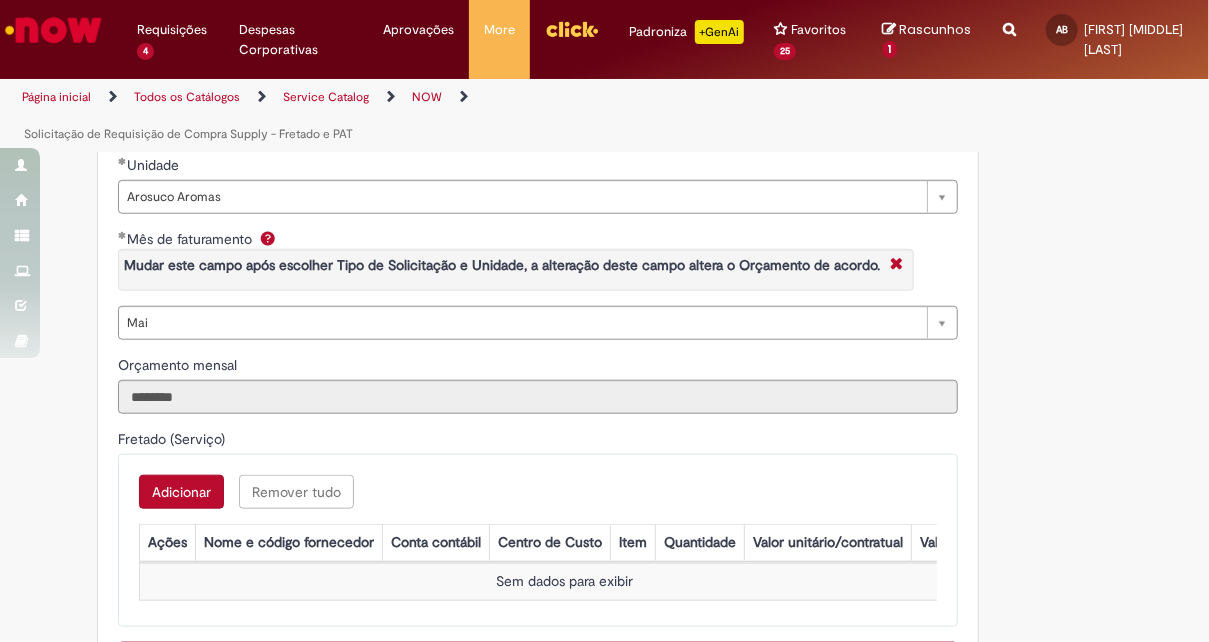 click on "Adicionar" at bounding box center (181, 492) 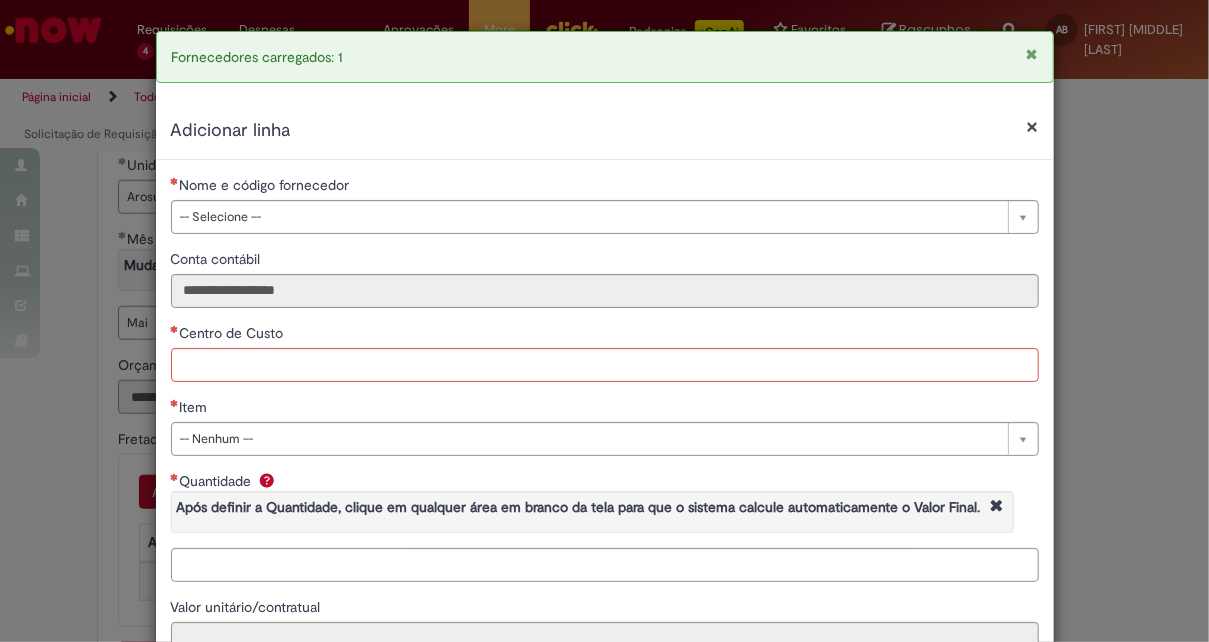 click on "**********" at bounding box center (605, 460) 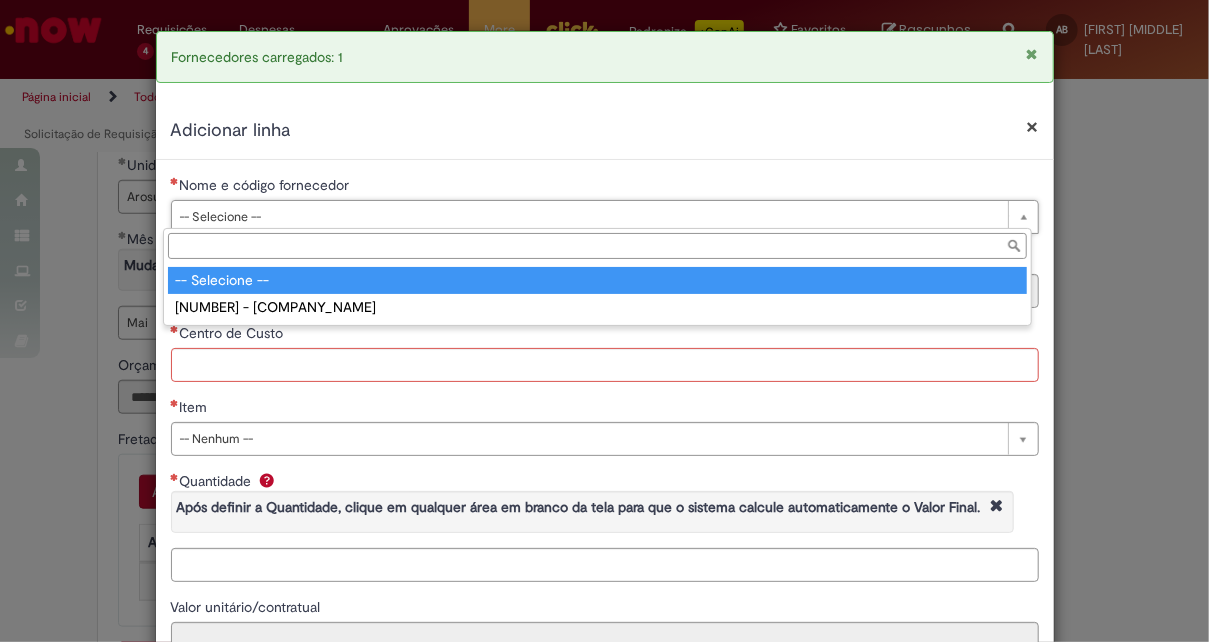 type on "**********" 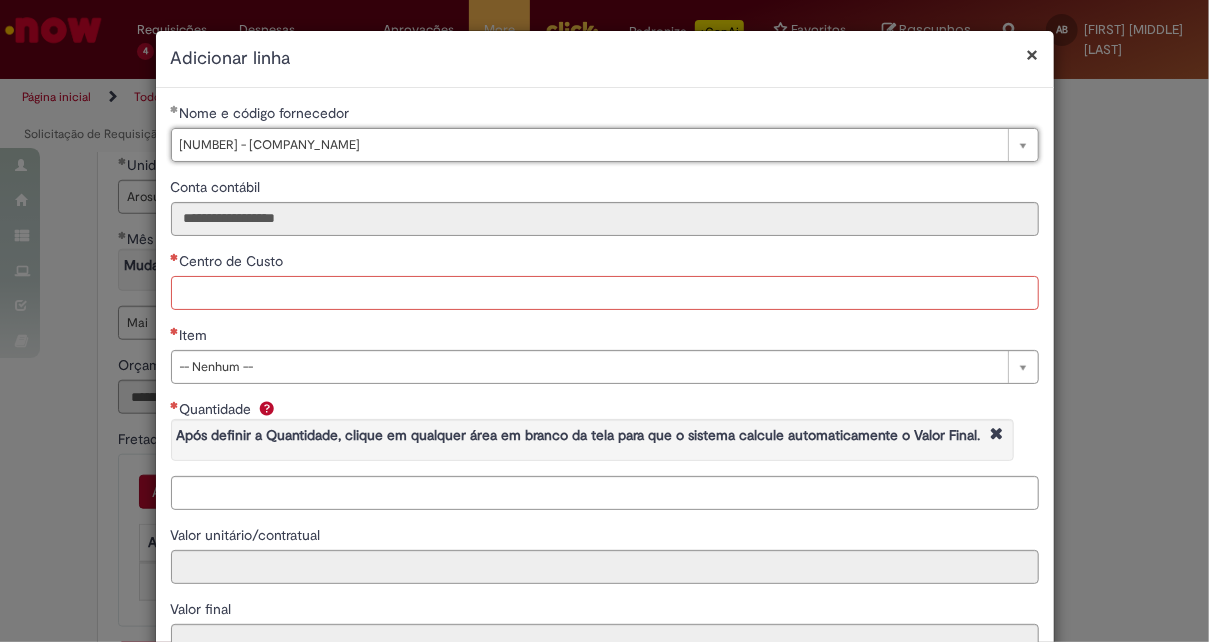 click on "Centro de Custo" at bounding box center [605, 293] 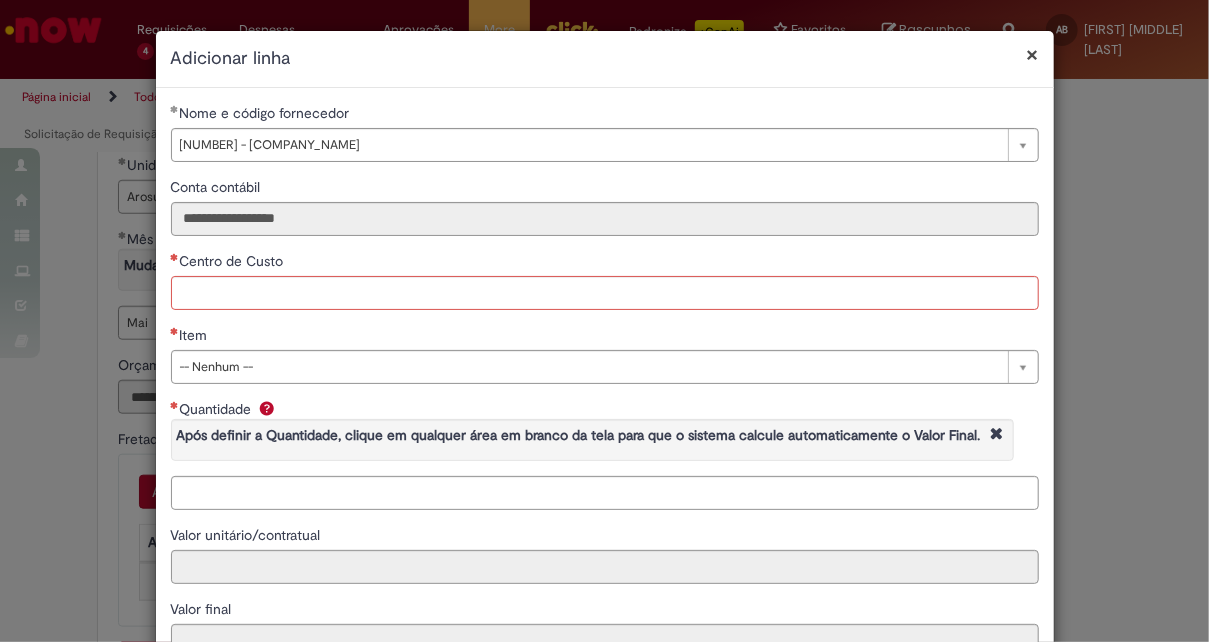 click on "Item" at bounding box center (605, 337) 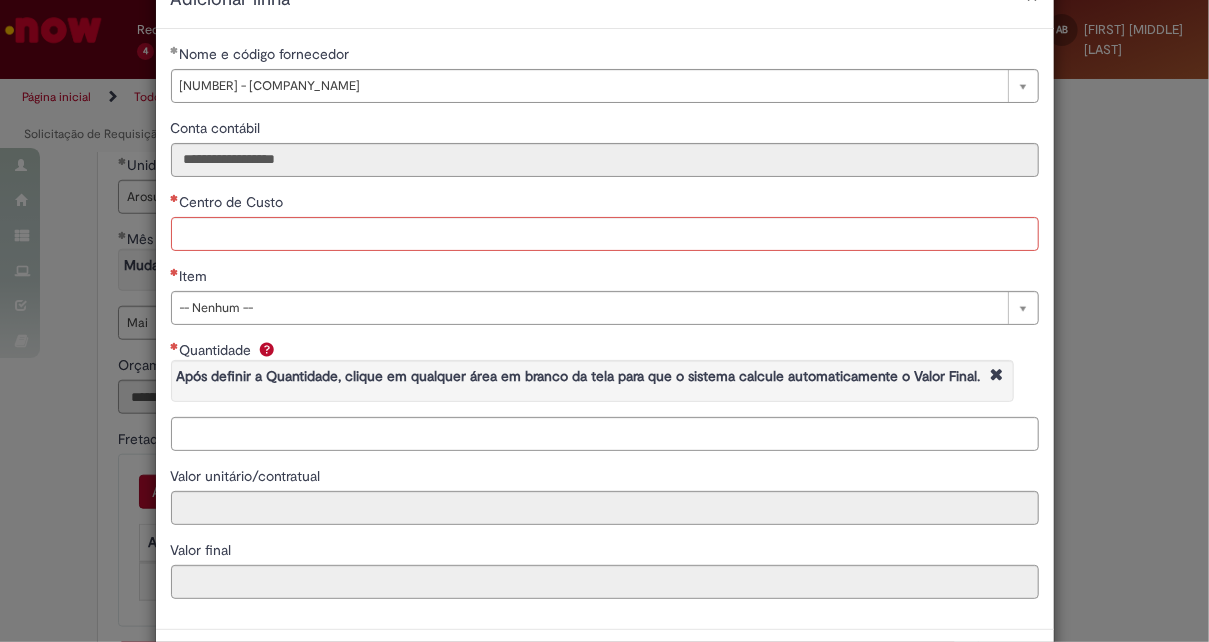 scroll, scrollTop: 0, scrollLeft: 0, axis: both 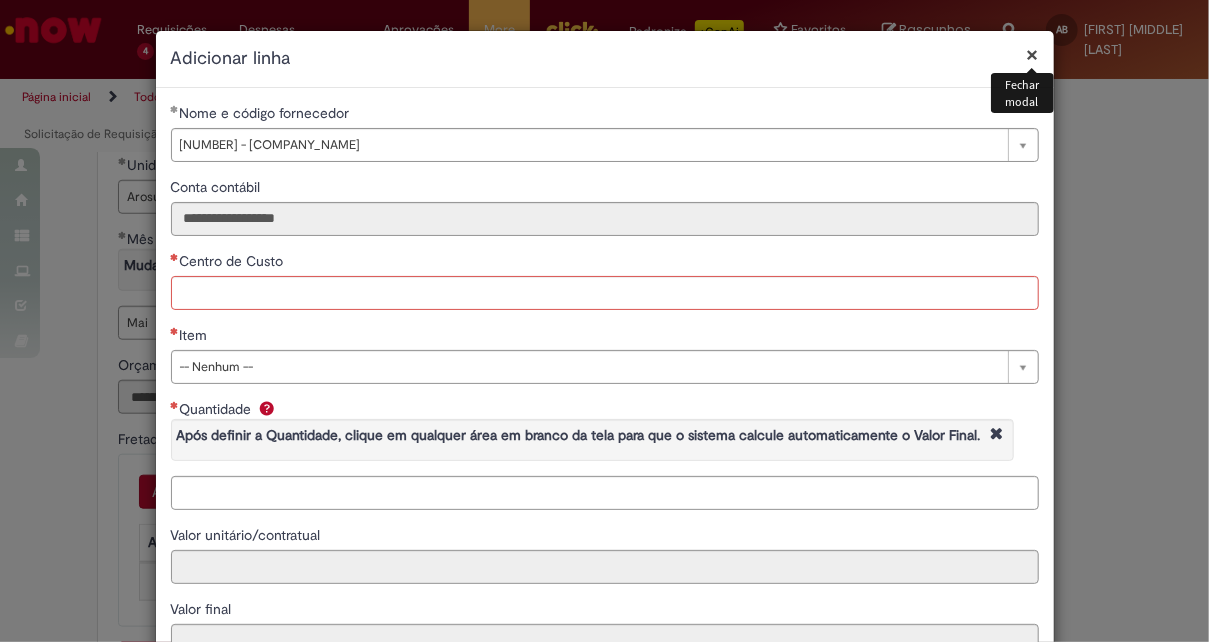 click on "×" at bounding box center (1033, 54) 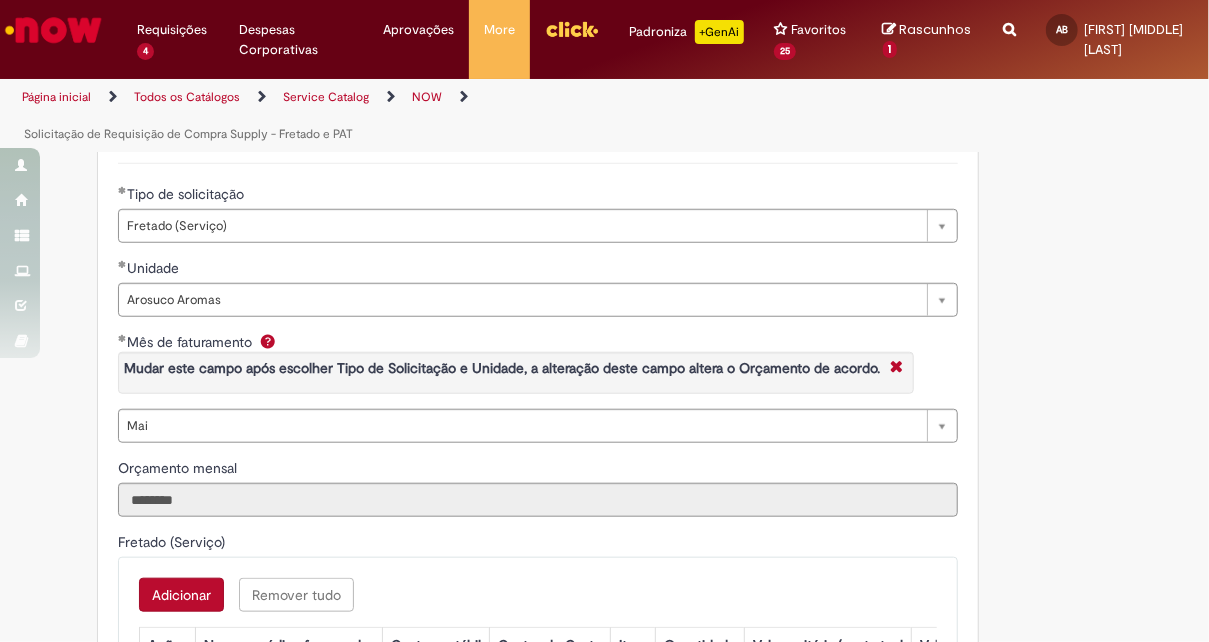 scroll, scrollTop: 700, scrollLeft: 0, axis: vertical 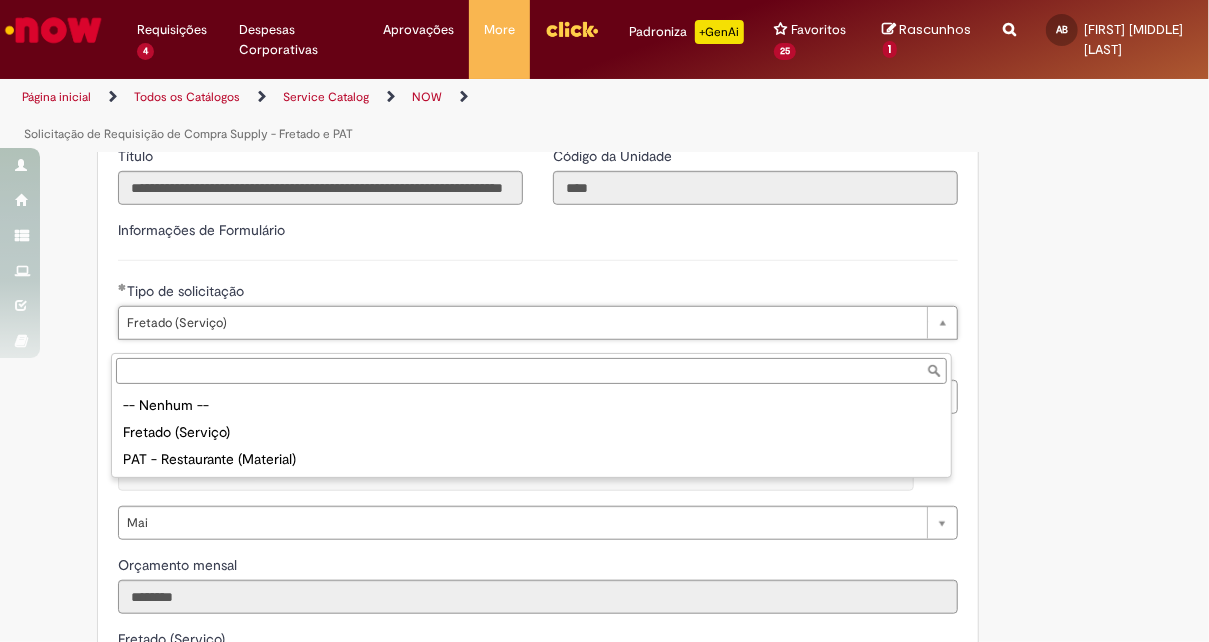 type on "**********" 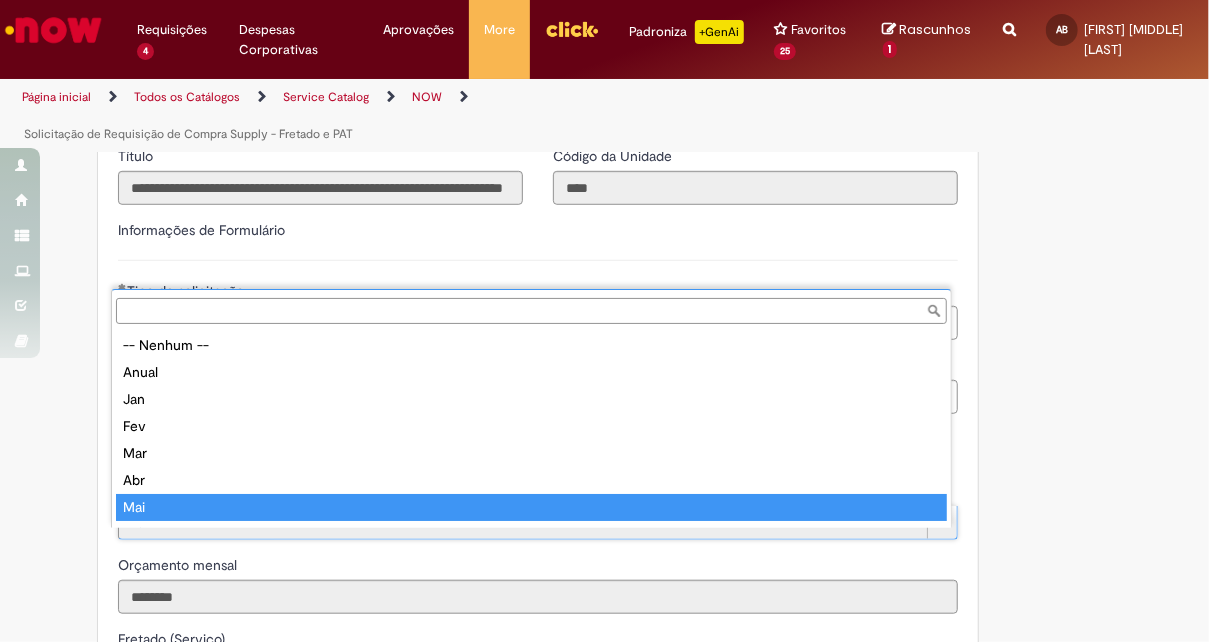 scroll, scrollTop: 0, scrollLeft: 0, axis: both 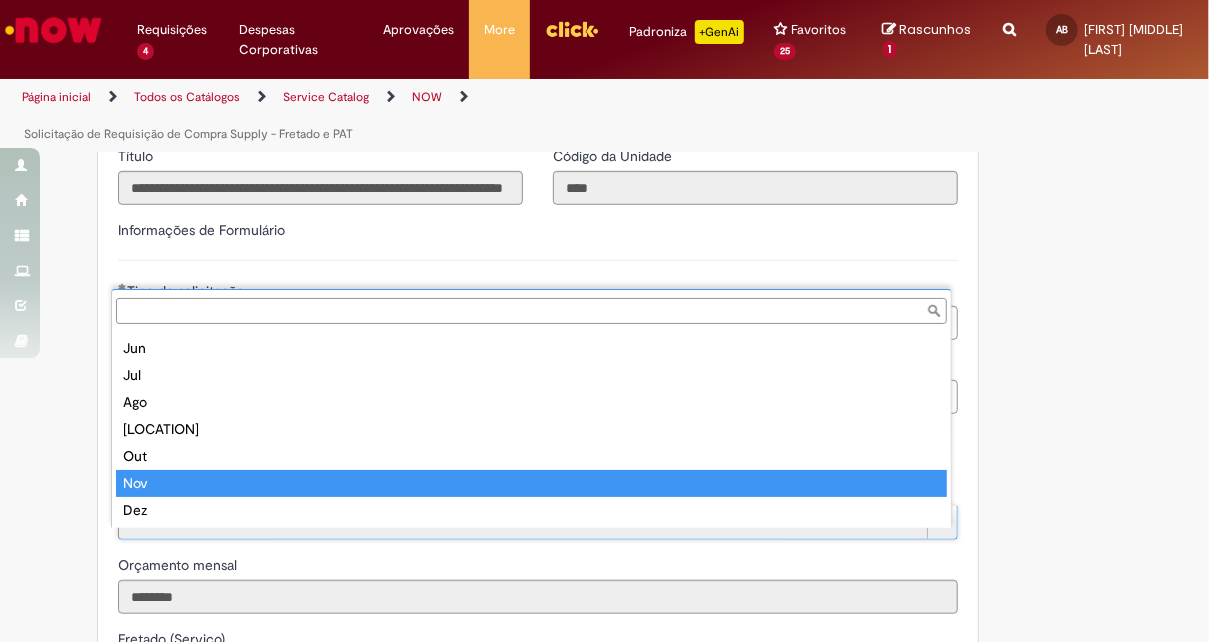 type on "***" 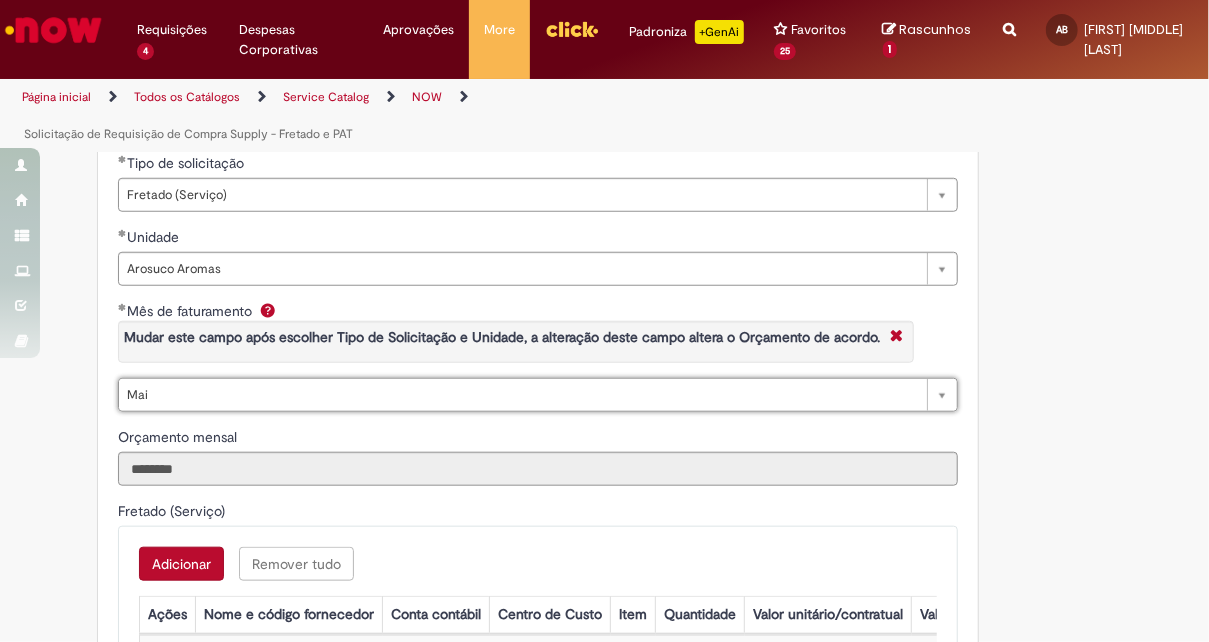 scroll, scrollTop: 700, scrollLeft: 0, axis: vertical 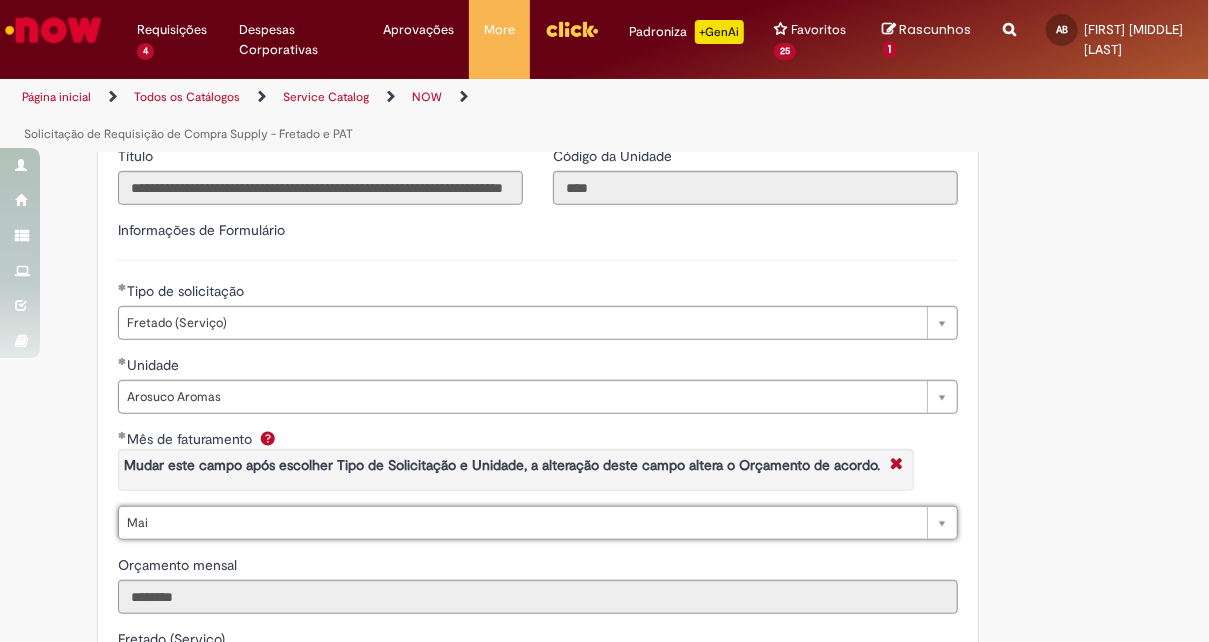type on "**********" 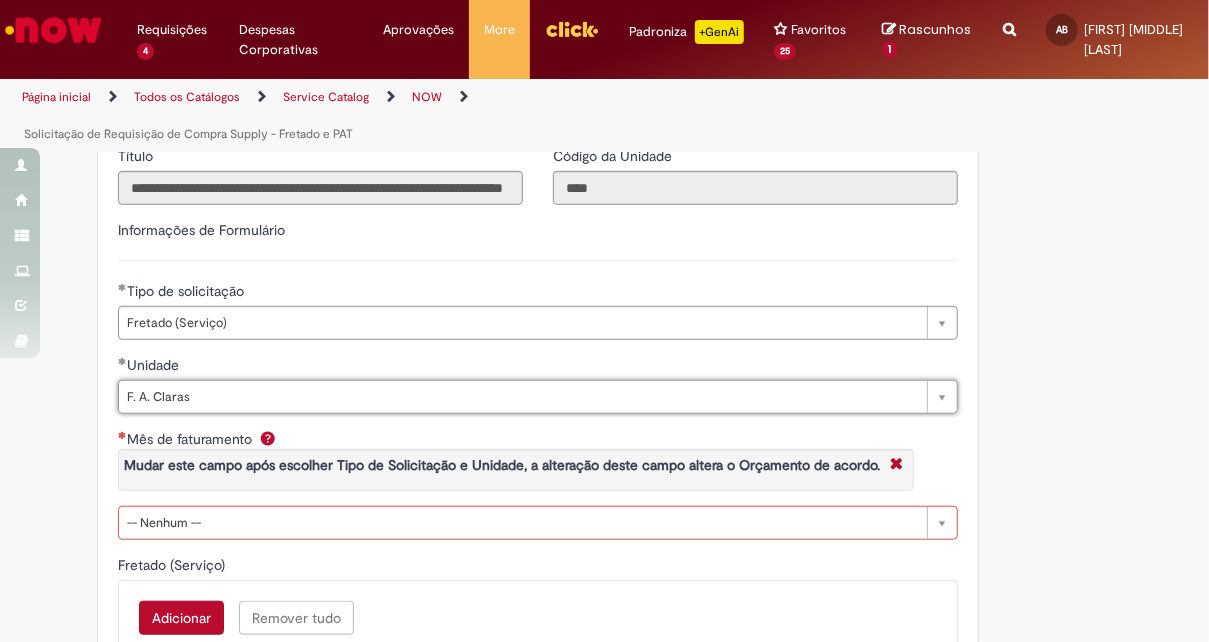 scroll, scrollTop: 0, scrollLeft: 0, axis: both 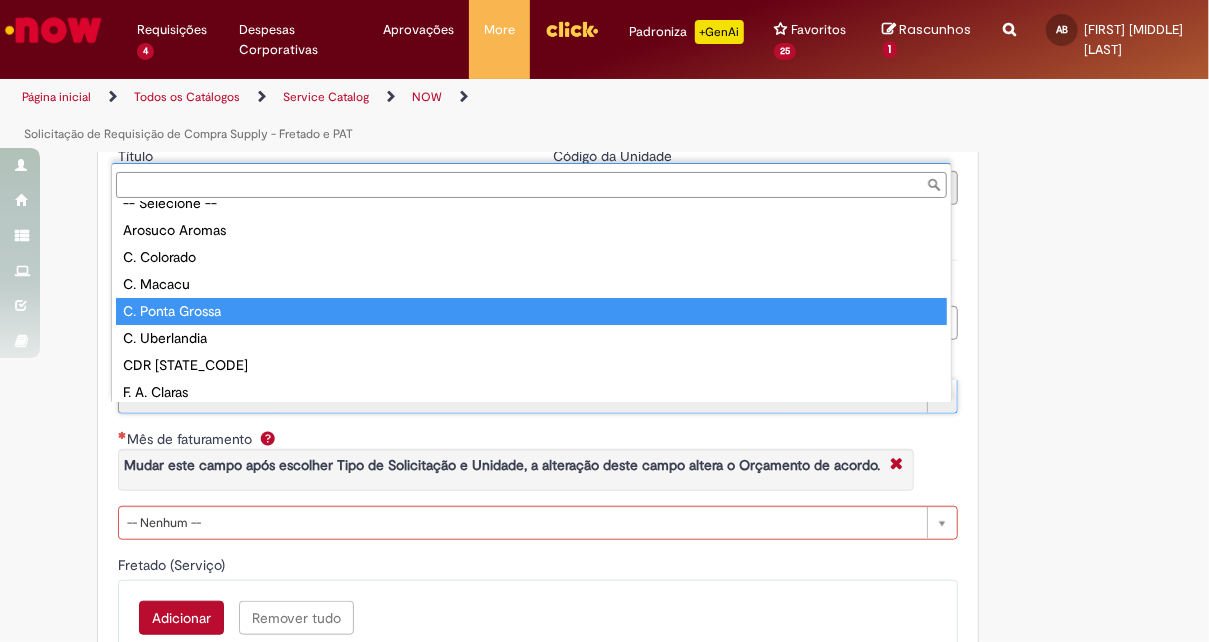 type on "**********" 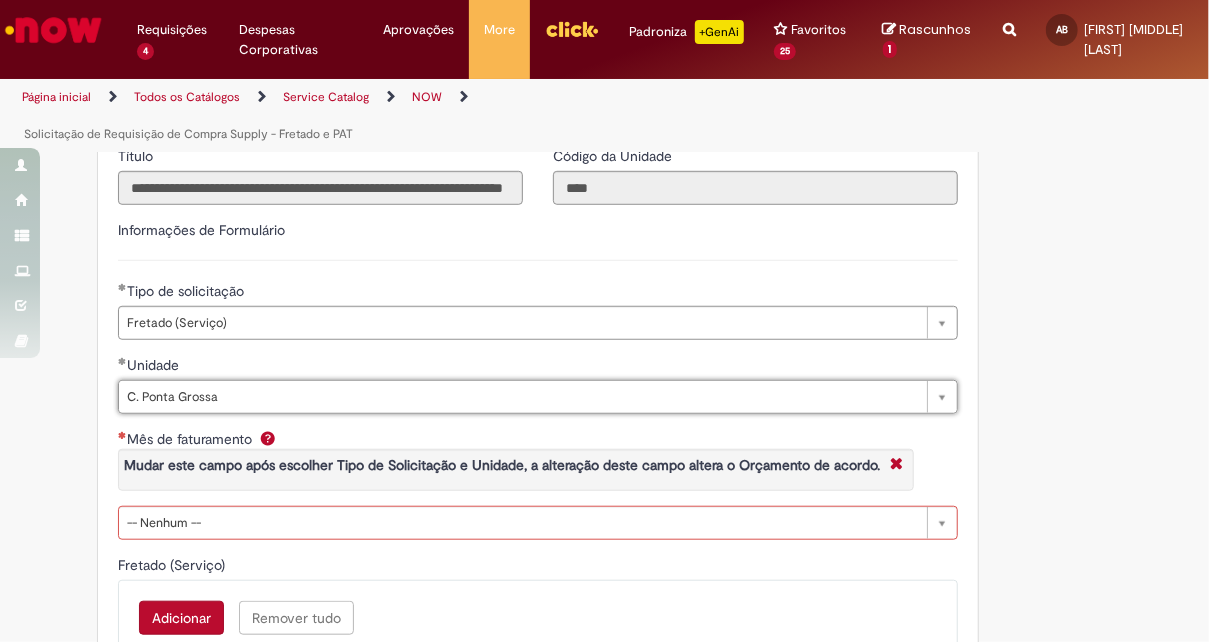 scroll, scrollTop: 0, scrollLeft: 67, axis: horizontal 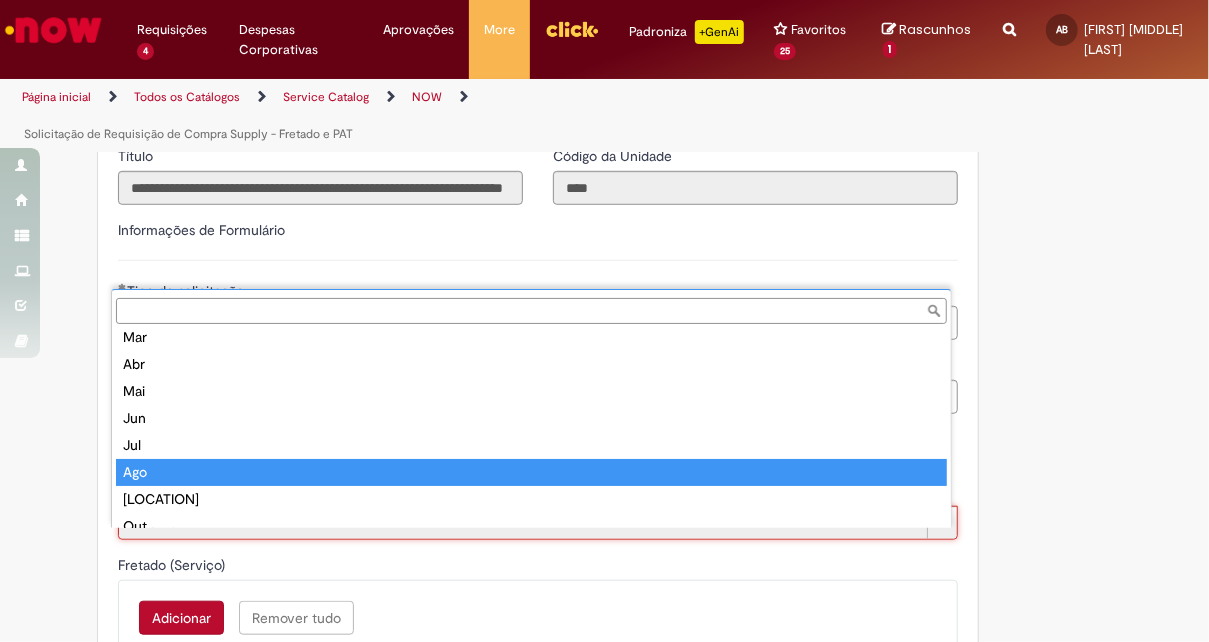 type on "***" 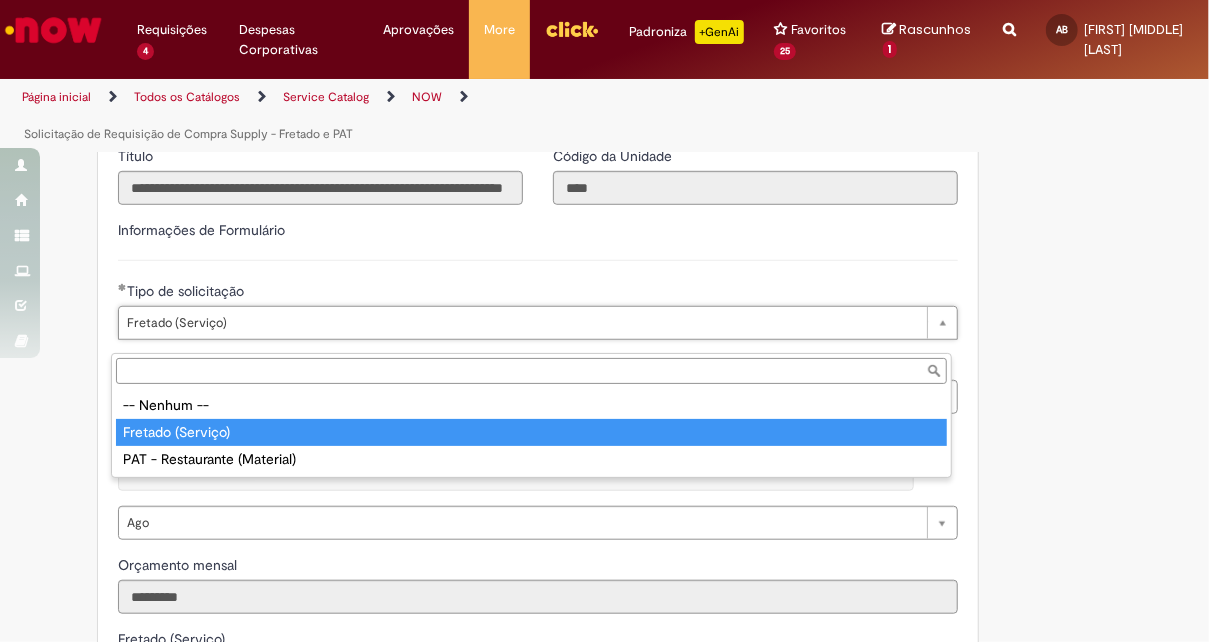 type on "**********" 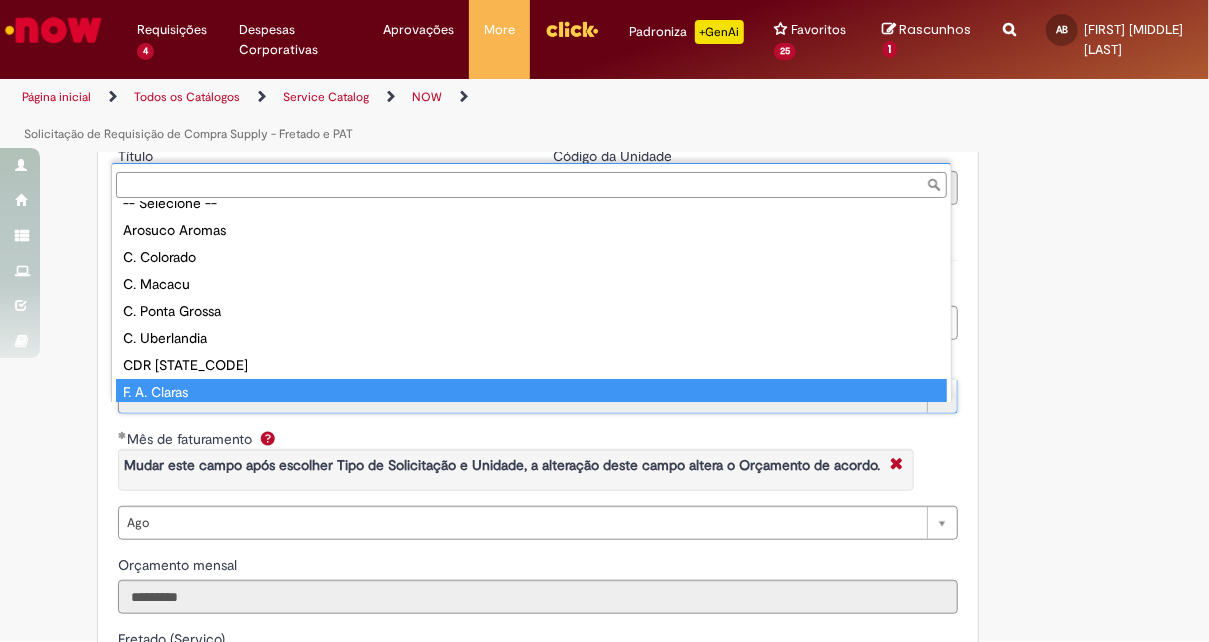 type on "**********" 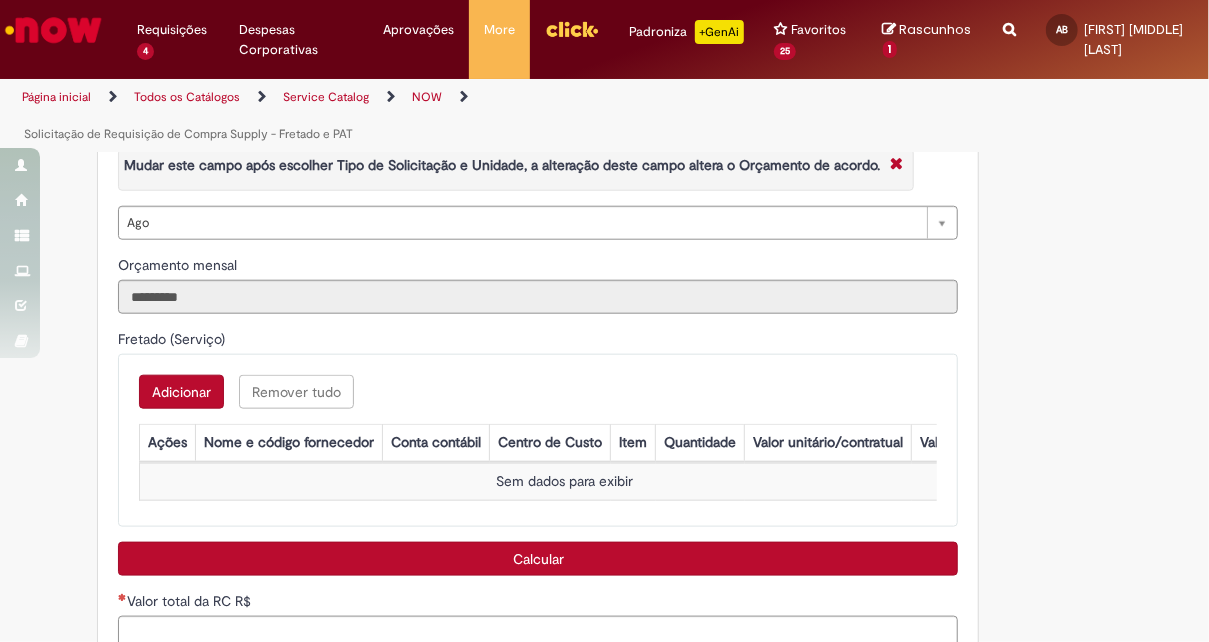 click on "Adicionar Remover tudo Fretado (Serviço) Ações Nome e código fornecedor Conta contábil Centro de Custo Item Quantidade Valor unitário/contratual Valor final Sem dados para exibir" at bounding box center [538, 440] 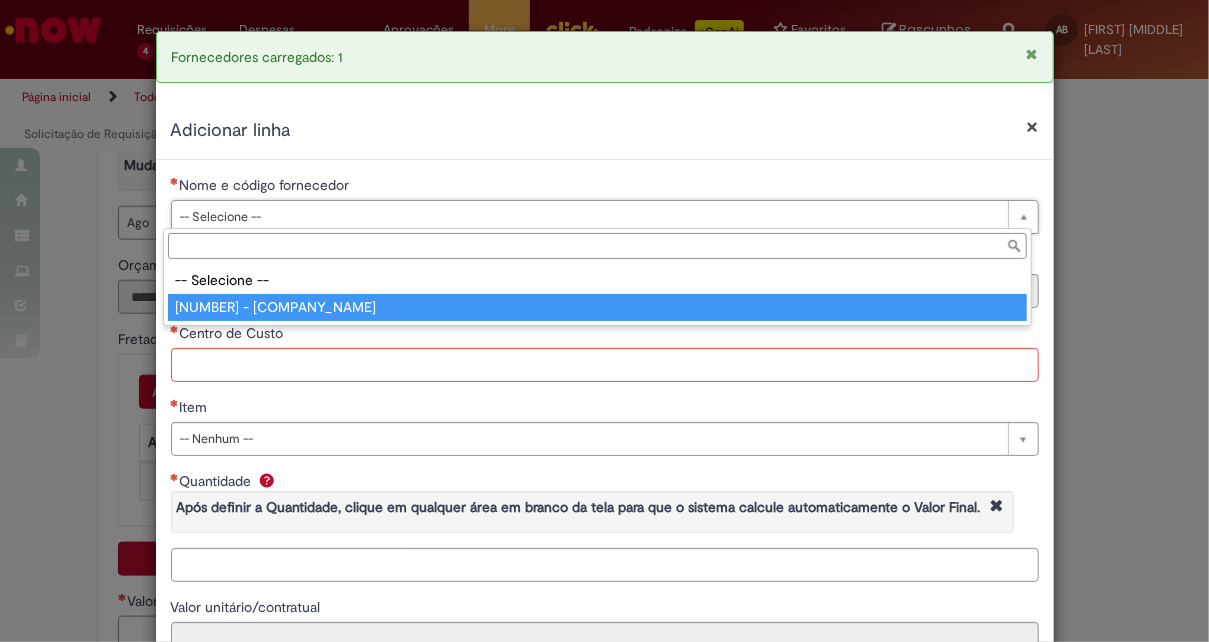 type on "**********" 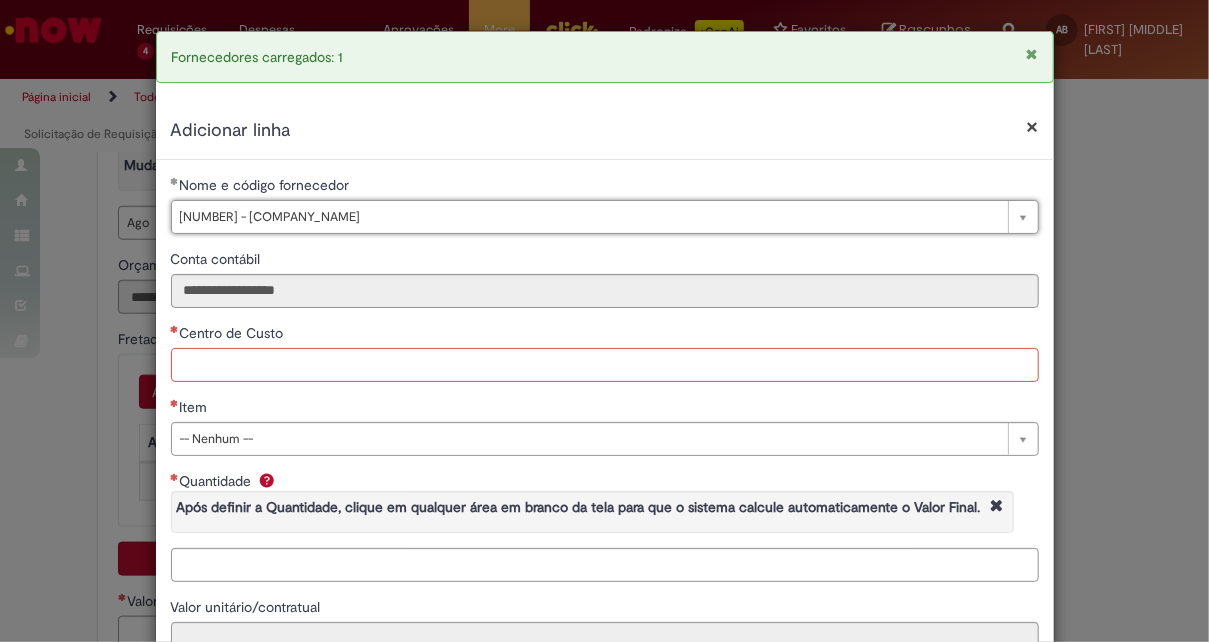 click on "Centro de Custo" at bounding box center (605, 365) 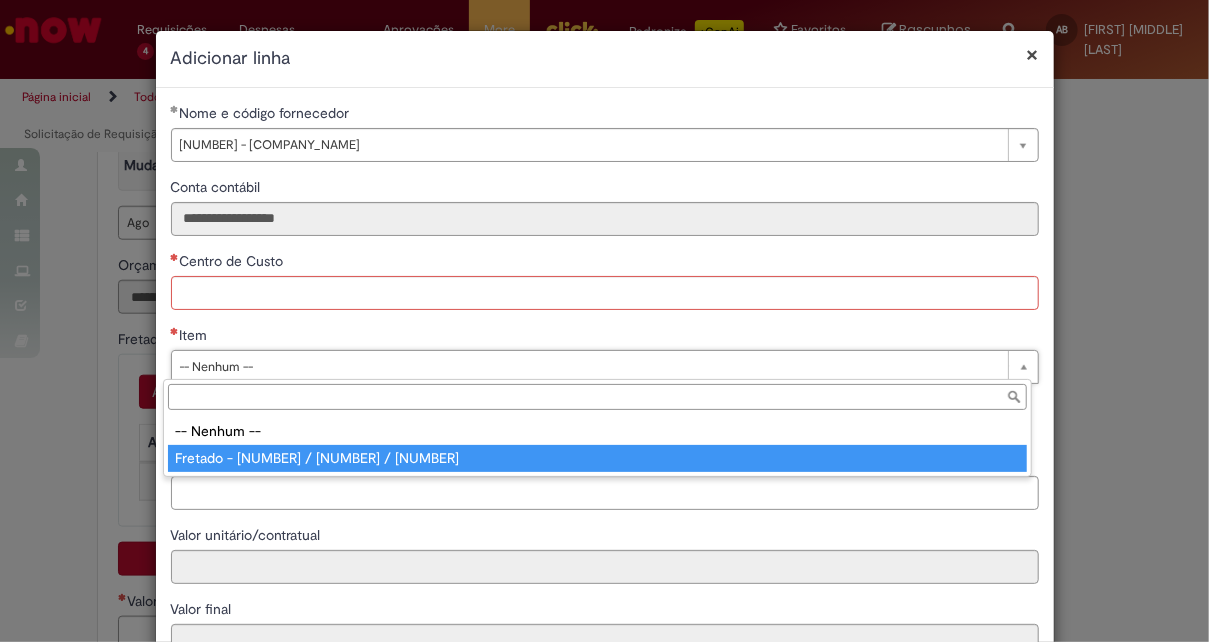 type on "**********" 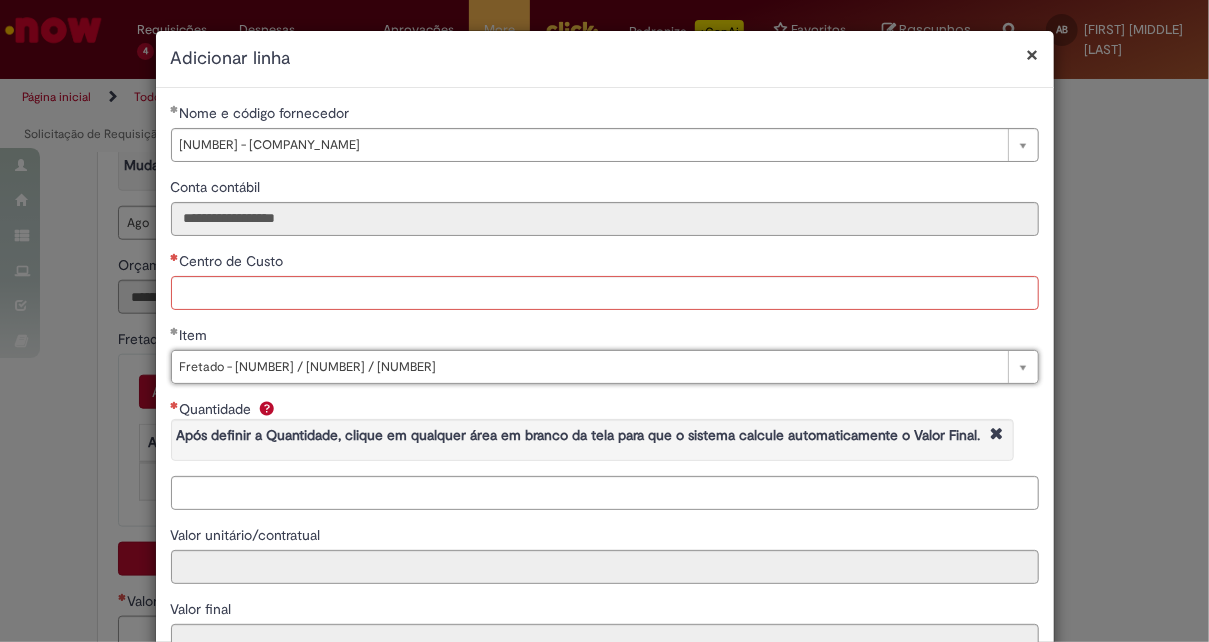 type on "*********" 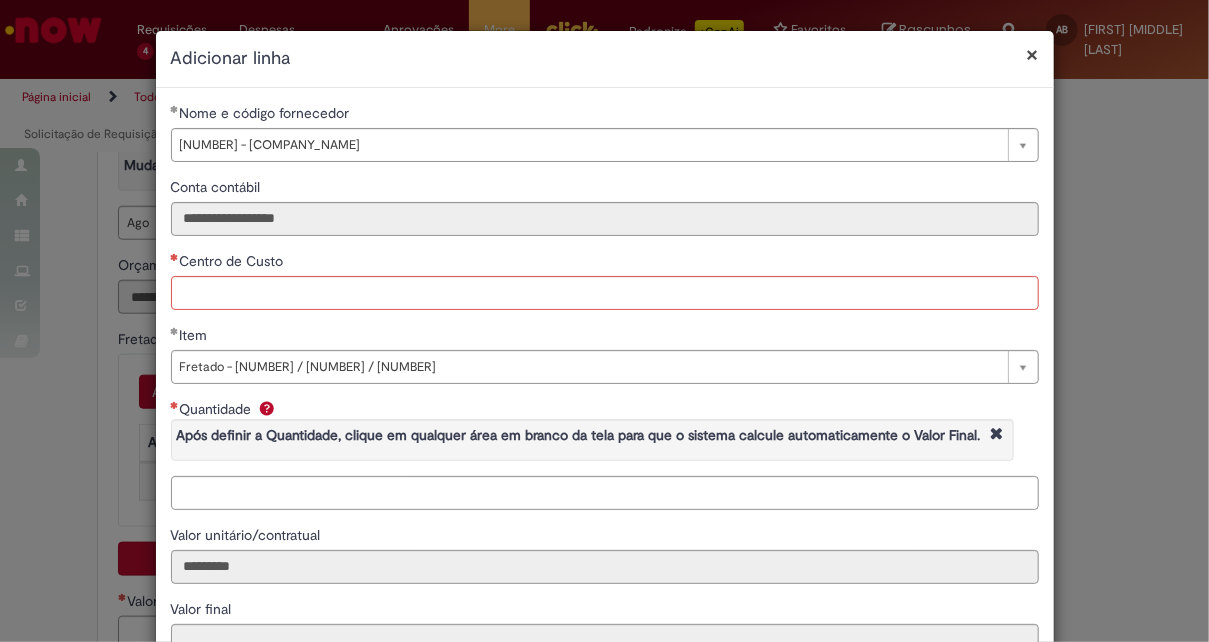 click on "**********" at bounding box center (605, 388) 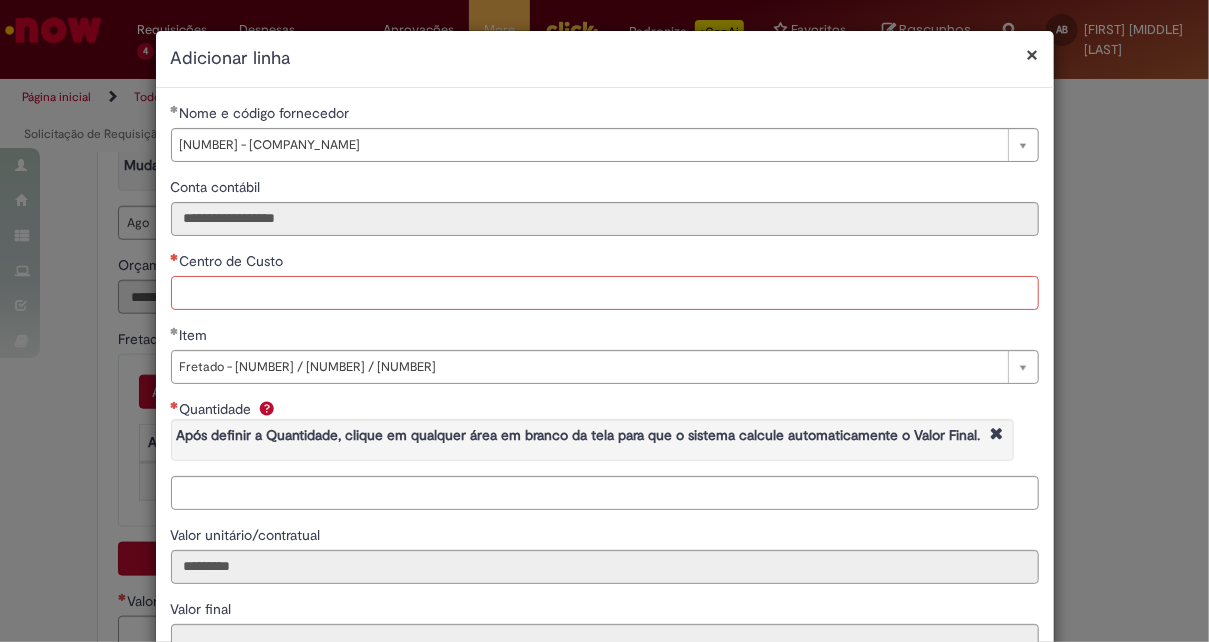click on "Centro de Custo" at bounding box center [605, 293] 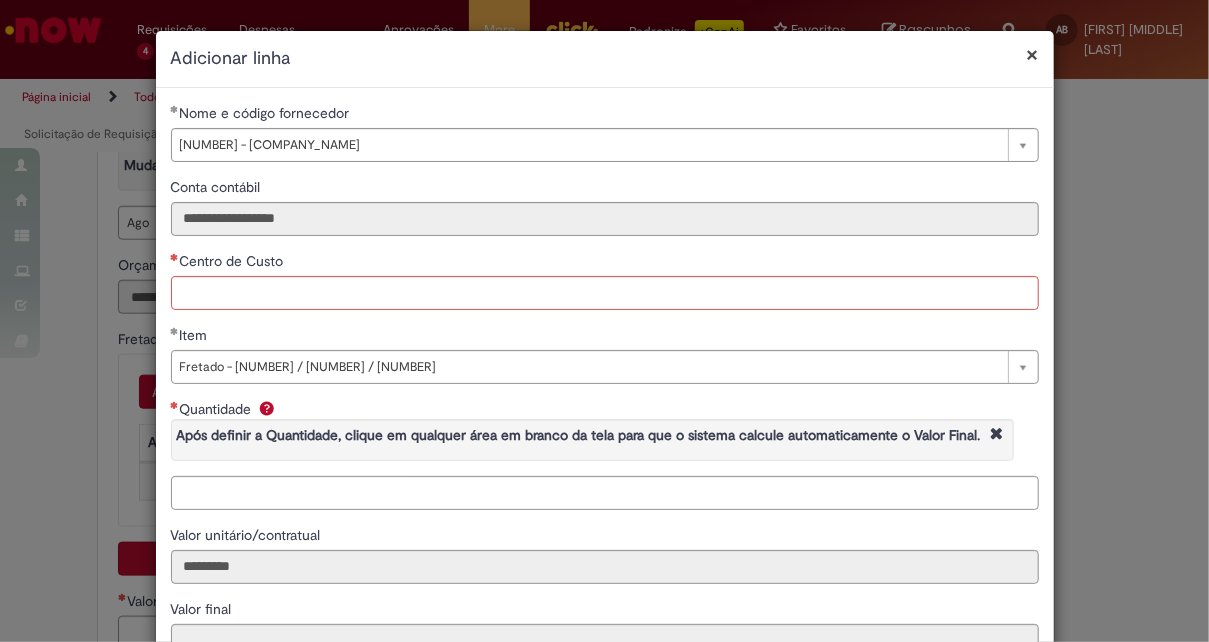 click on "**********" at bounding box center (605, 388) 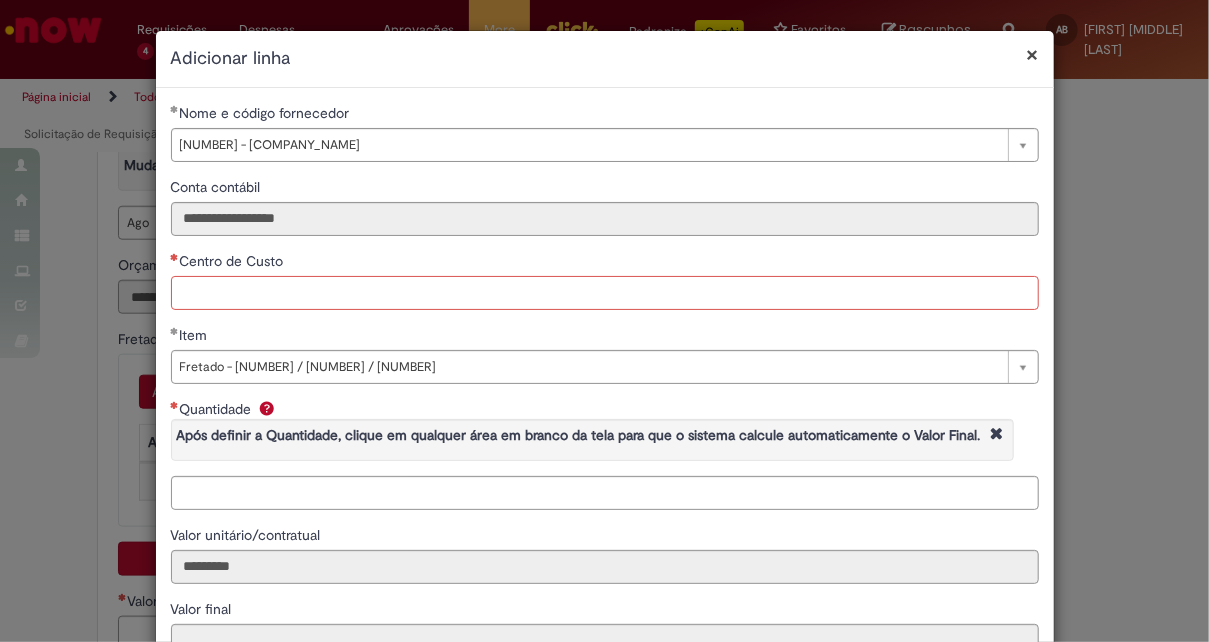click on "Centro de Custo" at bounding box center [605, 293] 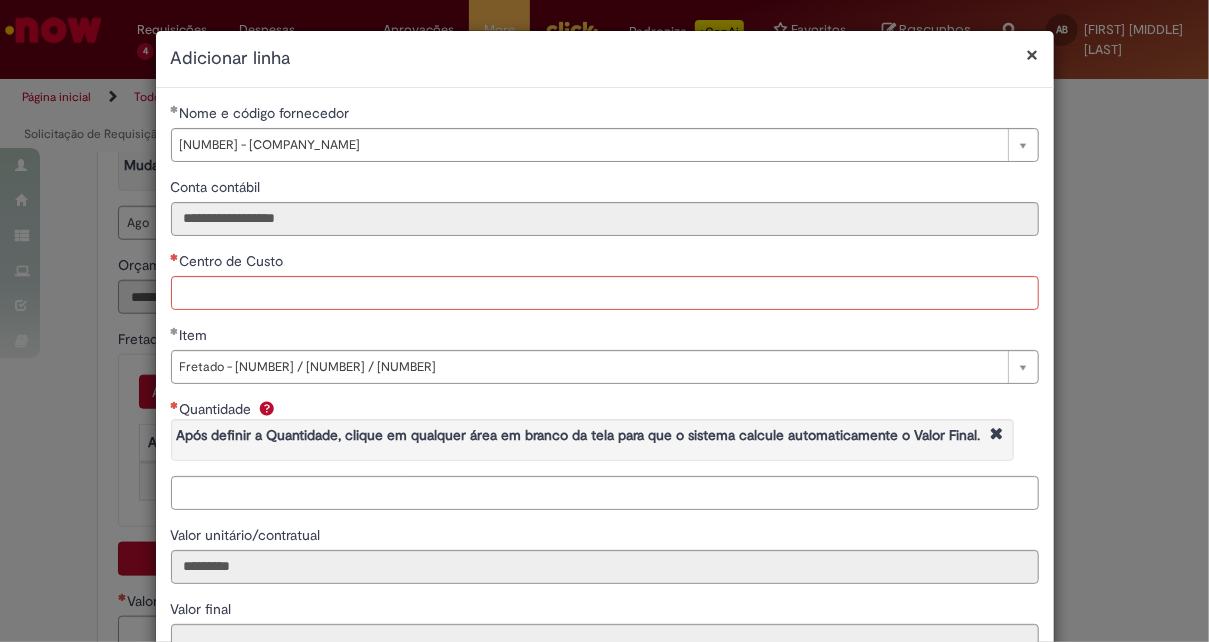 click on "**********" at bounding box center [605, 388] 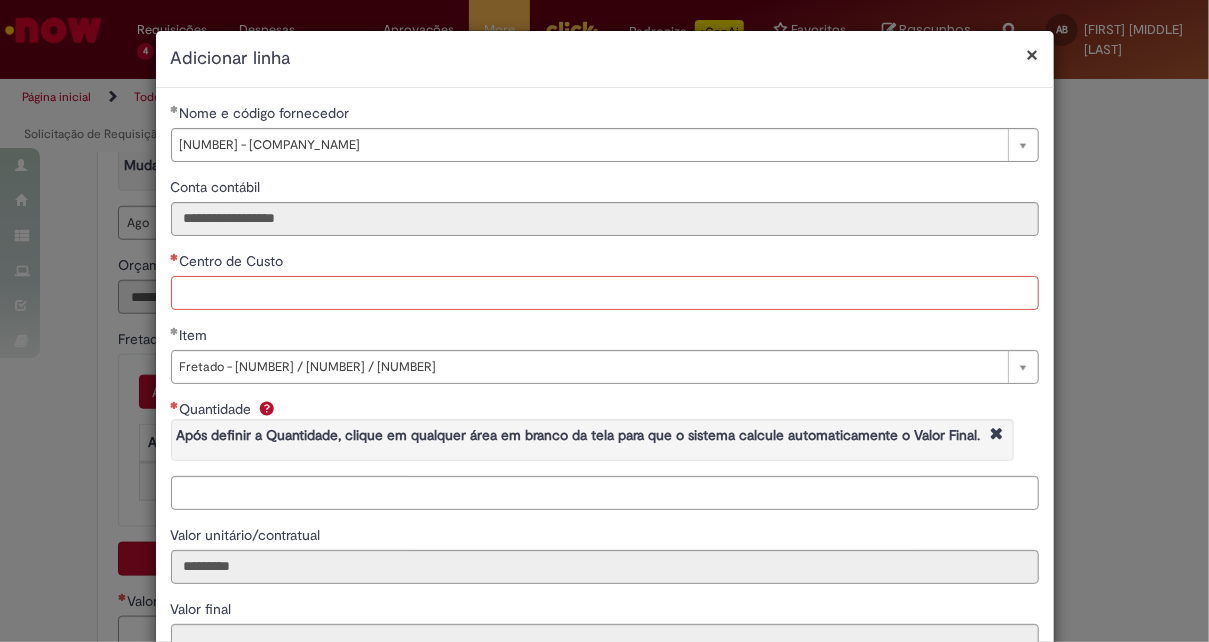 click on "Centro de Custo" at bounding box center (605, 293) 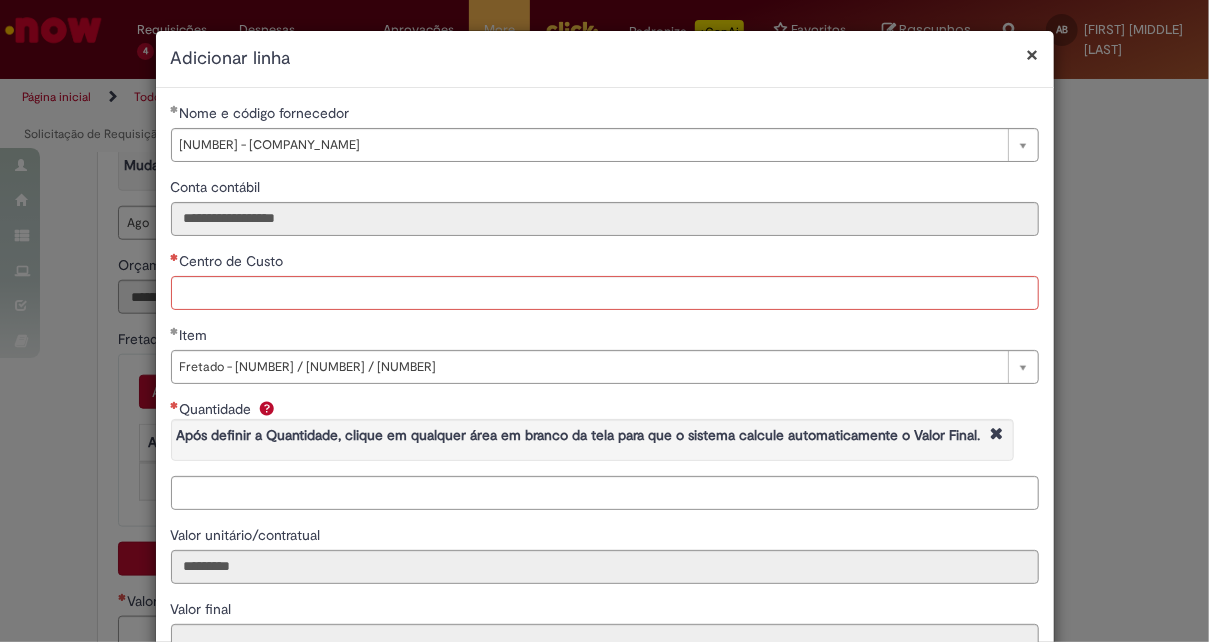 click on "Item" at bounding box center (605, 337) 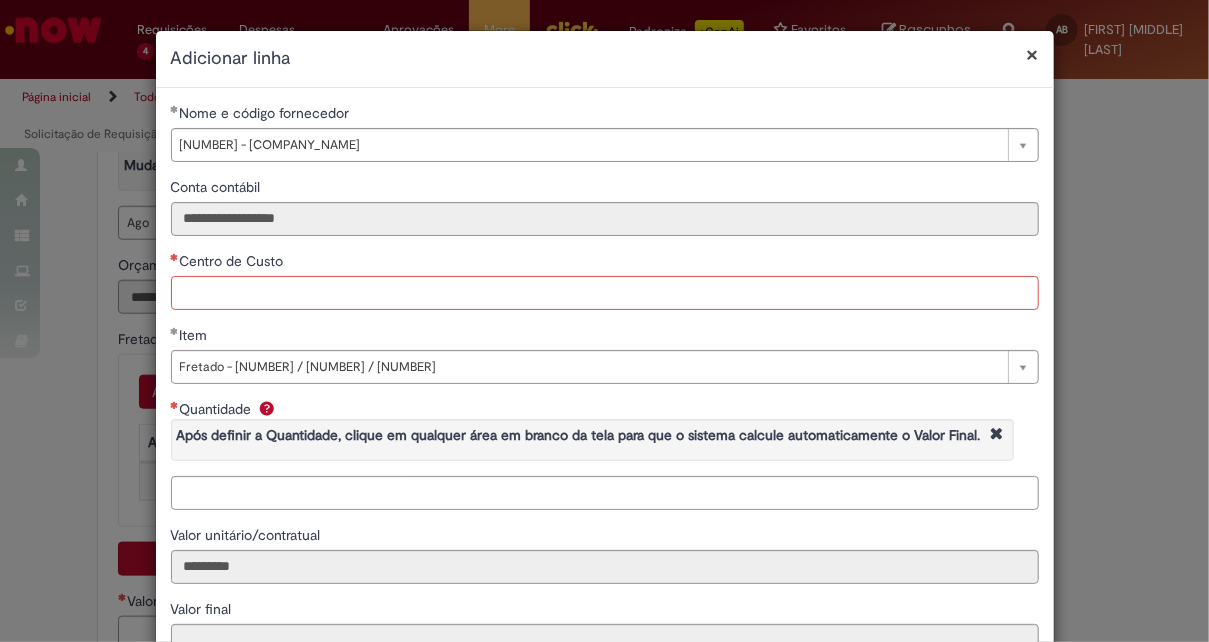 click on "Centro de Custo" at bounding box center (605, 293) 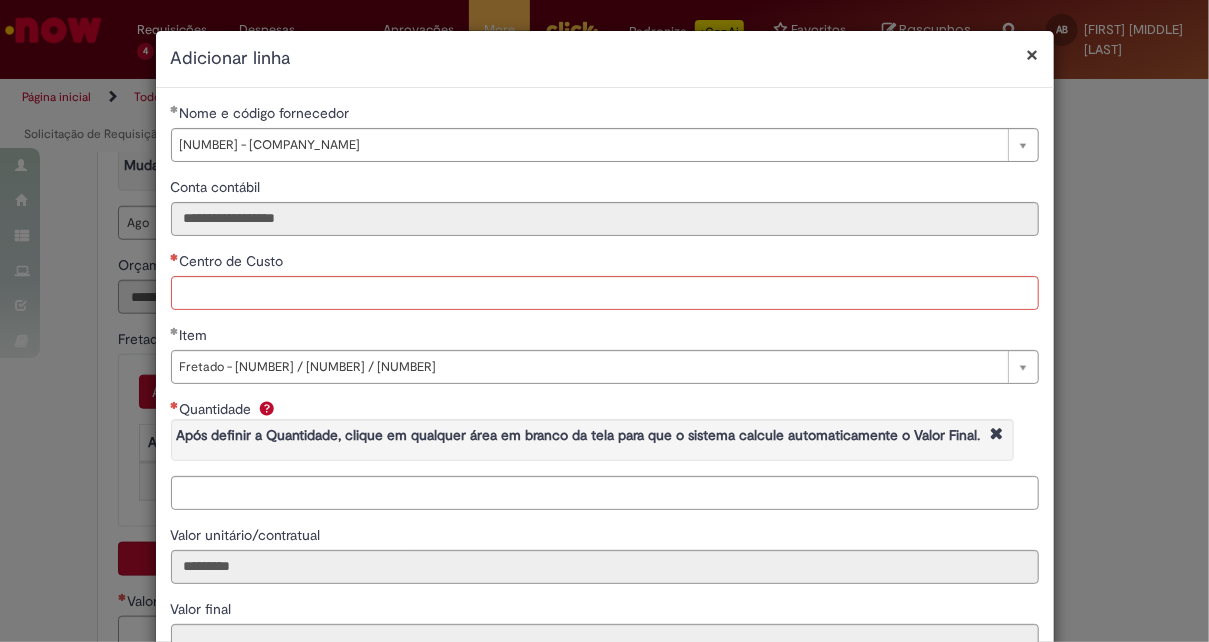 drag, startPoint x: 343, startPoint y: 334, endPoint x: 348, endPoint y: 324, distance: 11.18034 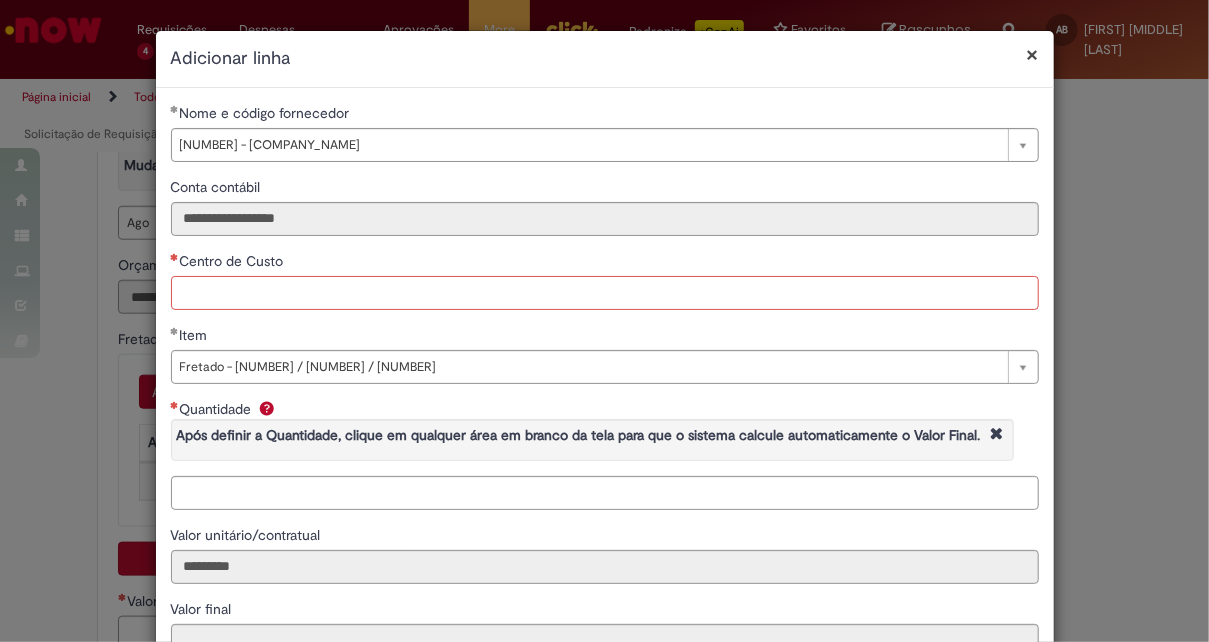 click on "Centro de Custo" at bounding box center (605, 293) 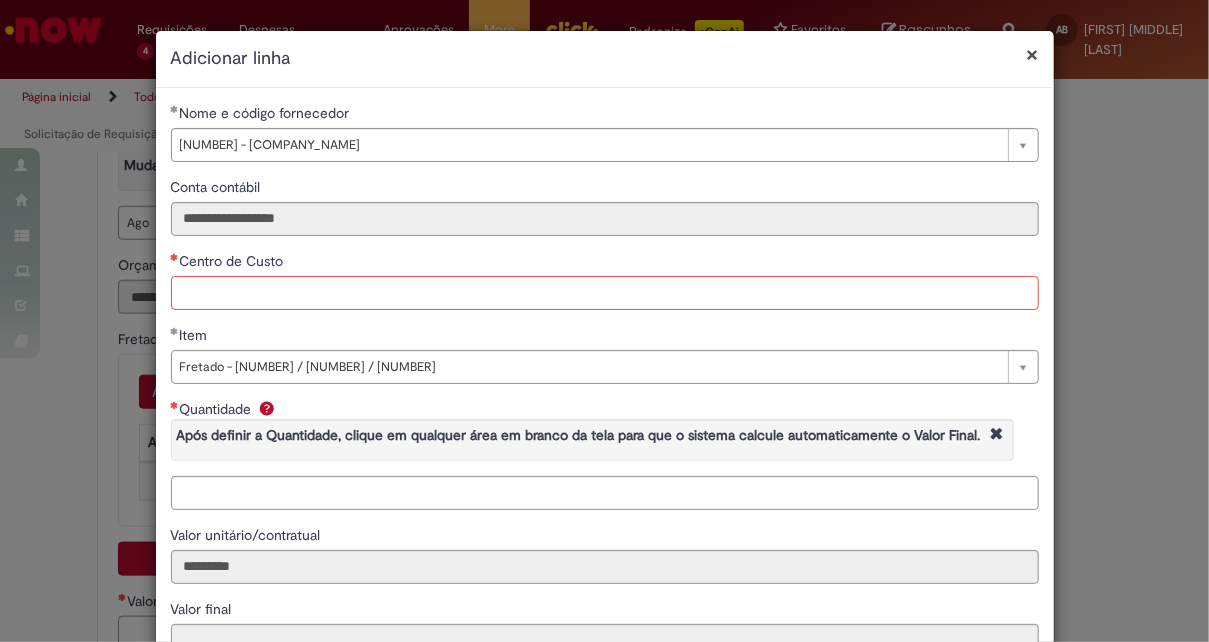scroll, scrollTop: 100, scrollLeft: 0, axis: vertical 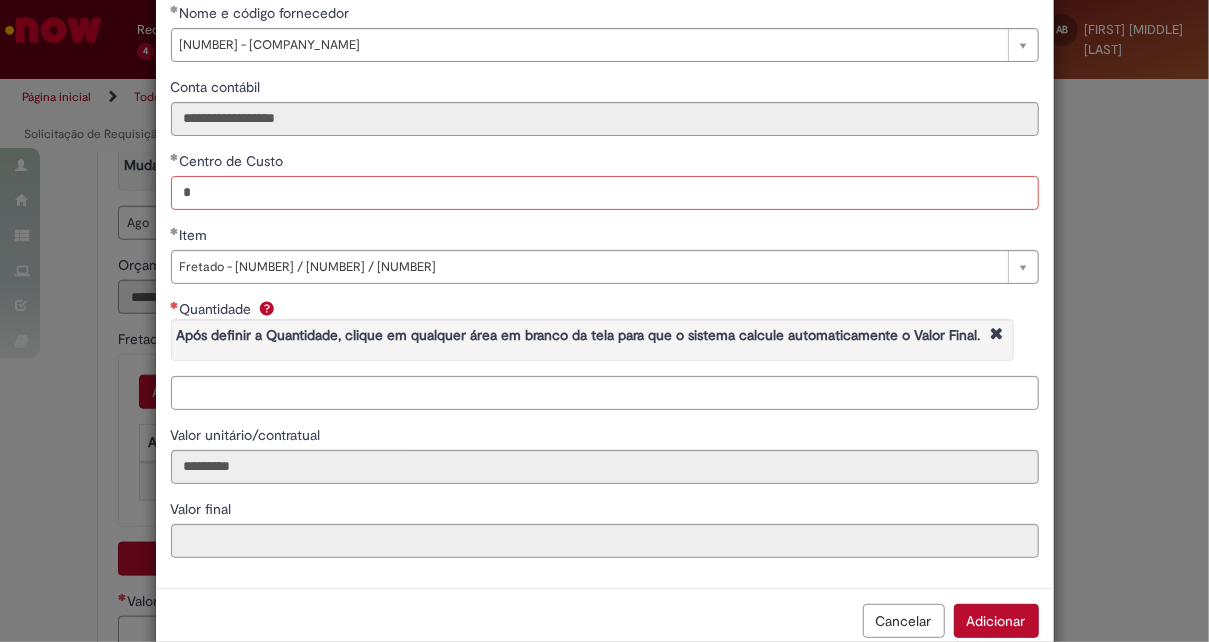 type on "*" 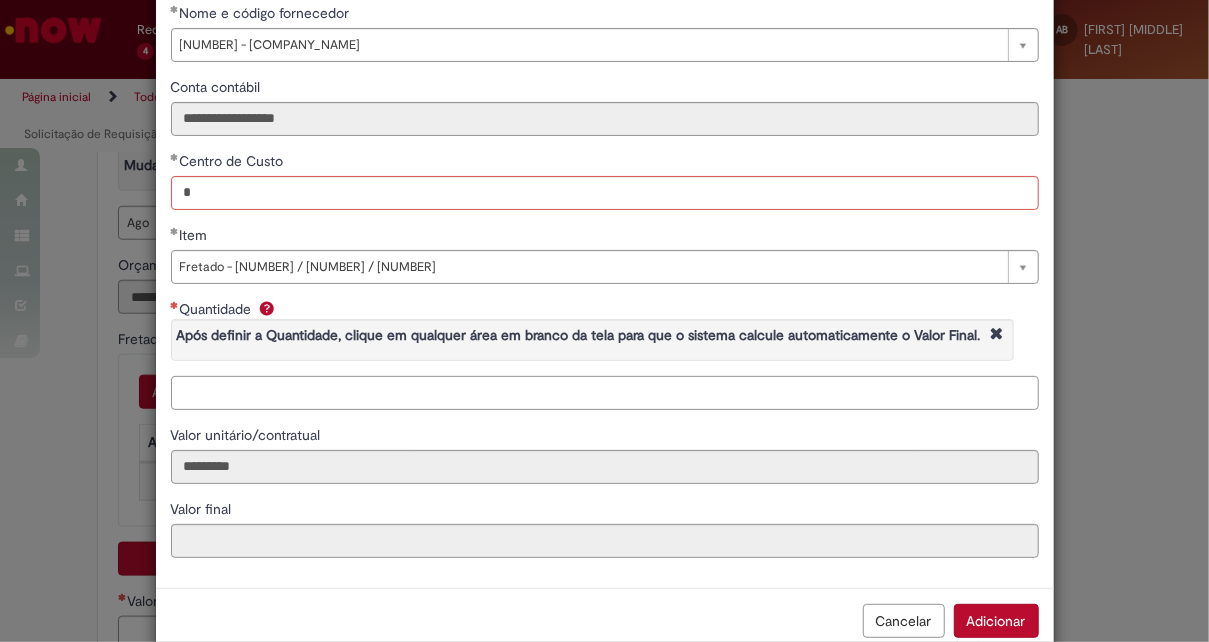 click on "Quantidade Após definir a Quantidade, clique em qualquer área em branco da tela para que o sistema calcule automaticamente o Valor Final." at bounding box center (605, 393) 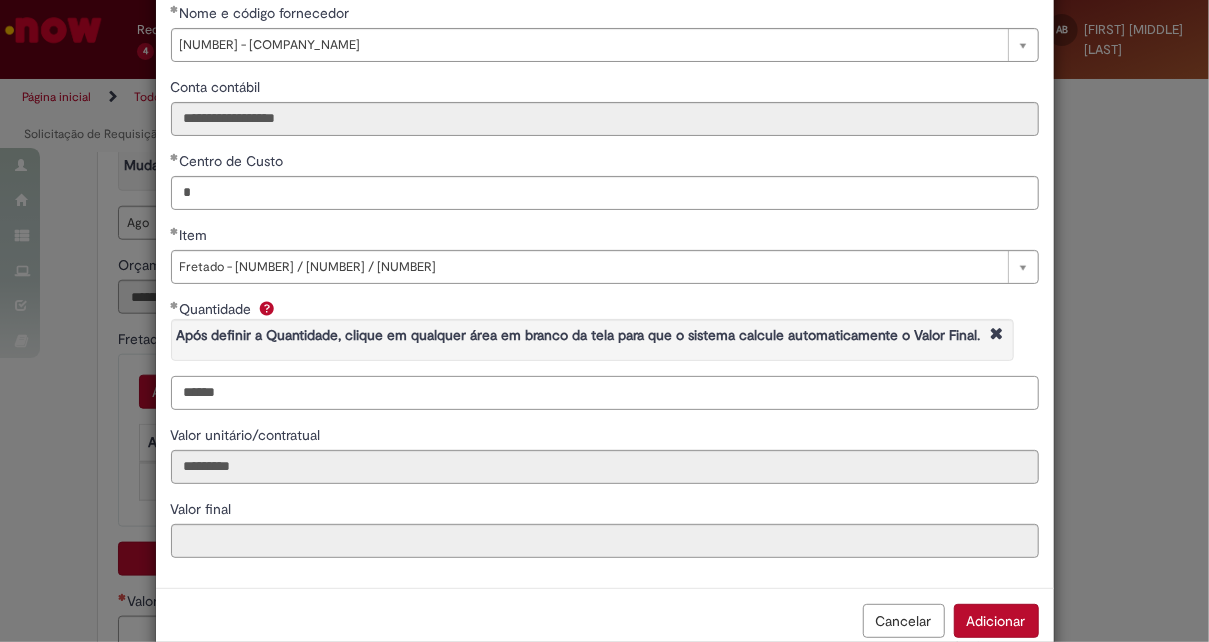 type on "******" 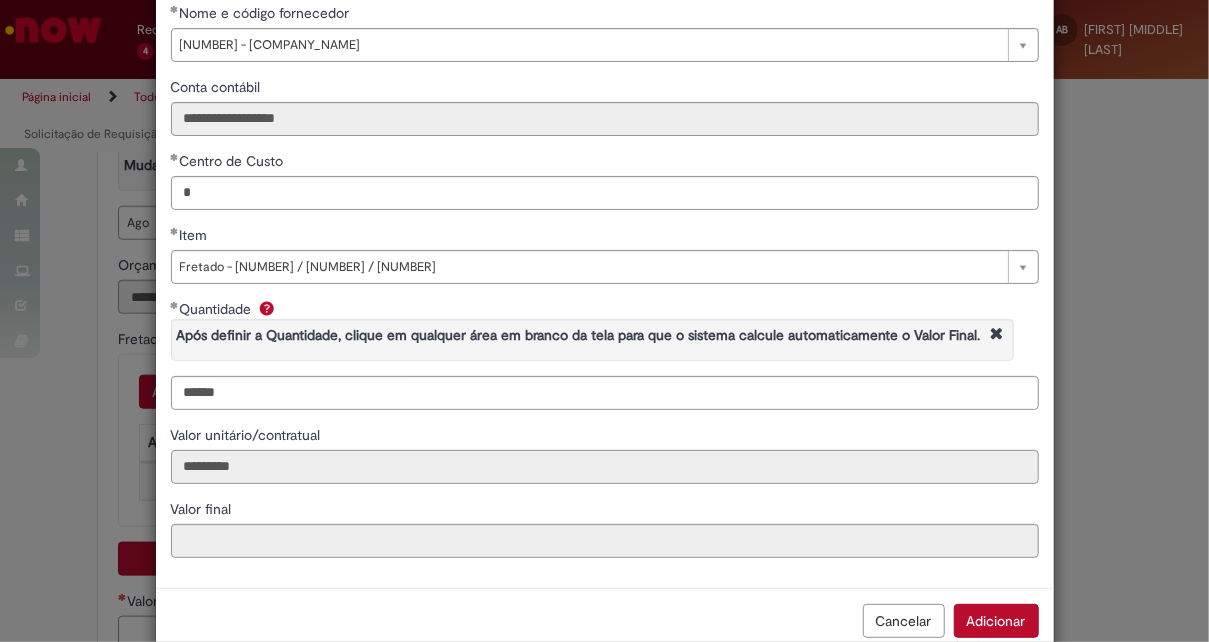type on "**********" 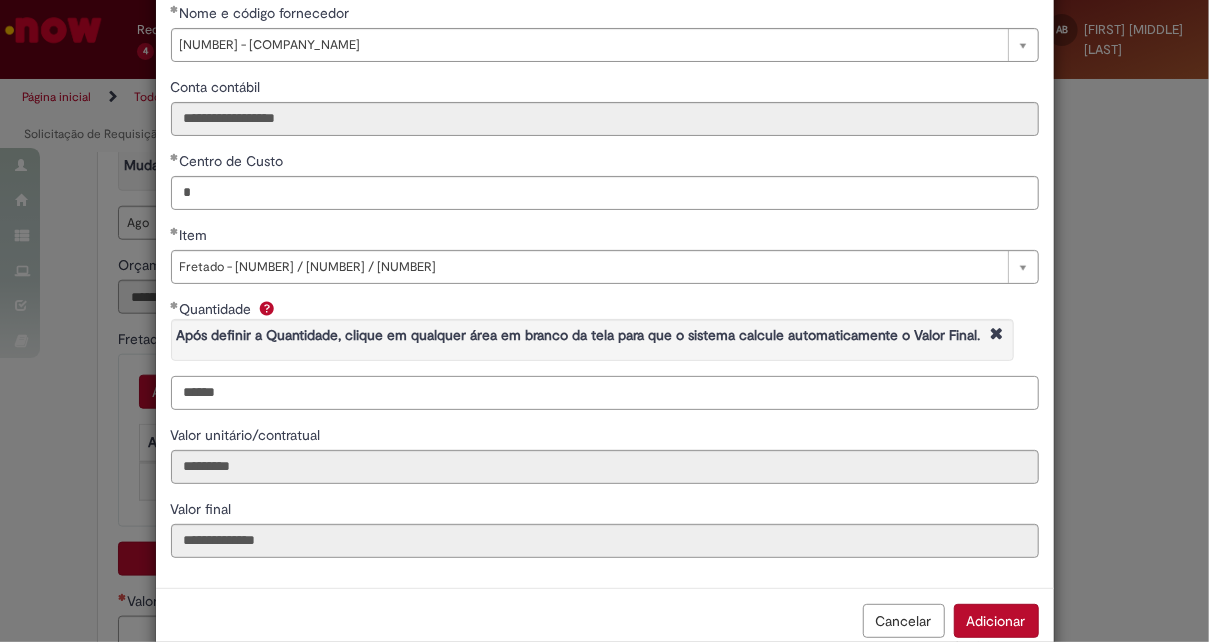 click on "******" at bounding box center (605, 393) 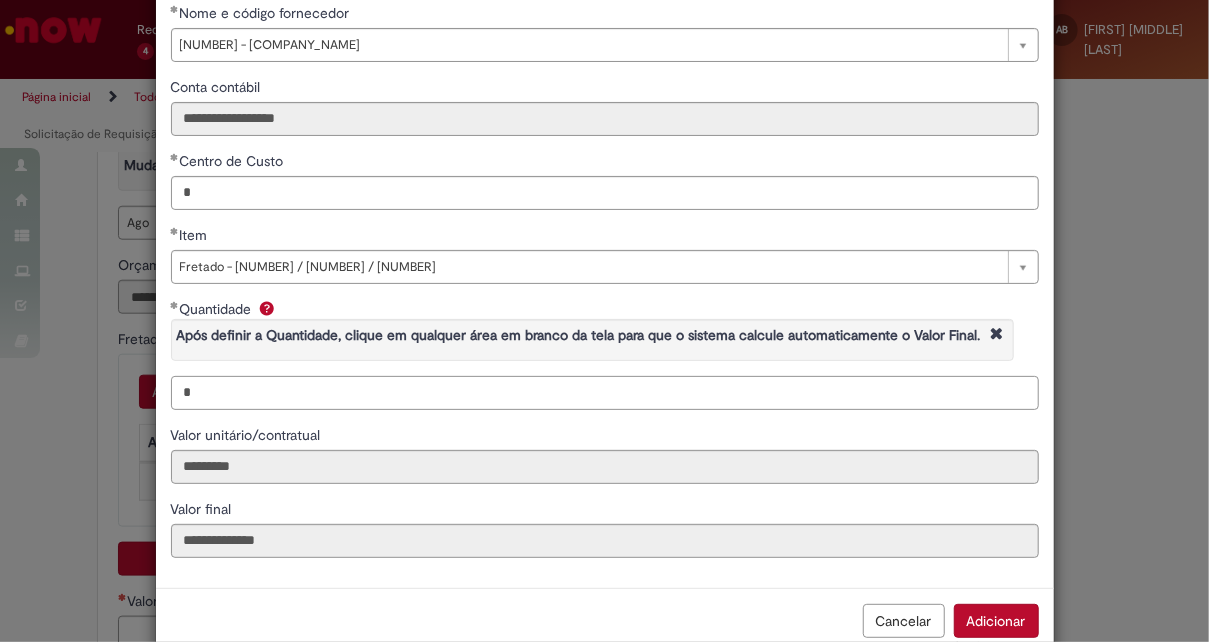 type on "*" 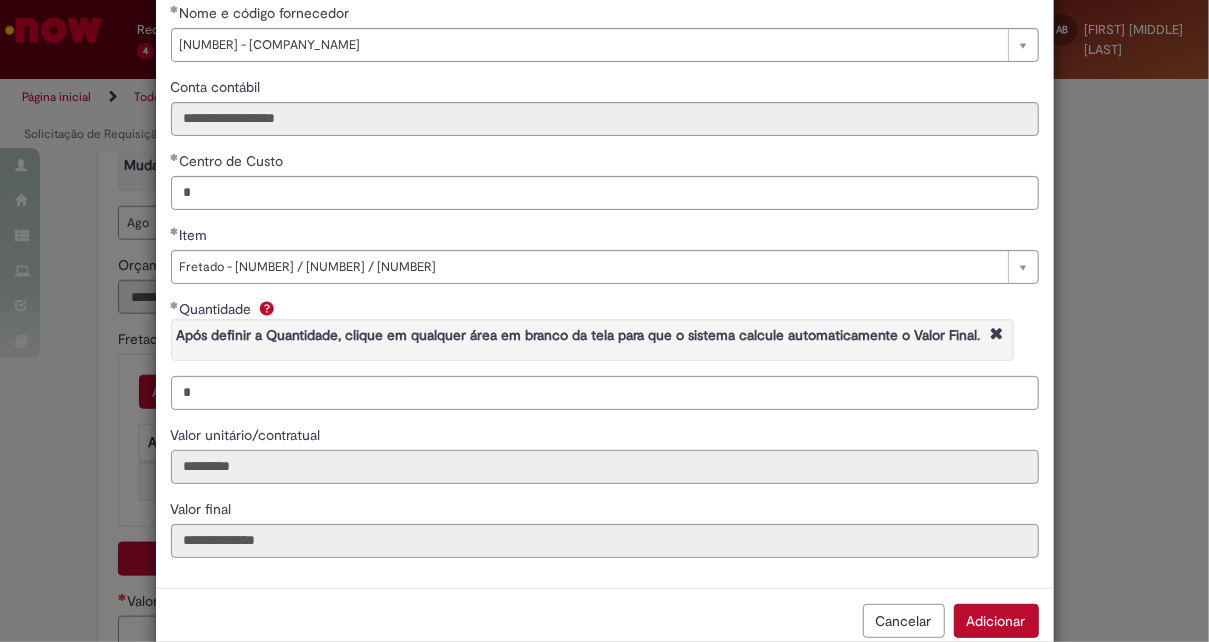 type on "*********" 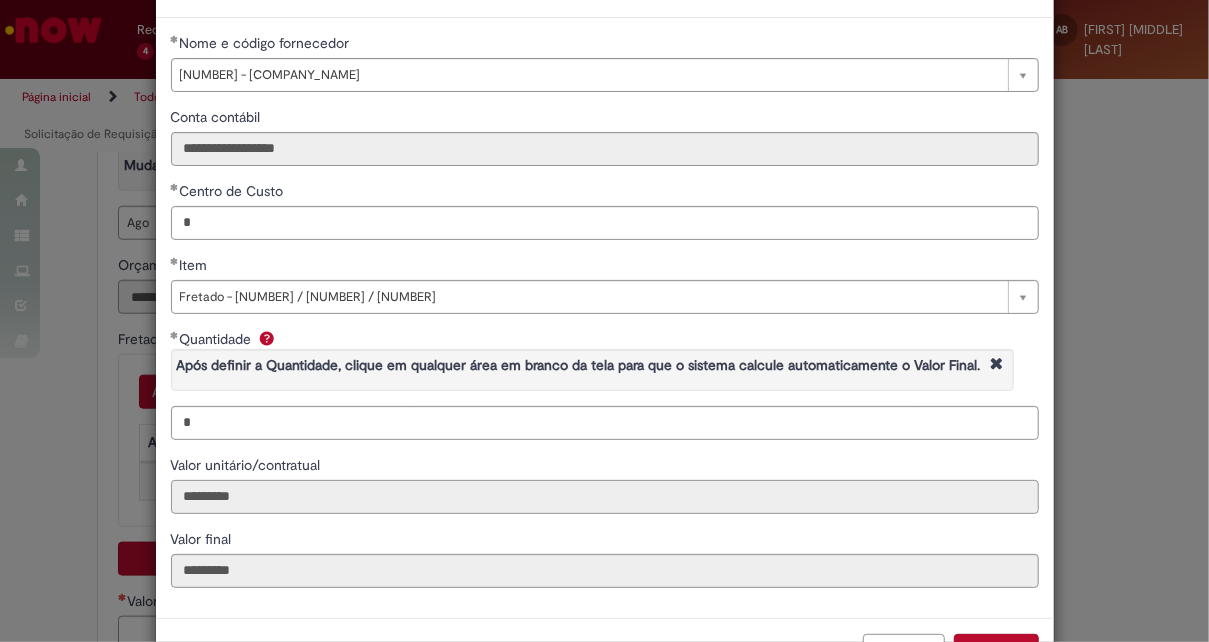 scroll, scrollTop: 140, scrollLeft: 0, axis: vertical 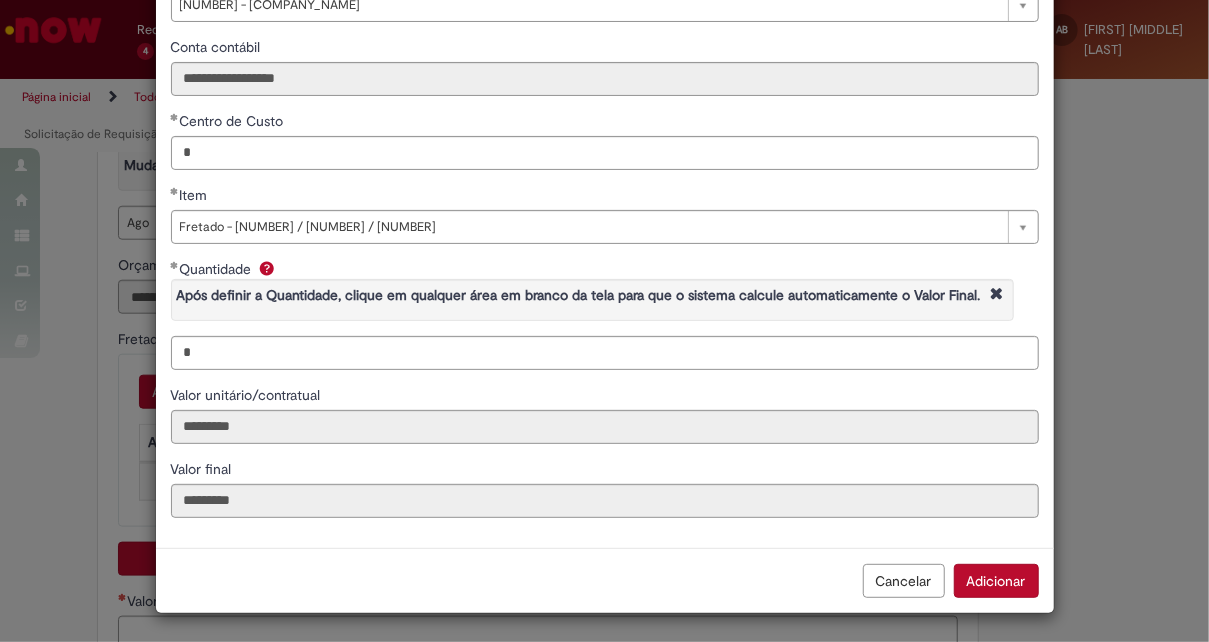 drag, startPoint x: 998, startPoint y: 588, endPoint x: 982, endPoint y: 588, distance: 16 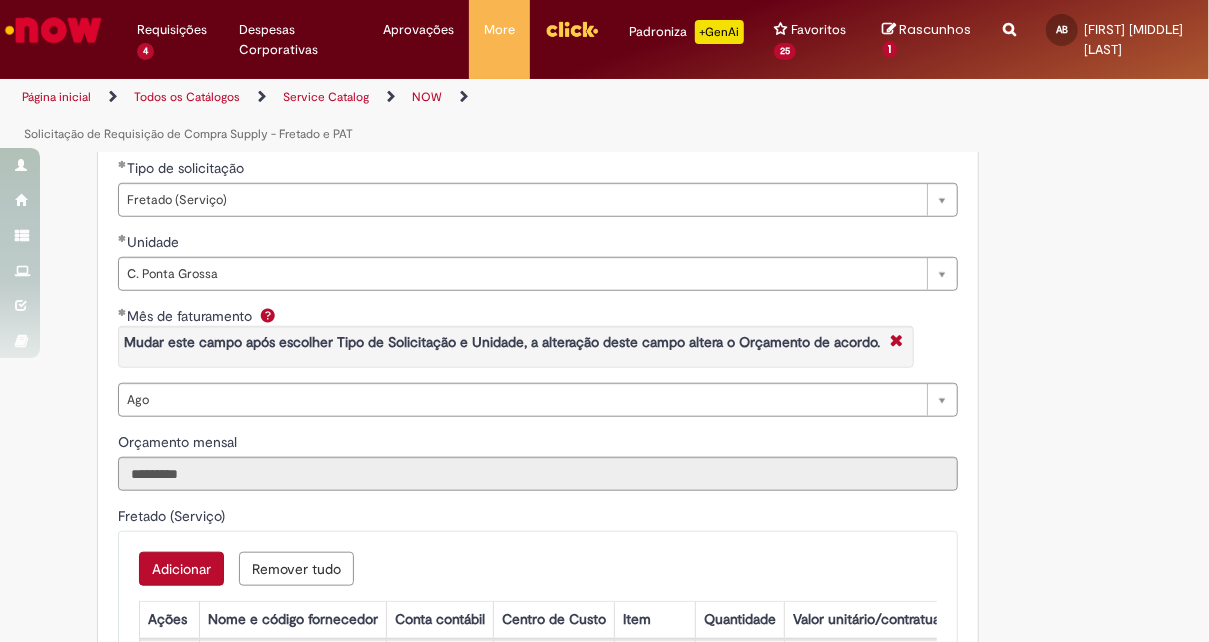 scroll, scrollTop: 800, scrollLeft: 0, axis: vertical 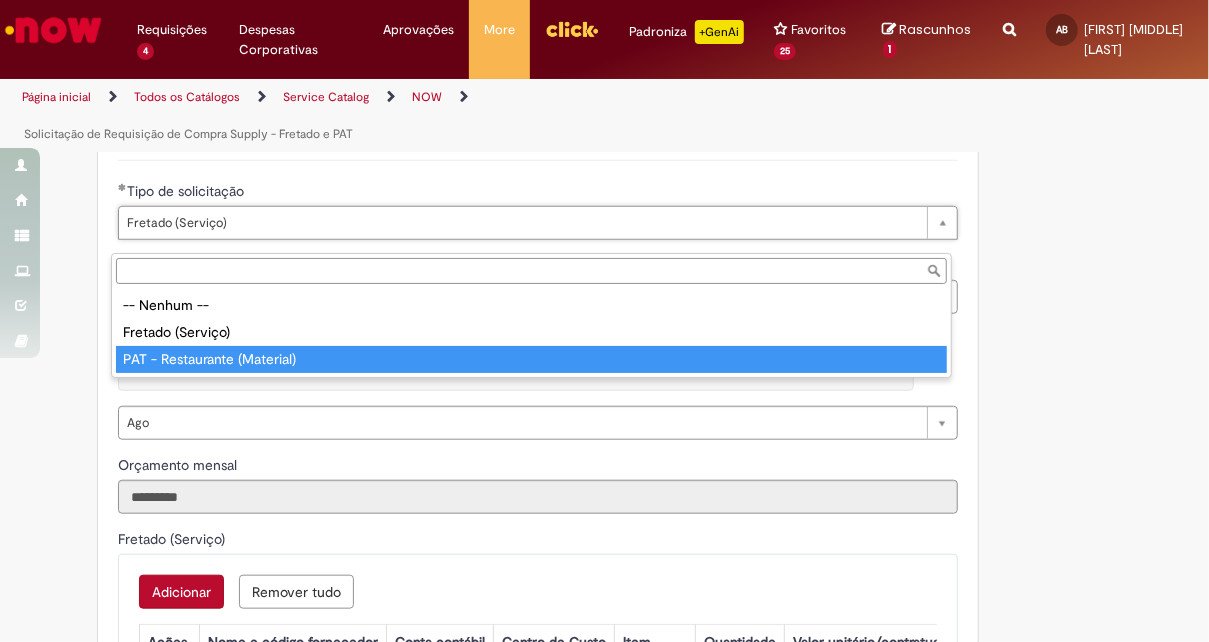 type on "**********" 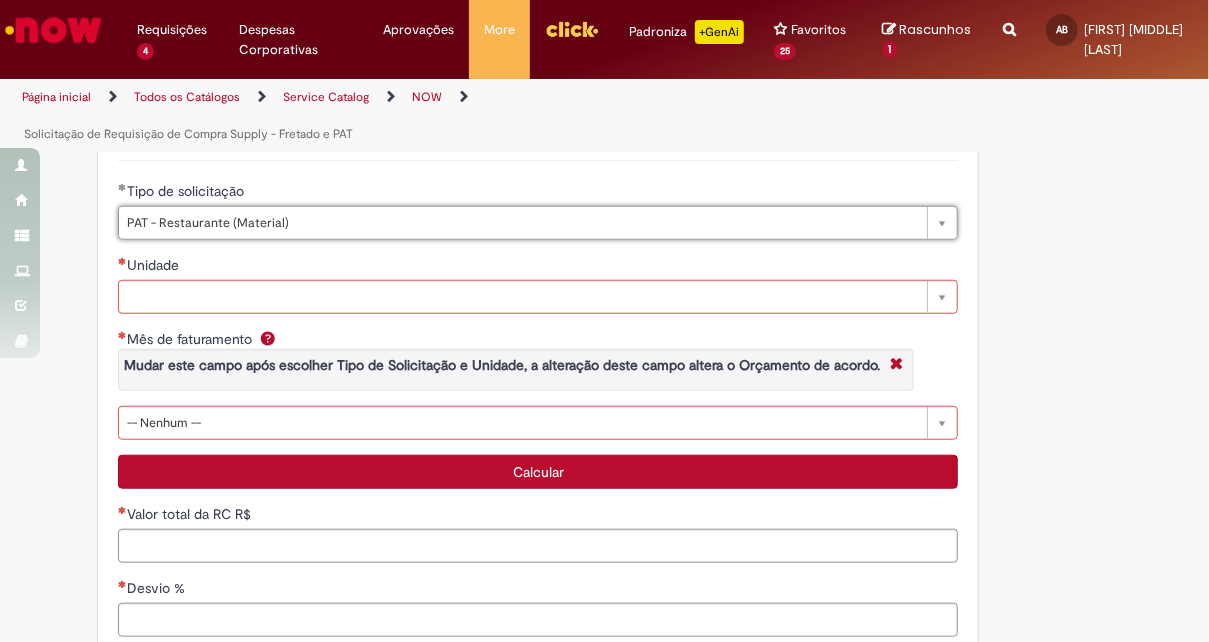 scroll, scrollTop: 0, scrollLeft: 106, axis: horizontal 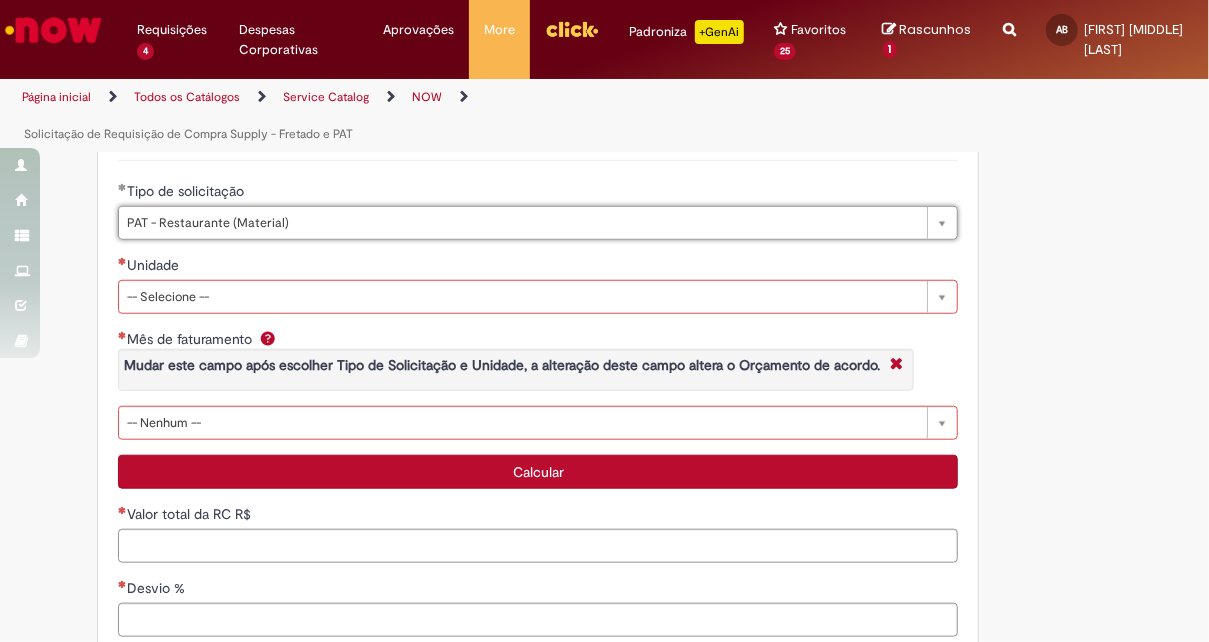type 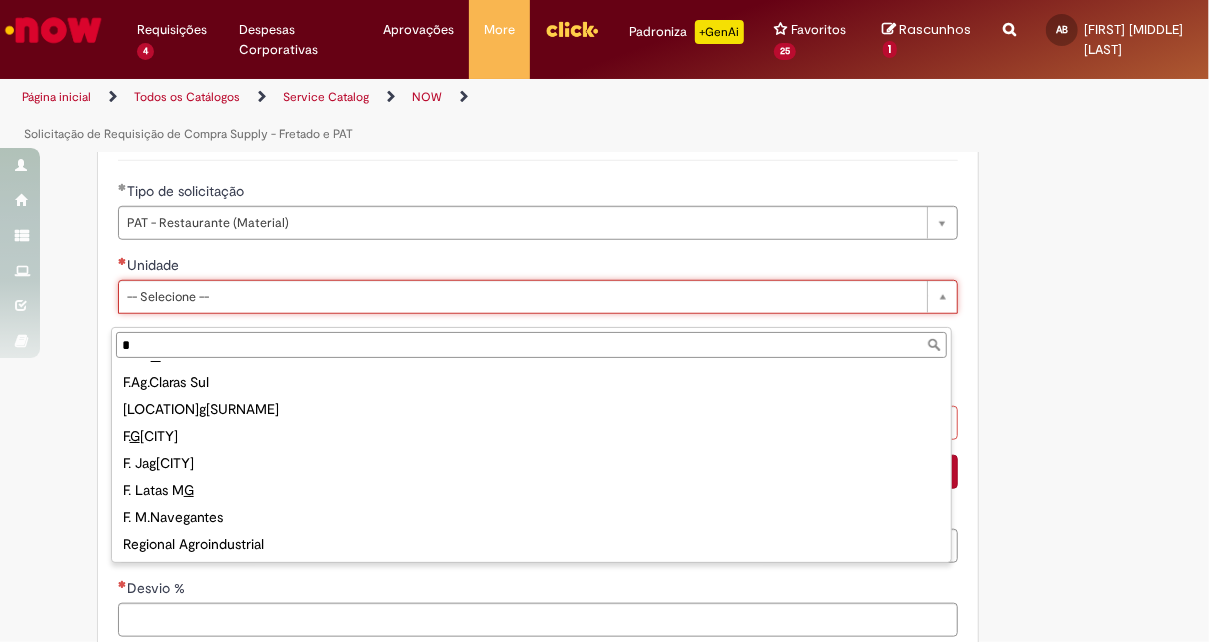 scroll, scrollTop: 0, scrollLeft: 0, axis: both 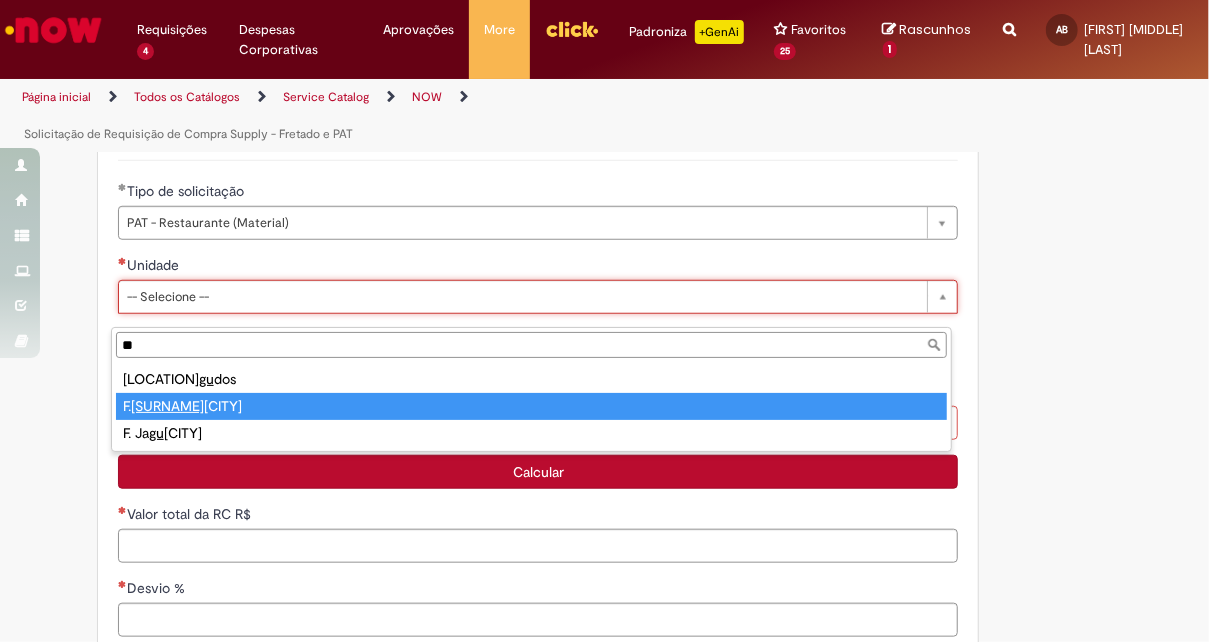 type on "**" 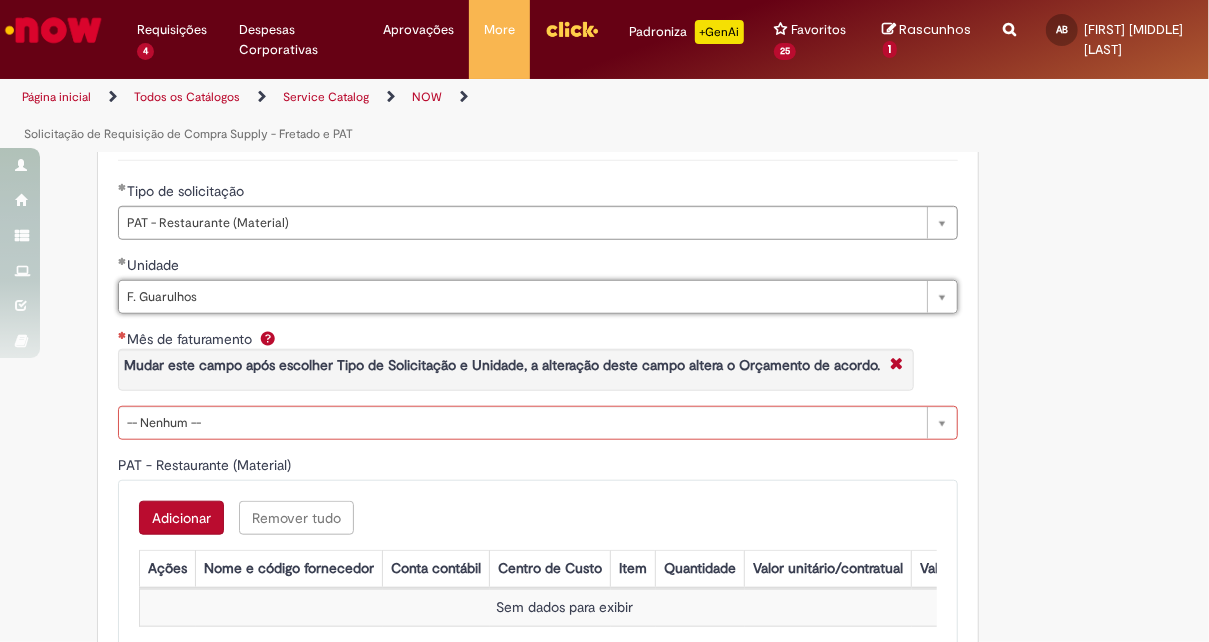 scroll, scrollTop: 0, scrollLeft: 76, axis: horizontal 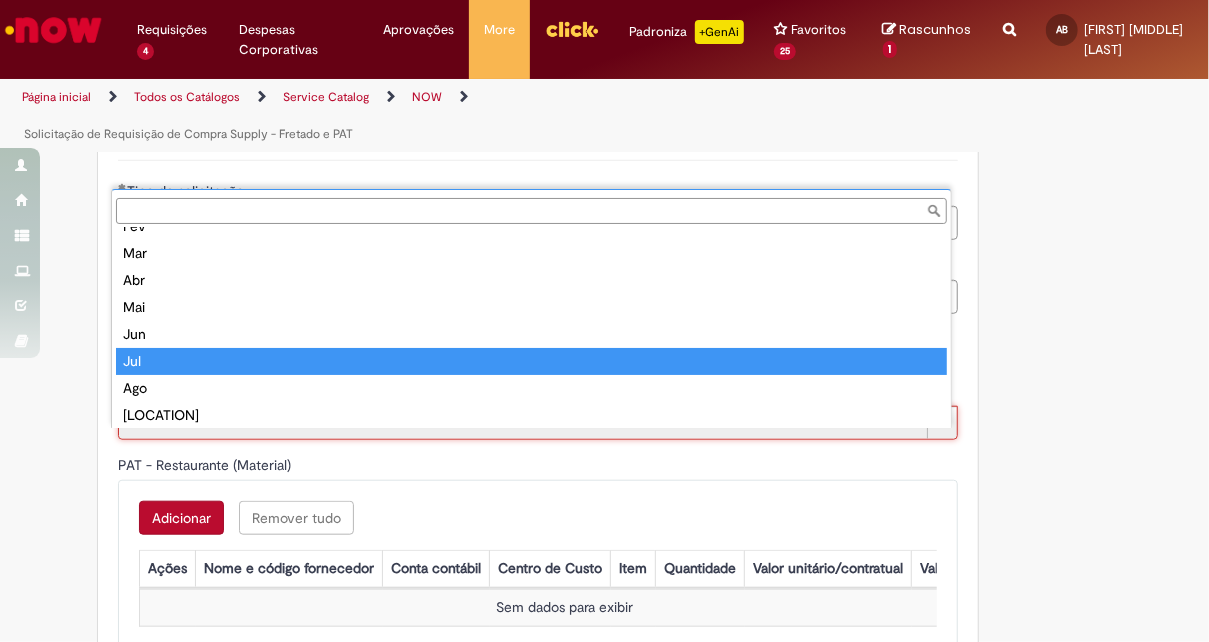 type on "***" 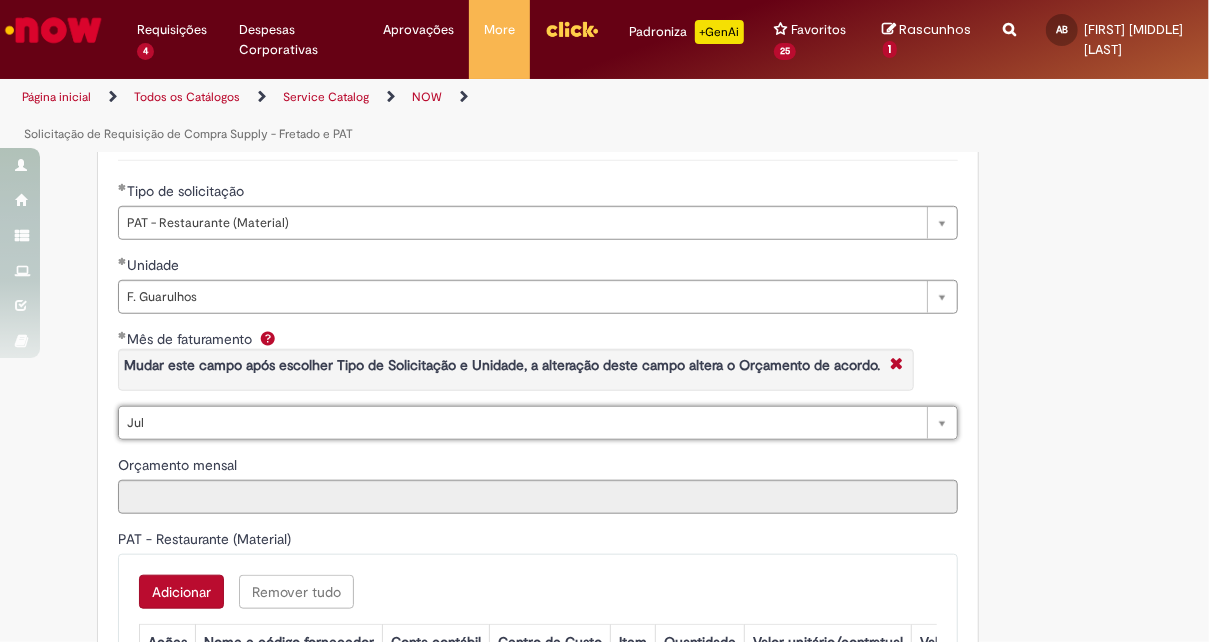 type on "*********" 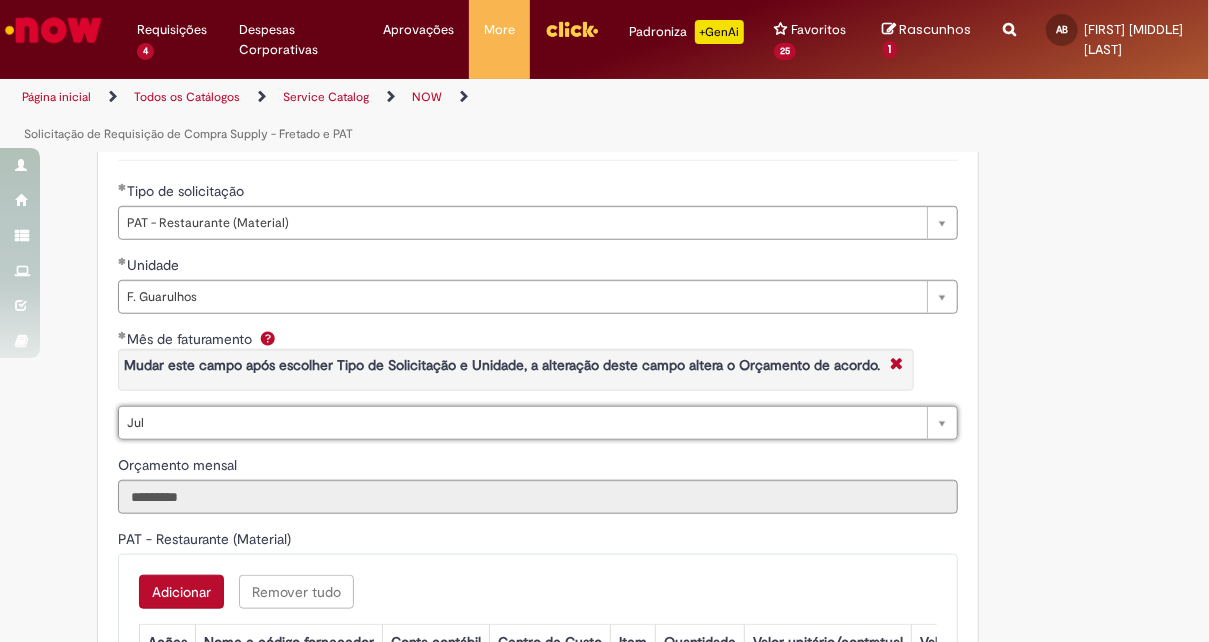 scroll, scrollTop: 0, scrollLeft: 16, axis: horizontal 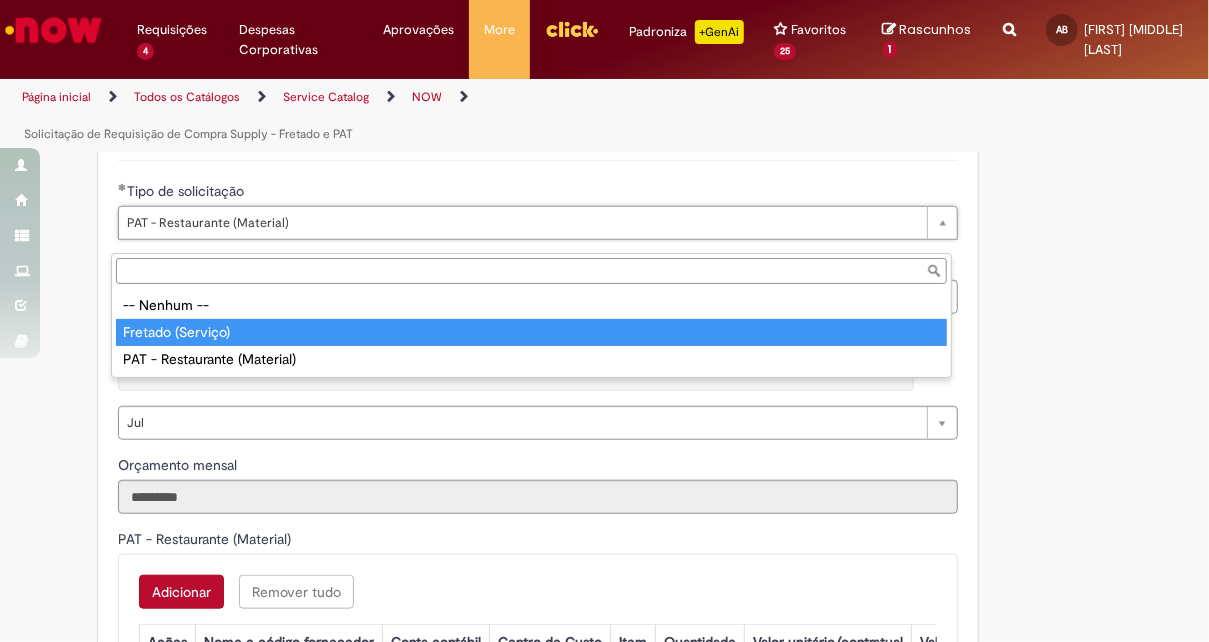 type on "**********" 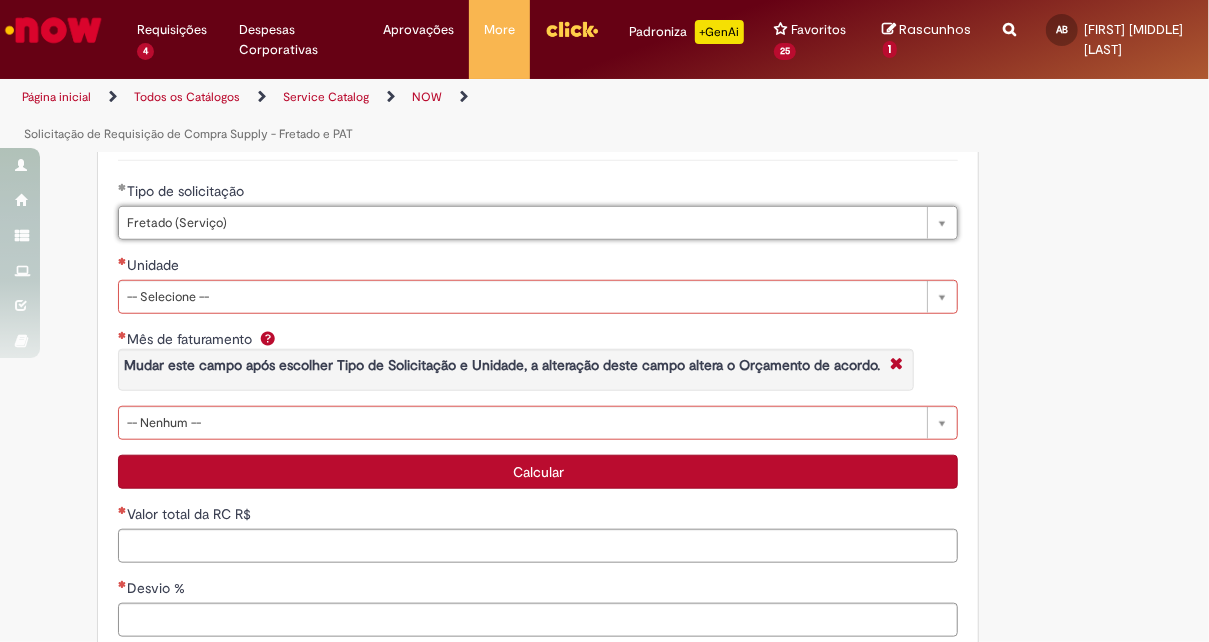 scroll, scrollTop: 0, scrollLeft: 106, axis: horizontal 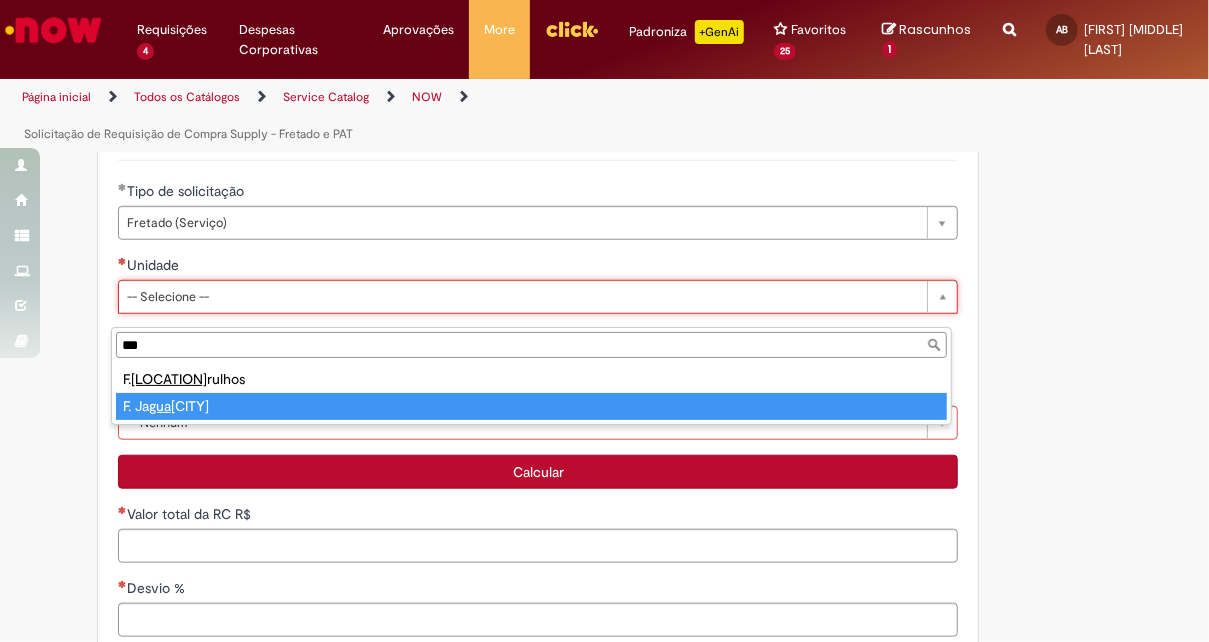 type on "***" 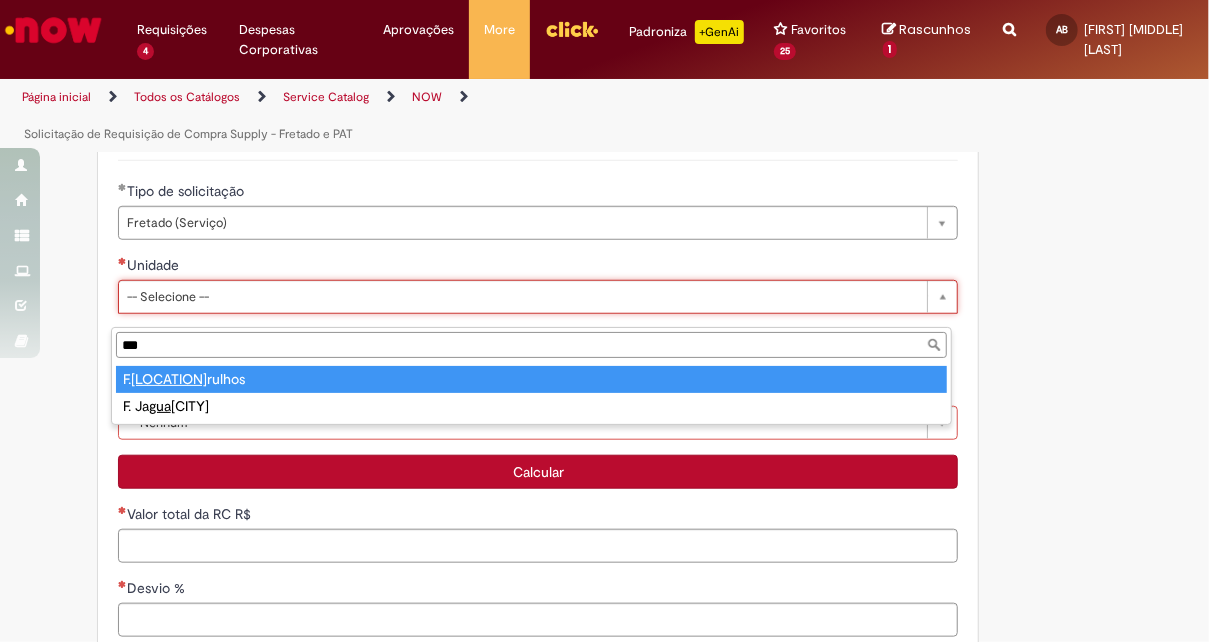 type on "**********" 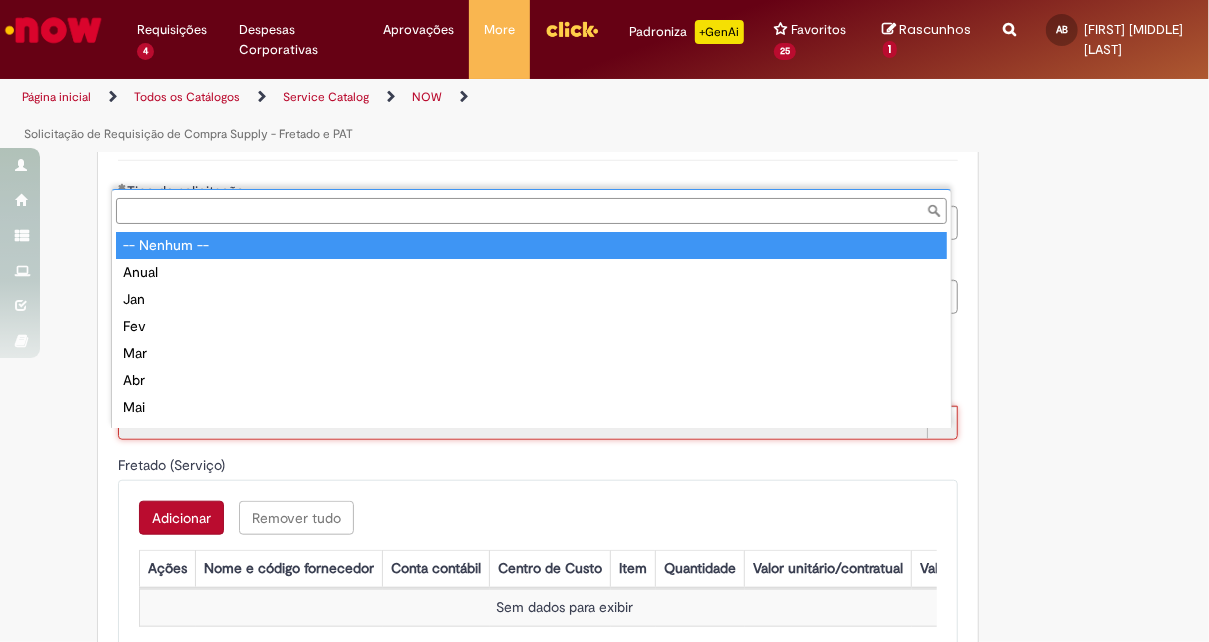 scroll, scrollTop: 0, scrollLeft: 0, axis: both 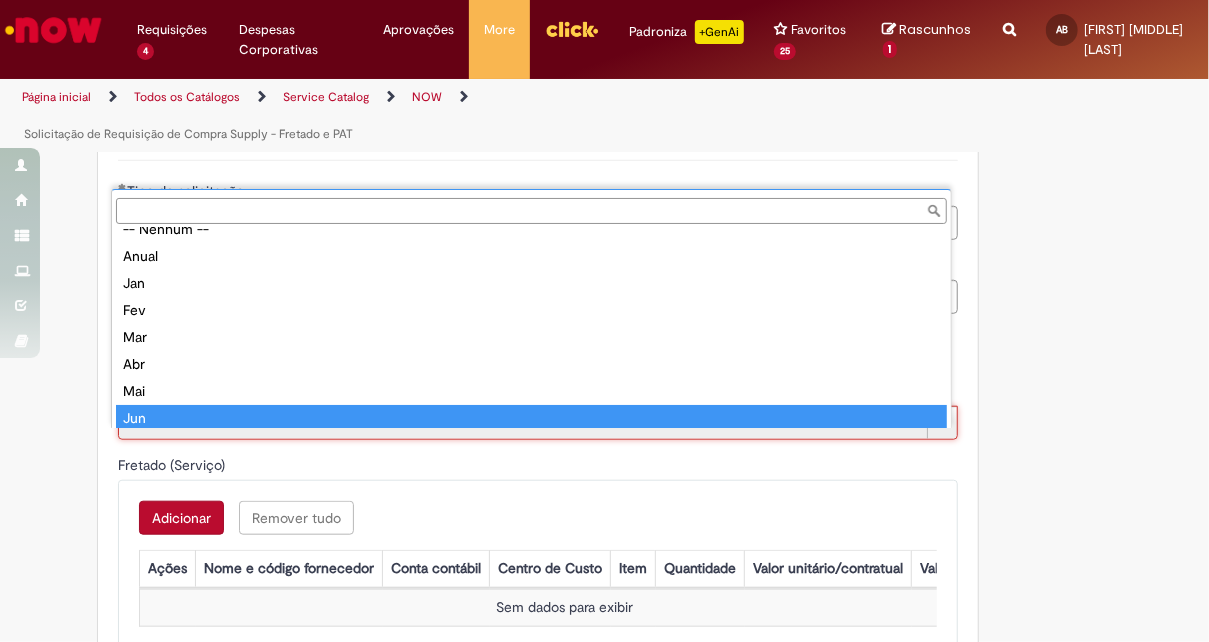 type on "***" 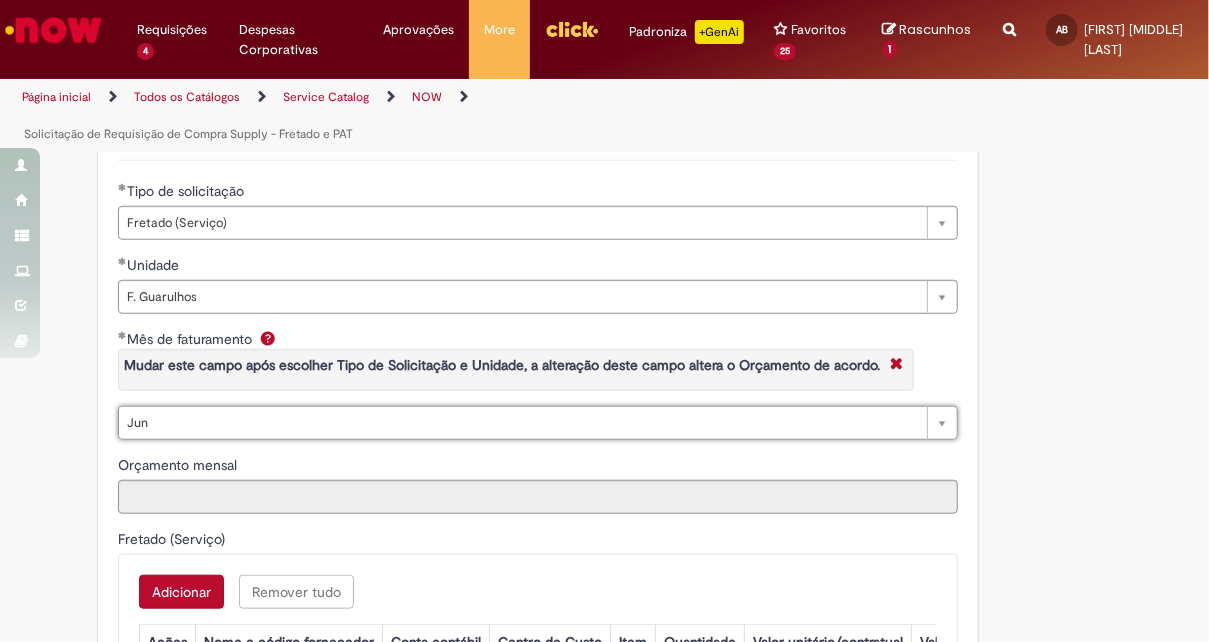 type on "*********" 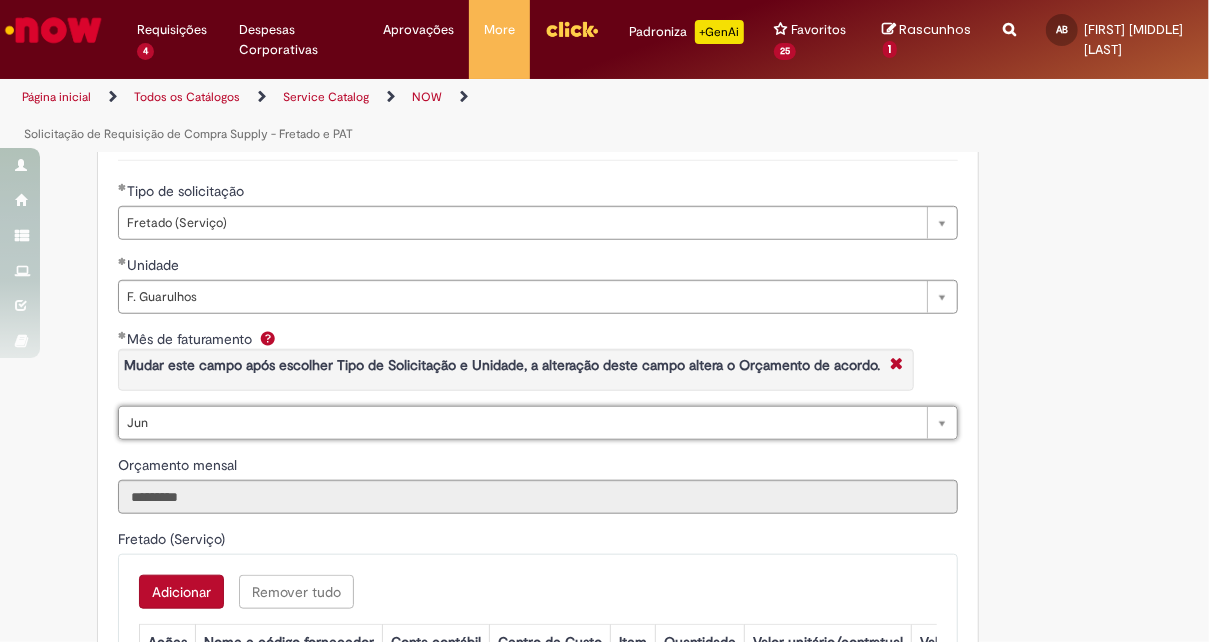 scroll, scrollTop: 0, scrollLeft: 21, axis: horizontal 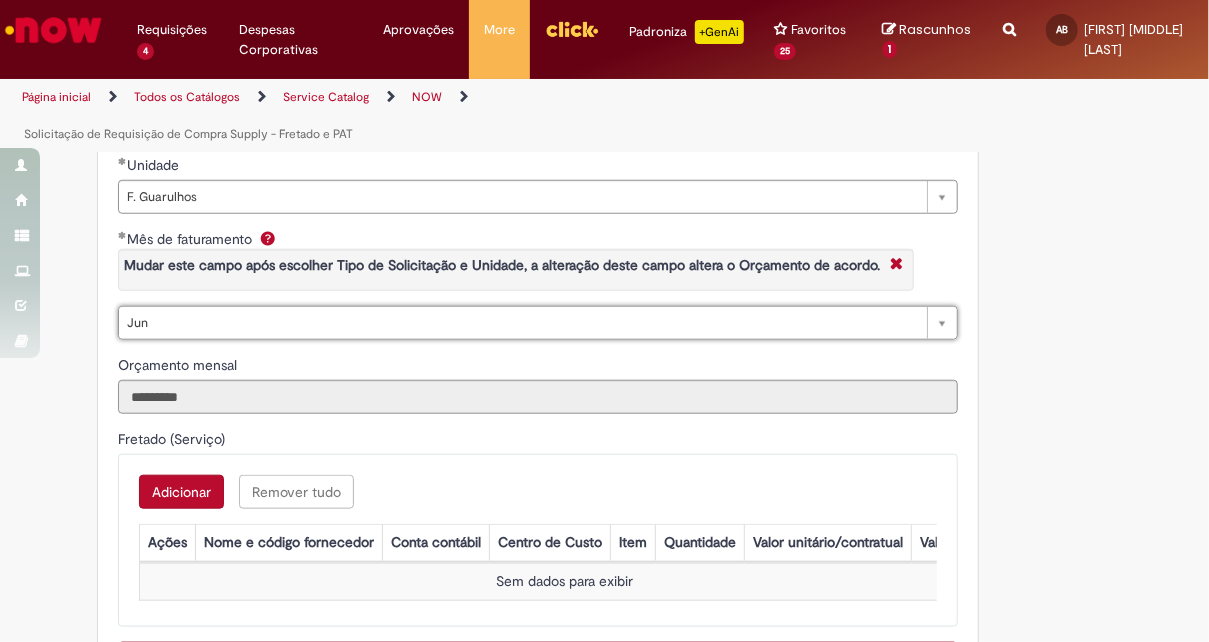 click on "Adicionar" at bounding box center [181, 492] 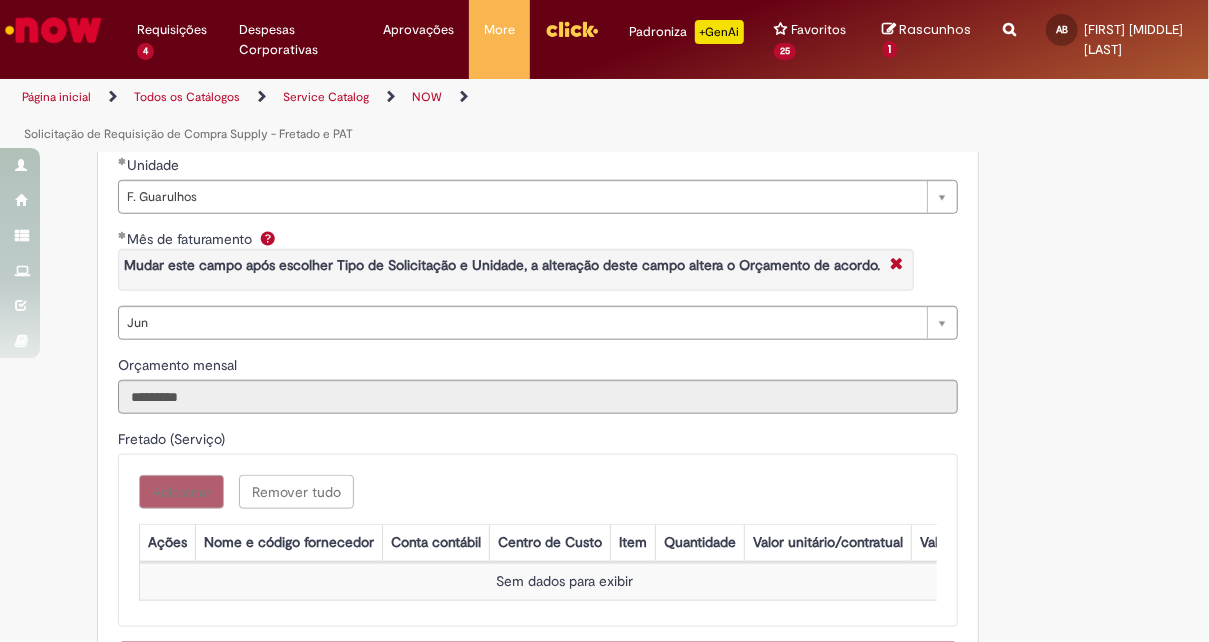 scroll, scrollTop: 0, scrollLeft: 0, axis: both 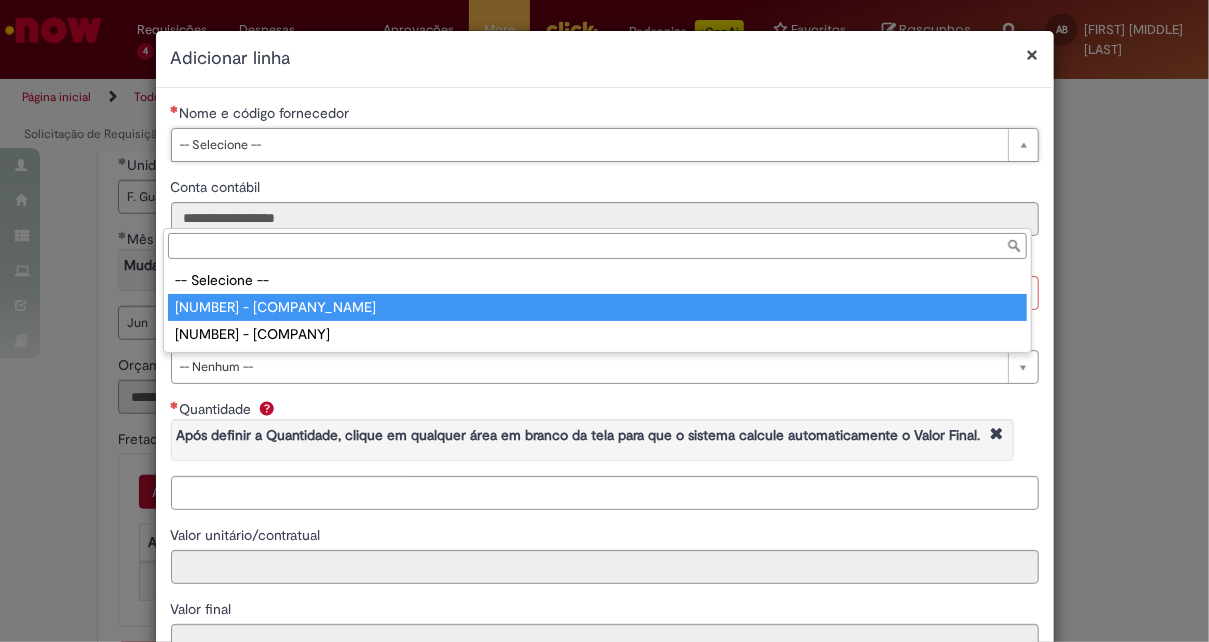 type on "**********" 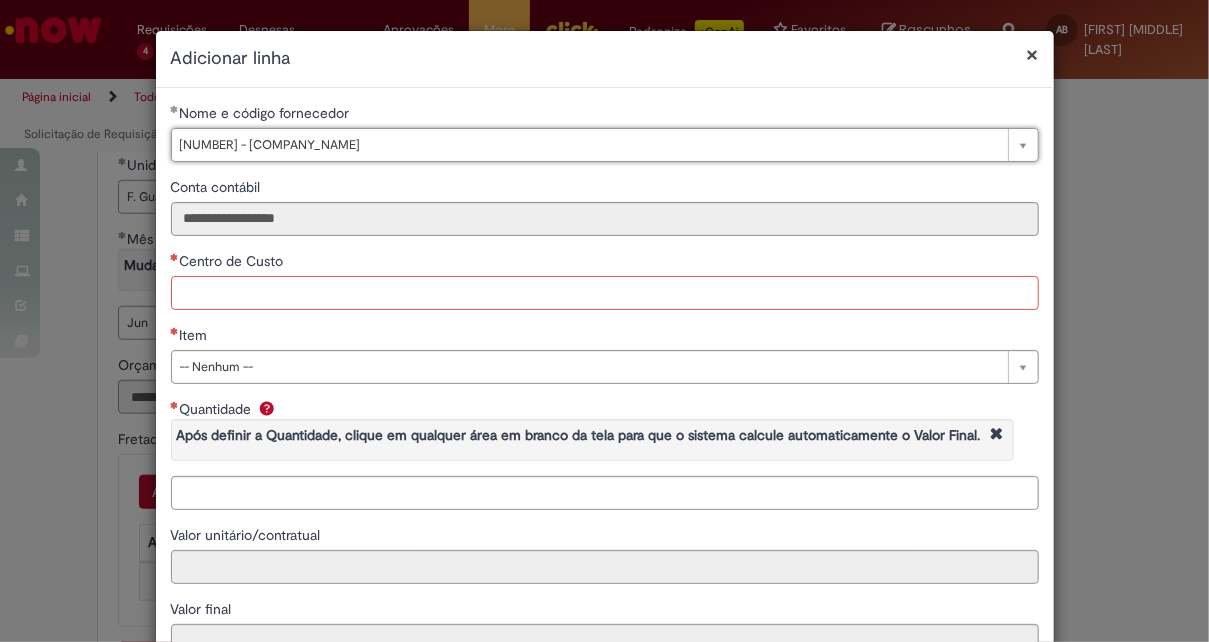 click on "Centro de Custo" at bounding box center [605, 293] 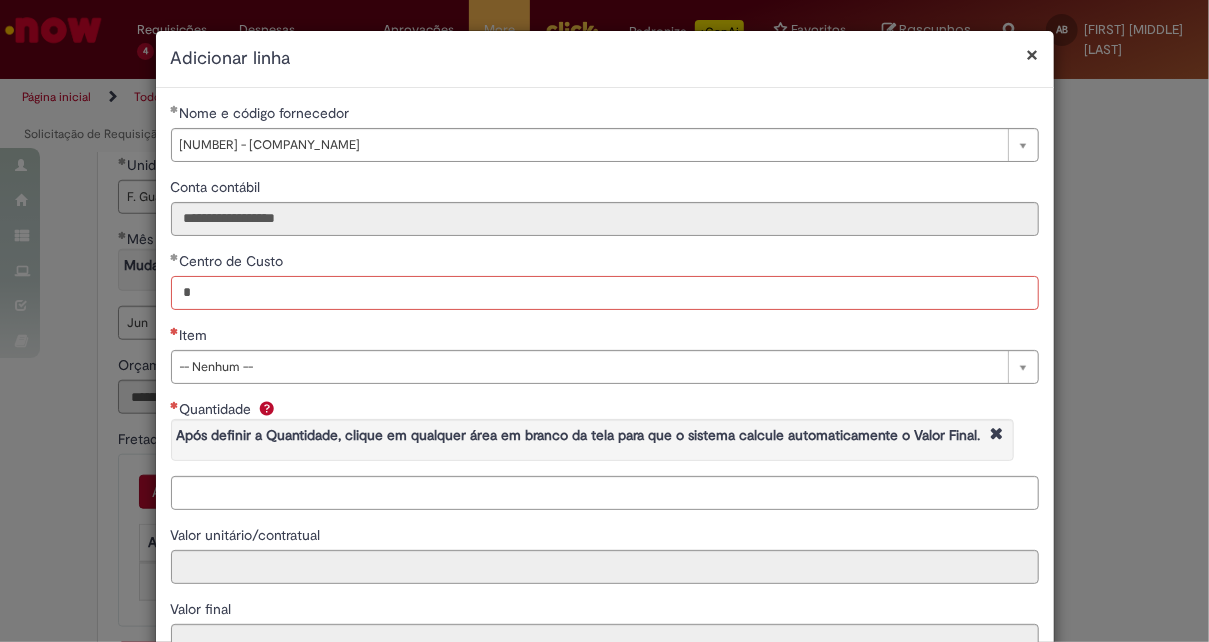 type on "*" 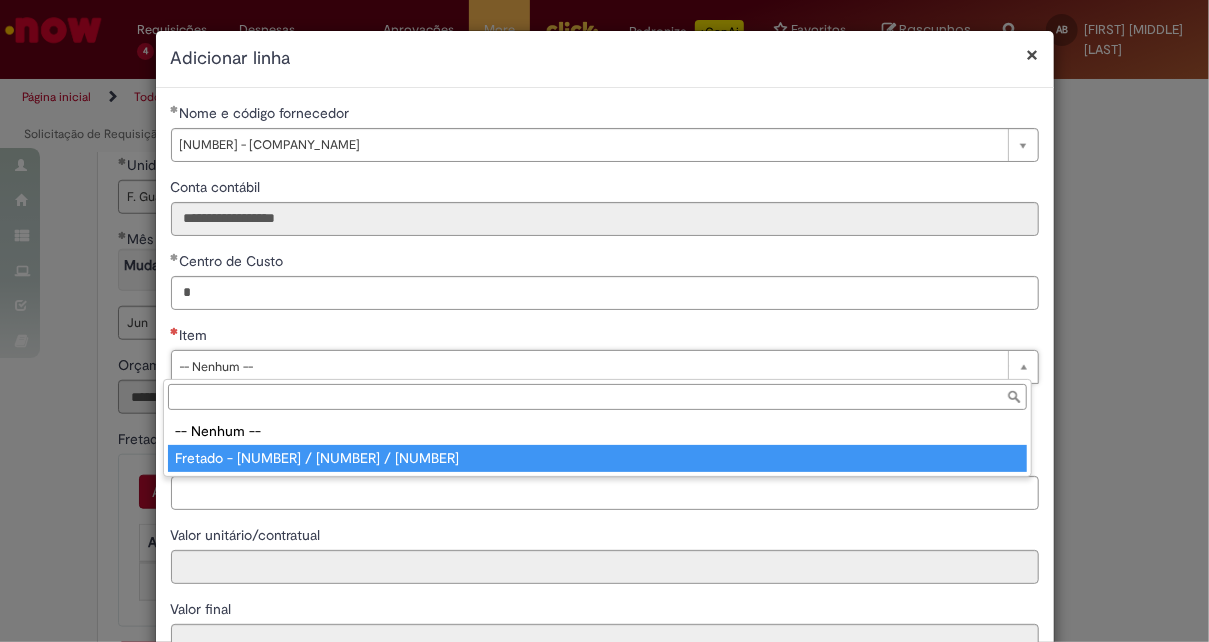 type on "**********" 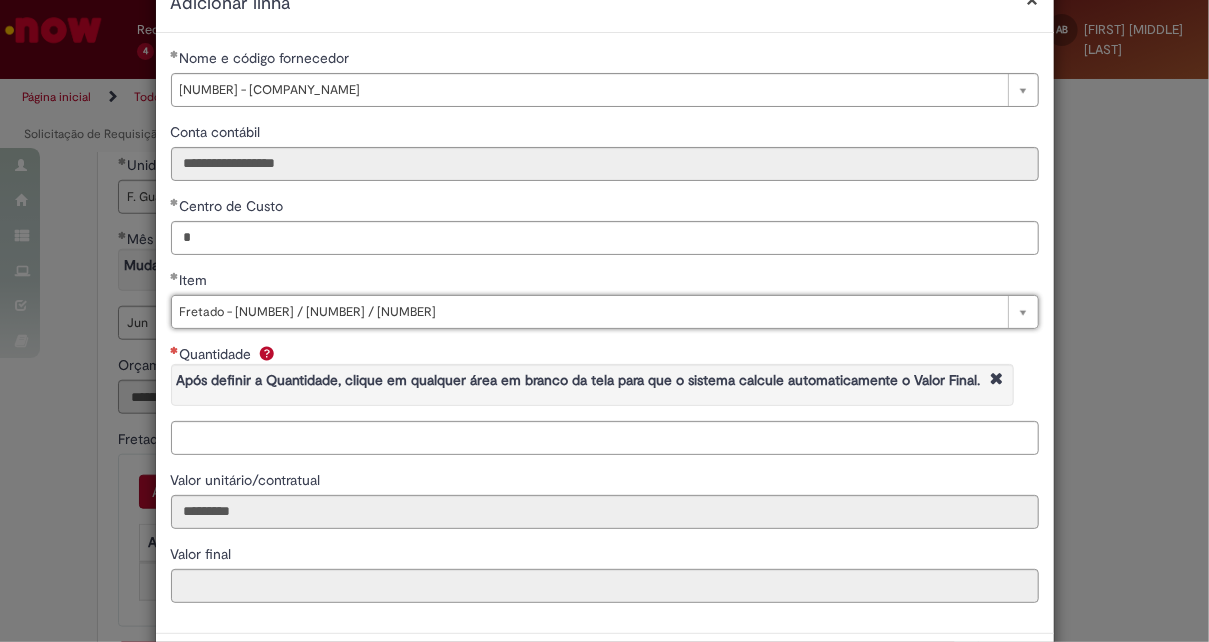 scroll, scrollTop: 100, scrollLeft: 0, axis: vertical 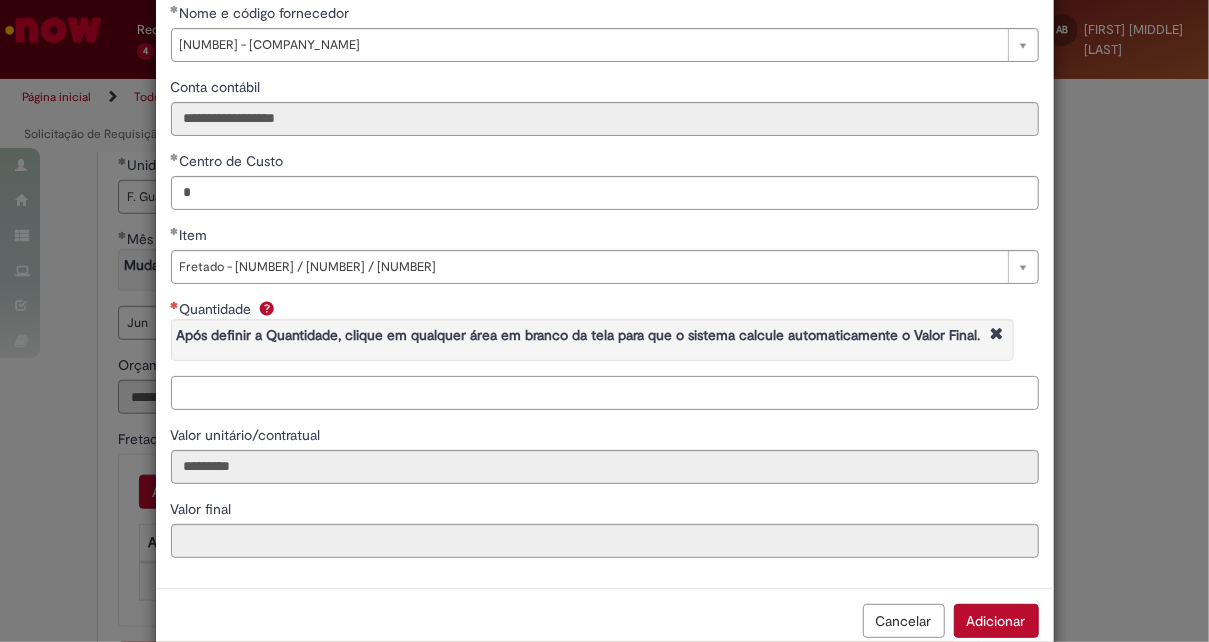 click on "Quantidade Após definir a Quantidade, clique em qualquer área em branco da tela para que o sistema calcule automaticamente o Valor Final." at bounding box center [605, 393] 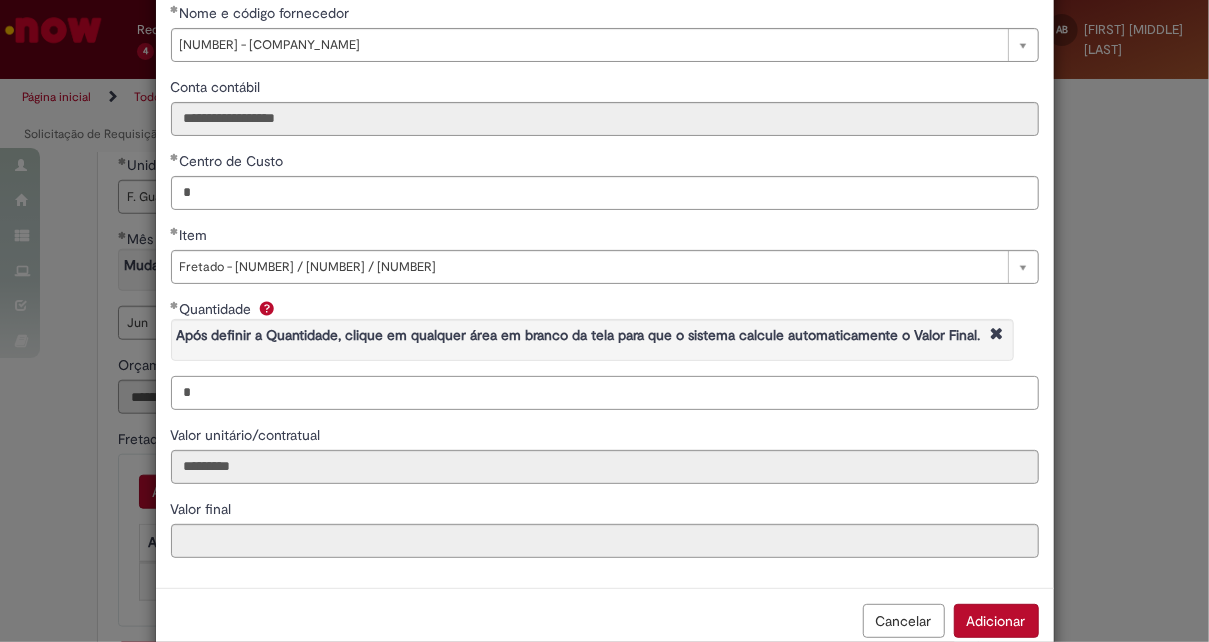 type on "*" 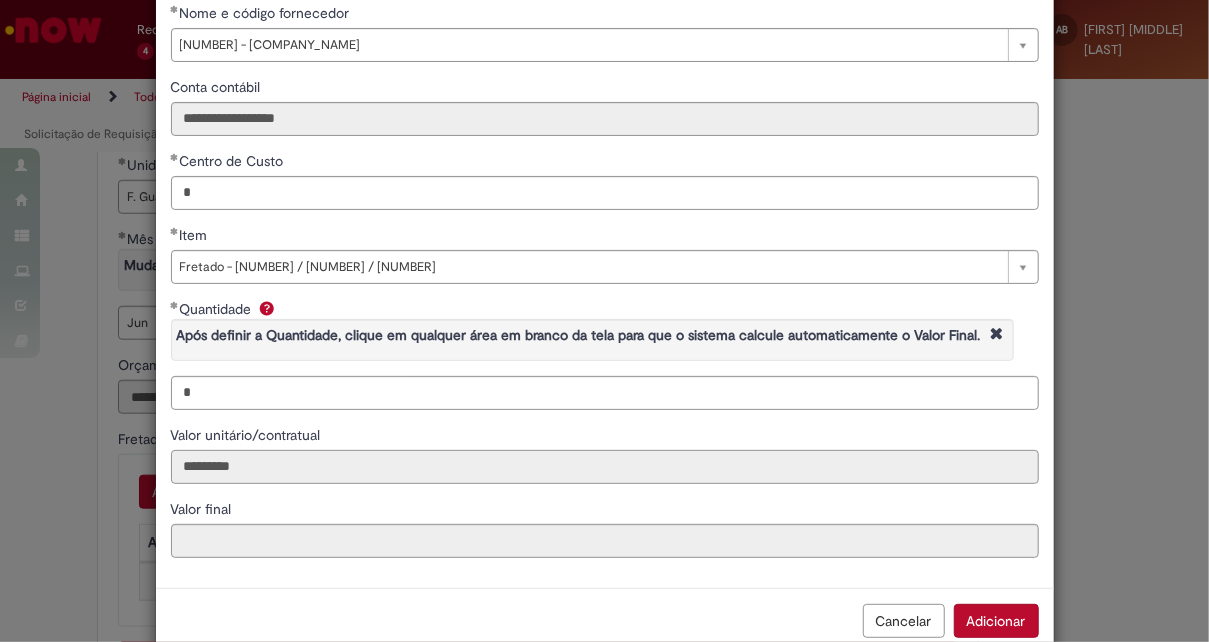 type on "*********" 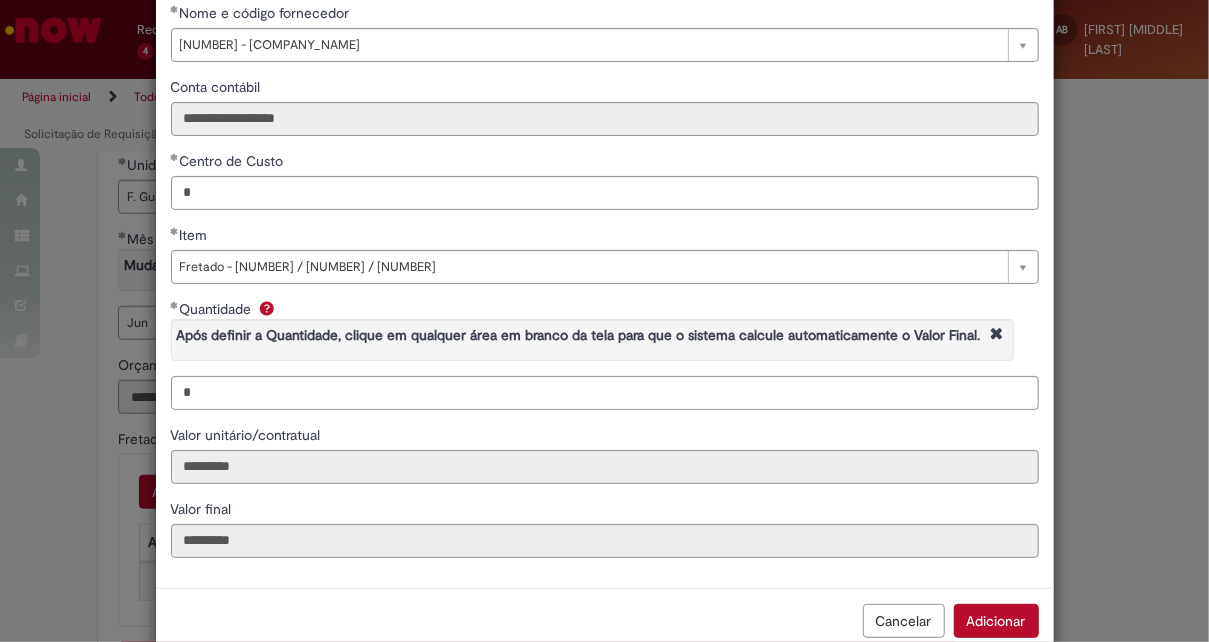 click on "Adicionar" at bounding box center [996, 621] 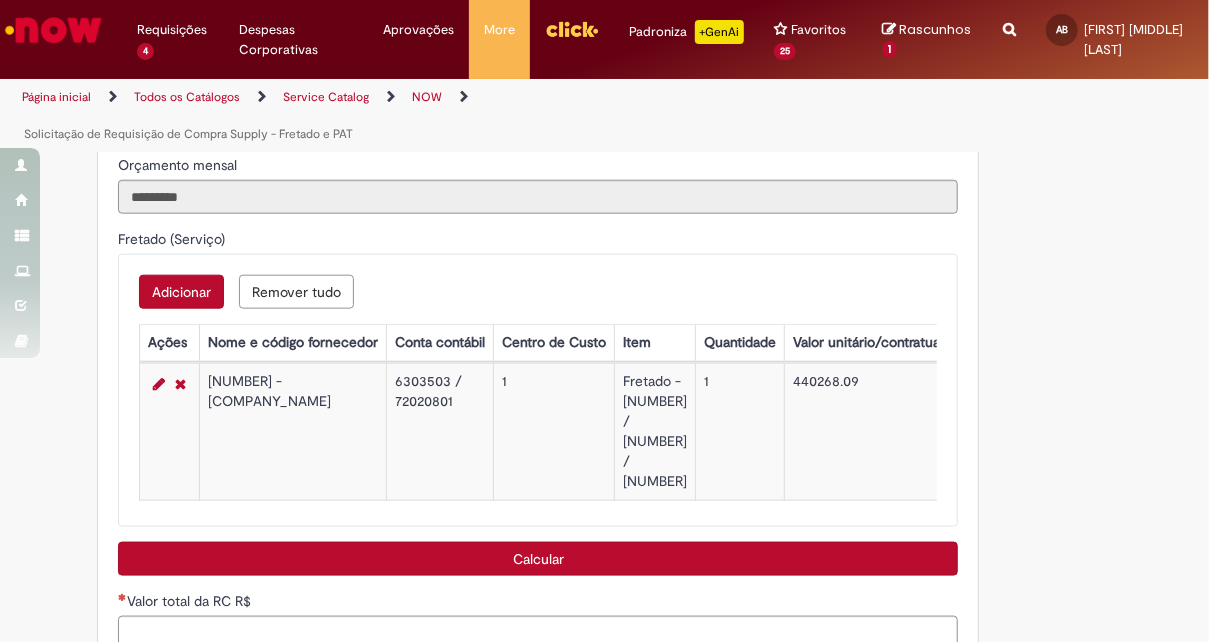 scroll, scrollTop: 1000, scrollLeft: 0, axis: vertical 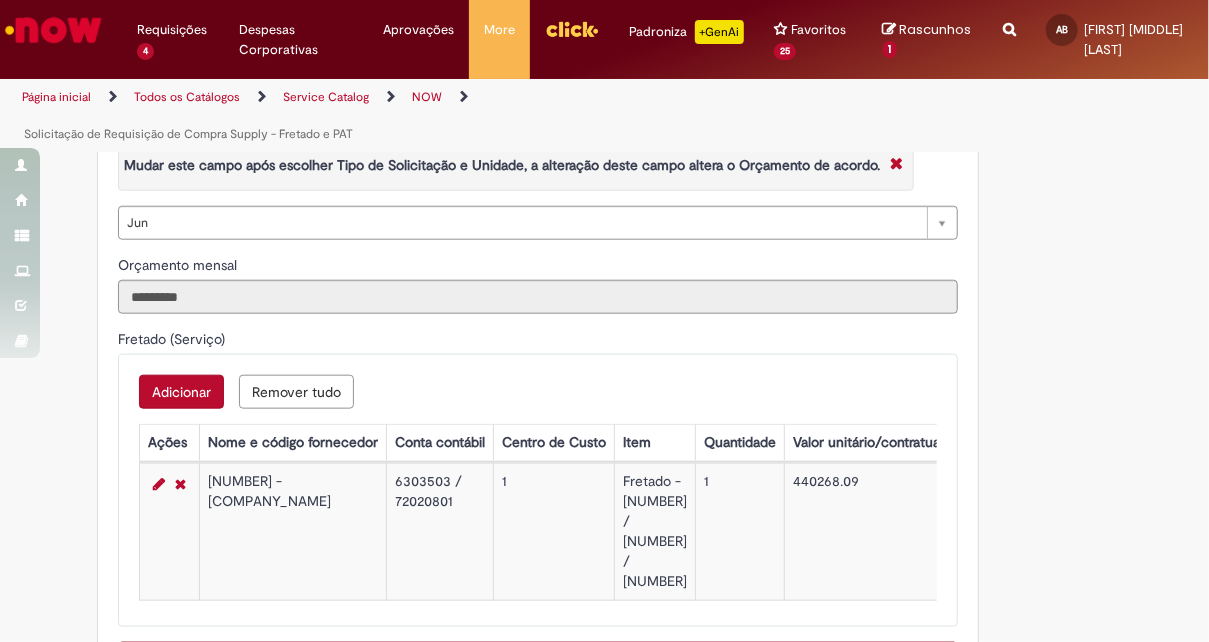 click on "Adicionar" at bounding box center [181, 392] 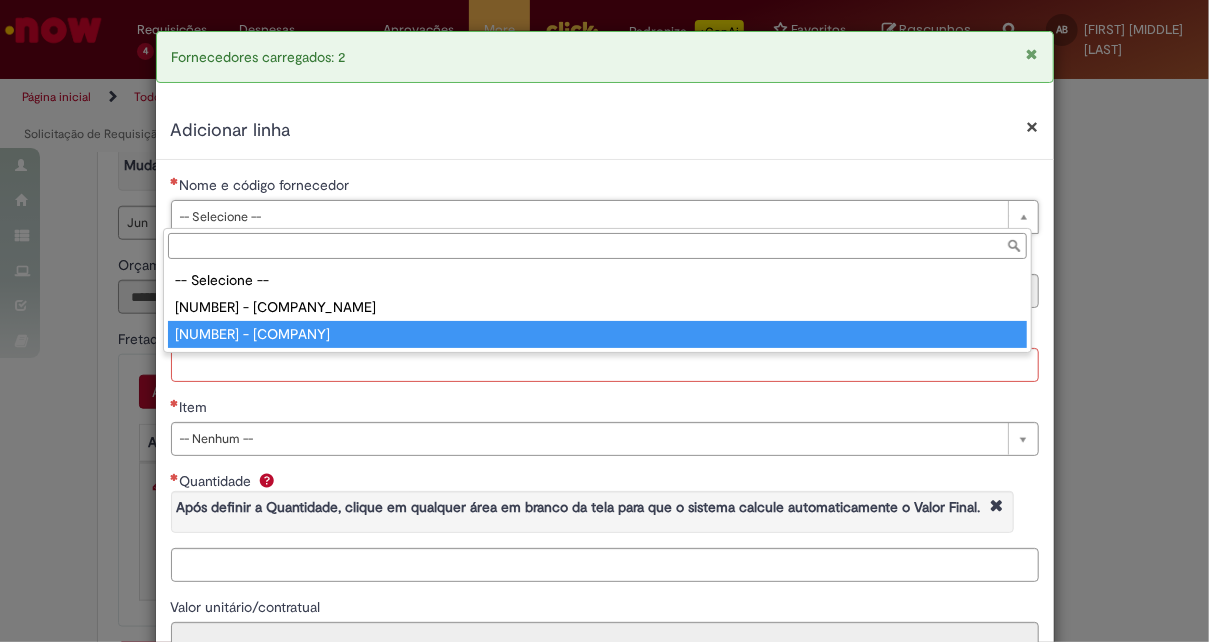 type on "**********" 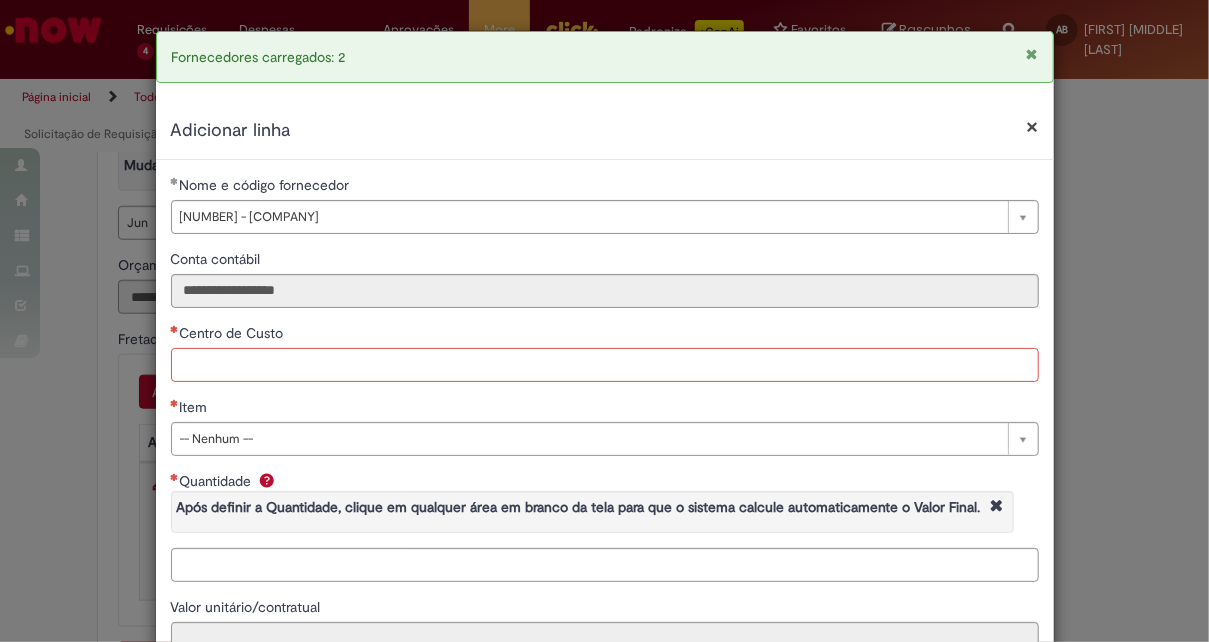 click on "Centro de Custo" at bounding box center (605, 365) 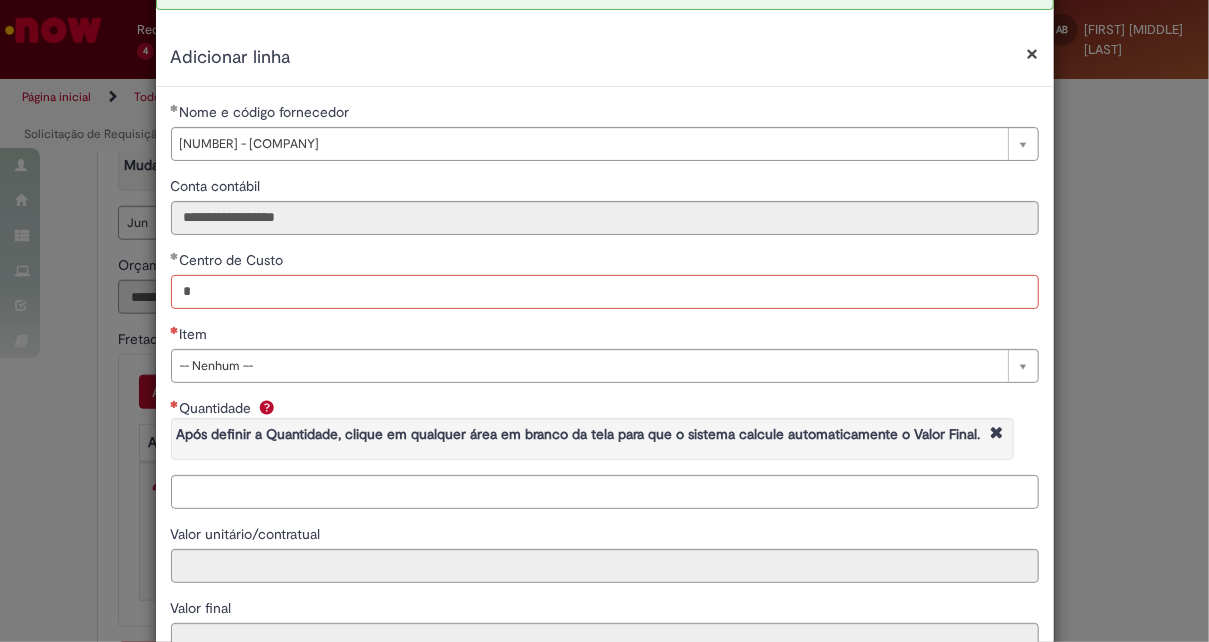 scroll, scrollTop: 100, scrollLeft: 0, axis: vertical 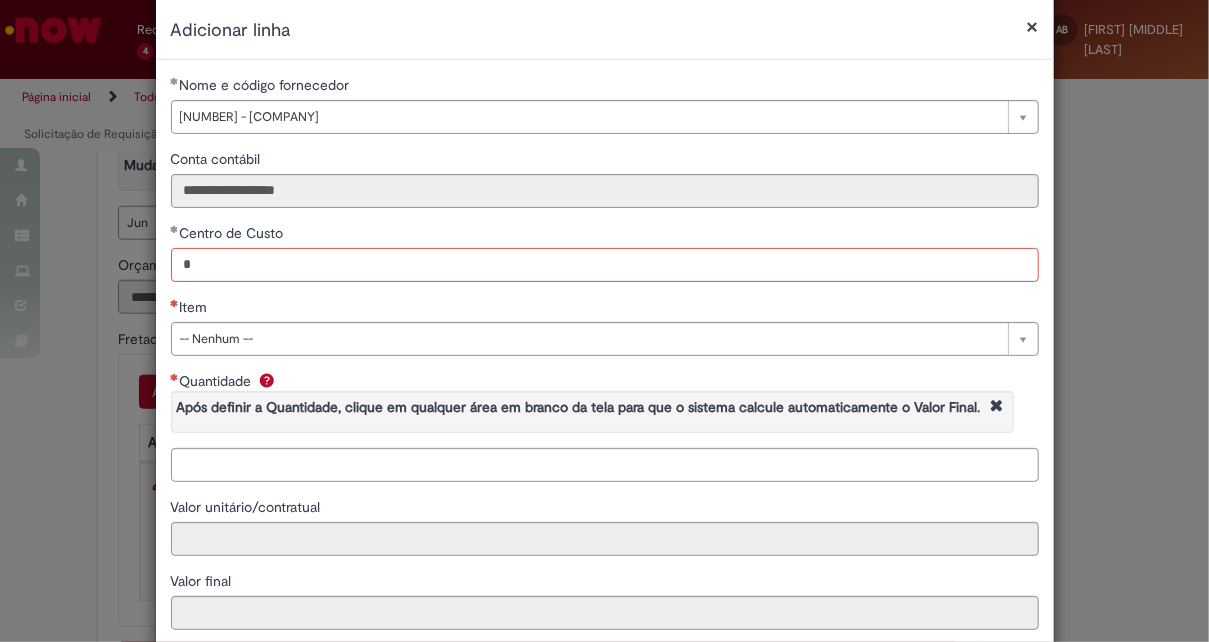 type on "*" 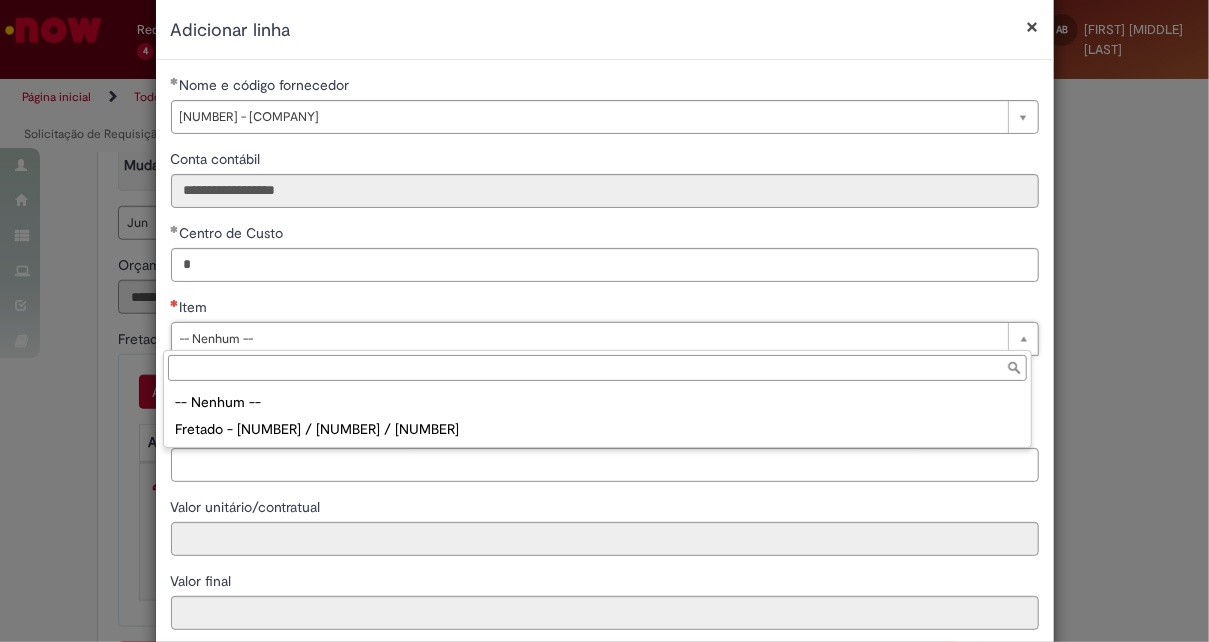 click on "-- Nenhum -- Fretado - 3000386 / 70000029 / 70002431" at bounding box center [597, 416] 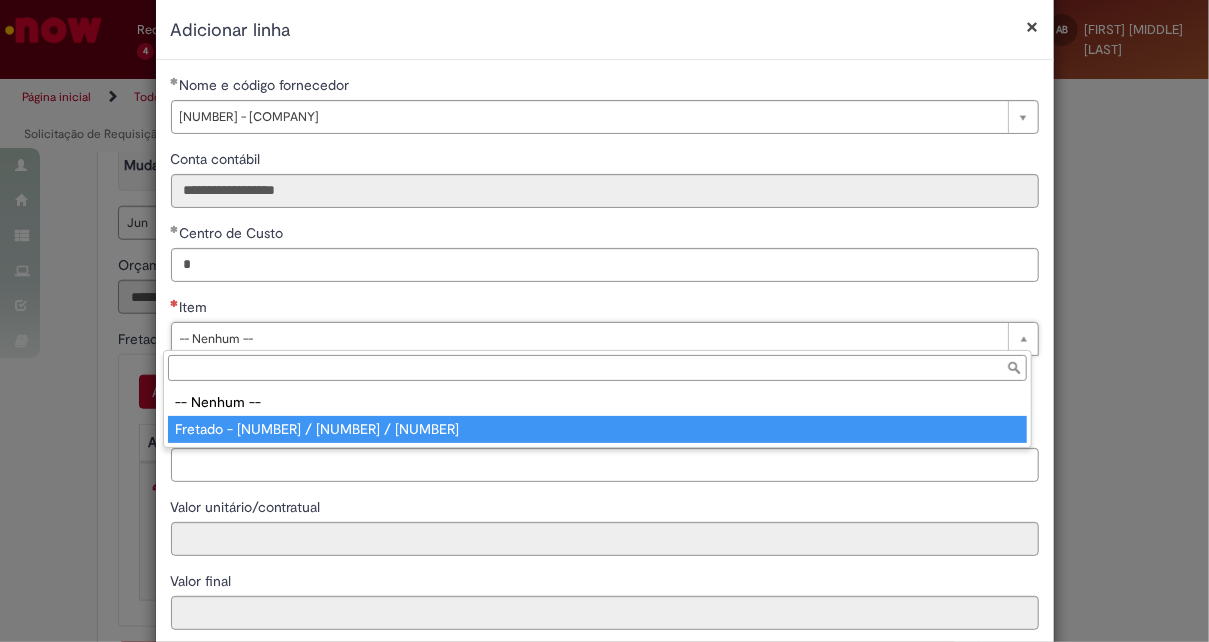 type on "**********" 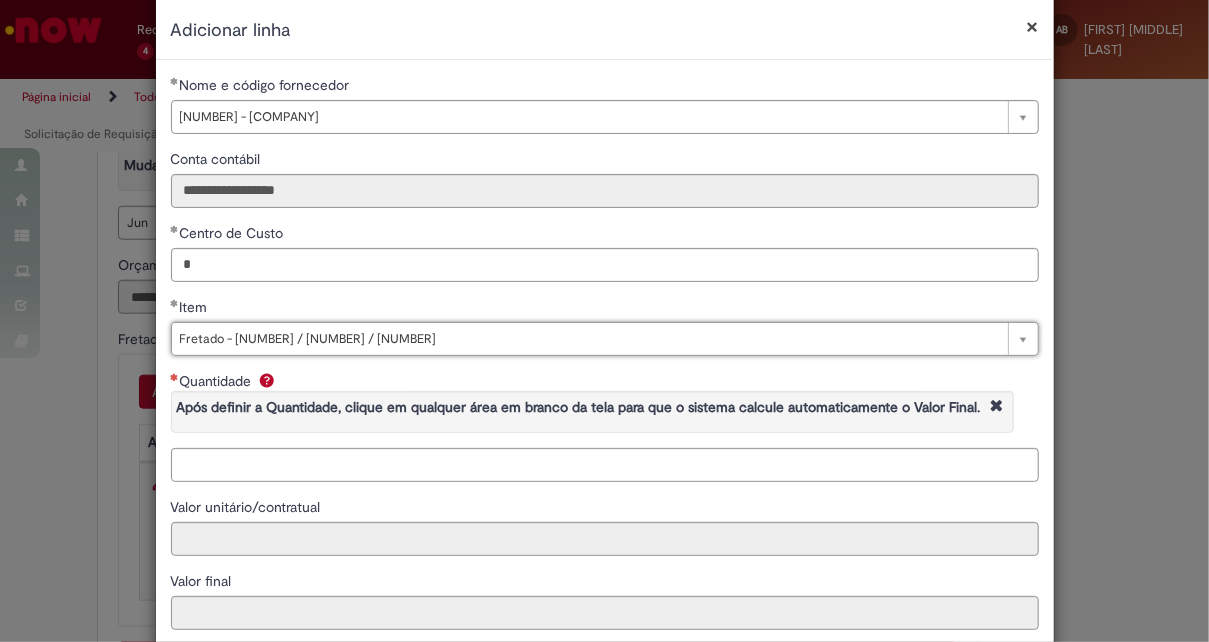 type on "*********" 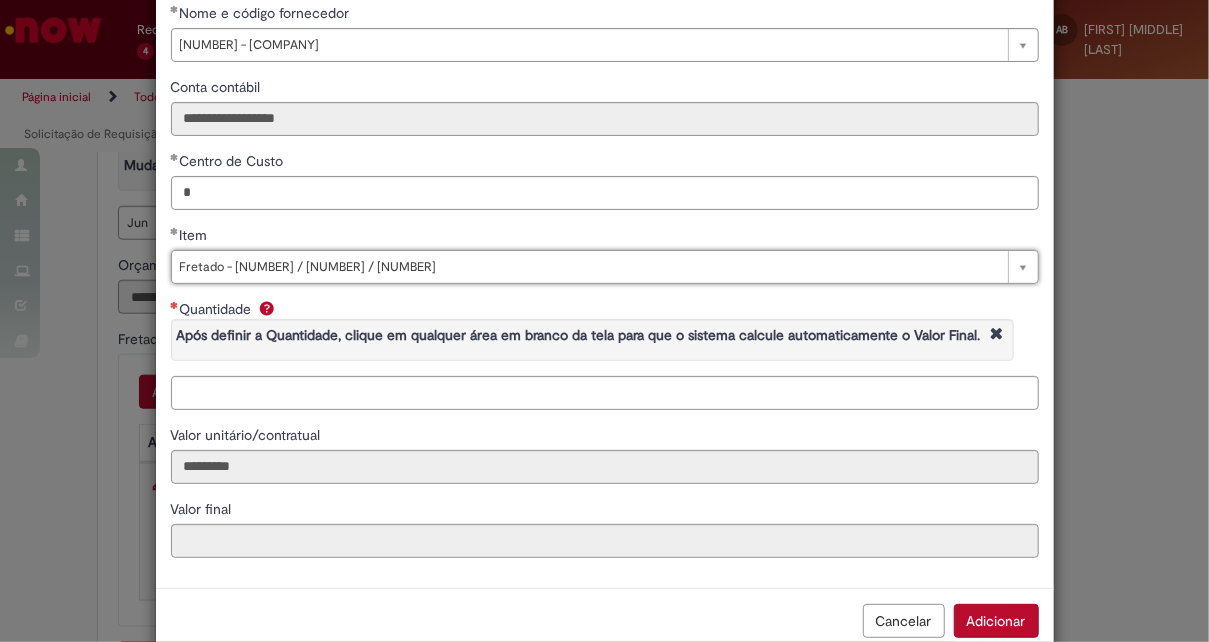 scroll, scrollTop: 28, scrollLeft: 0, axis: vertical 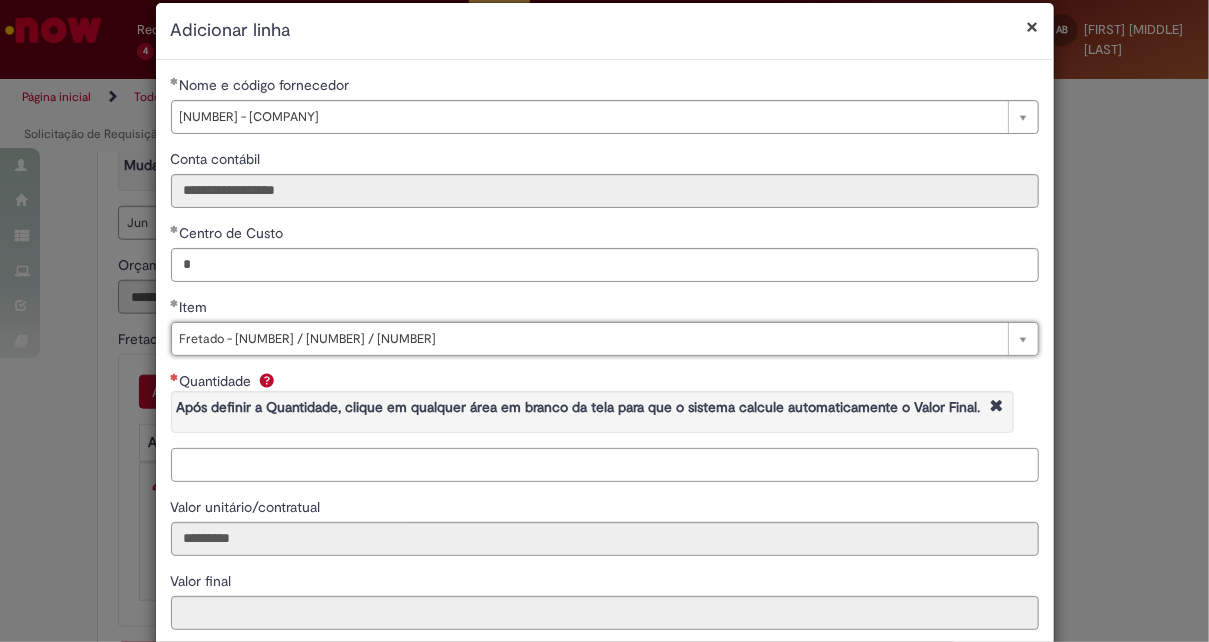click on "Quantidade Após definir a Quantidade, clique em qualquer área em branco da tela para que o sistema calcule automaticamente o Valor Final." at bounding box center (605, 465) 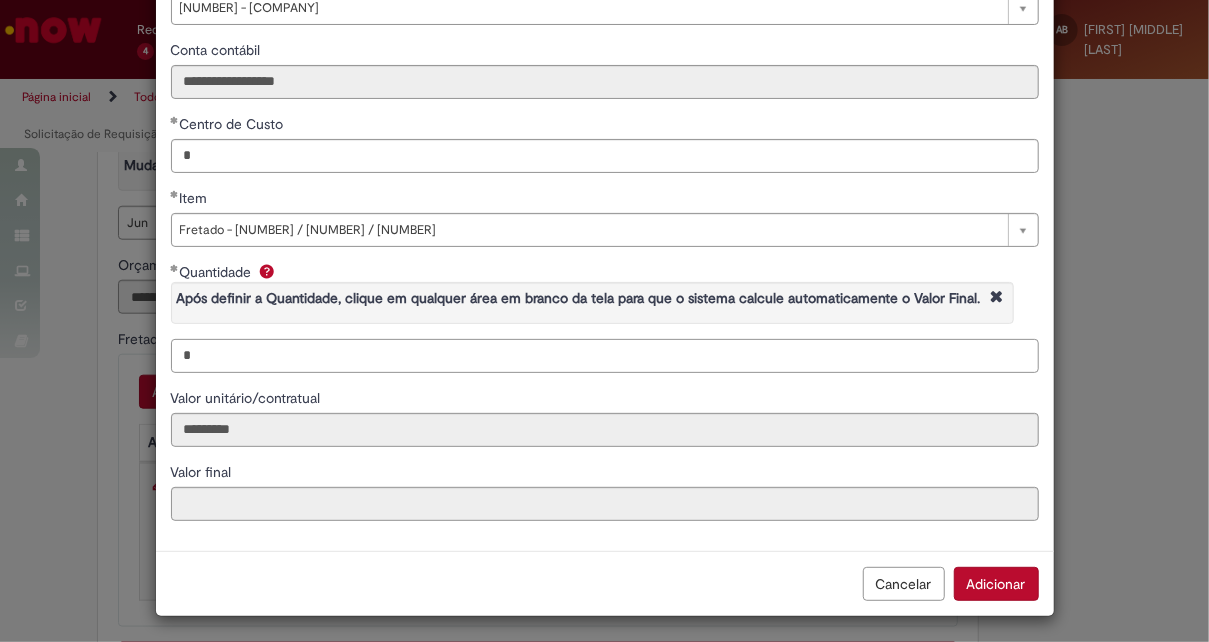 scroll, scrollTop: 140, scrollLeft: 0, axis: vertical 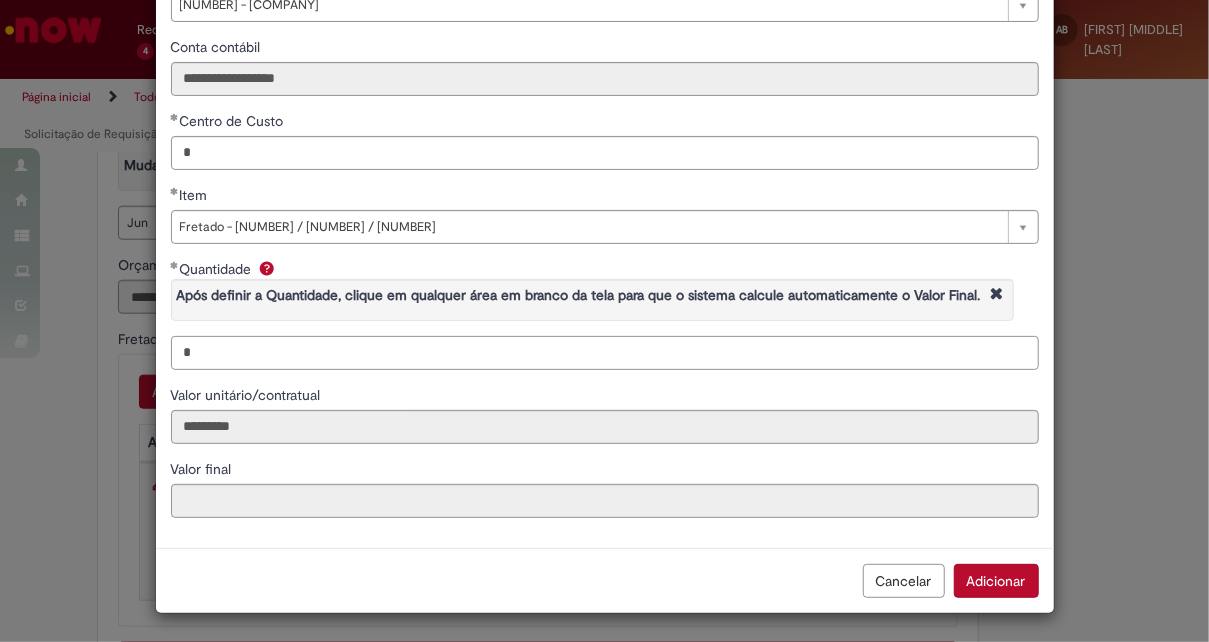 type on "*" 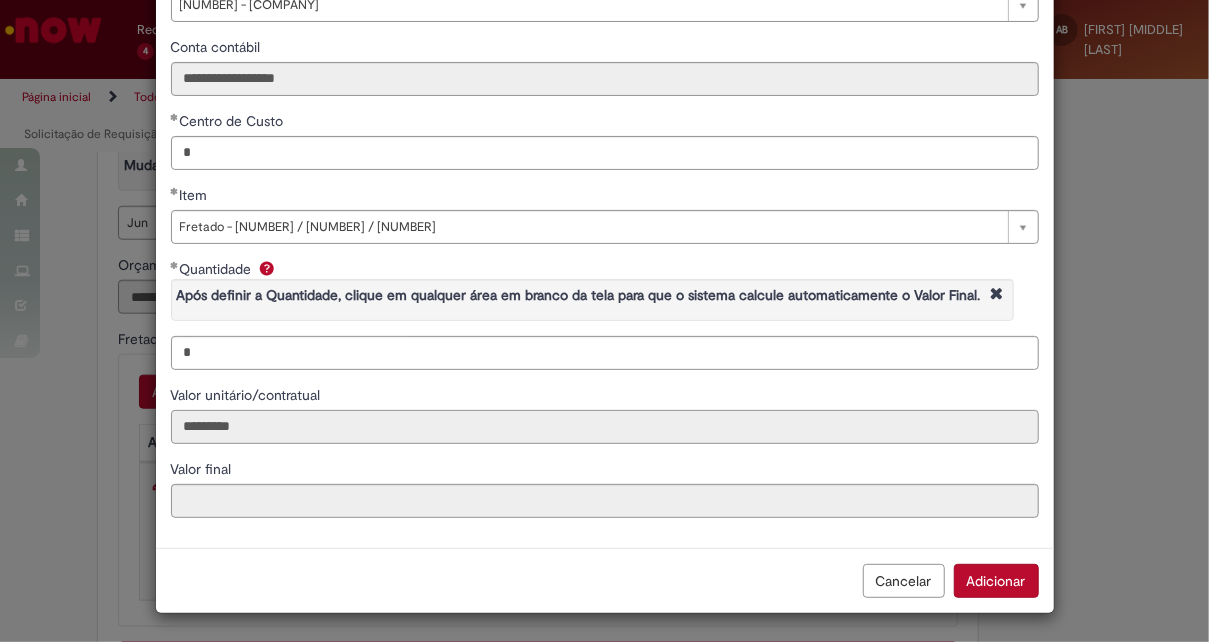 type on "*********" 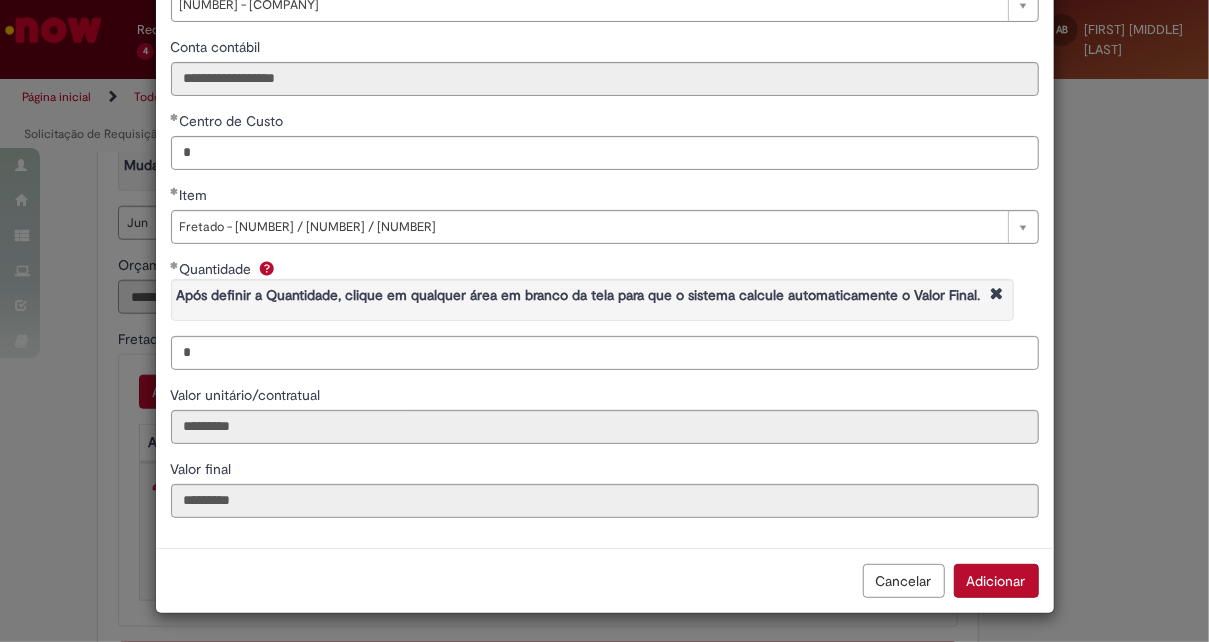 click on "Cancelar   Adicionar" at bounding box center (605, 580) 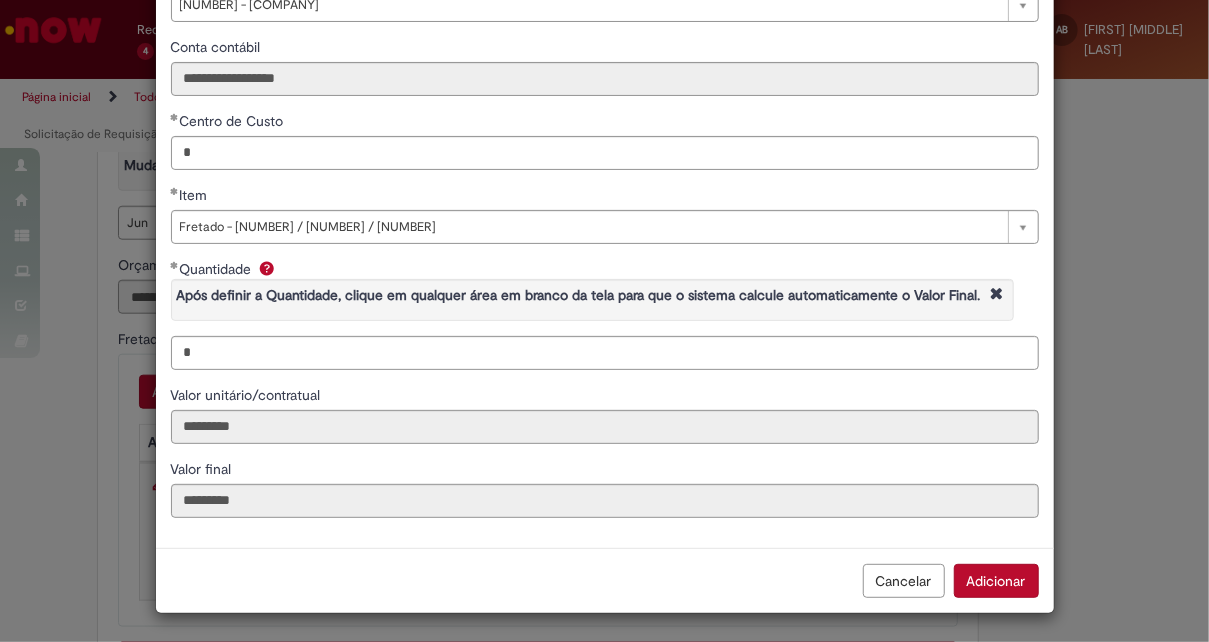 click on "Adicionar" at bounding box center [996, 581] 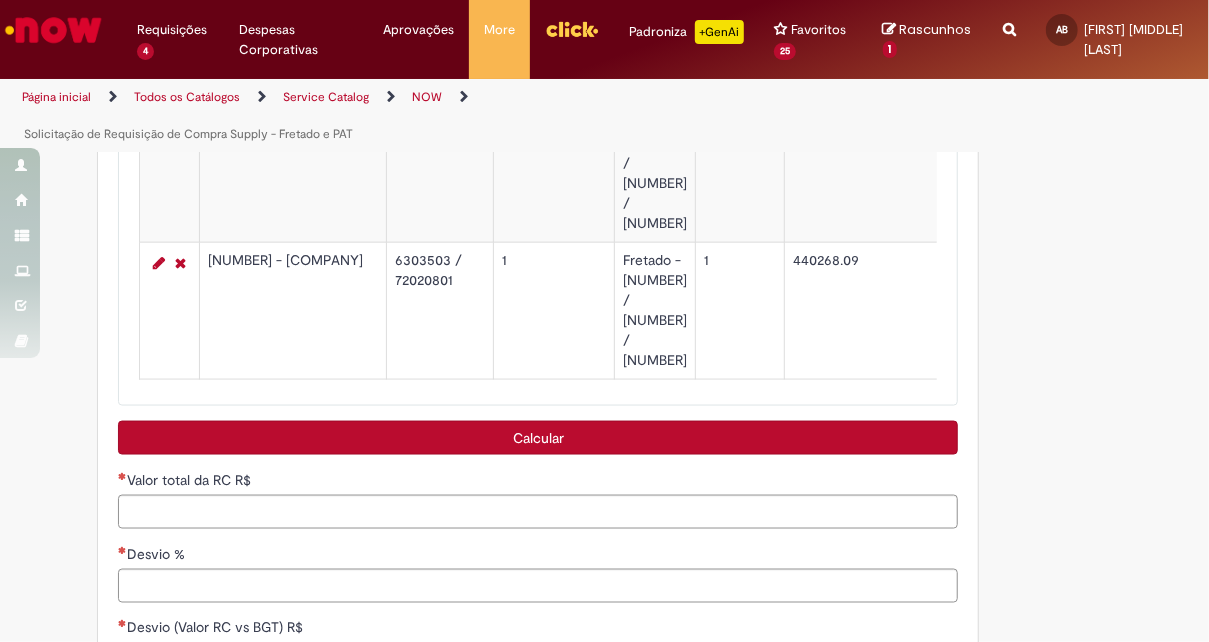 scroll, scrollTop: 1400, scrollLeft: 0, axis: vertical 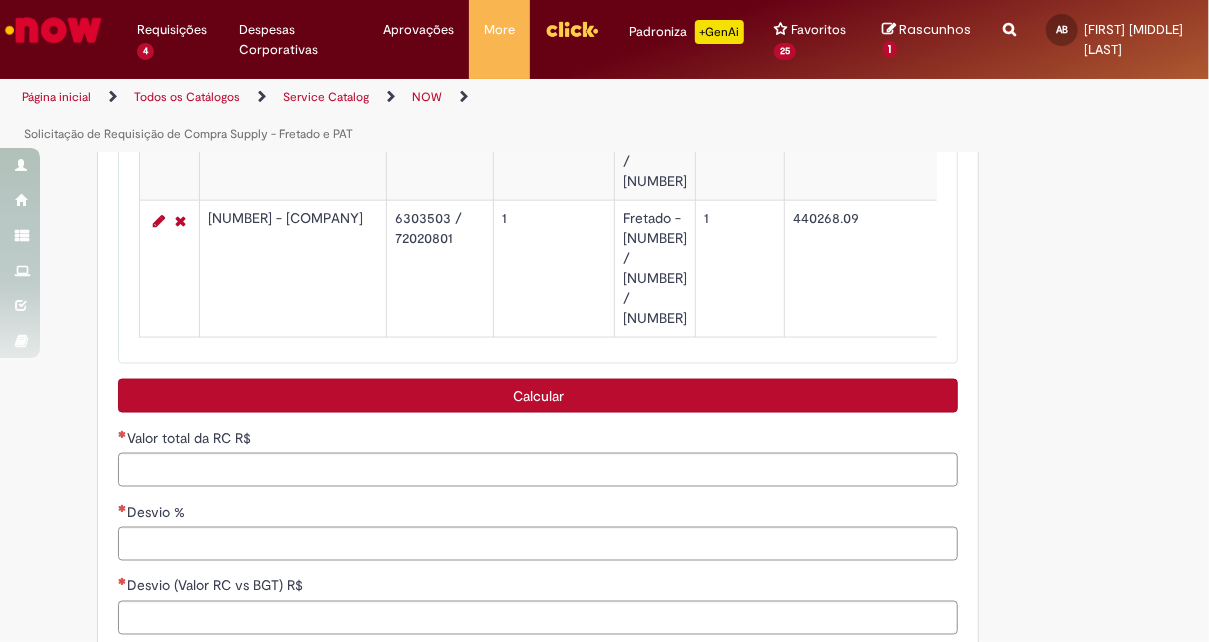 click on "Calcular" at bounding box center [538, 396] 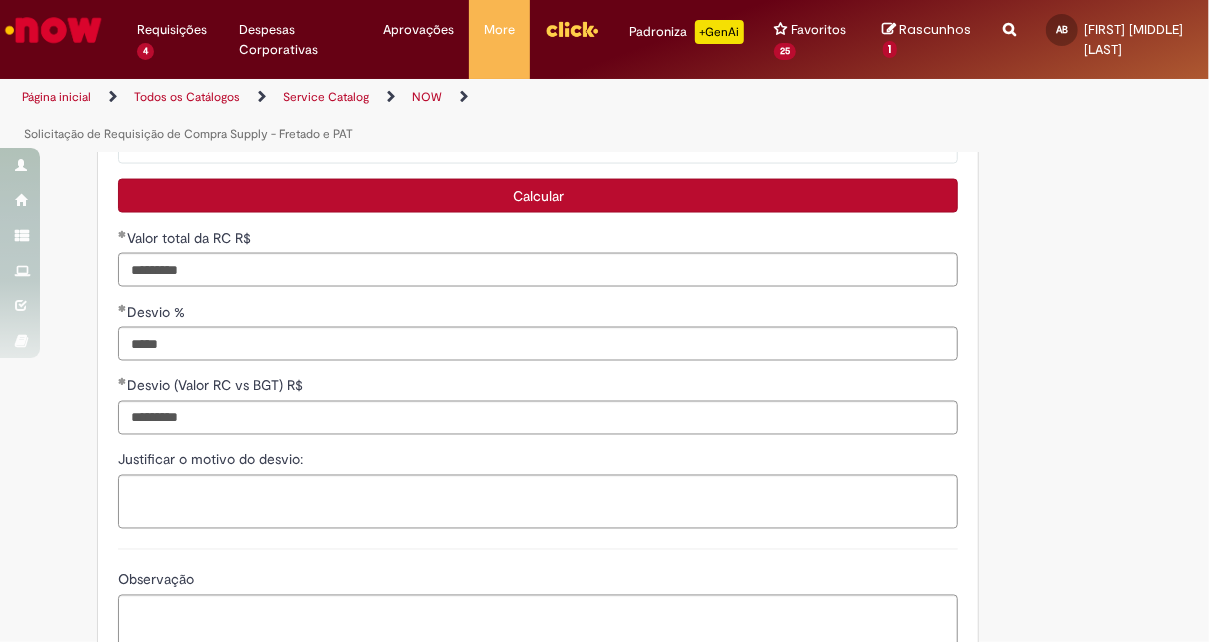 scroll, scrollTop: 1700, scrollLeft: 0, axis: vertical 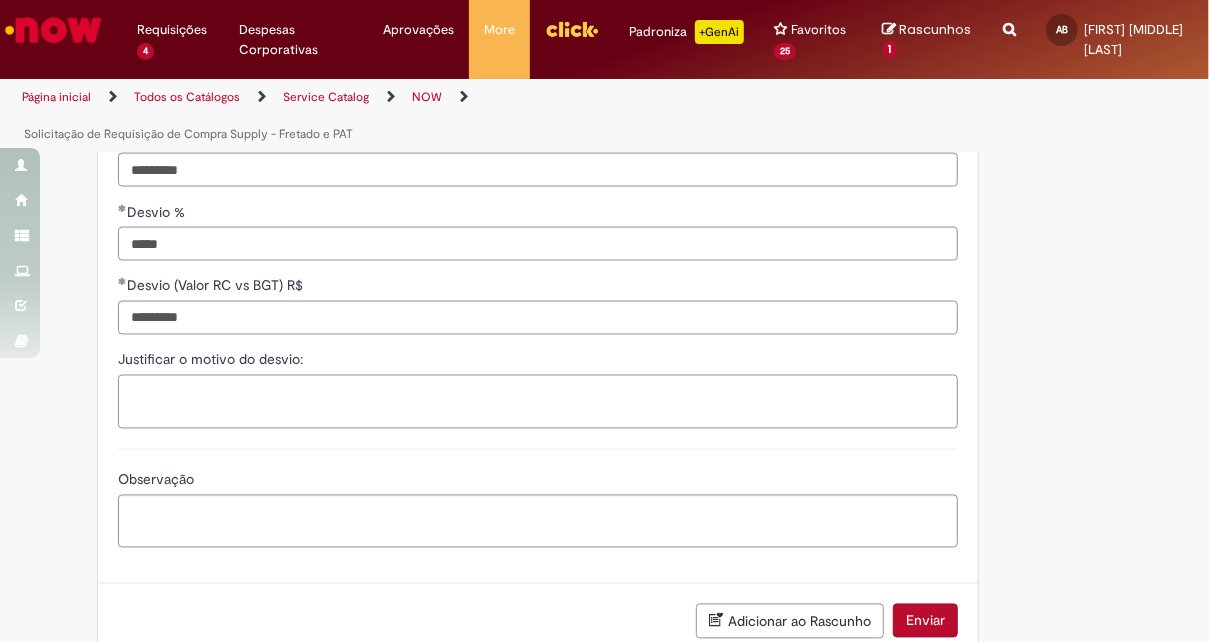 drag, startPoint x: 250, startPoint y: 442, endPoint x: 115, endPoint y: 423, distance: 136.33047 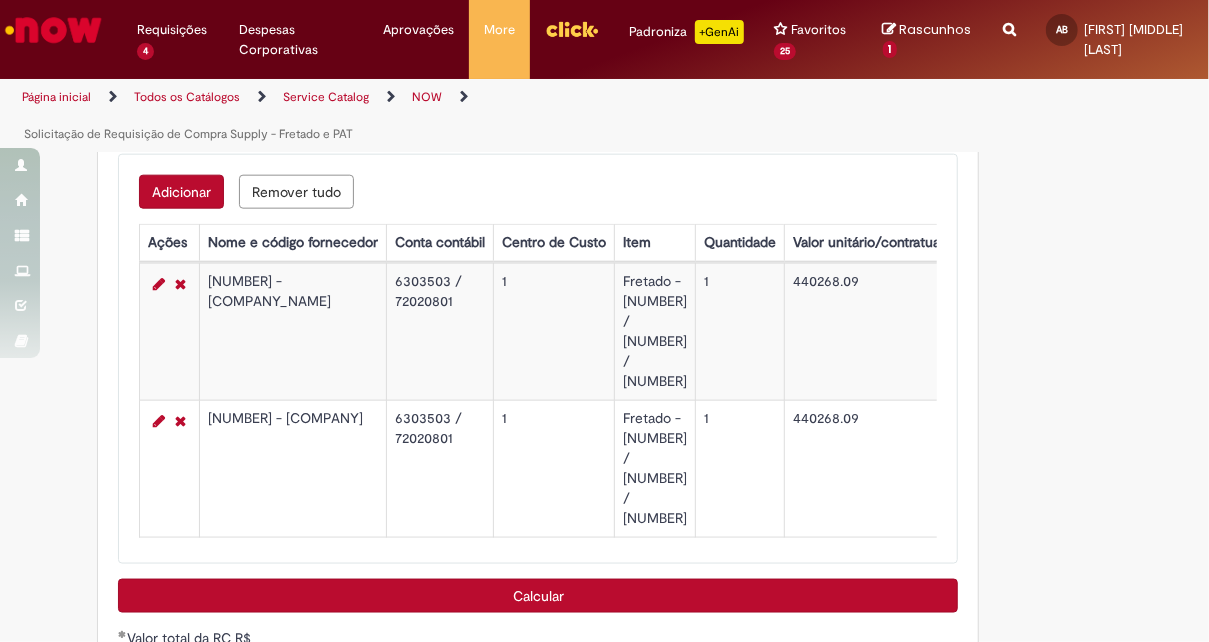 scroll, scrollTop: 1200, scrollLeft: 0, axis: vertical 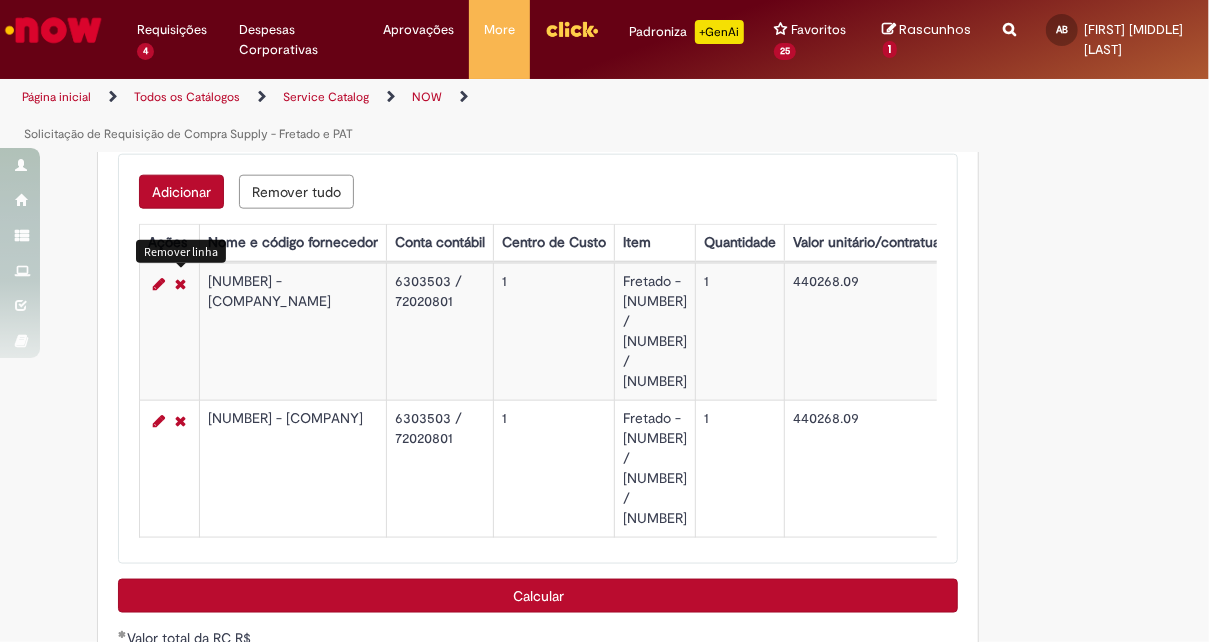 click at bounding box center [180, 284] 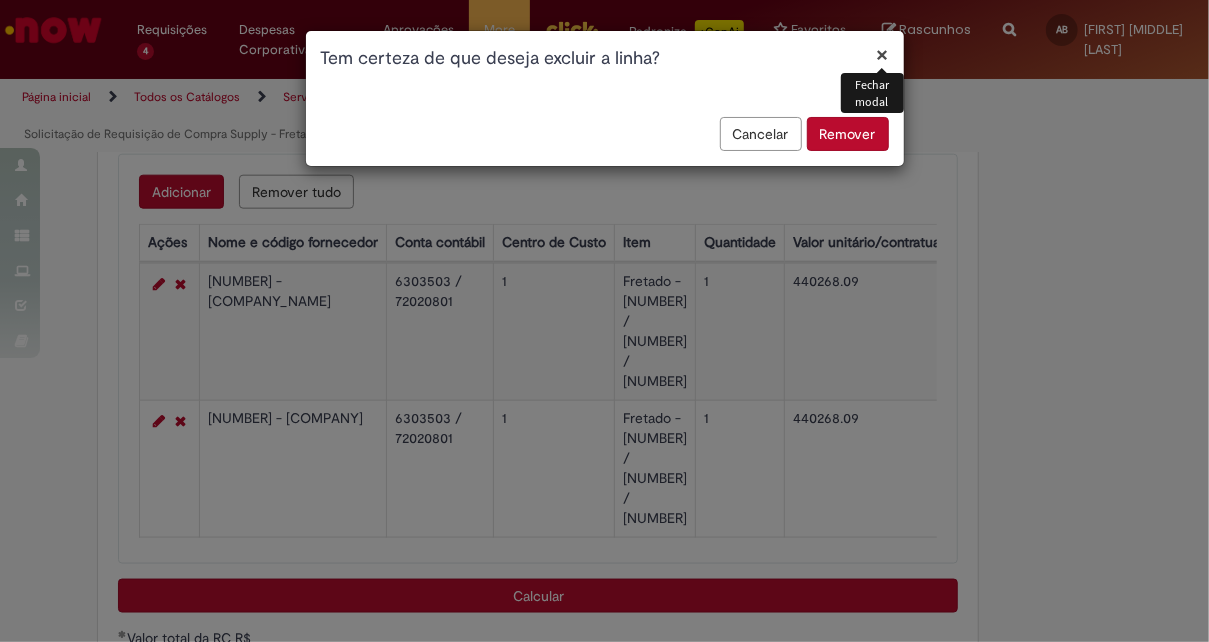 click on "Cancelar" at bounding box center (761, 134) 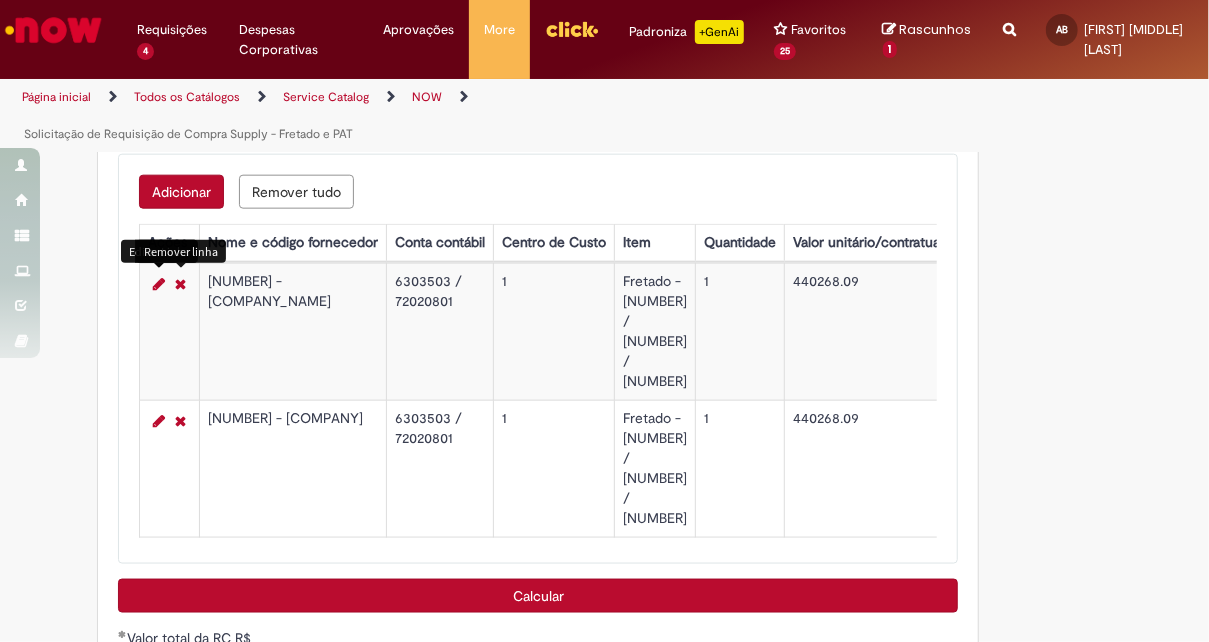 click at bounding box center [159, 284] 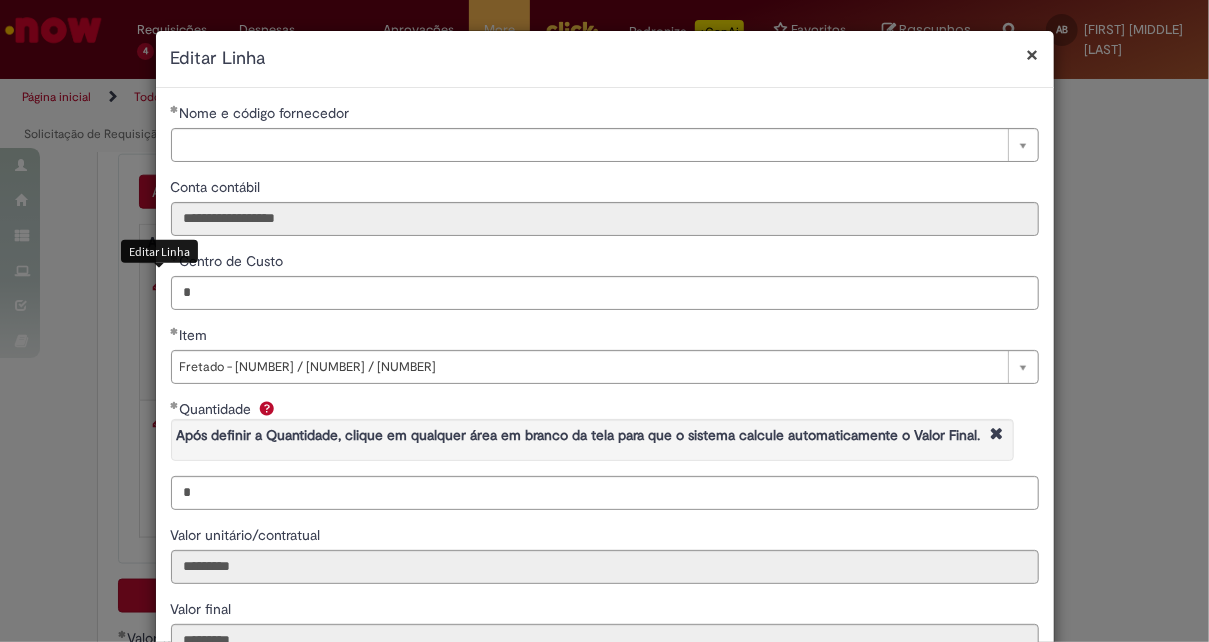 type 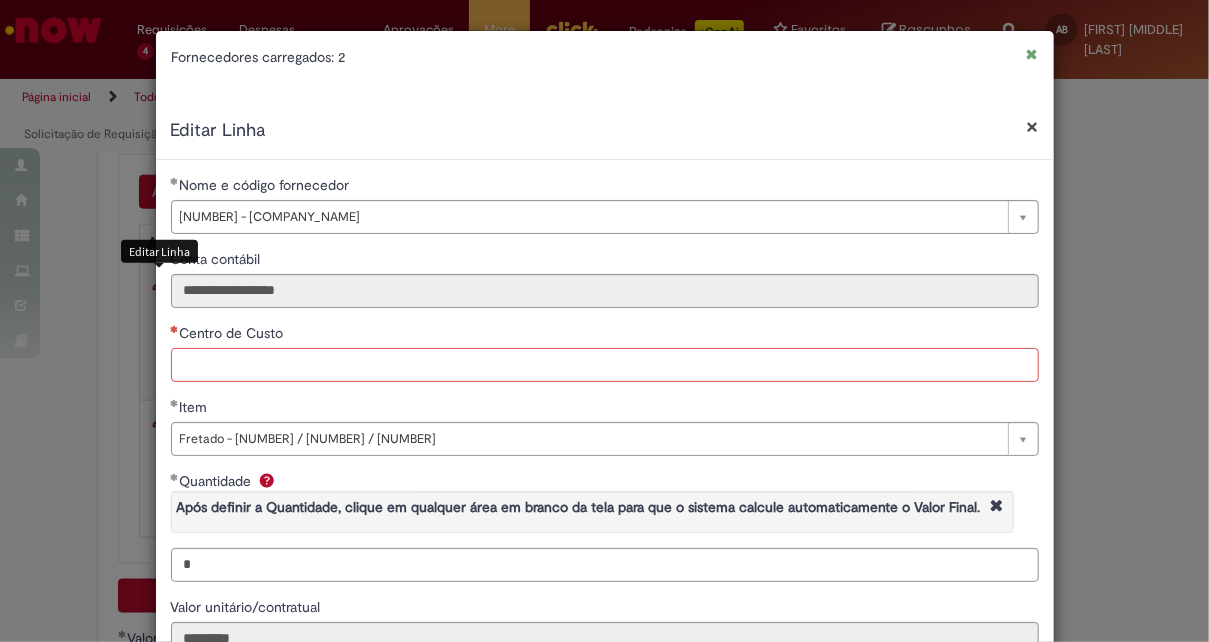 select on "**********" 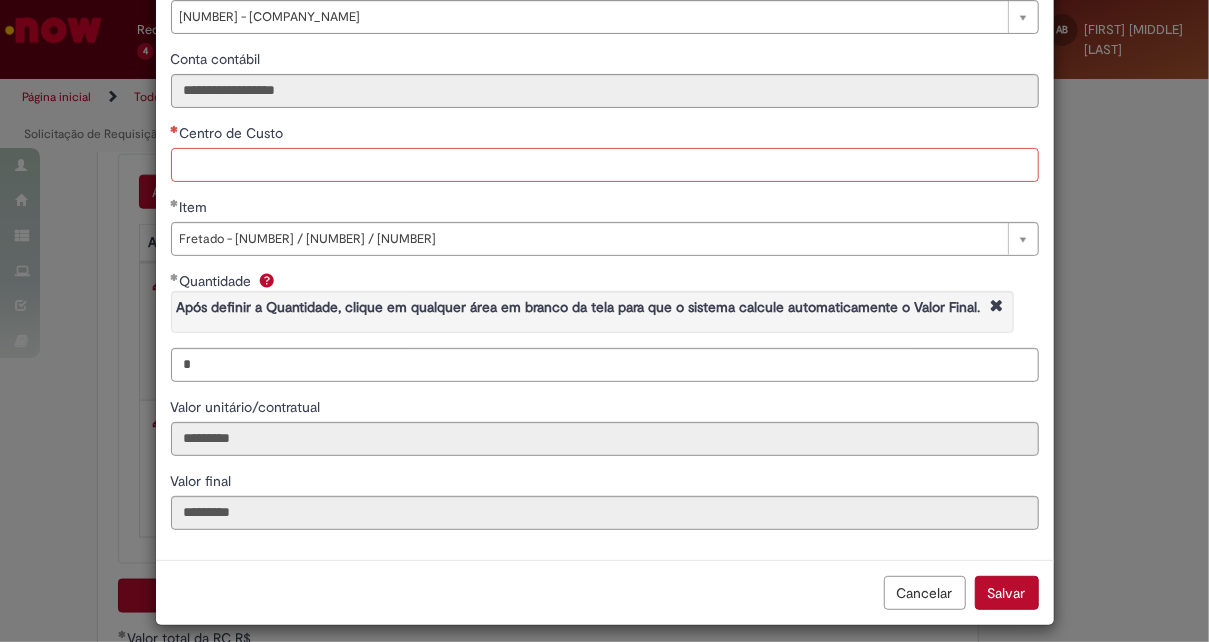 scroll, scrollTop: 128, scrollLeft: 0, axis: vertical 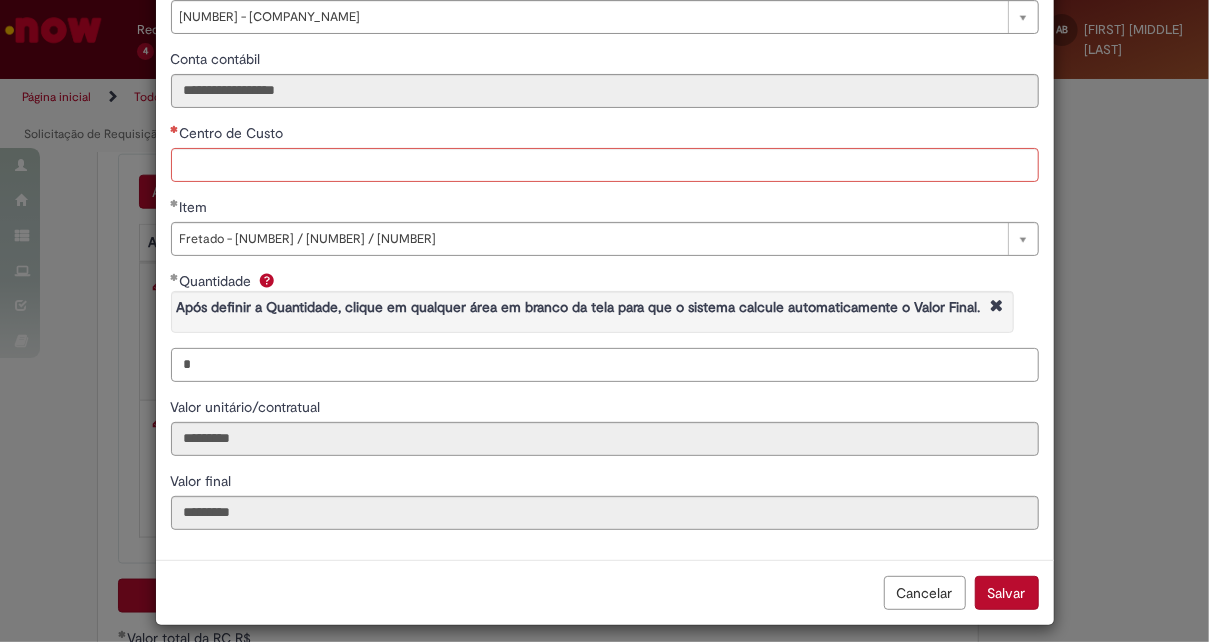 click on "*" at bounding box center (605, 365) 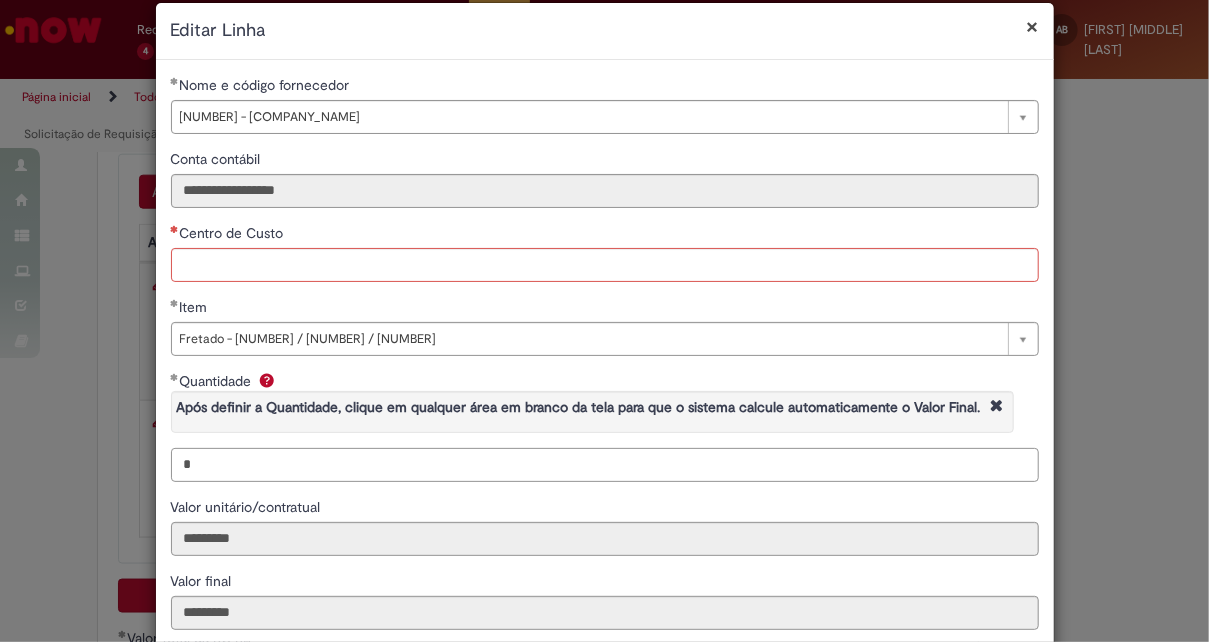 scroll, scrollTop: 128, scrollLeft: 0, axis: vertical 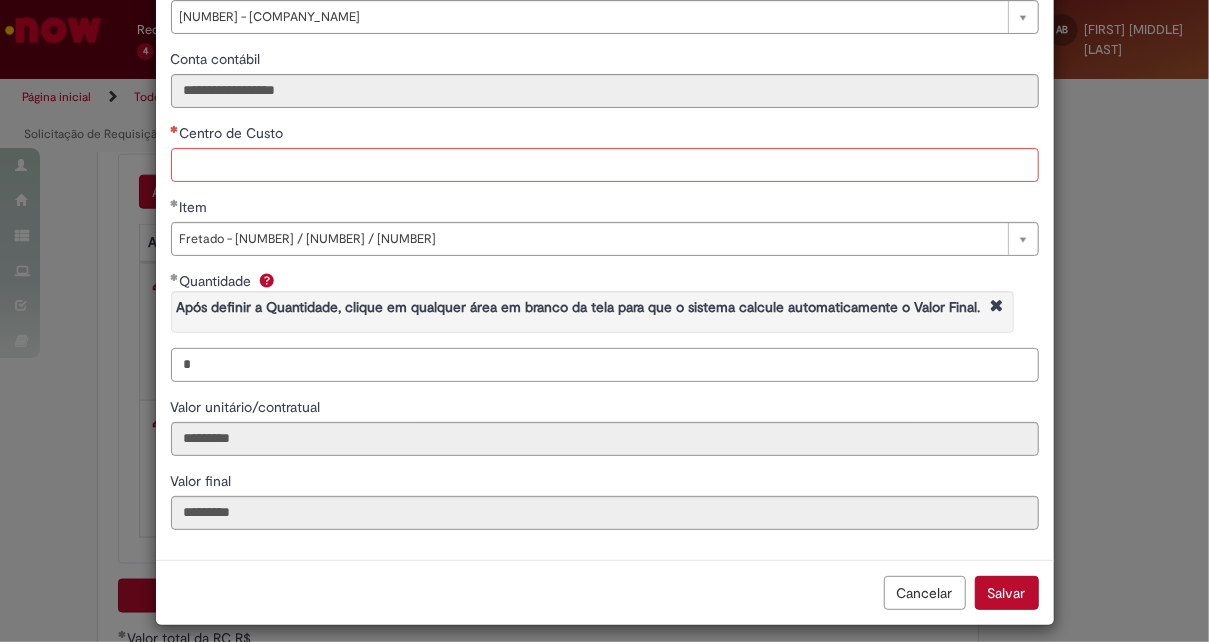 drag, startPoint x: 157, startPoint y: 364, endPoint x: 136, endPoint y: 364, distance: 21 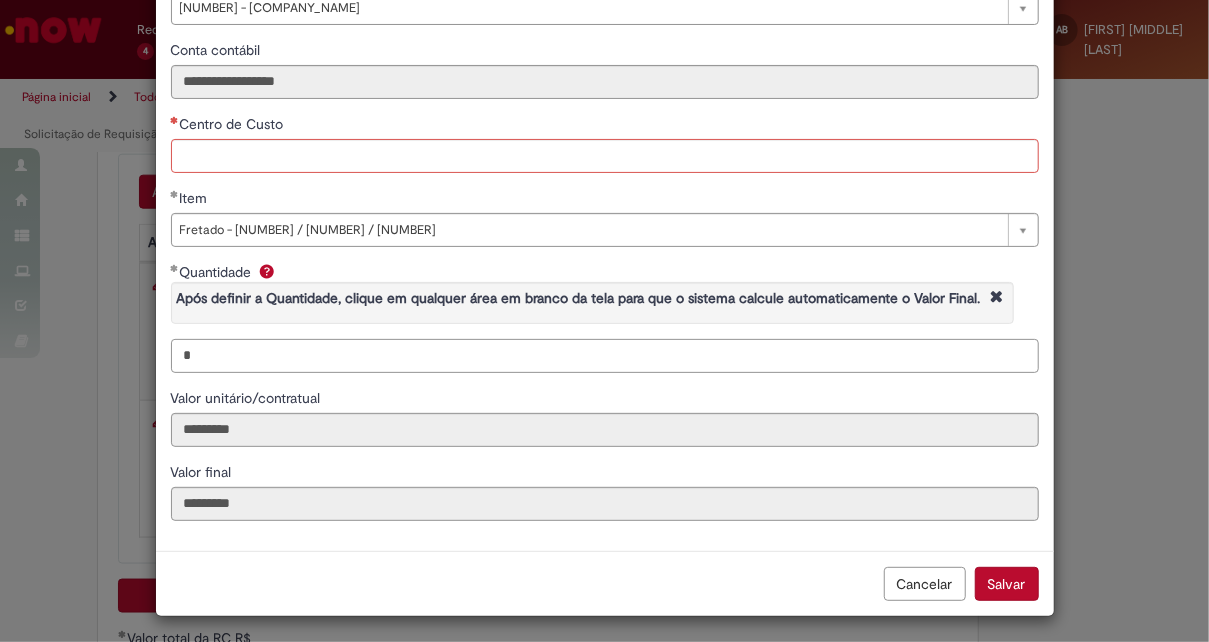 scroll, scrollTop: 140, scrollLeft: 0, axis: vertical 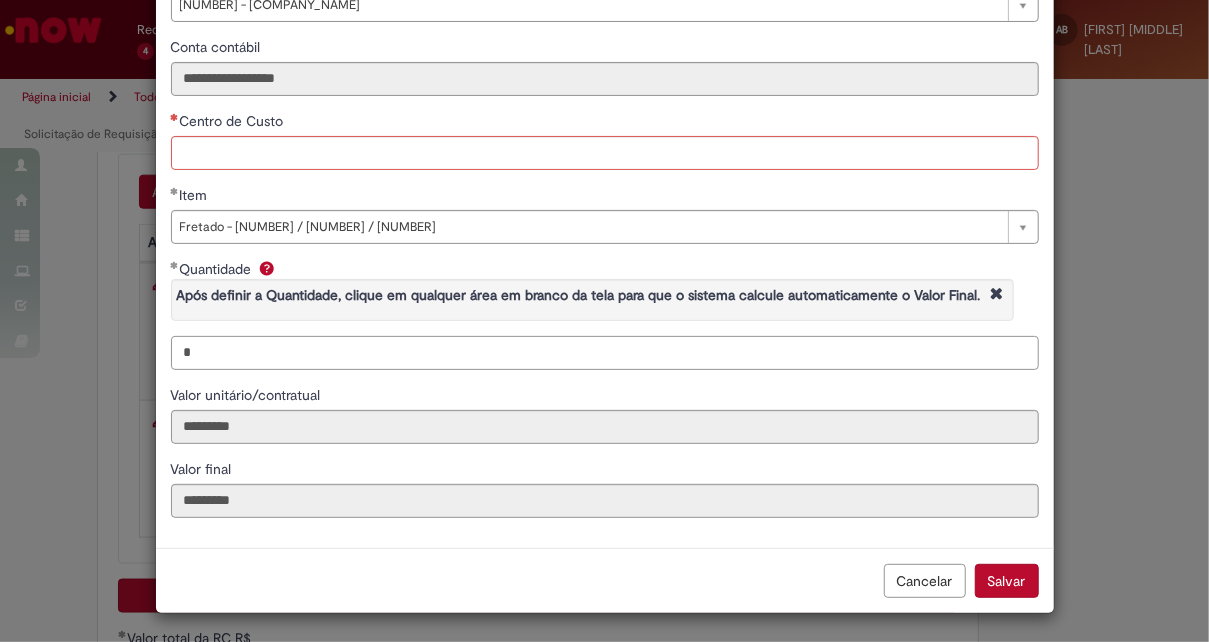 click on "*" at bounding box center (605, 353) 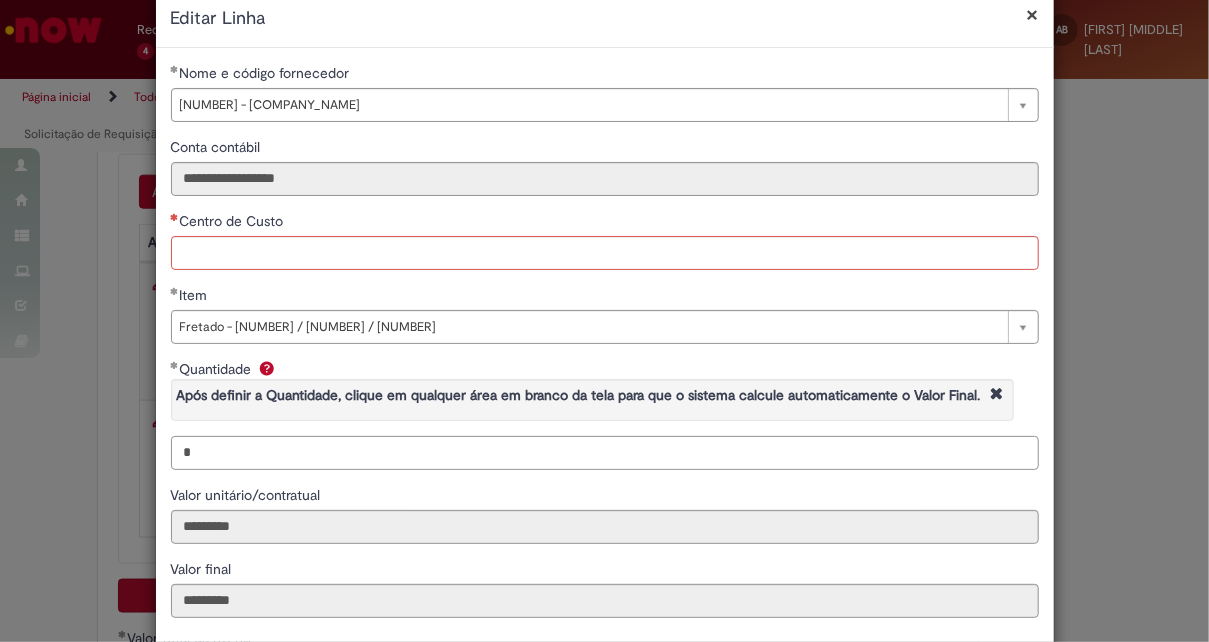 scroll, scrollTop: 140, scrollLeft: 0, axis: vertical 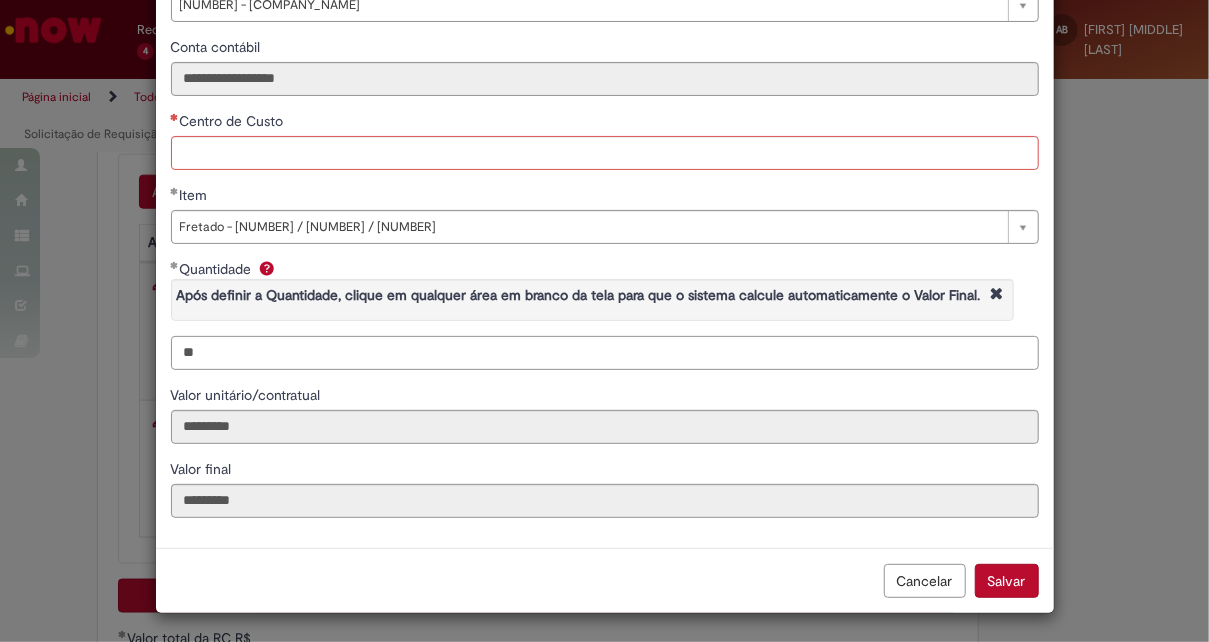 type on "**" 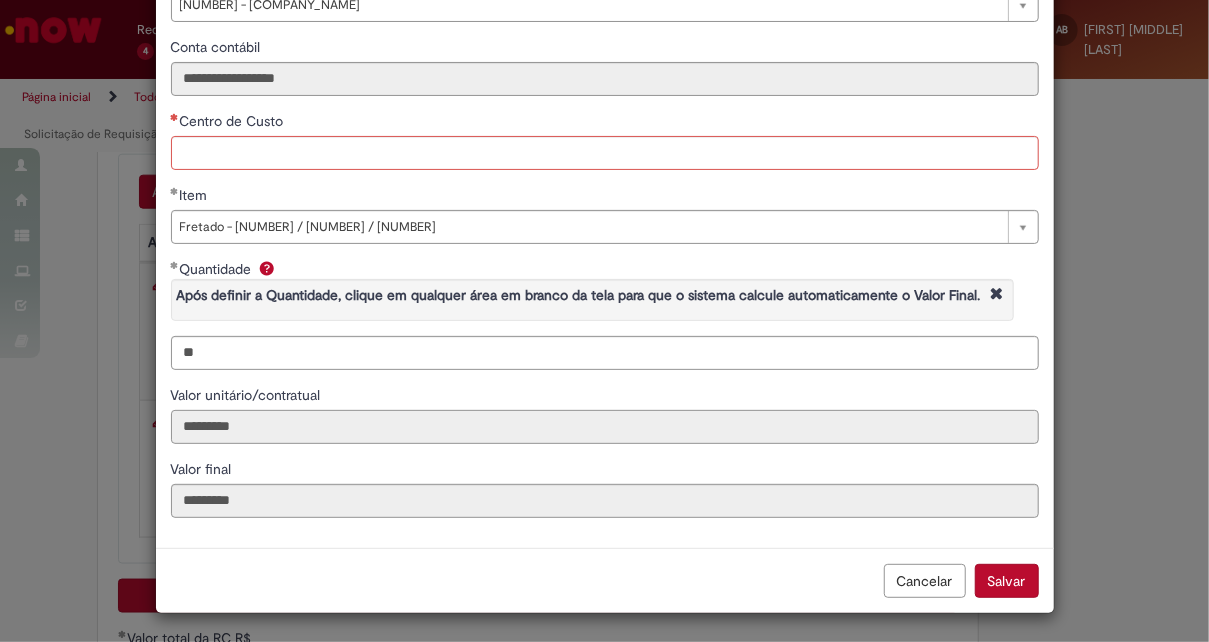 type on "**********" 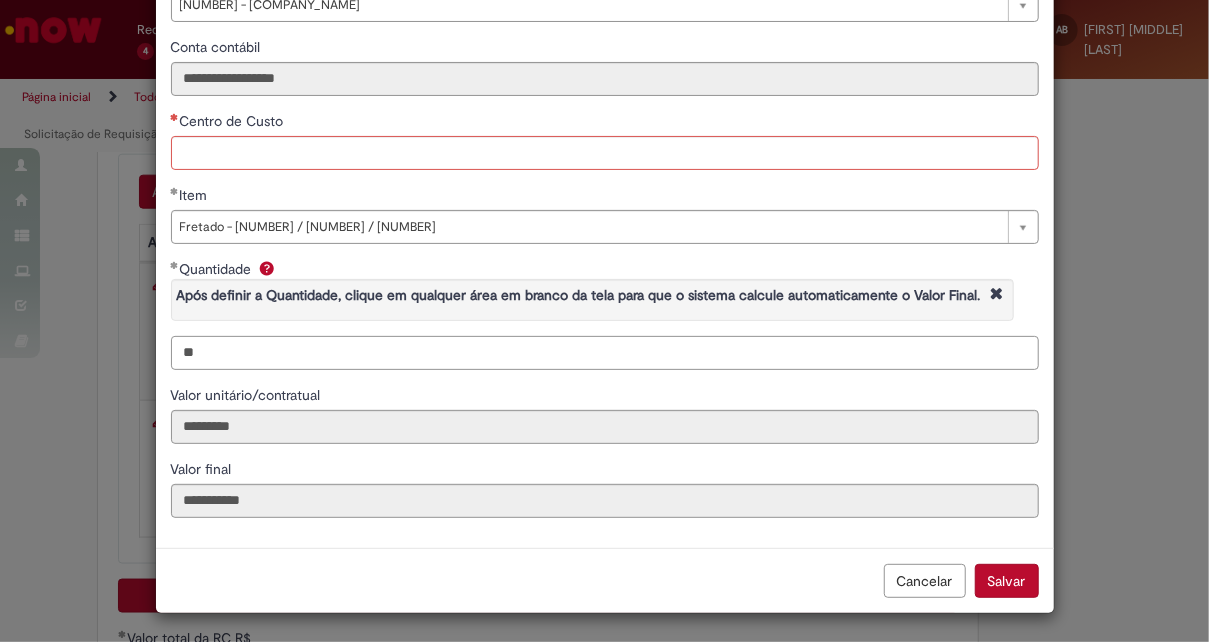 drag, startPoint x: 161, startPoint y: 346, endPoint x: 133, endPoint y: 346, distance: 28 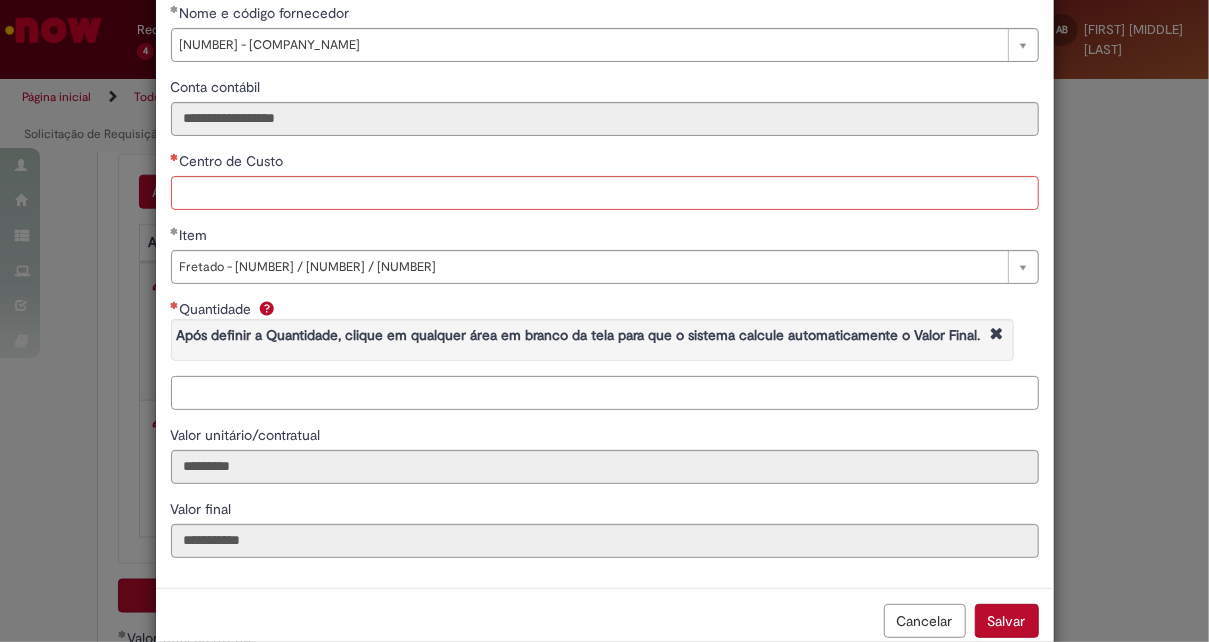 scroll, scrollTop: 140, scrollLeft: 0, axis: vertical 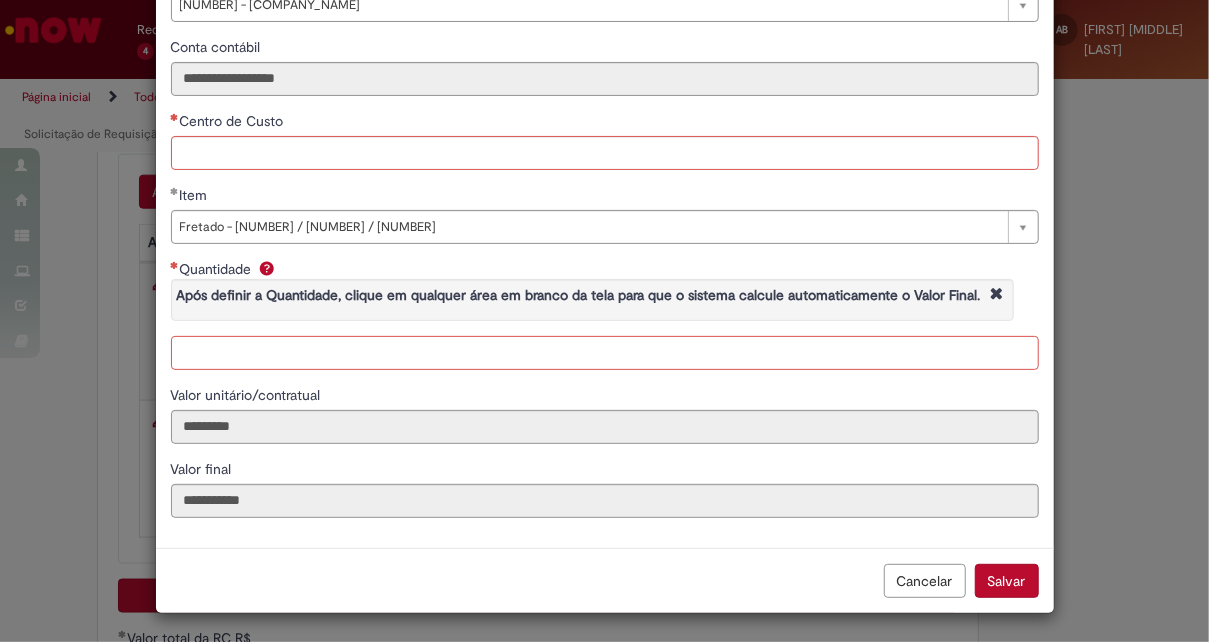 click on "Quantidade Após definir a Quantidade, clique em qualquer área em branco da tela para que o sistema calcule automaticamente o Valor Final." at bounding box center [605, 353] 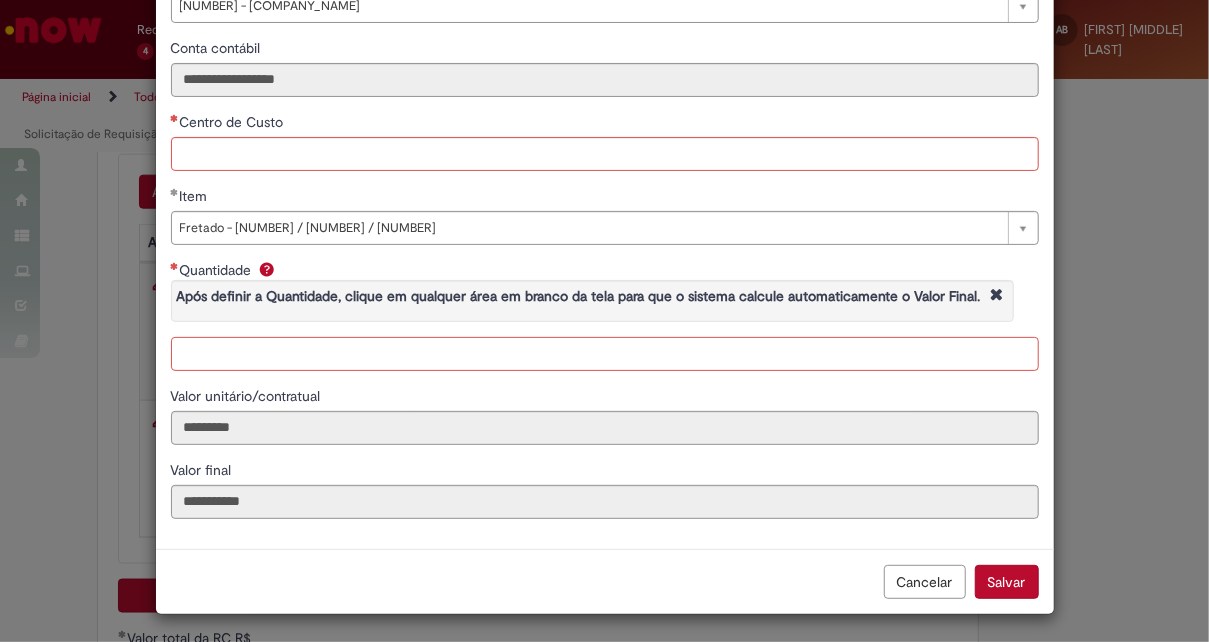 scroll, scrollTop: 140, scrollLeft: 0, axis: vertical 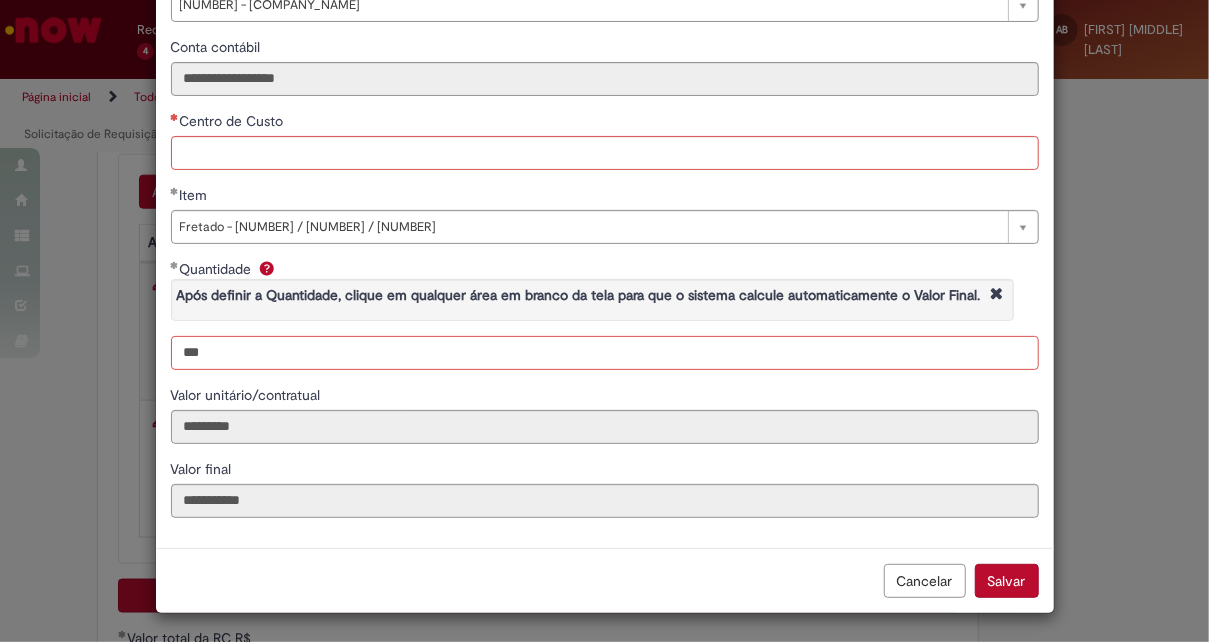 type on "***" 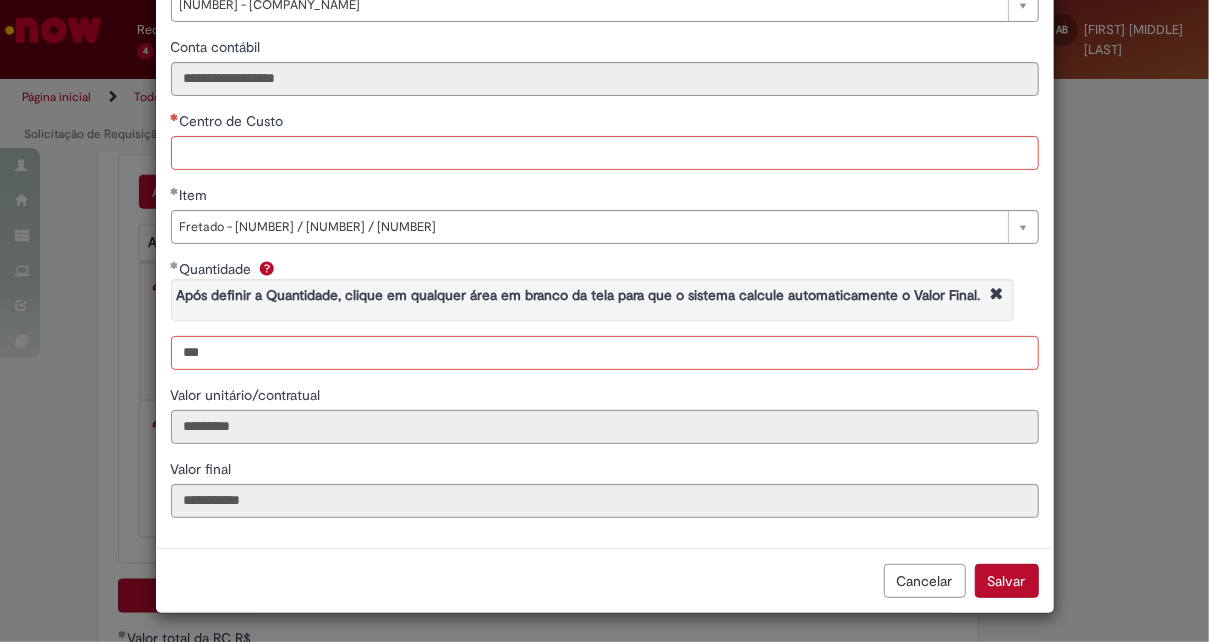 type 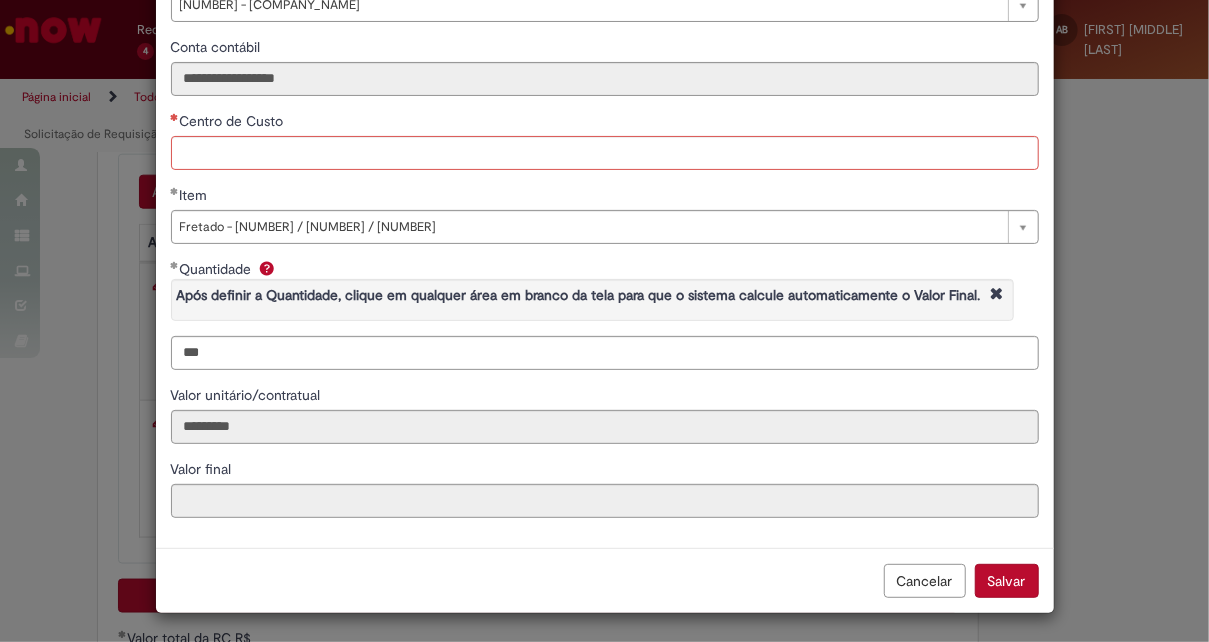 click on "**********" at bounding box center (605, 248) 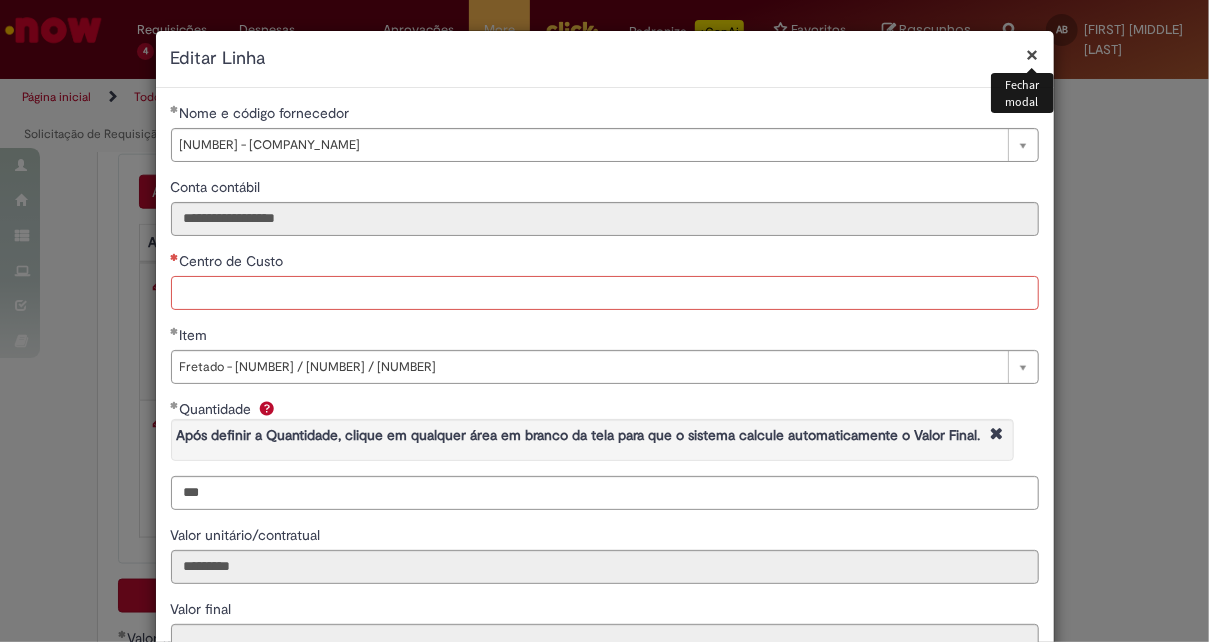 click on "Centro de Custo" at bounding box center (605, 293) 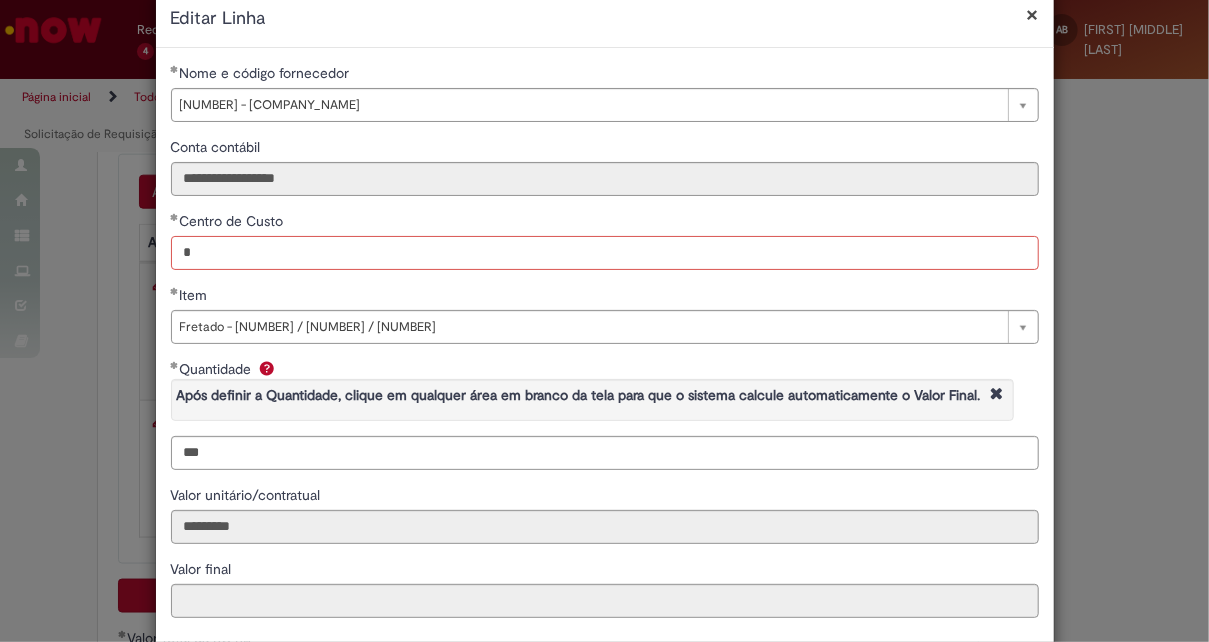 scroll, scrollTop: 100, scrollLeft: 0, axis: vertical 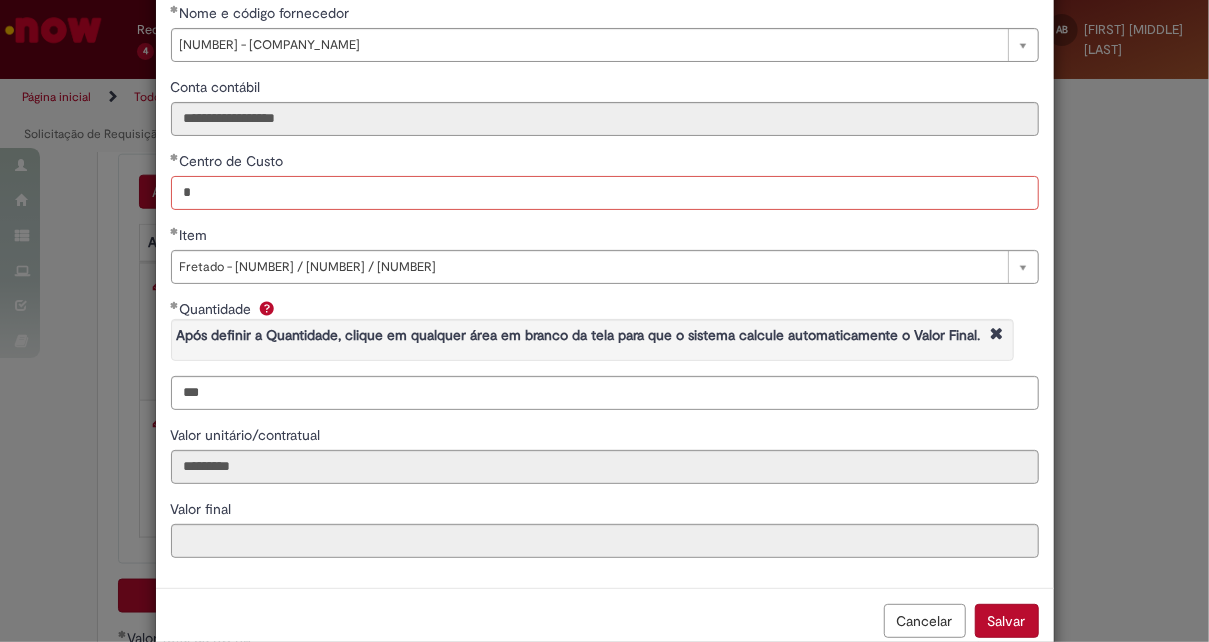 type on "*" 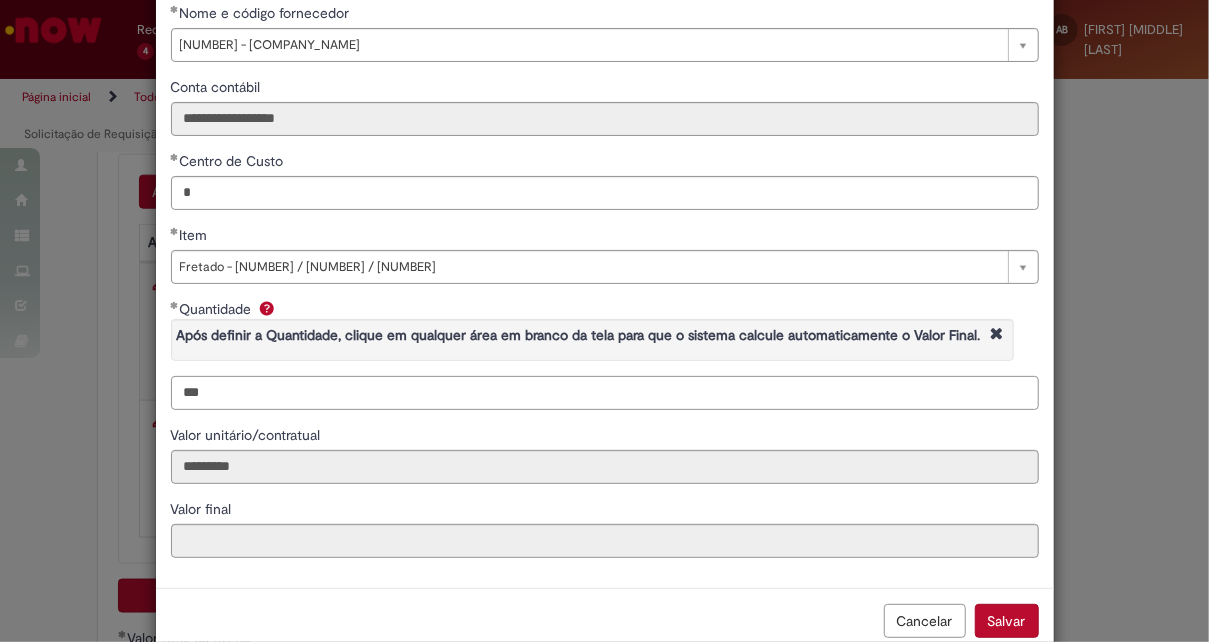 click on "***" at bounding box center (605, 393) 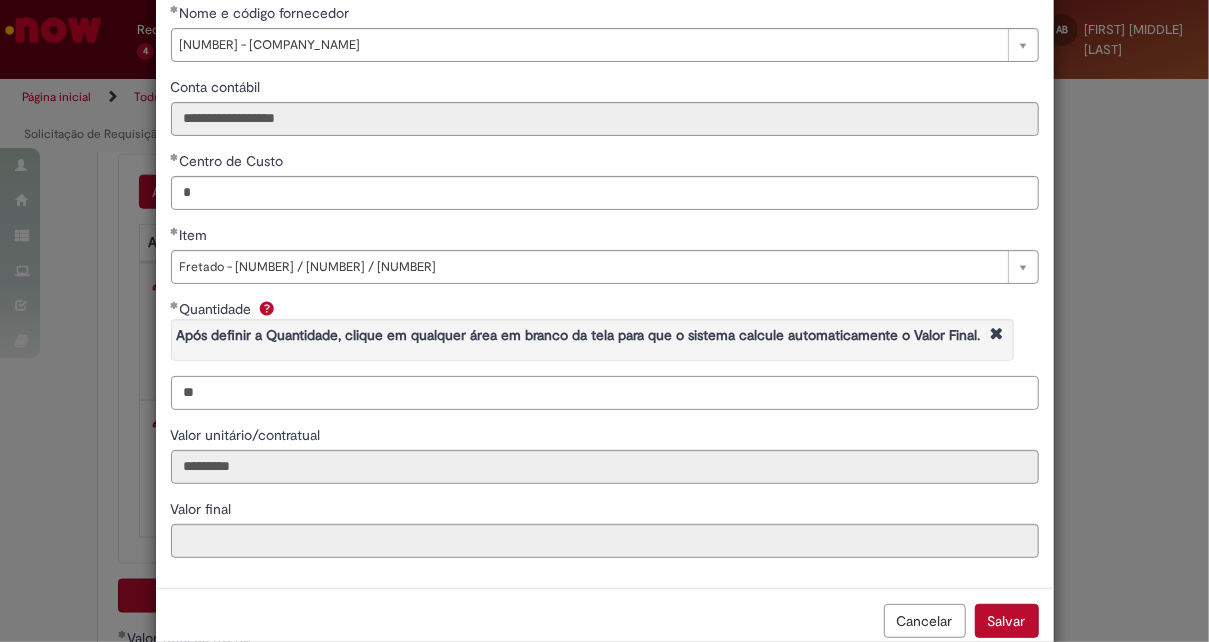 type on "*" 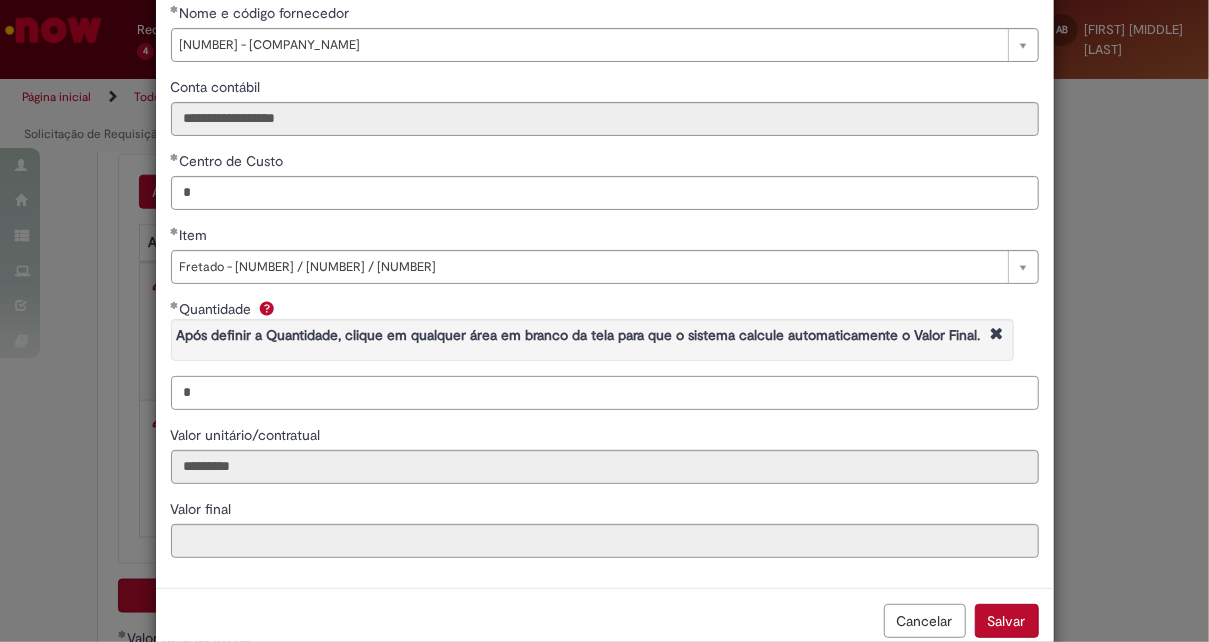 type on "*" 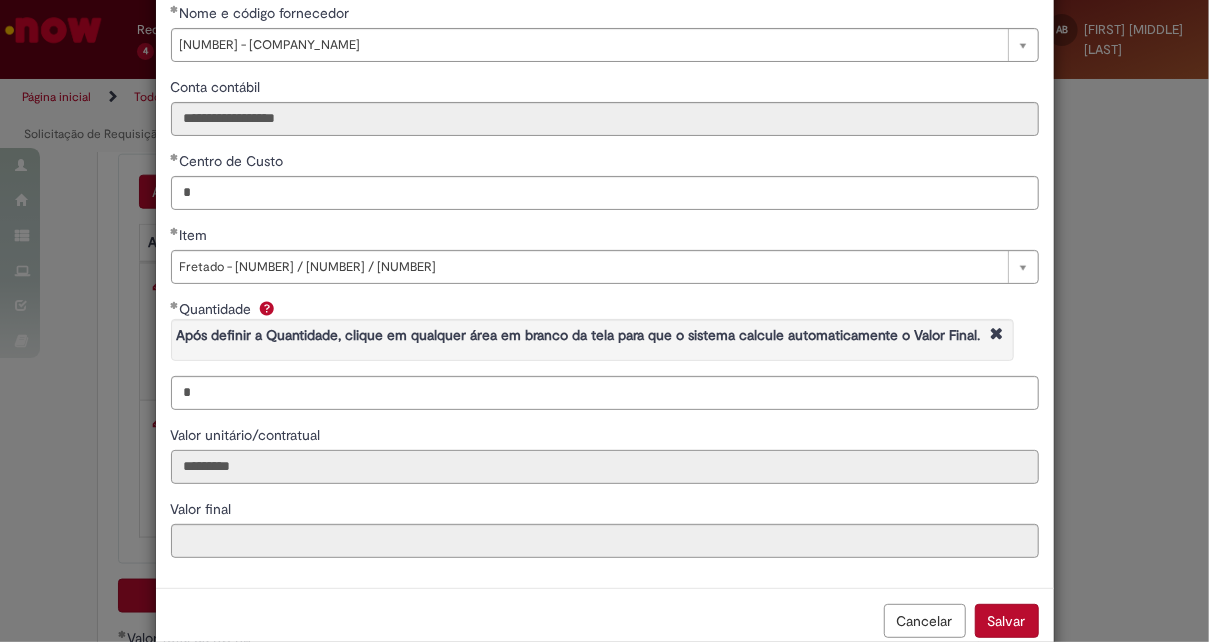 type on "*********" 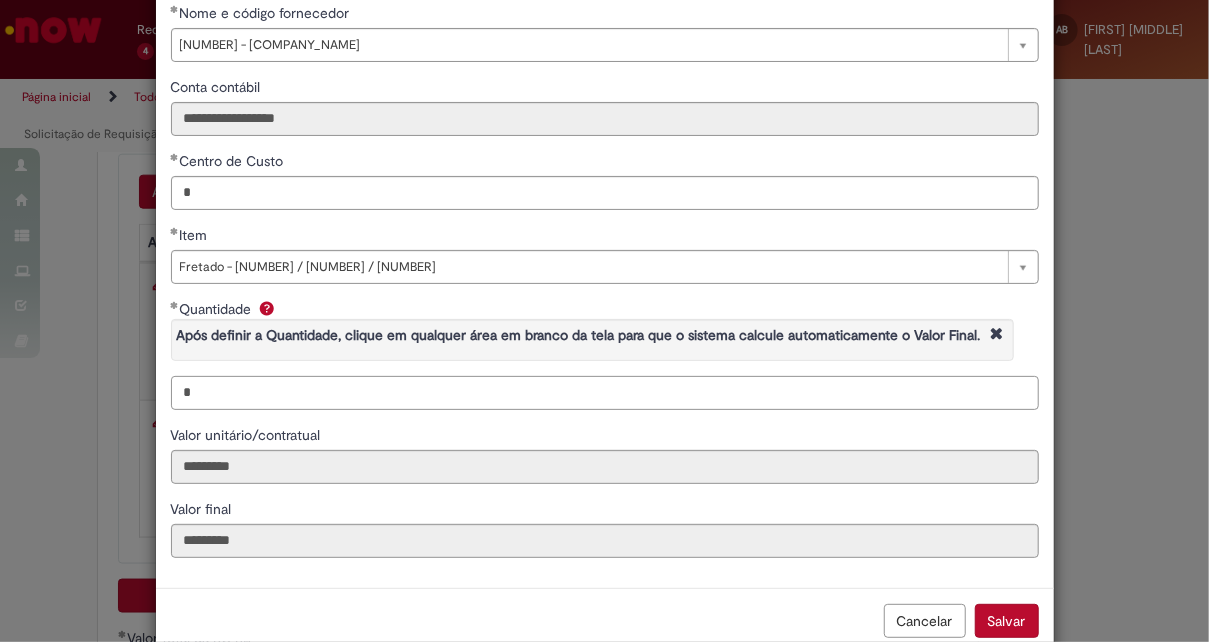 click on "*" at bounding box center [605, 393] 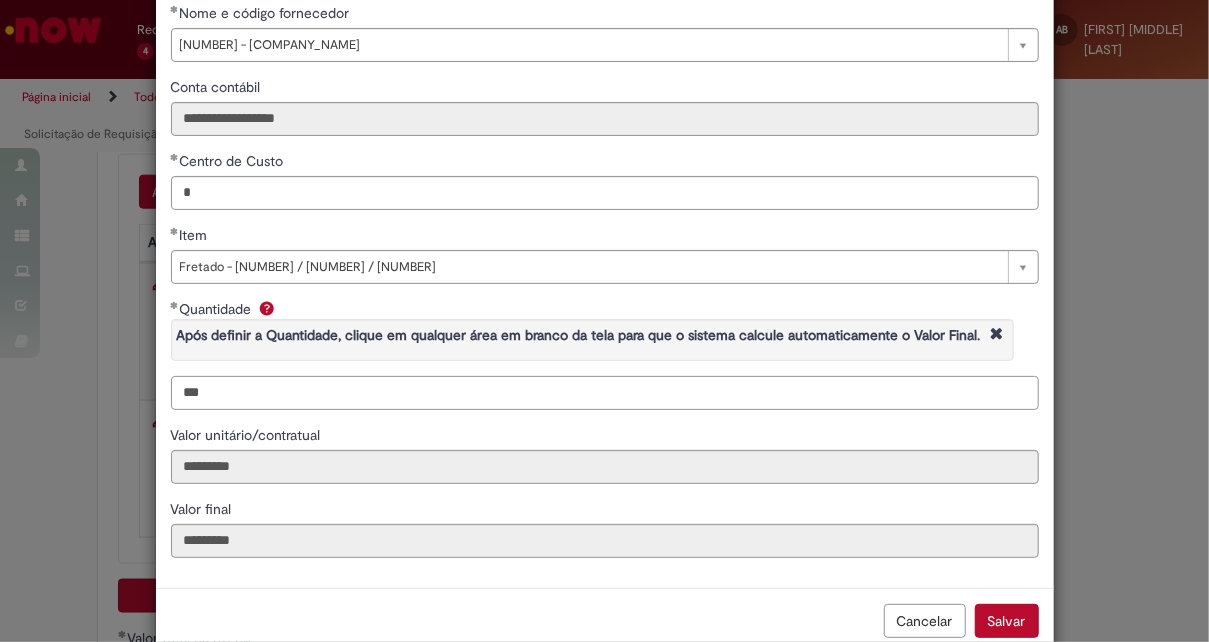 type on "***" 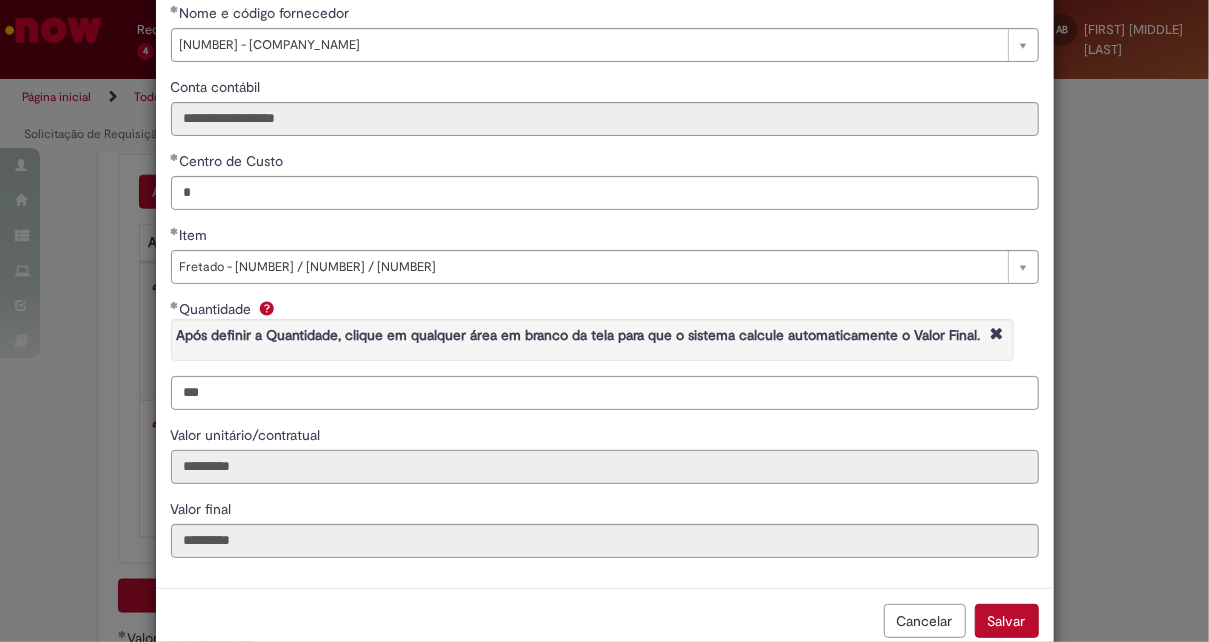 type 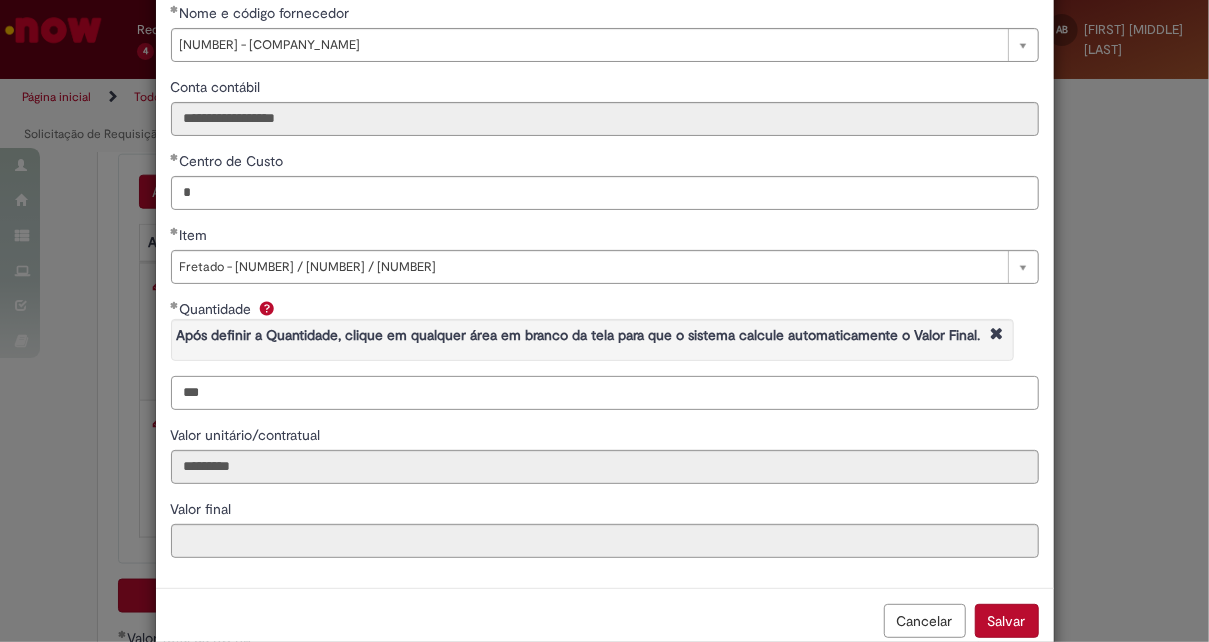click on "***" at bounding box center [605, 393] 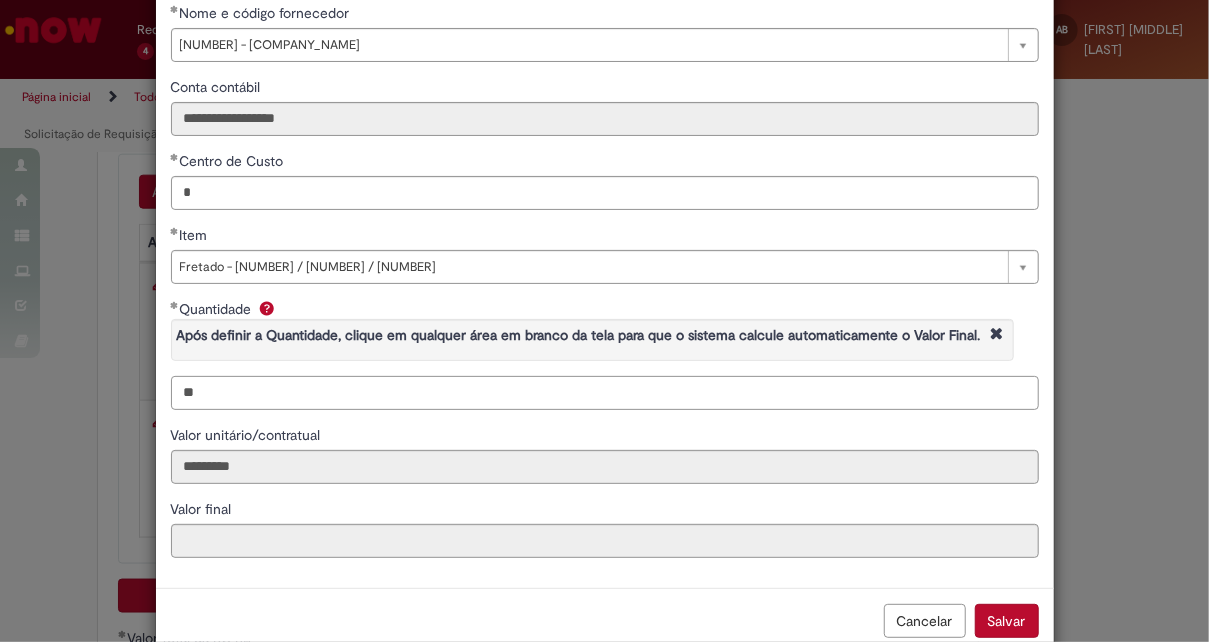 type on "*" 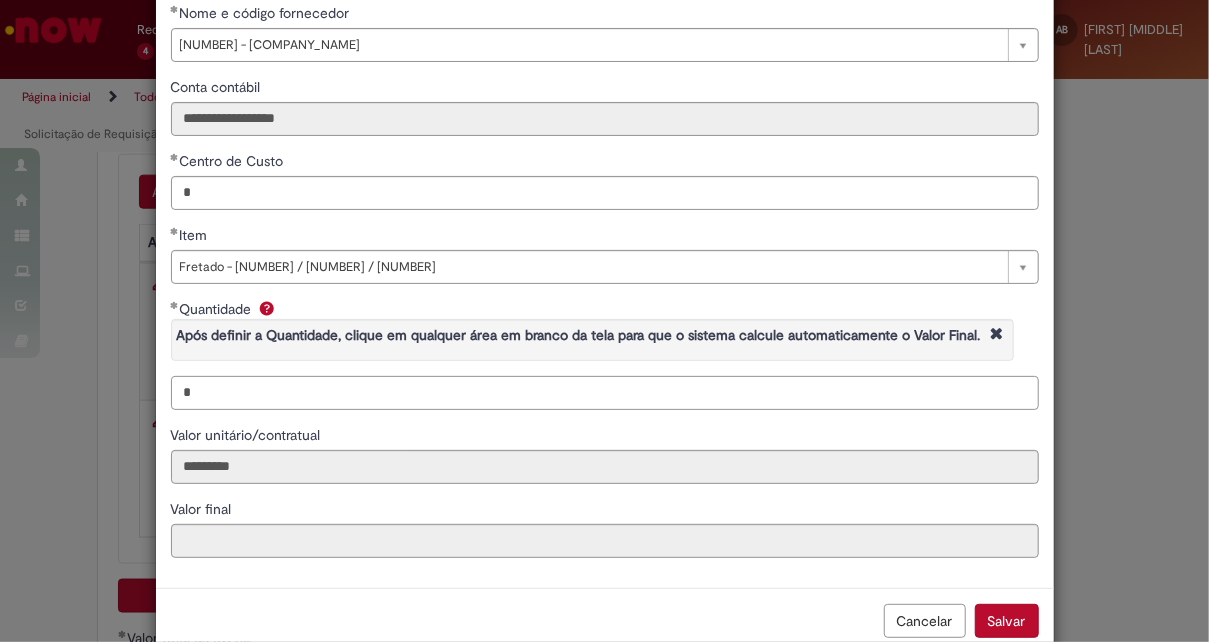 type on "*" 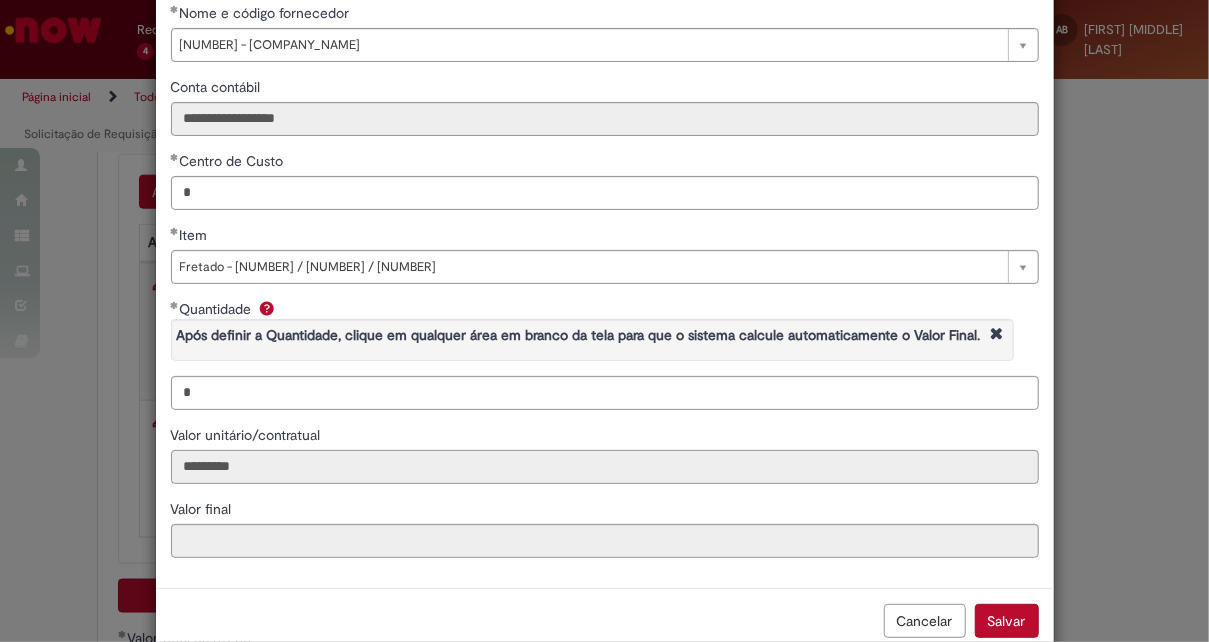 type on "*********" 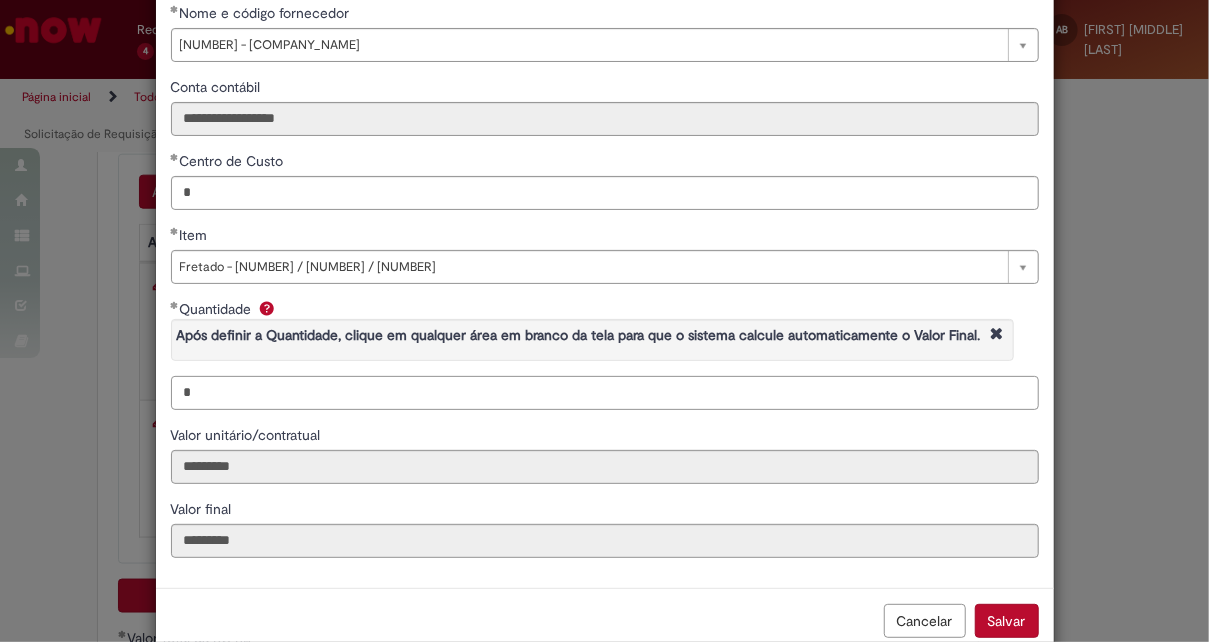 click on "*" at bounding box center (605, 393) 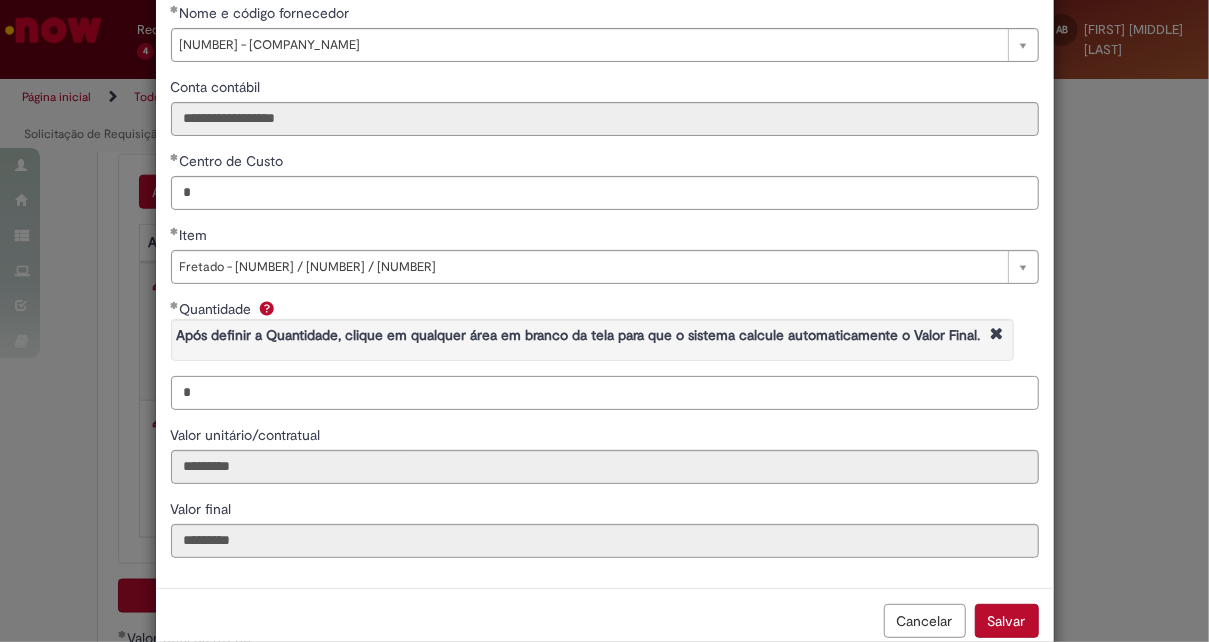 type on "*" 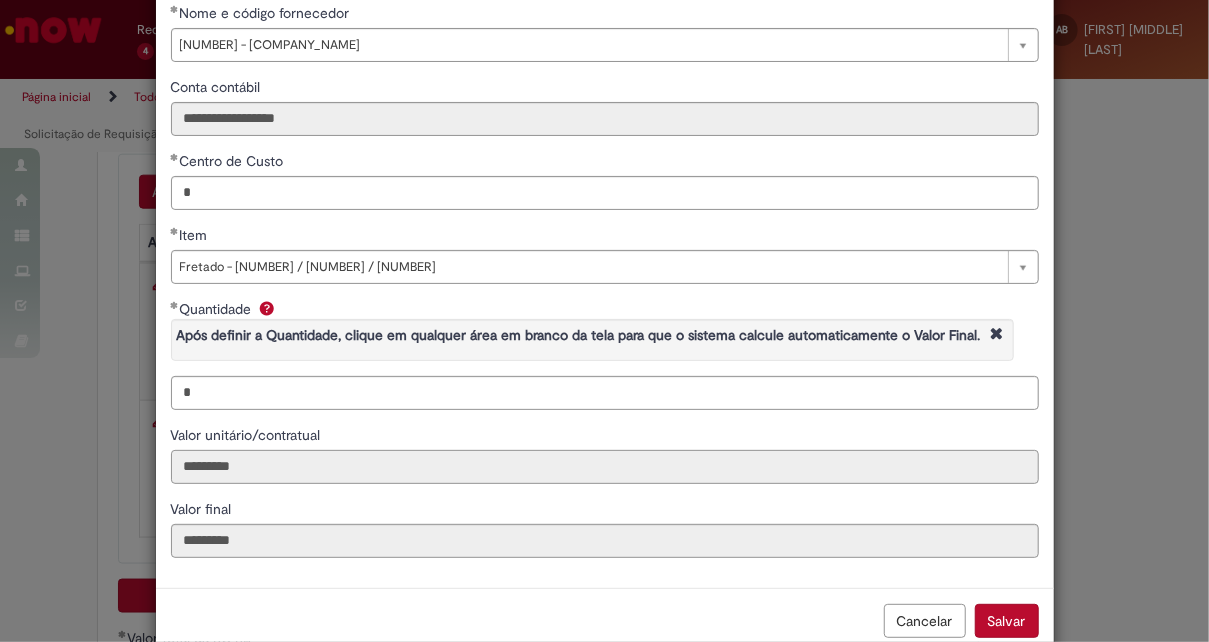 type on "*********" 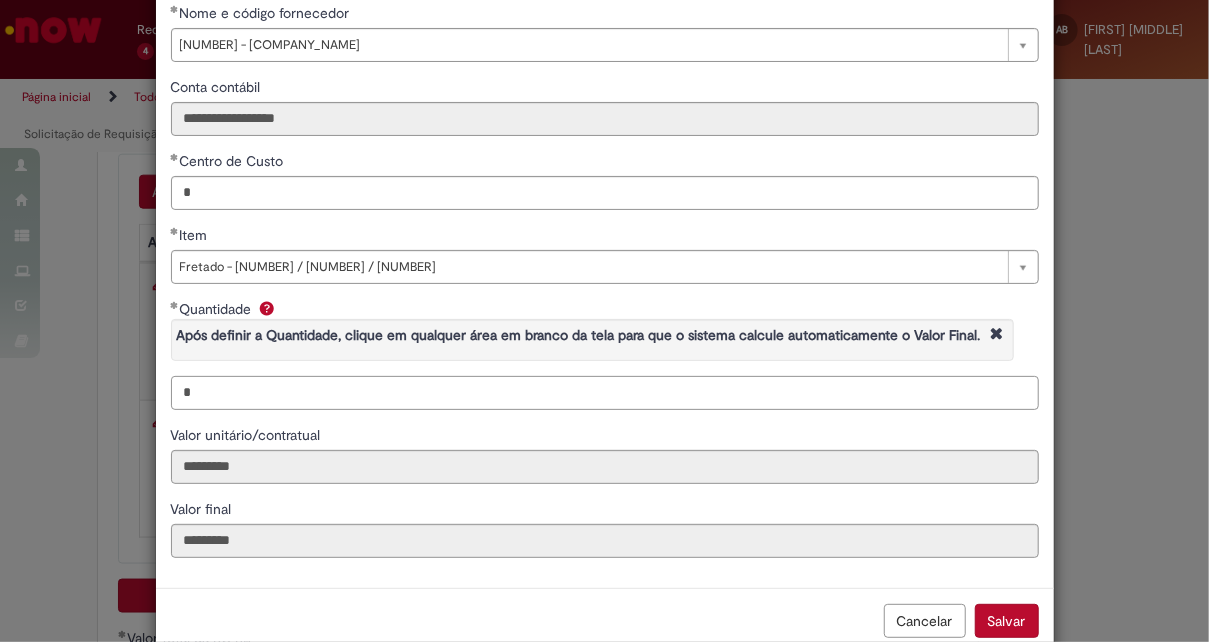 click on "*" at bounding box center (605, 393) 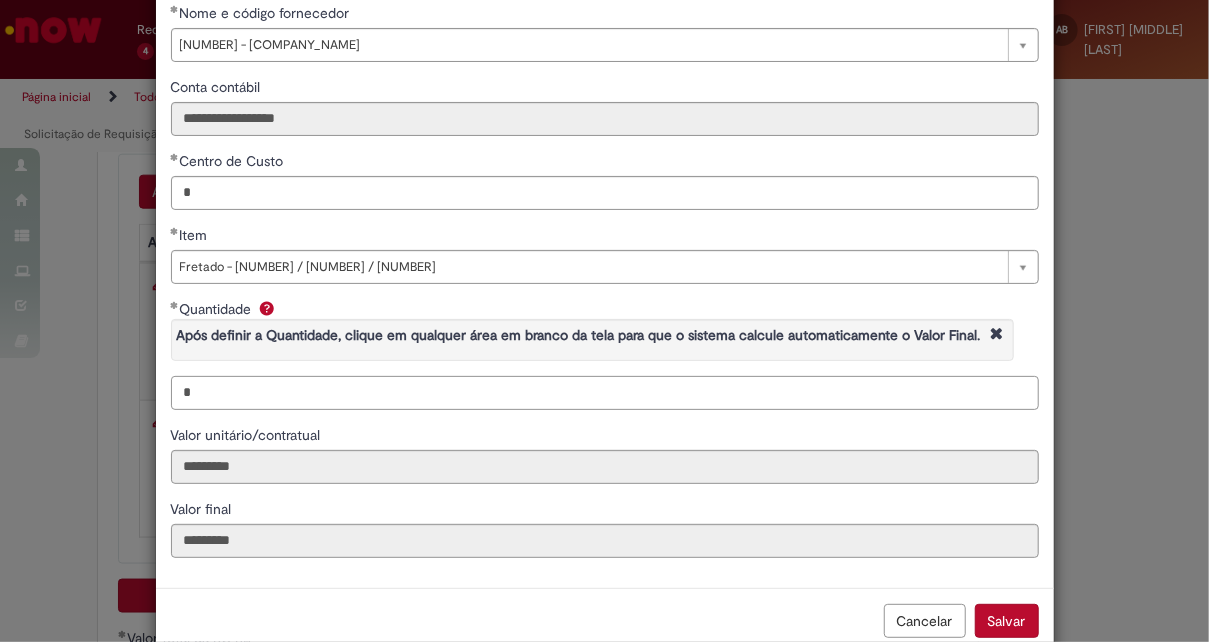 type on "*" 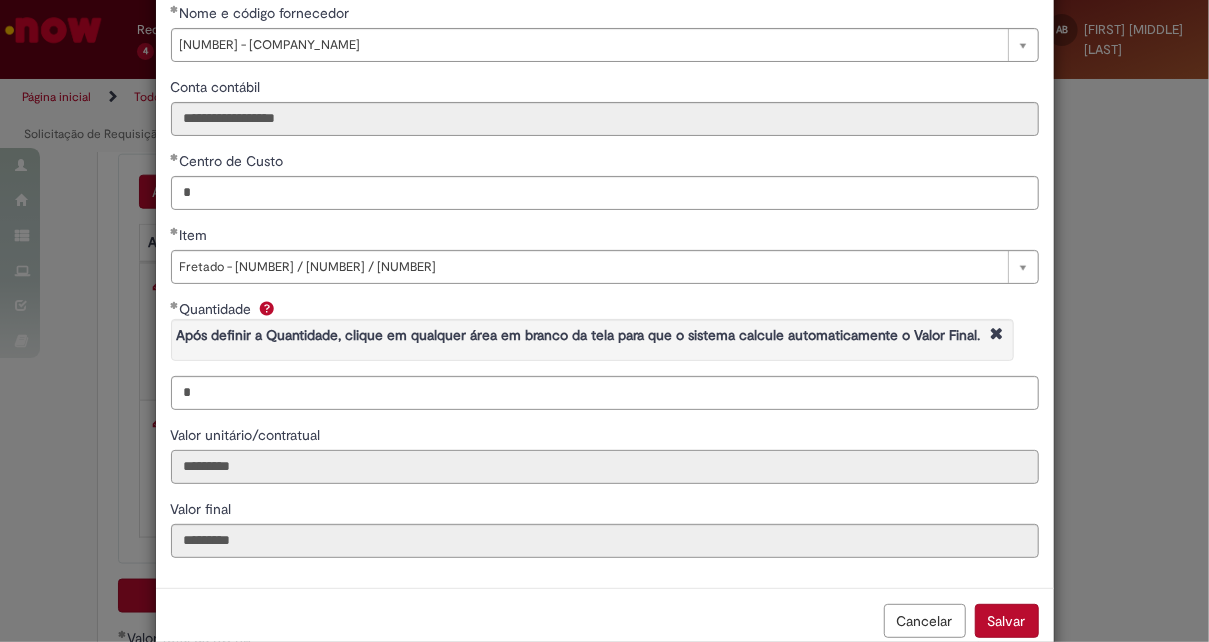 type on "*********" 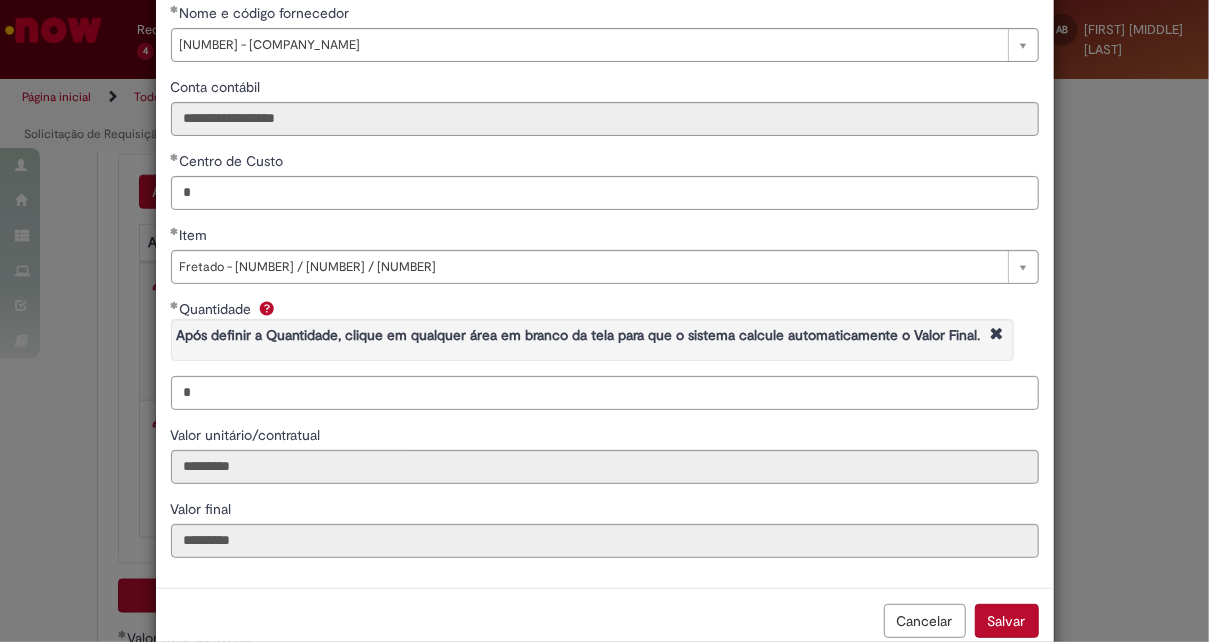 click on "Salvar" at bounding box center [1007, 621] 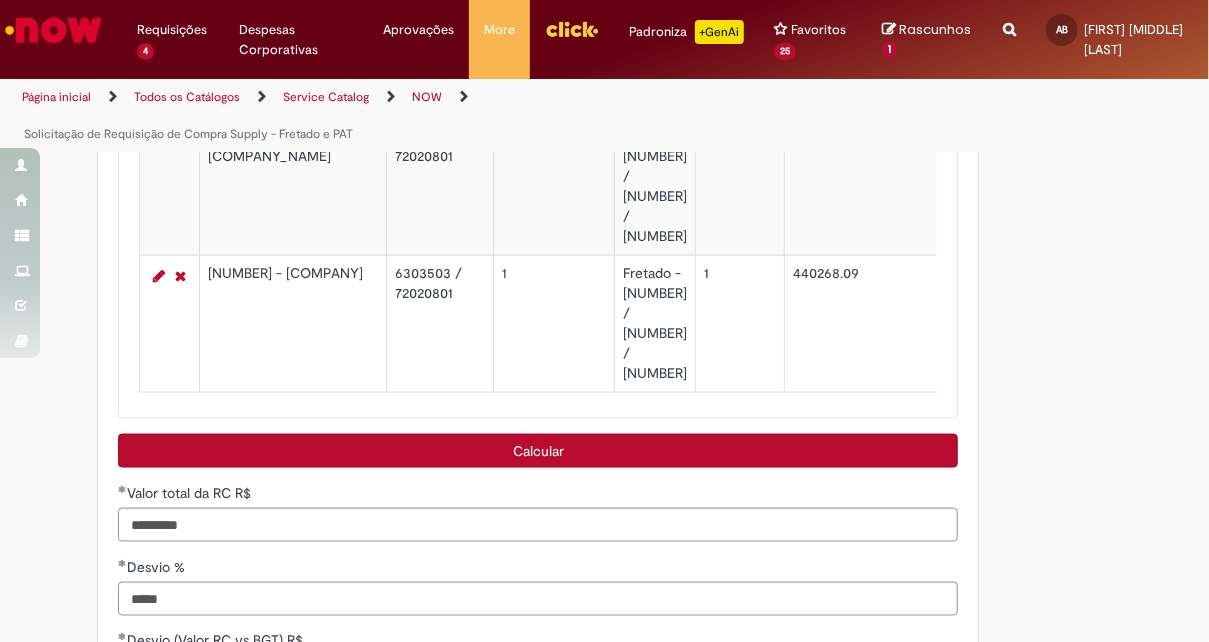 scroll, scrollTop: 1300, scrollLeft: 0, axis: vertical 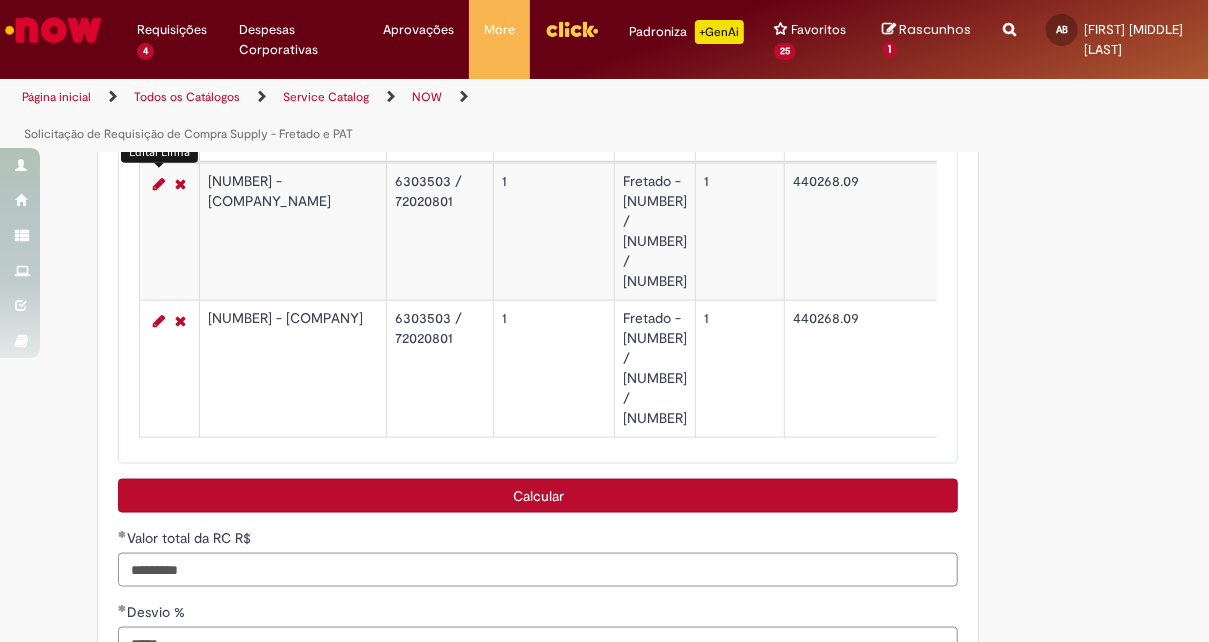 click on "Calcular" at bounding box center (538, 496) 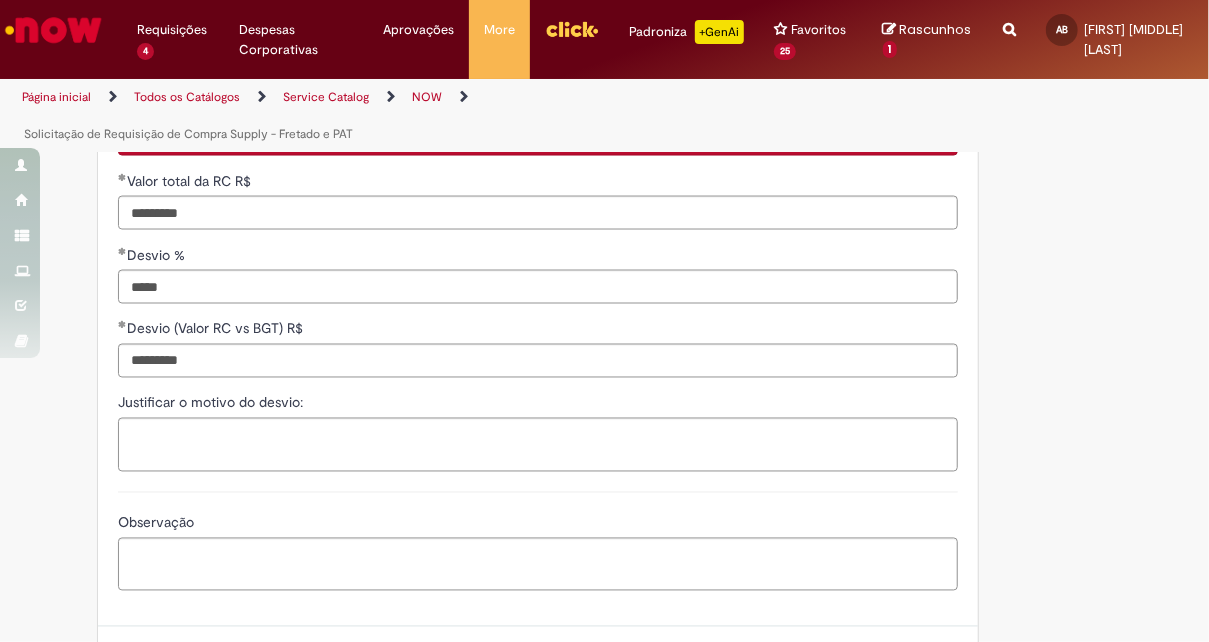 scroll, scrollTop: 1700, scrollLeft: 0, axis: vertical 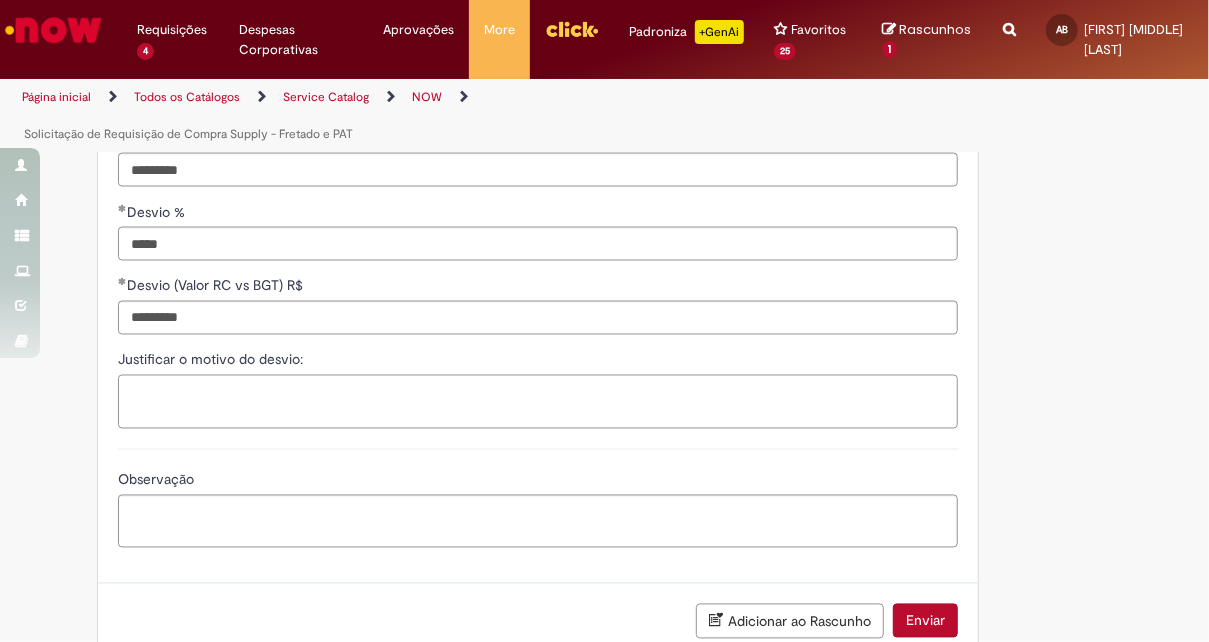 click on "Justificar o motivo do desvio:" at bounding box center [538, 401] 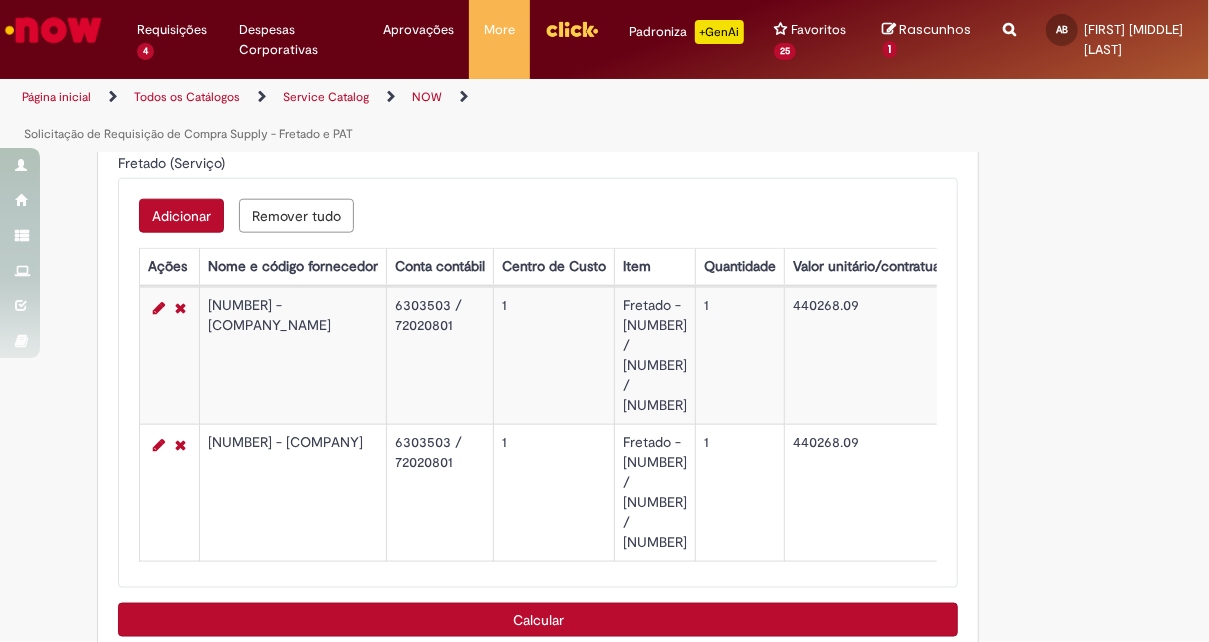scroll, scrollTop: 1100, scrollLeft: 0, axis: vertical 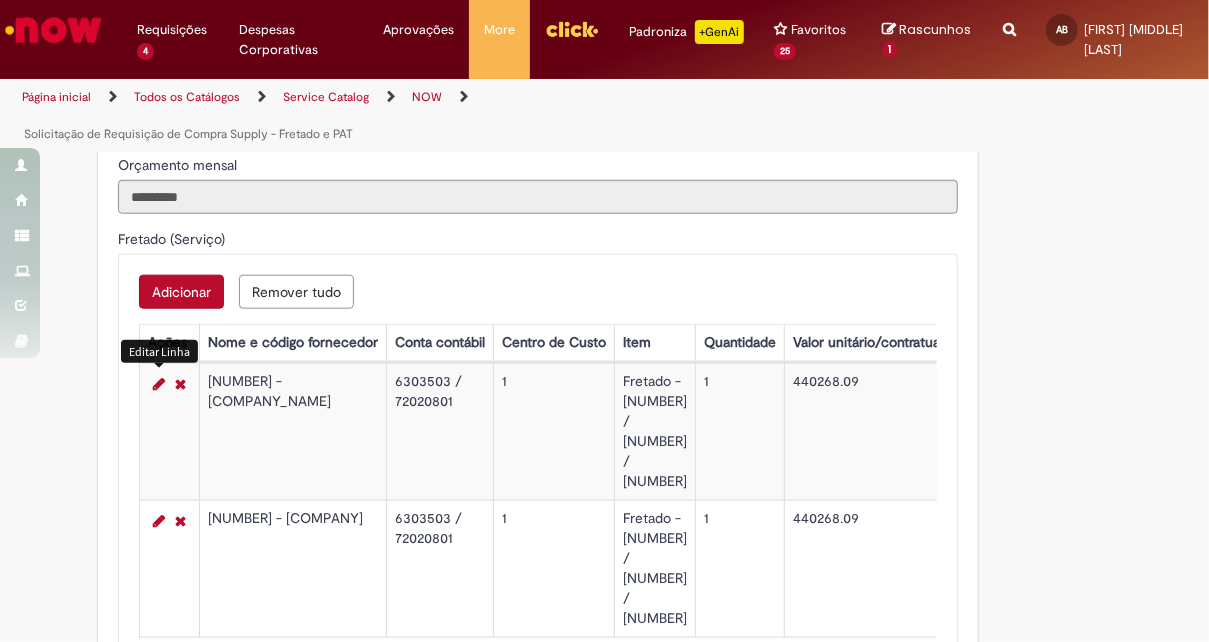 click at bounding box center [159, 384] 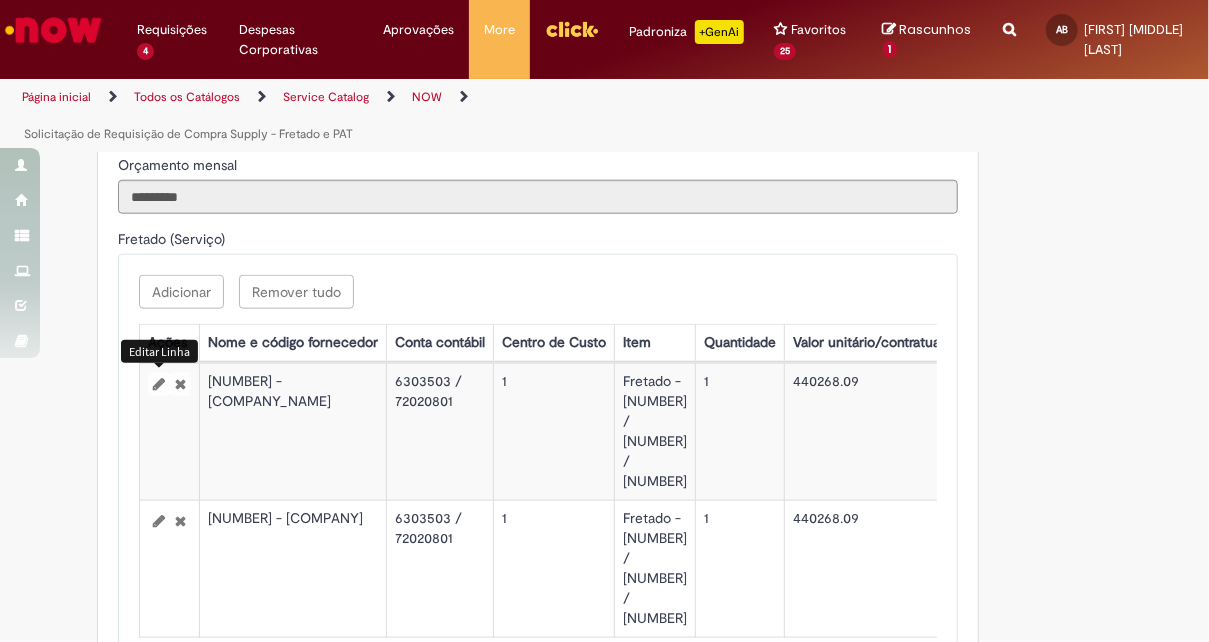 select on "**********" 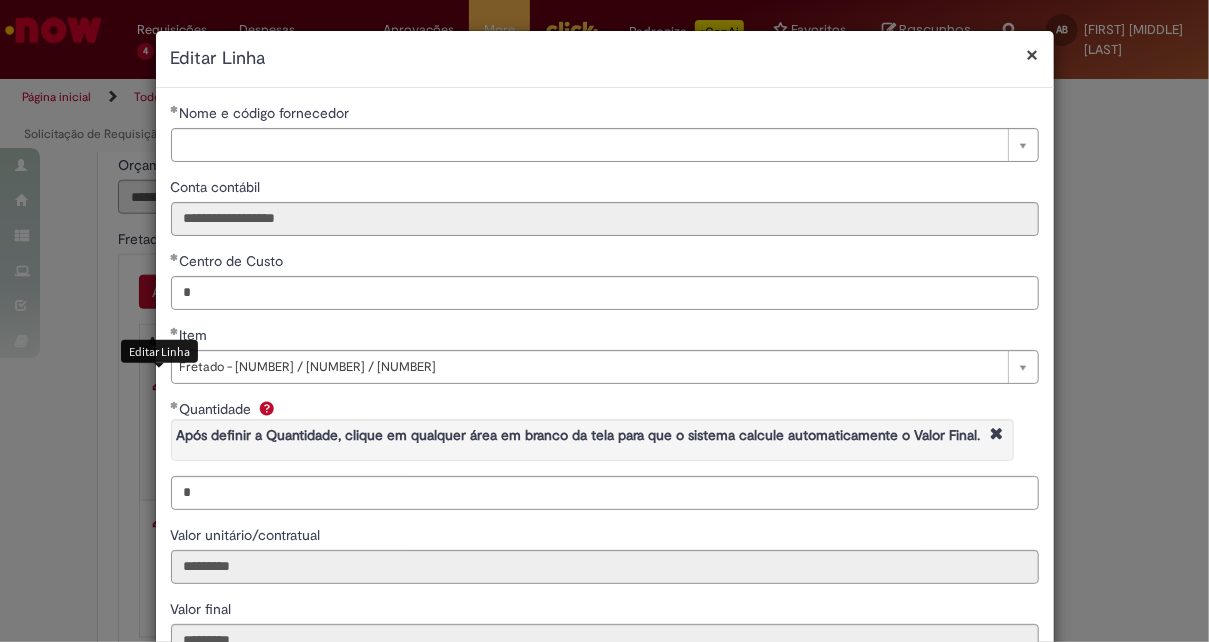 type 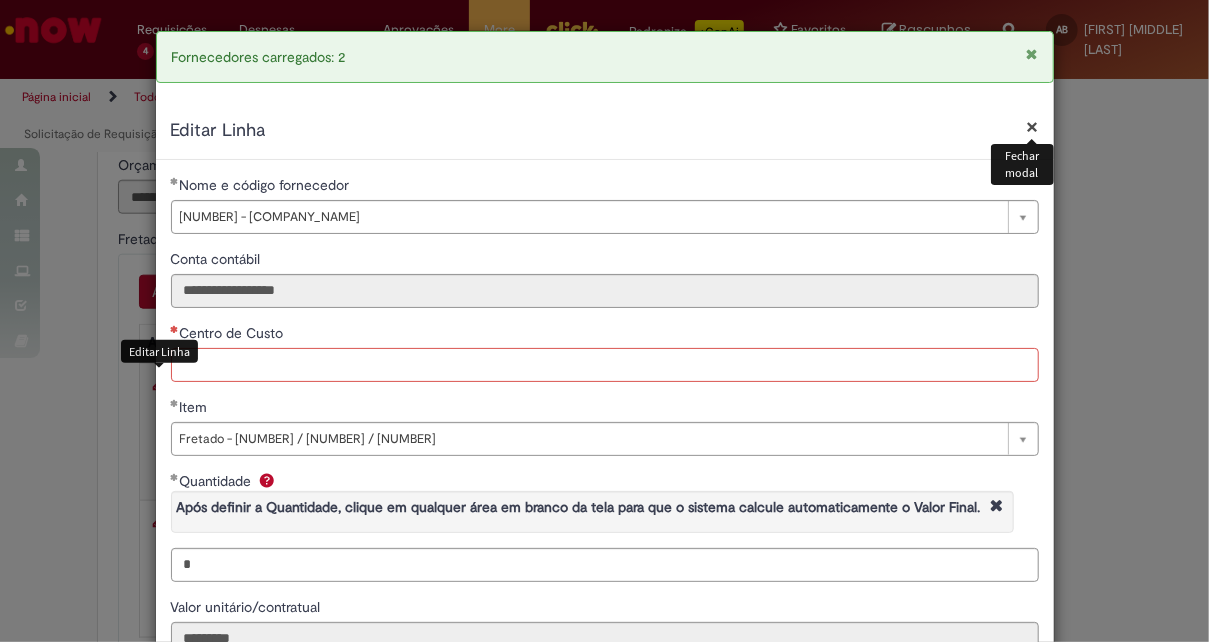 select on "**********" 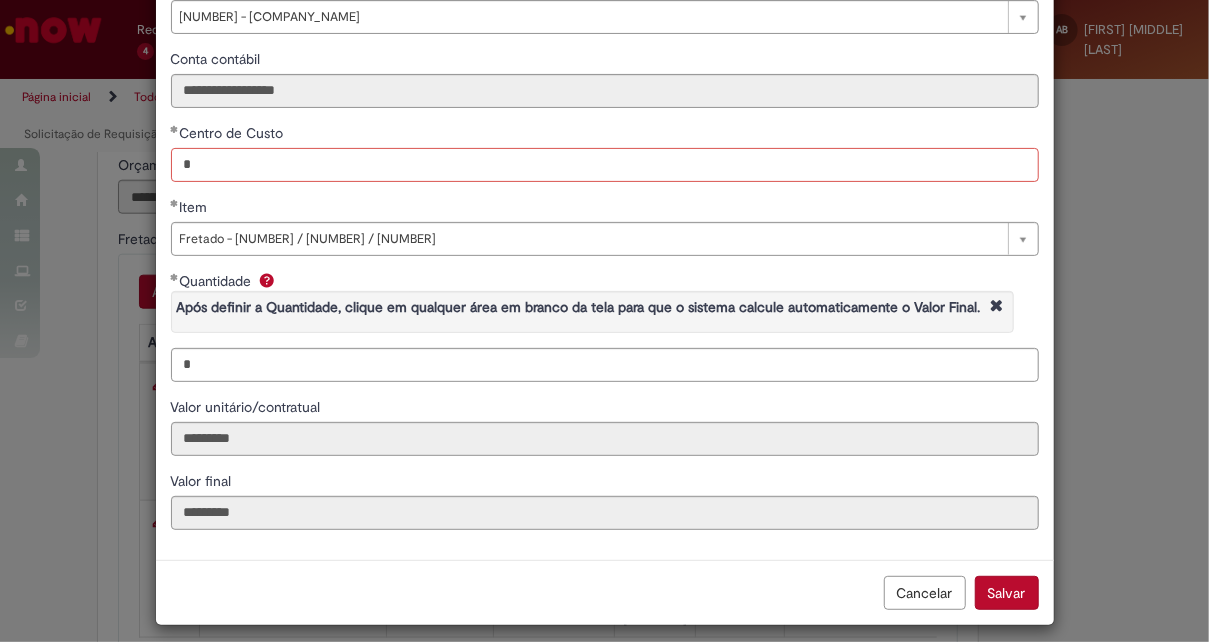 scroll, scrollTop: 128, scrollLeft: 0, axis: vertical 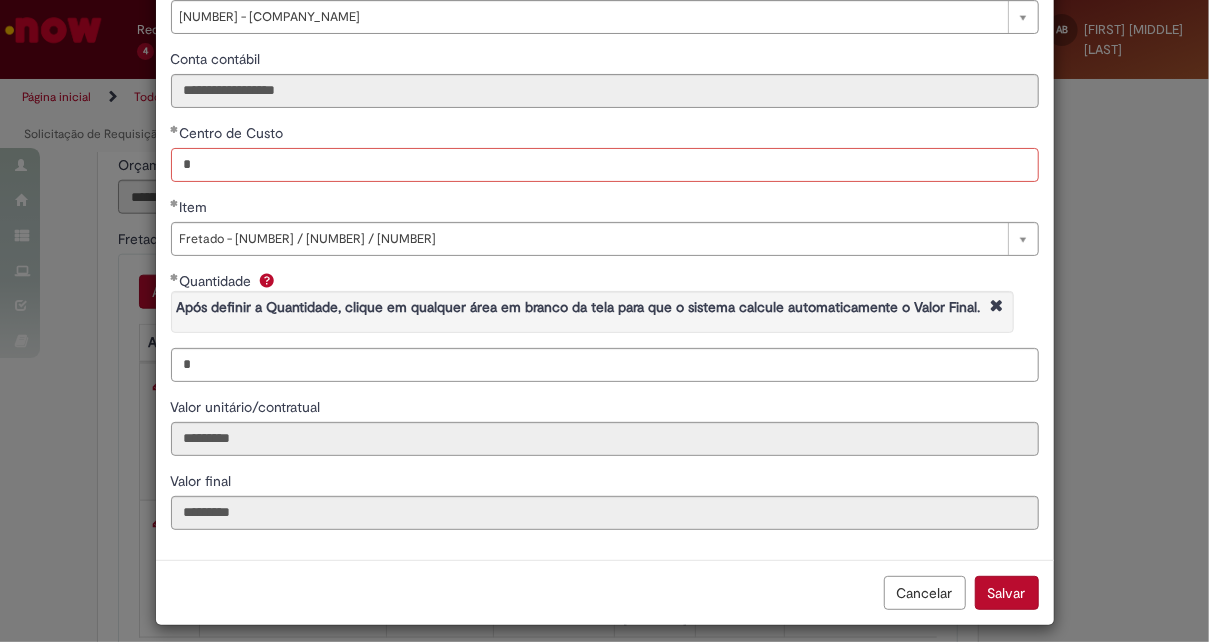 type on "*" 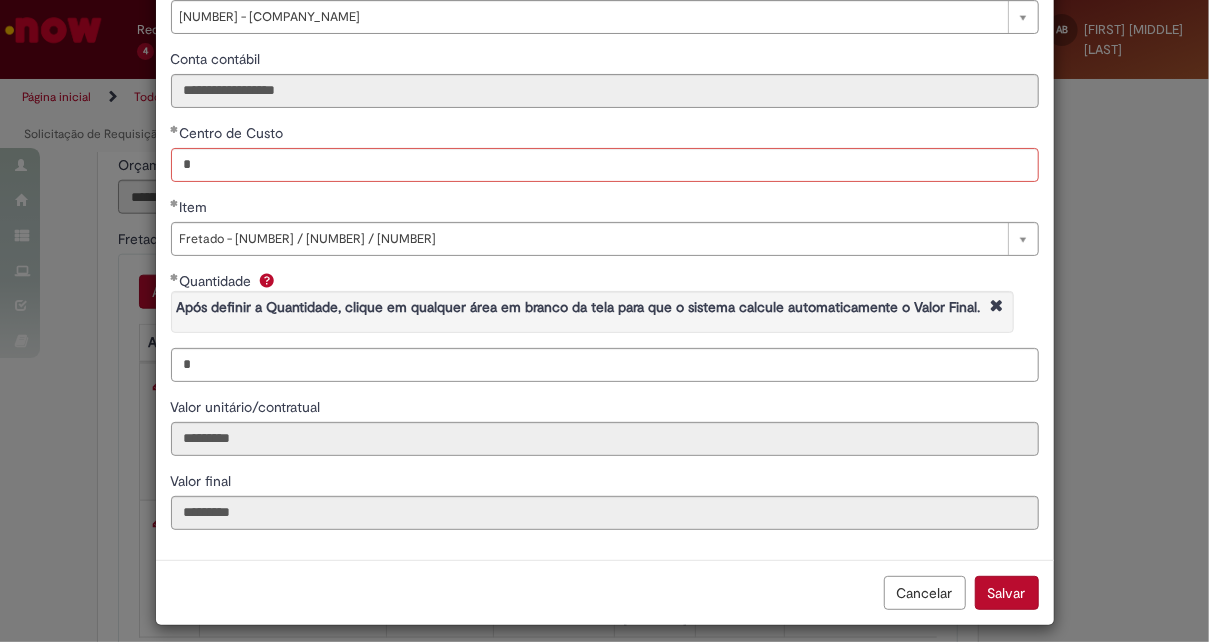 click on "Salvar" at bounding box center [1007, 593] 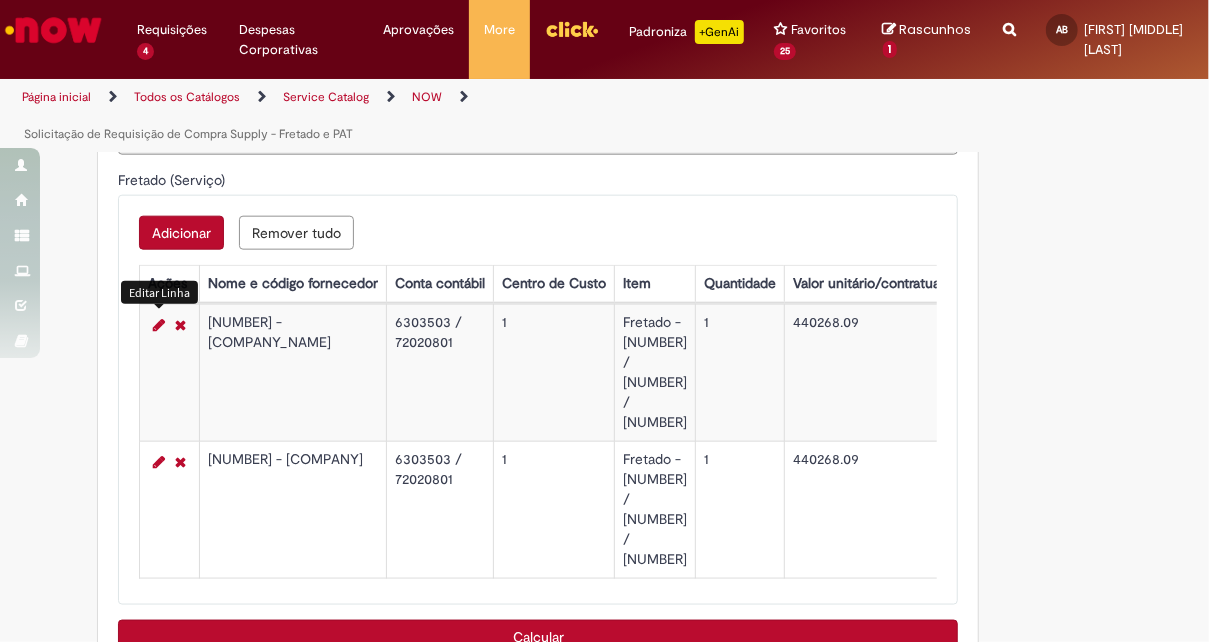 scroll, scrollTop: 1200, scrollLeft: 0, axis: vertical 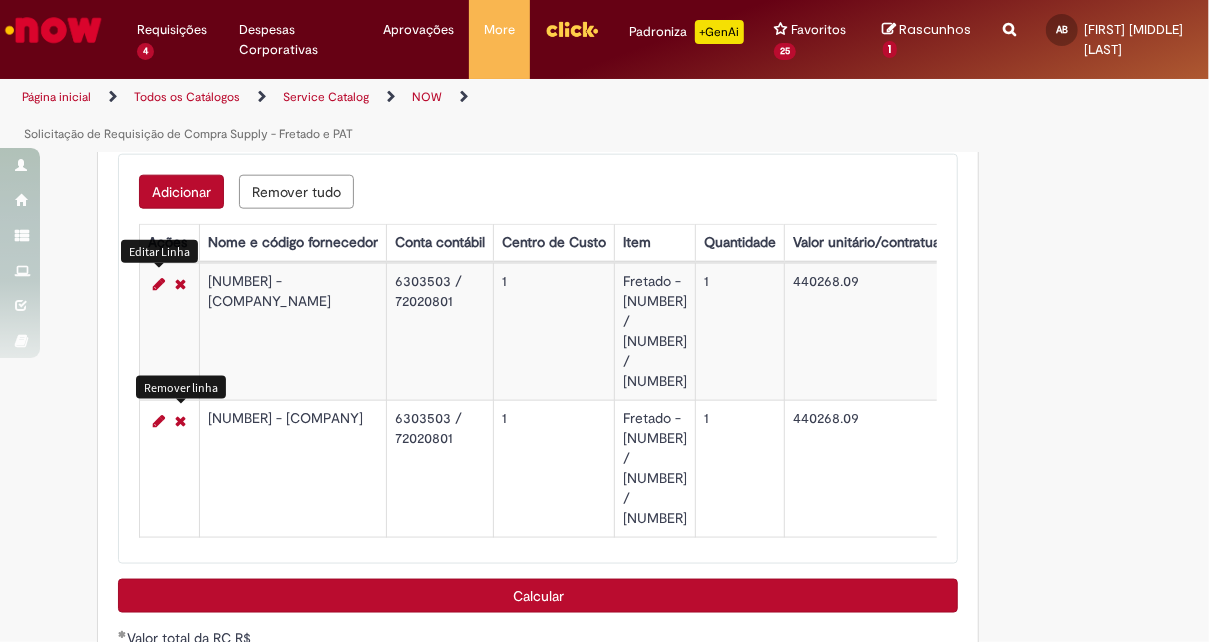 click on "Adicionar" at bounding box center [181, 192] 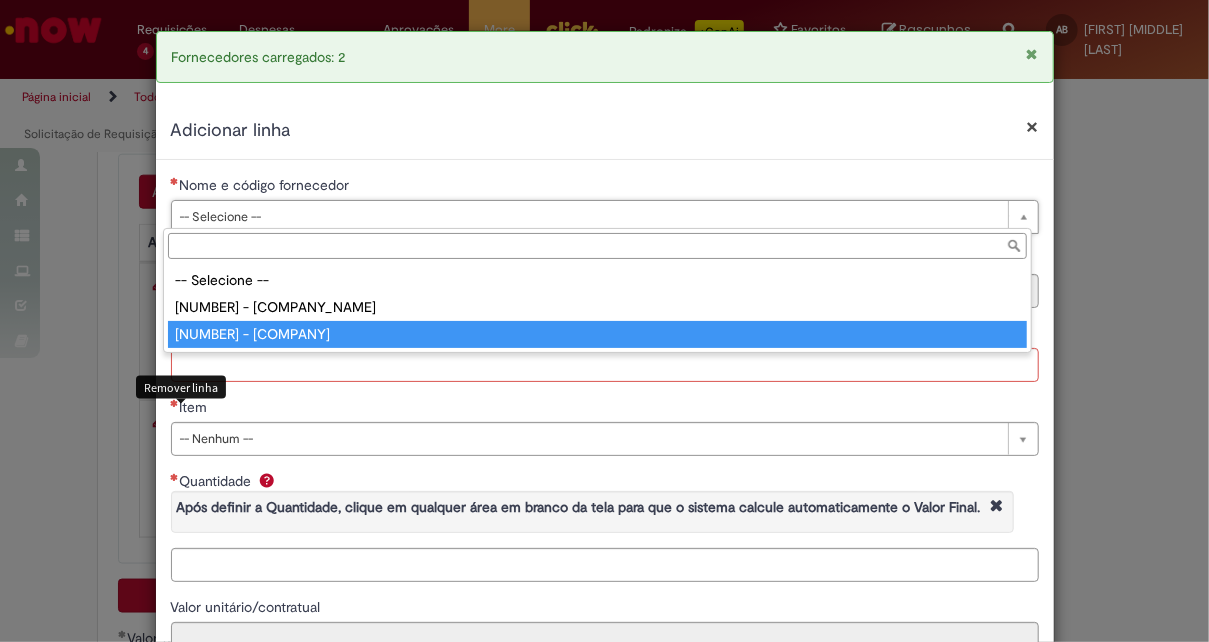type on "**********" 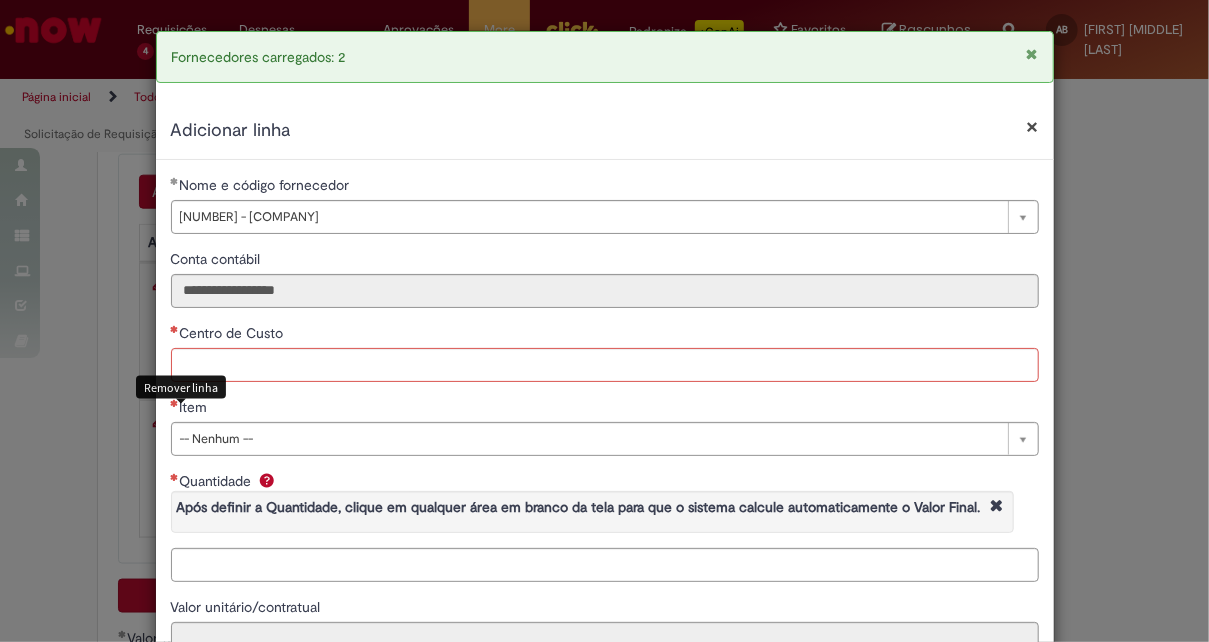 drag, startPoint x: 322, startPoint y: 381, endPoint x: 270, endPoint y: 370, distance: 53.15073 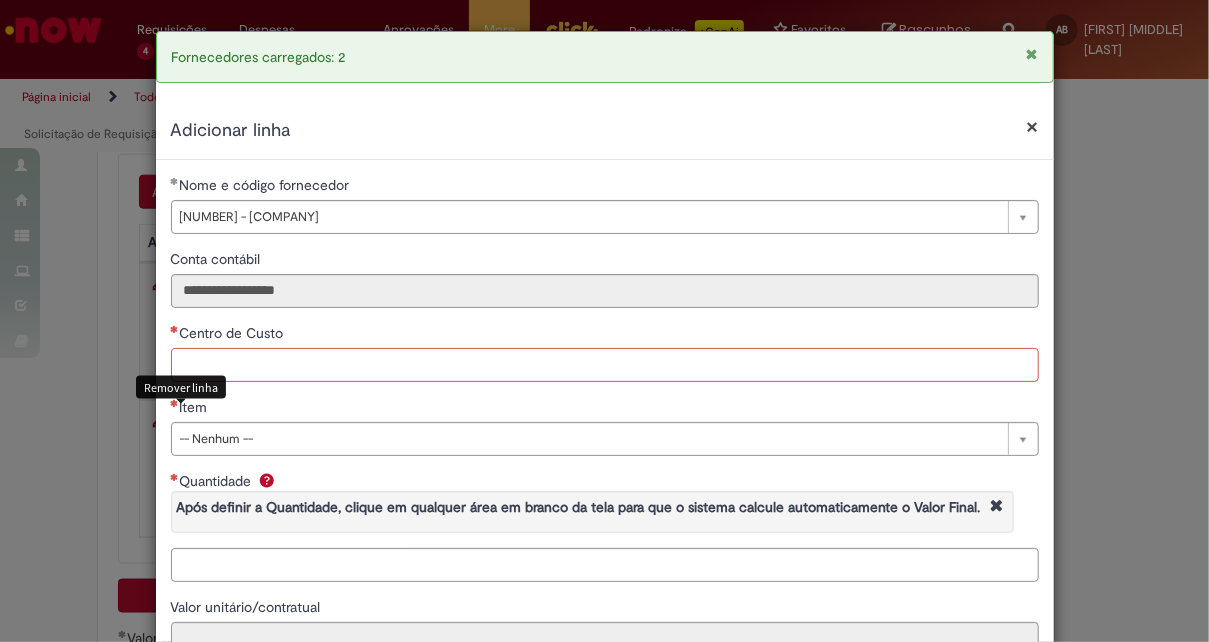 click on "Centro de Custo" at bounding box center [605, 365] 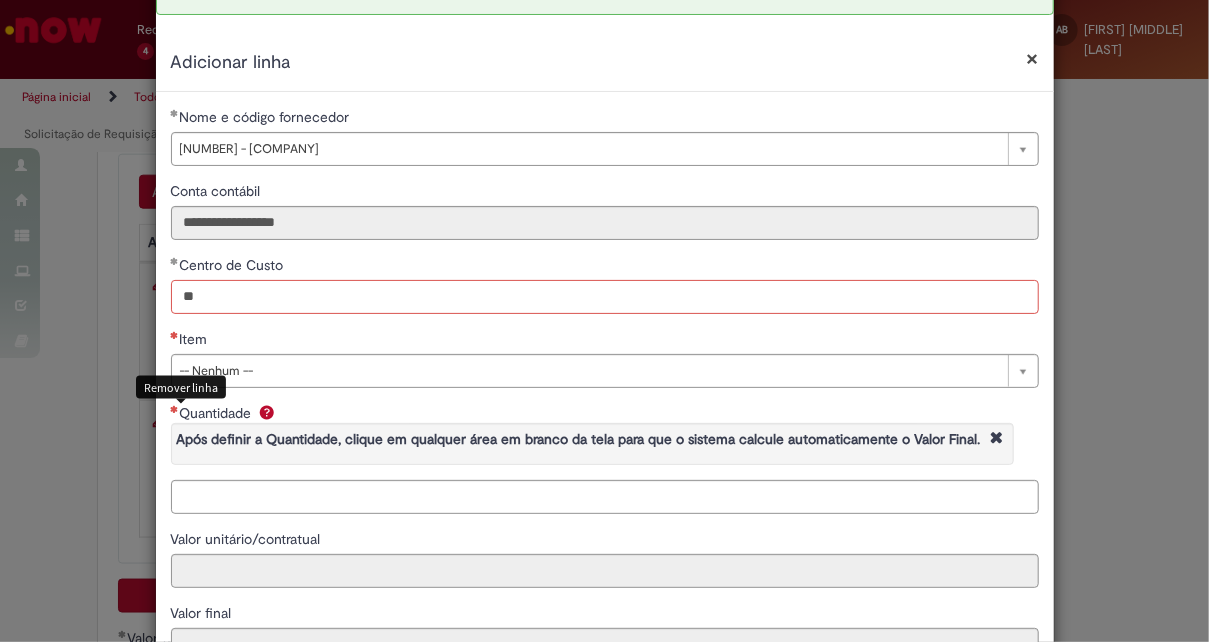 scroll, scrollTop: 100, scrollLeft: 0, axis: vertical 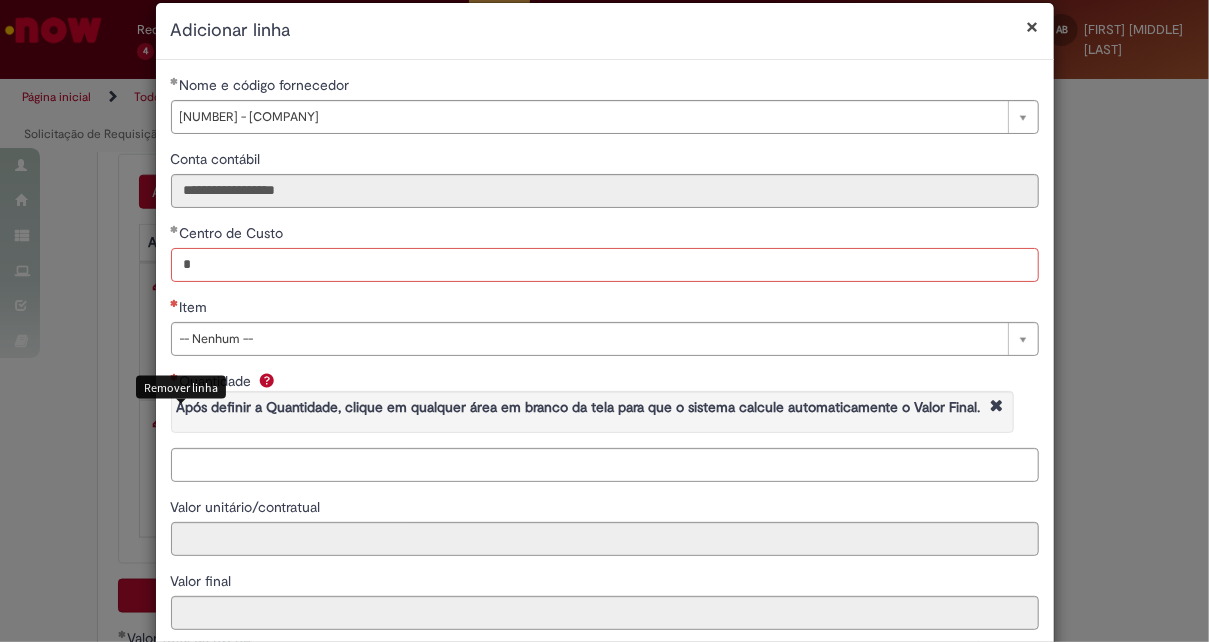 type on "*" 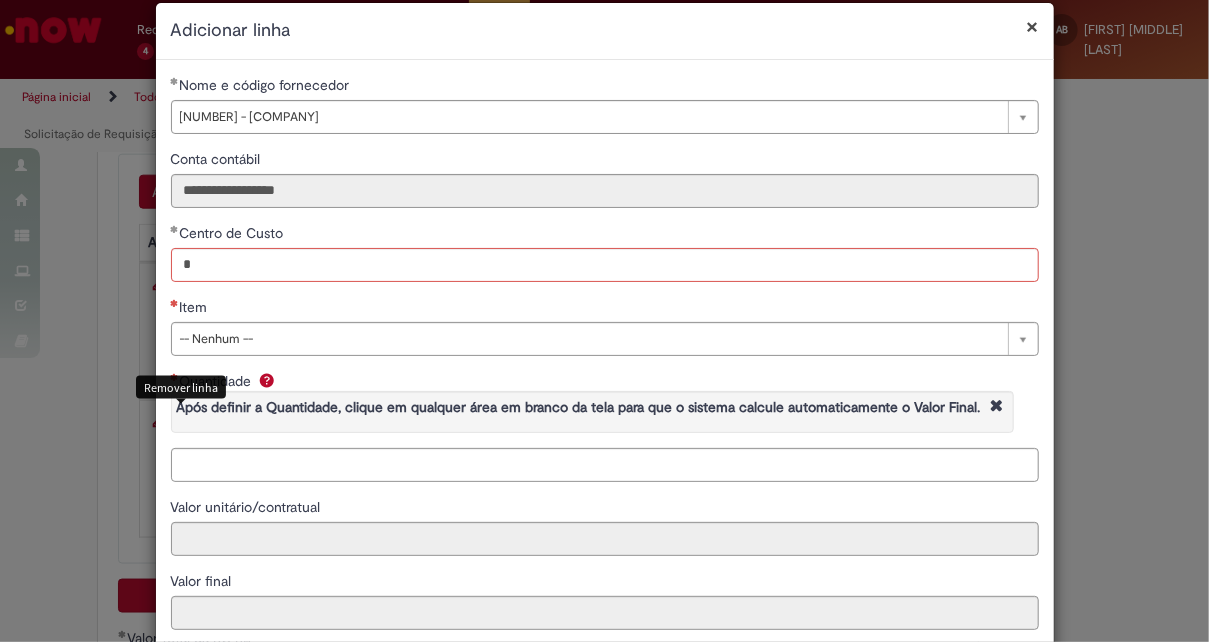 click on "Valor unitário/contratual" at bounding box center (605, 509) 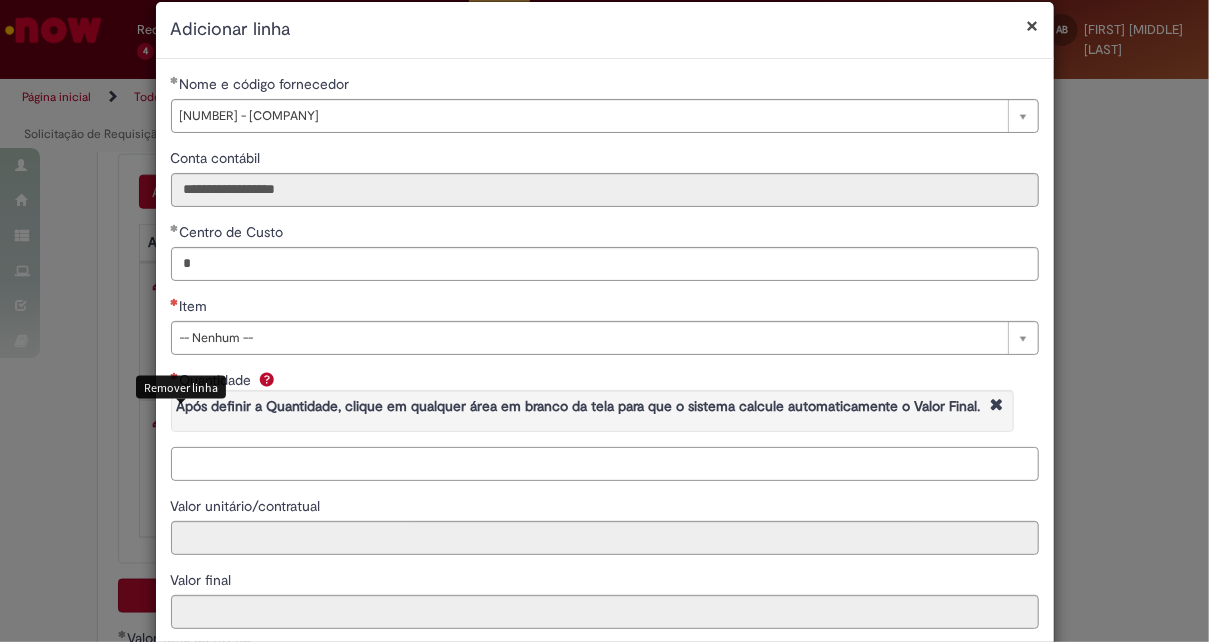 click on "Quantidade Após definir a Quantidade, clique em qualquer área em branco da tela para que o sistema calcule automaticamente o Valor Final." at bounding box center (605, 464) 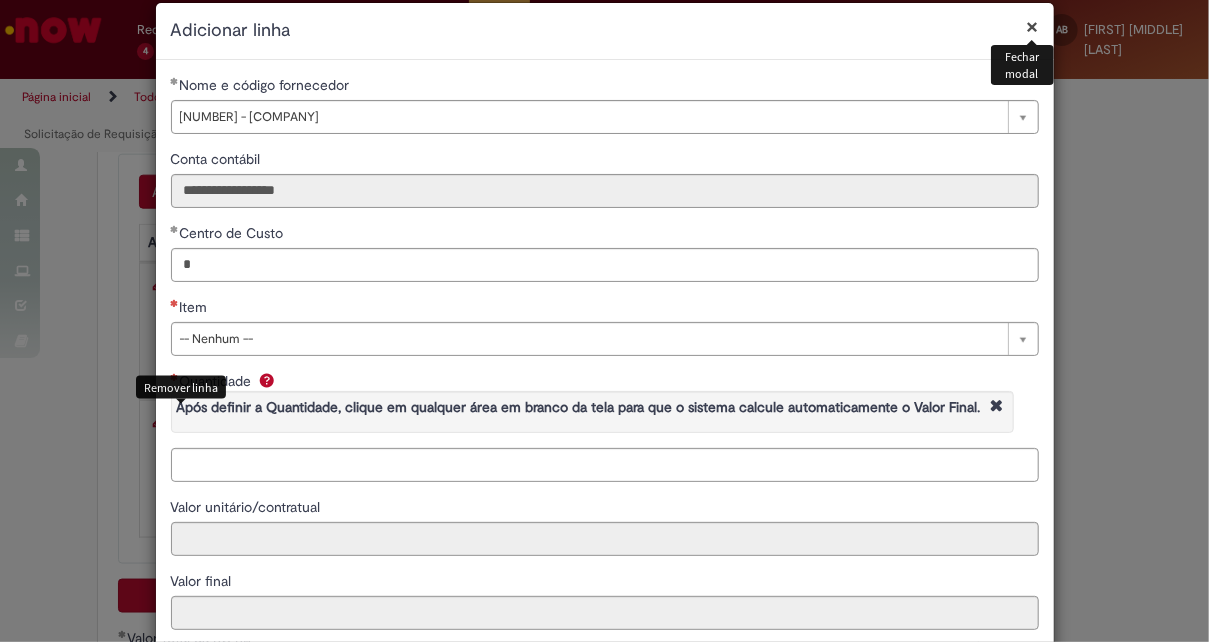 click on "×" at bounding box center [1033, 26] 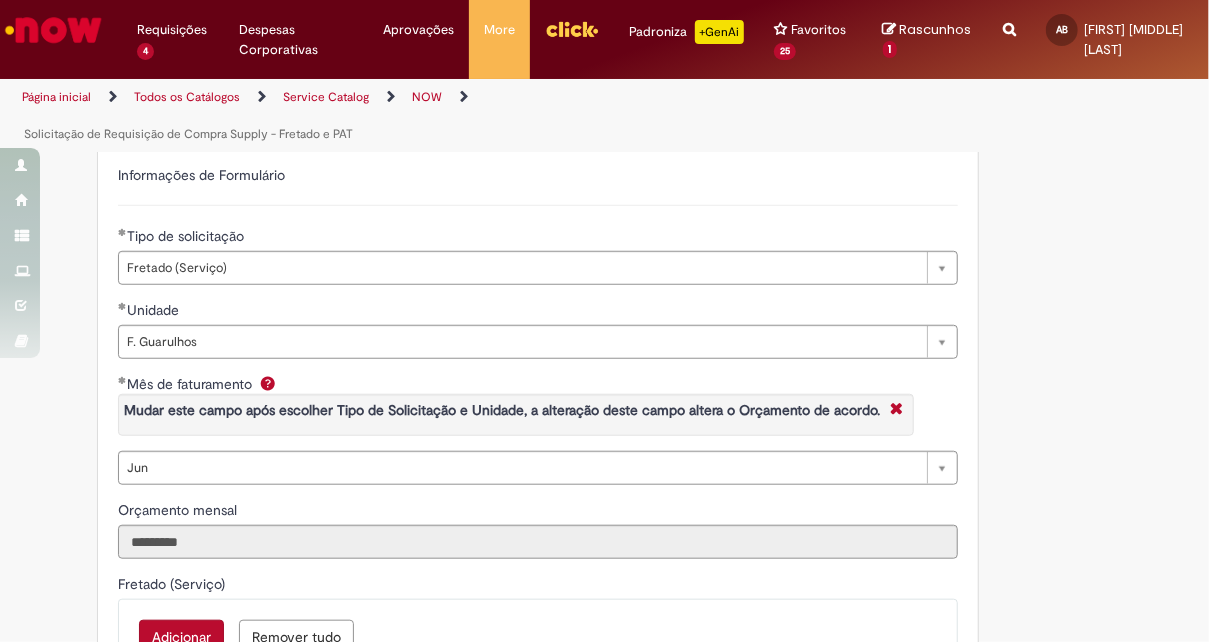 scroll, scrollTop: 668, scrollLeft: 0, axis: vertical 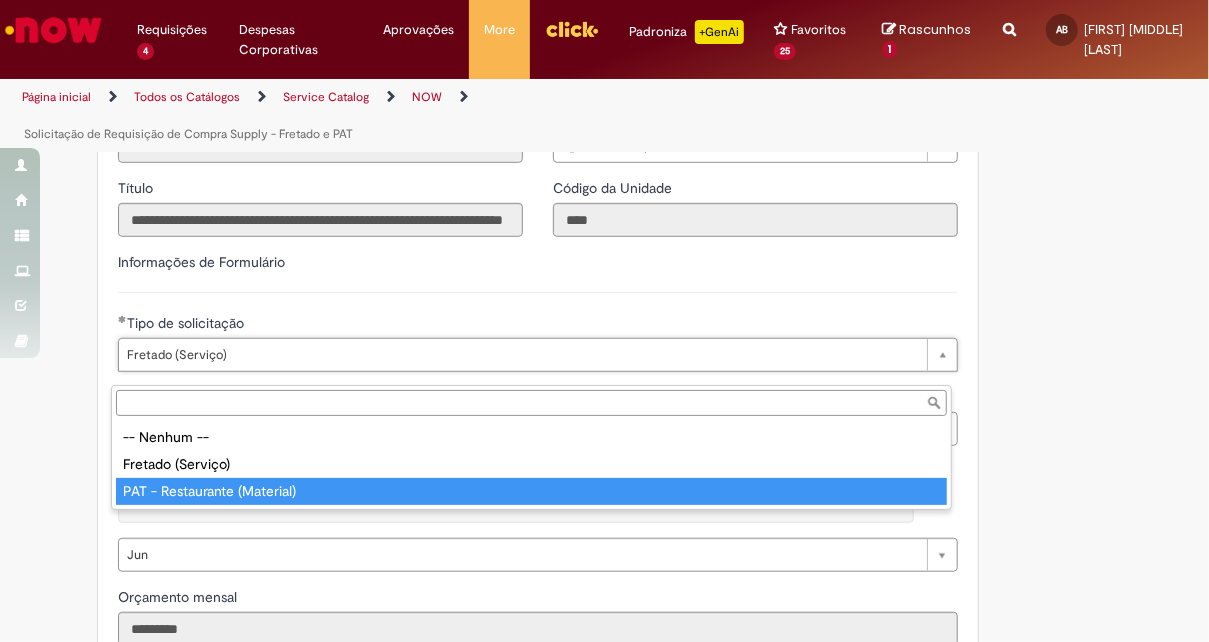 type on "**********" 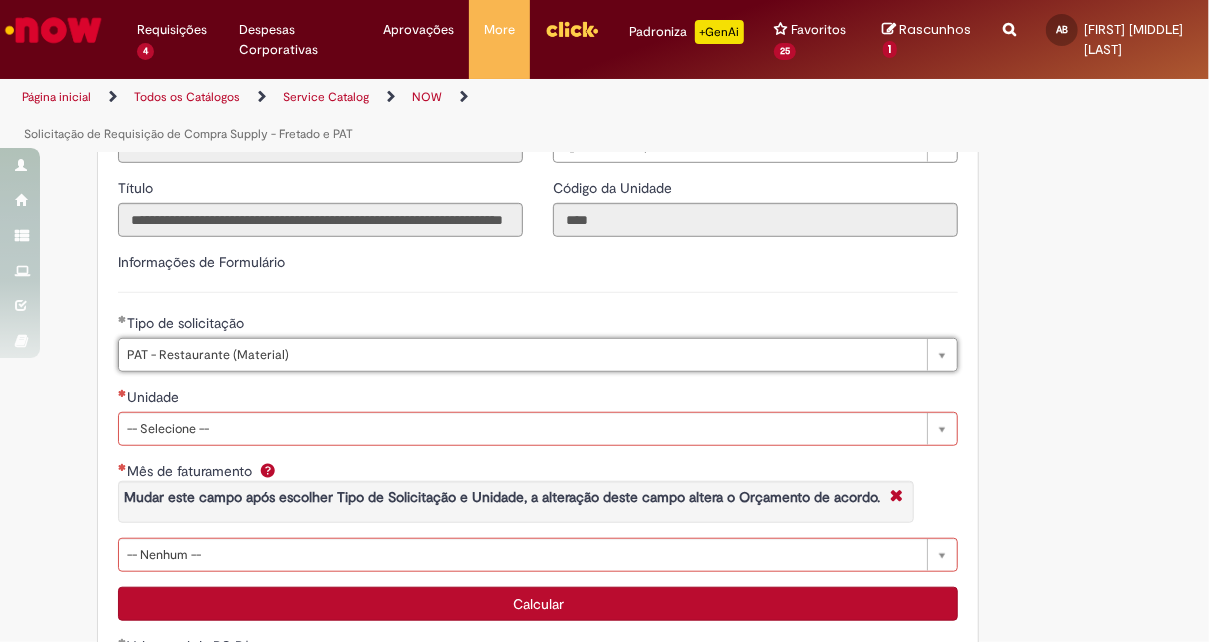scroll, scrollTop: 0, scrollLeft: 106, axis: horizontal 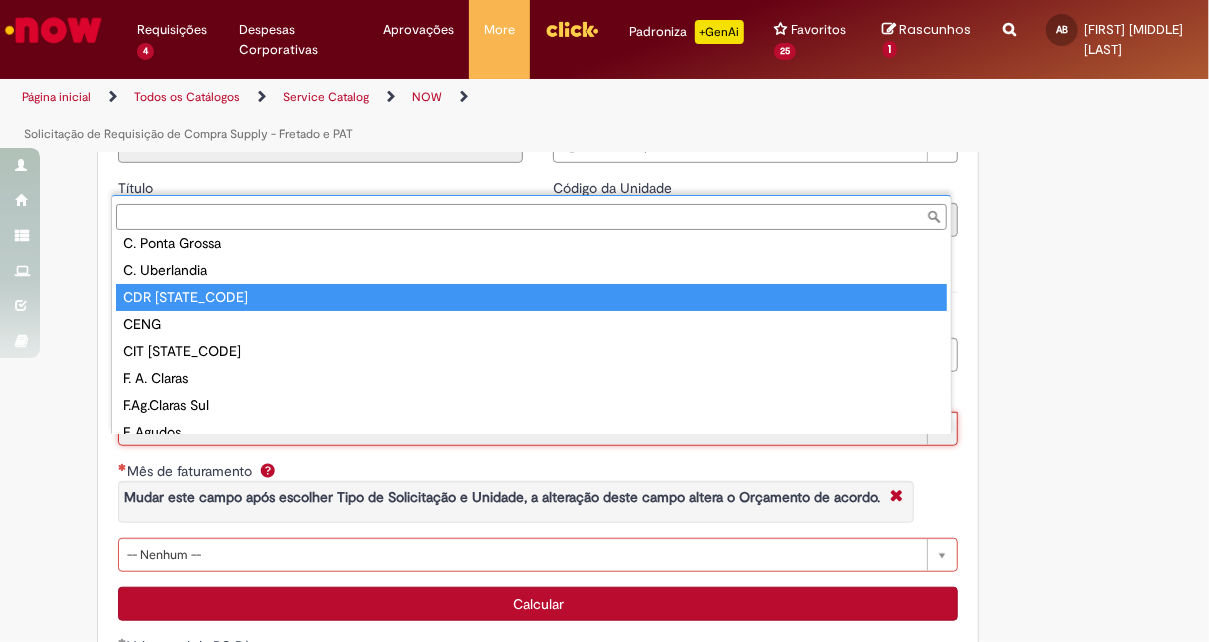 type on "******" 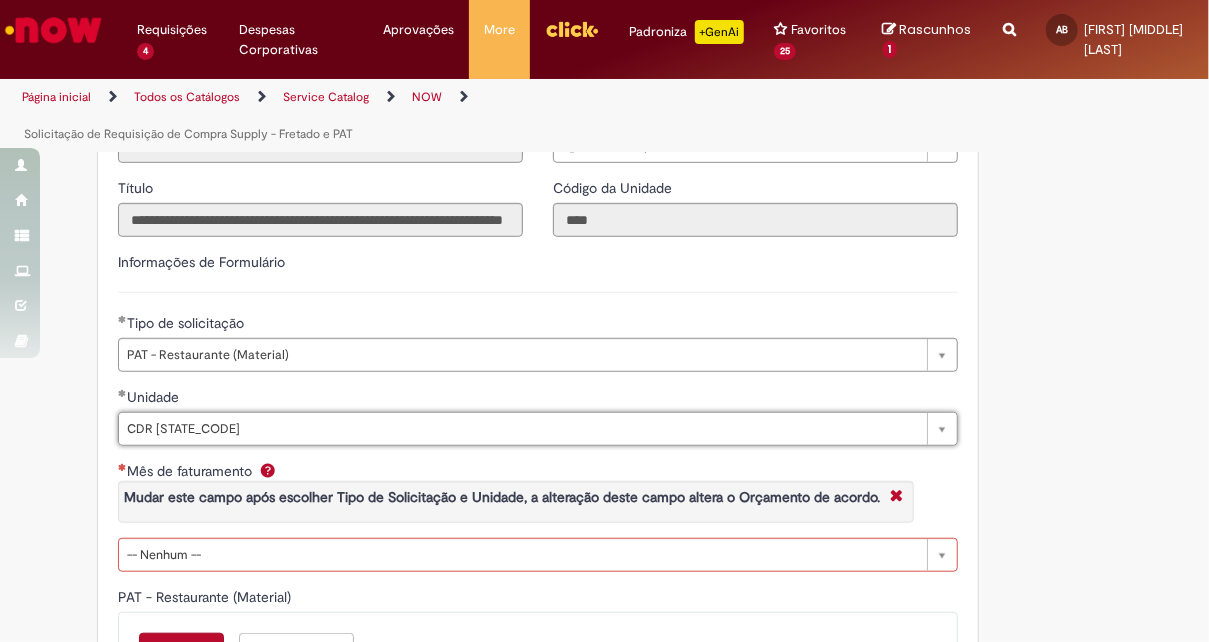 scroll, scrollTop: 0, scrollLeft: 48, axis: horizontal 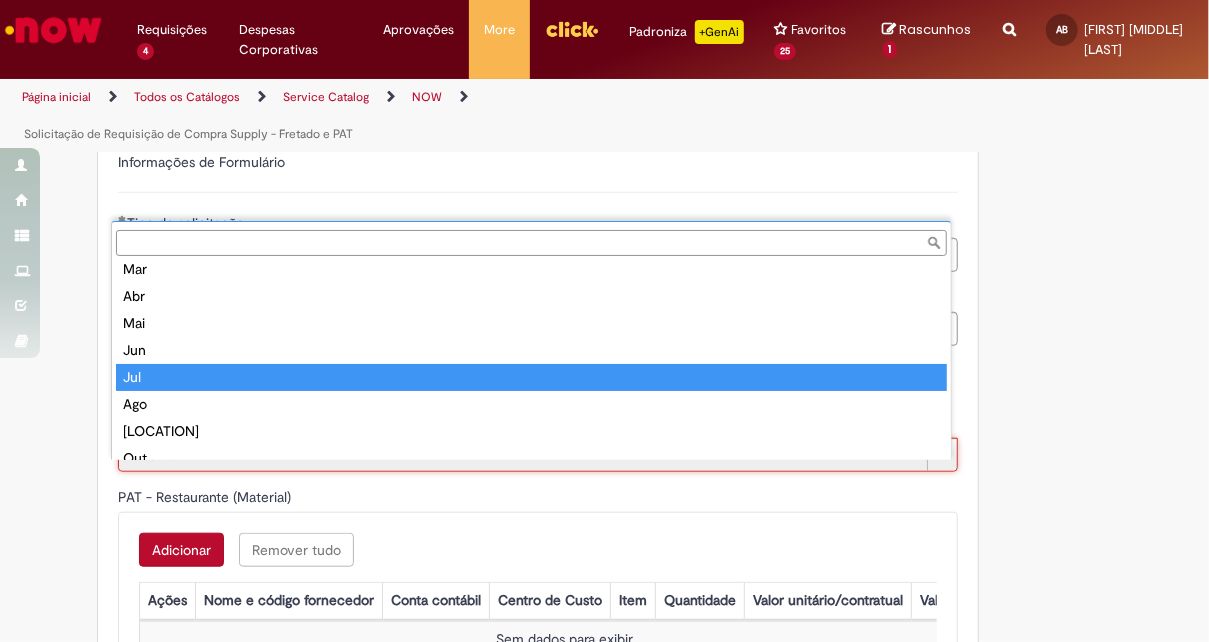 type on "***" 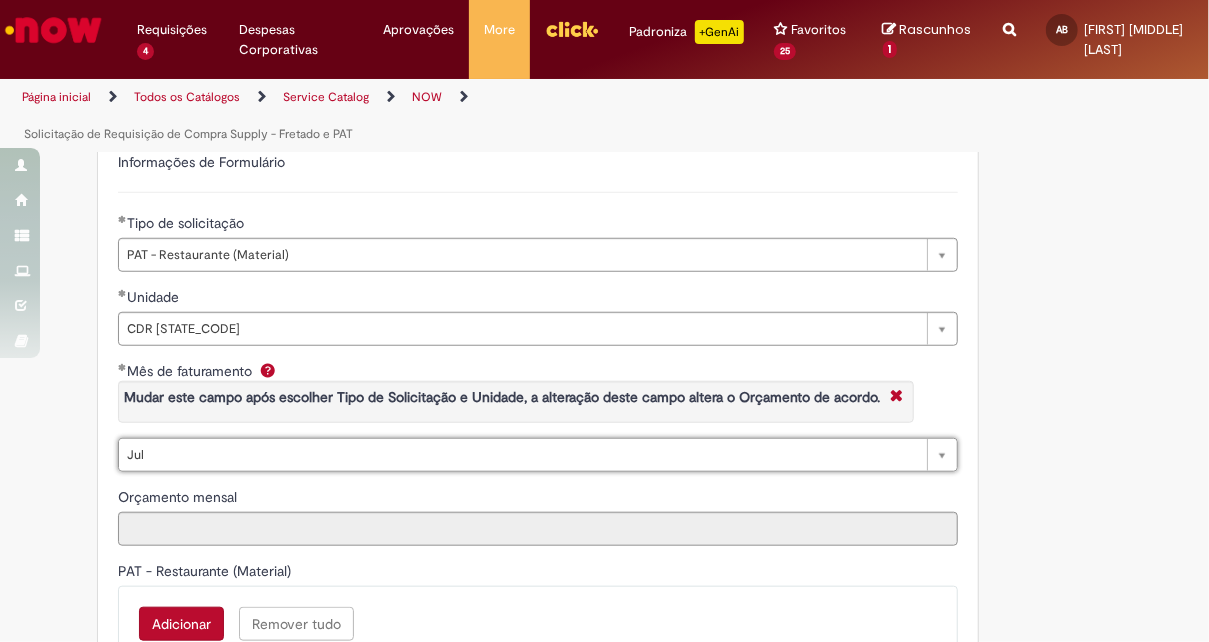type on "*******" 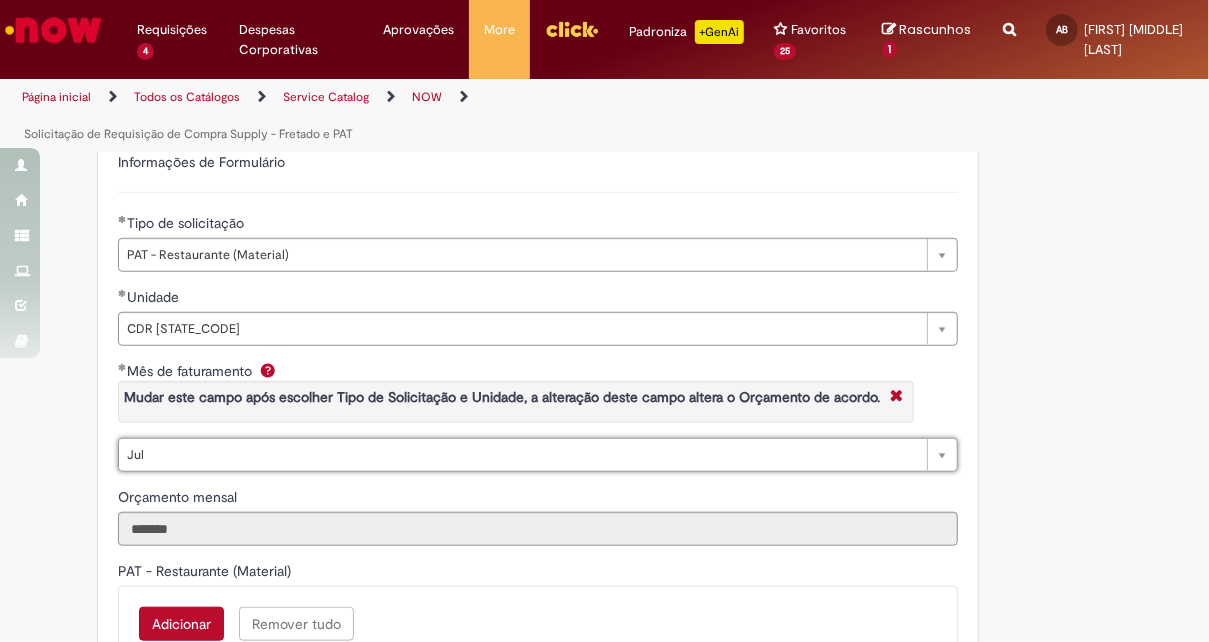 scroll, scrollTop: 0, scrollLeft: 16, axis: horizontal 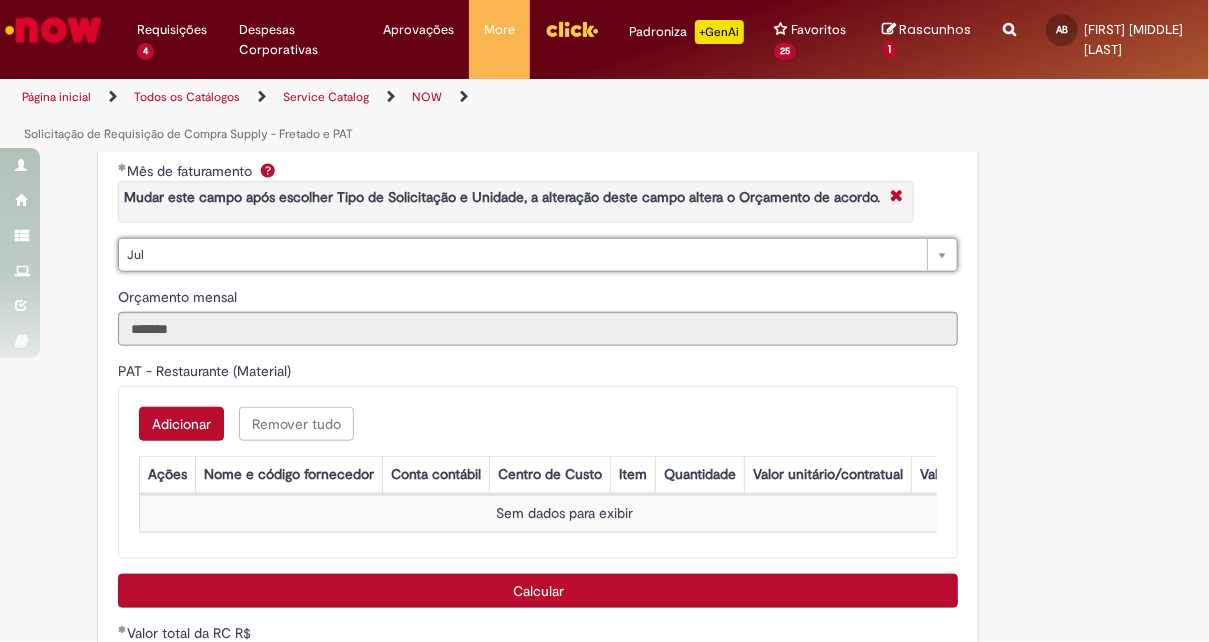 click on "Adicionar" at bounding box center [181, 424] 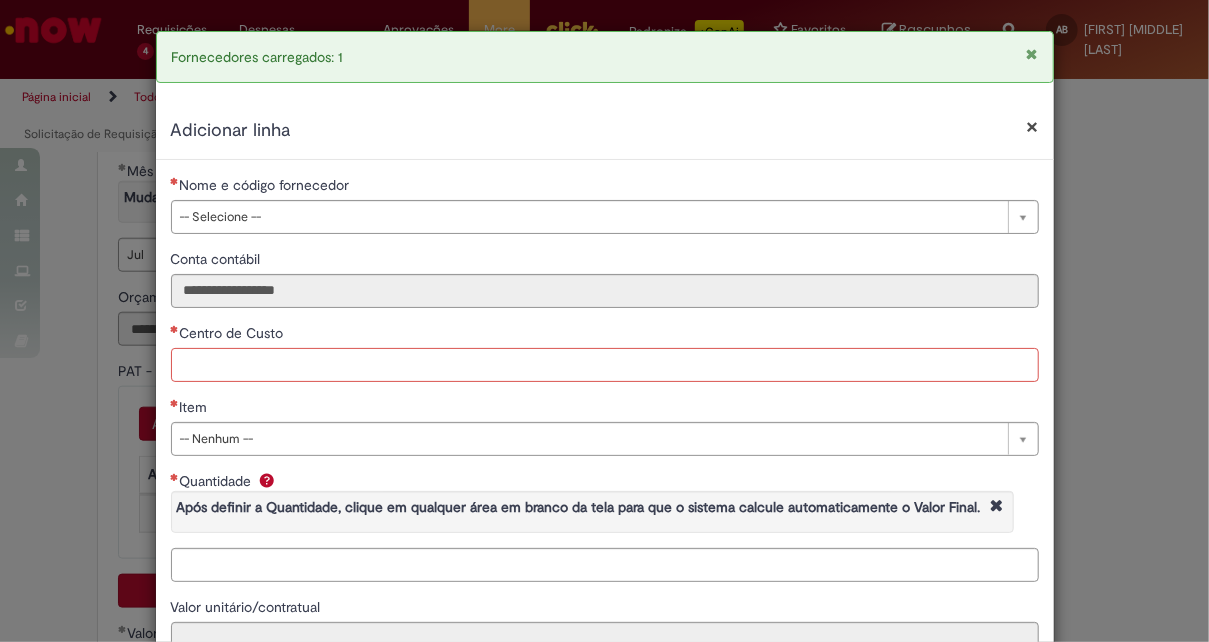 select 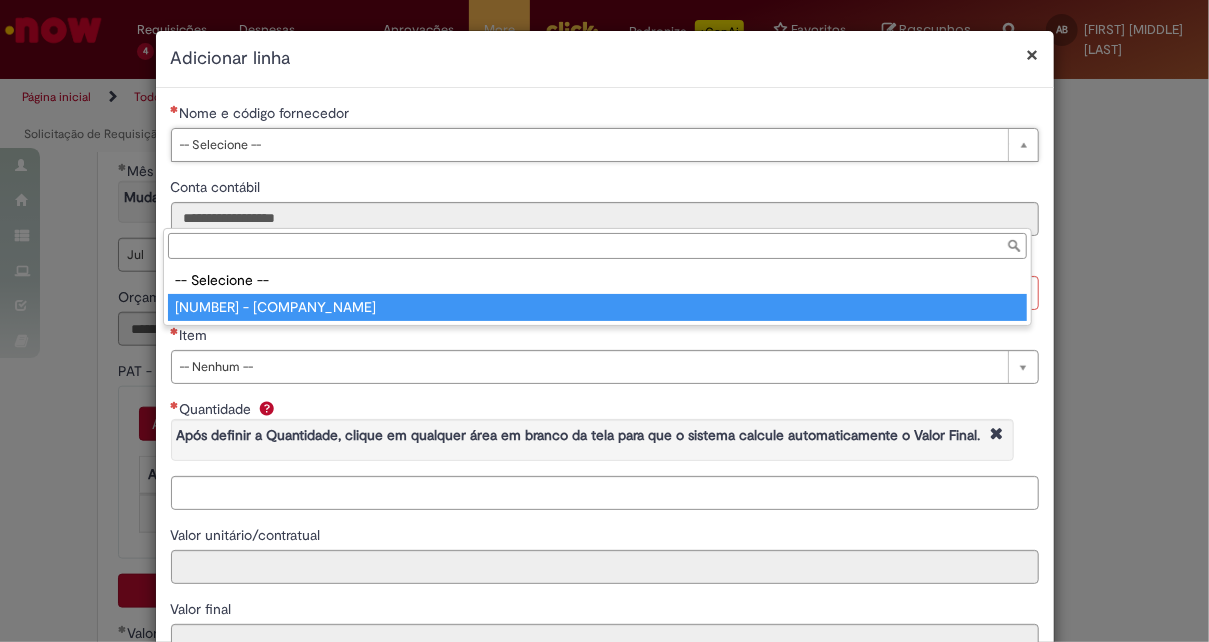 type on "**********" 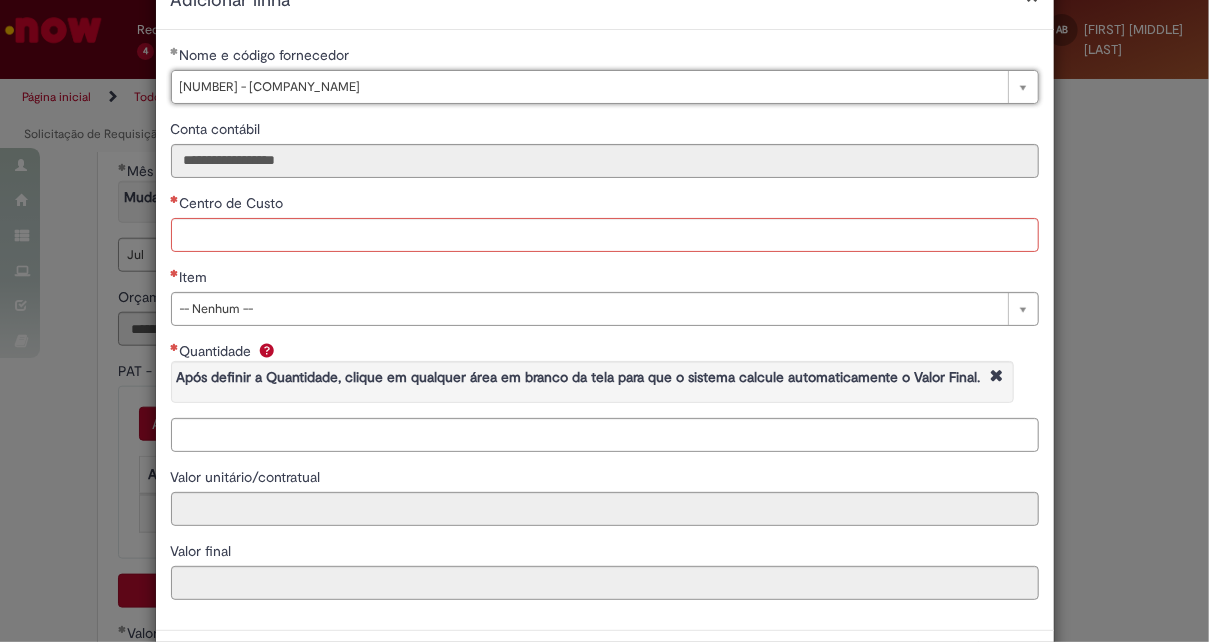 scroll, scrollTop: 100, scrollLeft: 0, axis: vertical 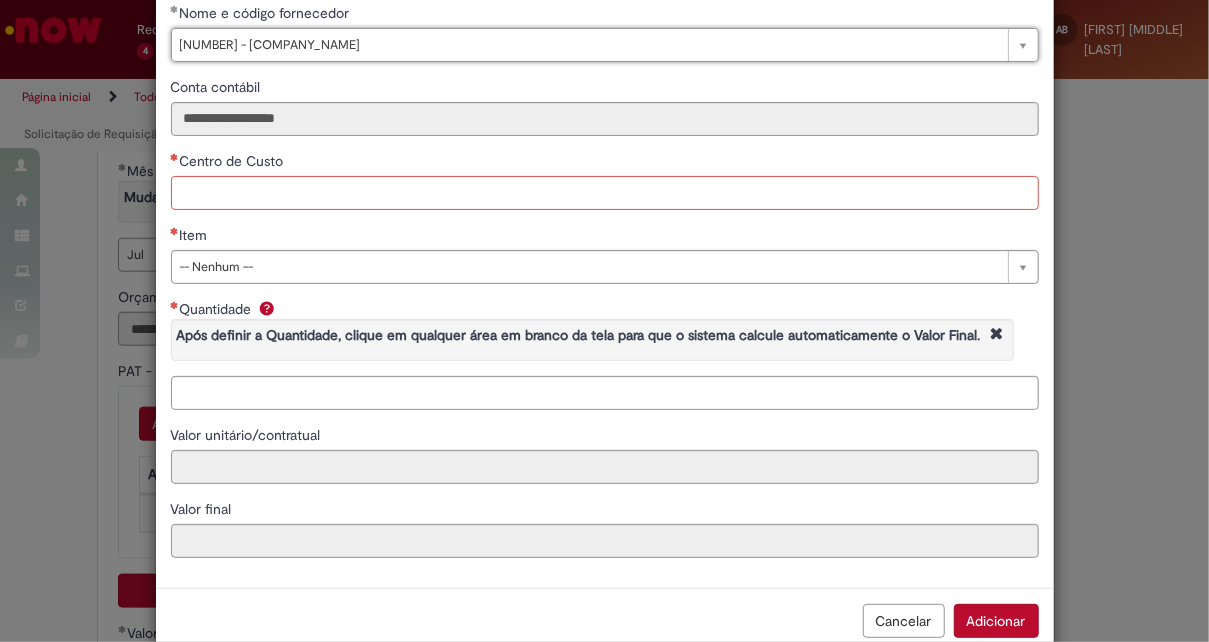 click on "Centro de Custo" at bounding box center [605, 193] 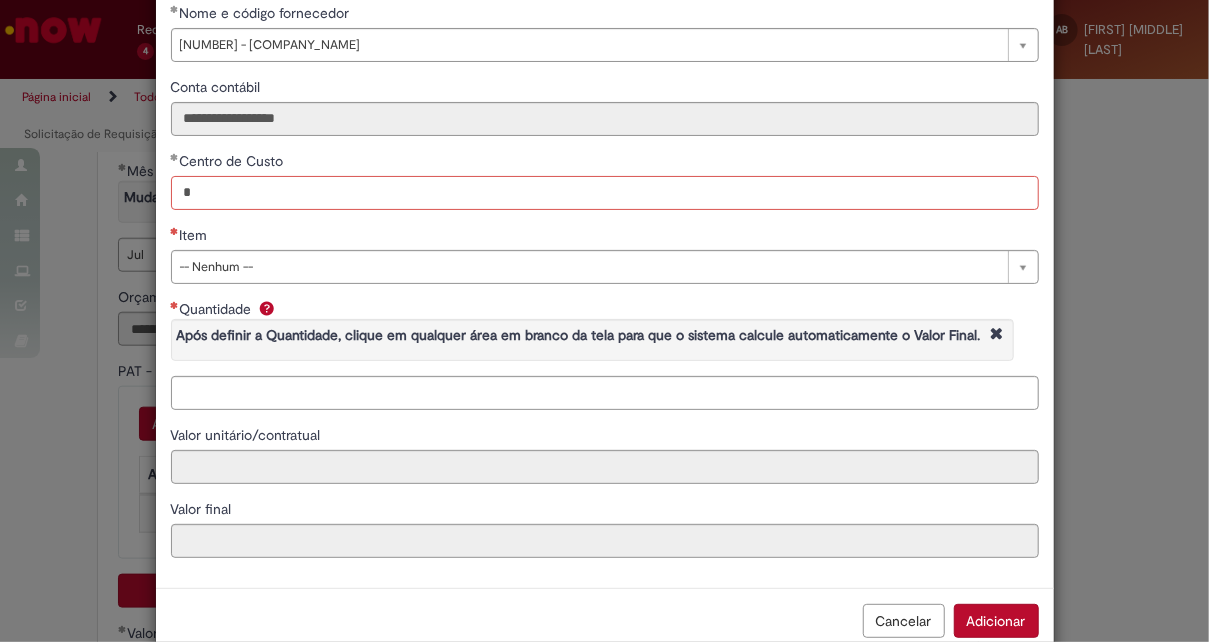 type on "*" 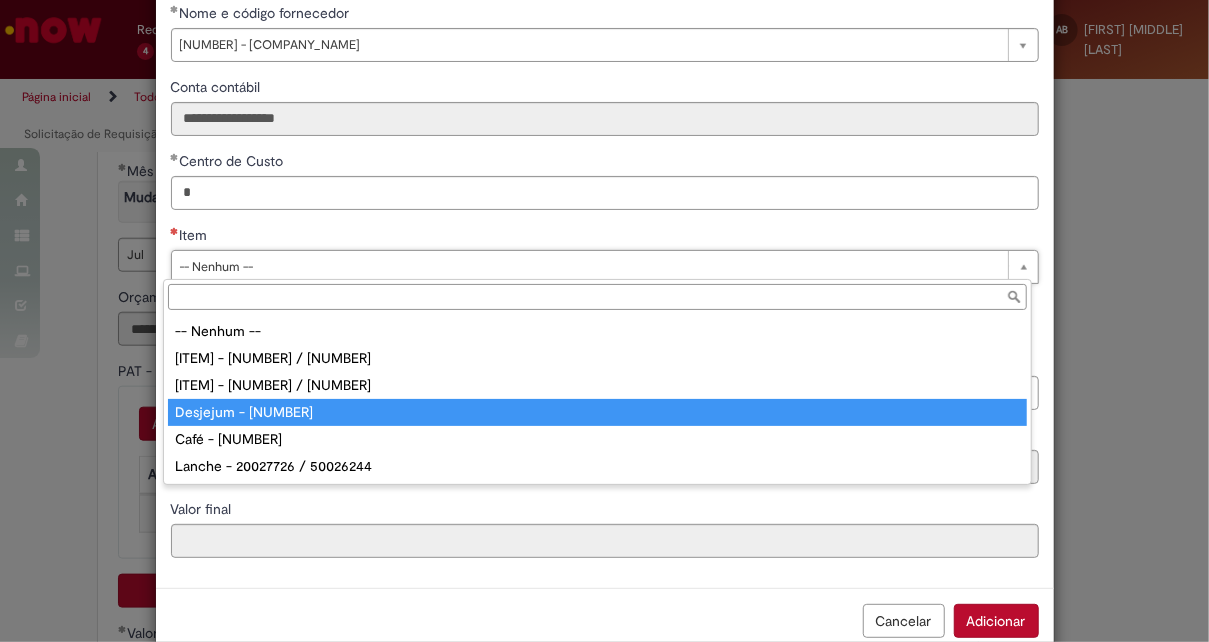 type on "**********" 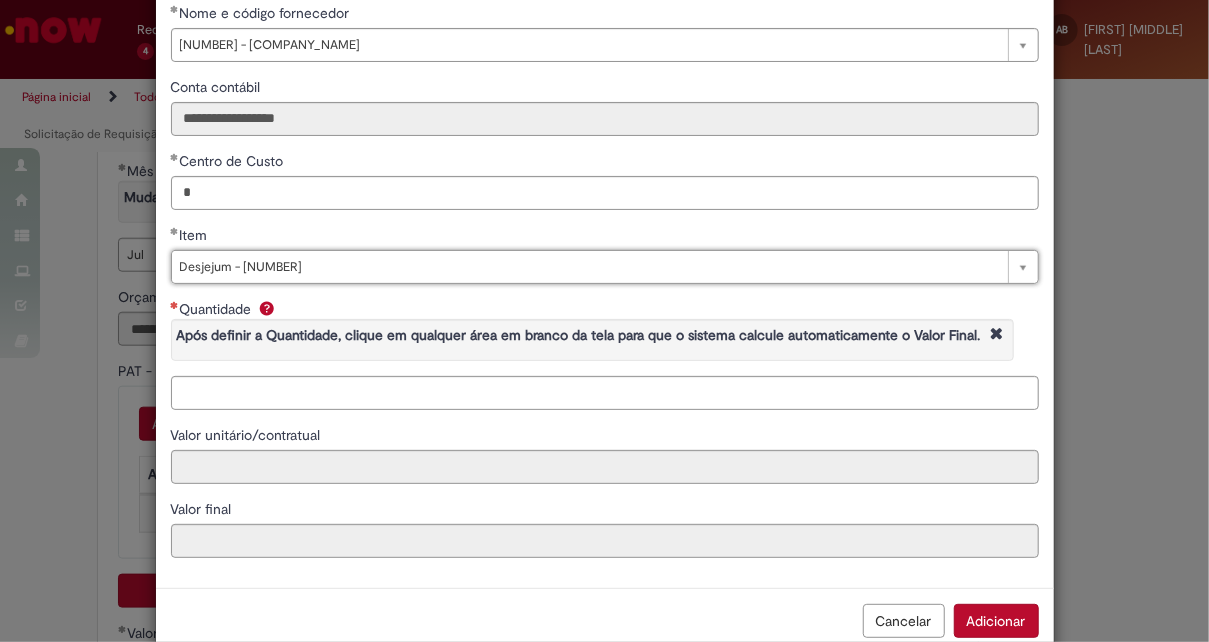 type on "*****" 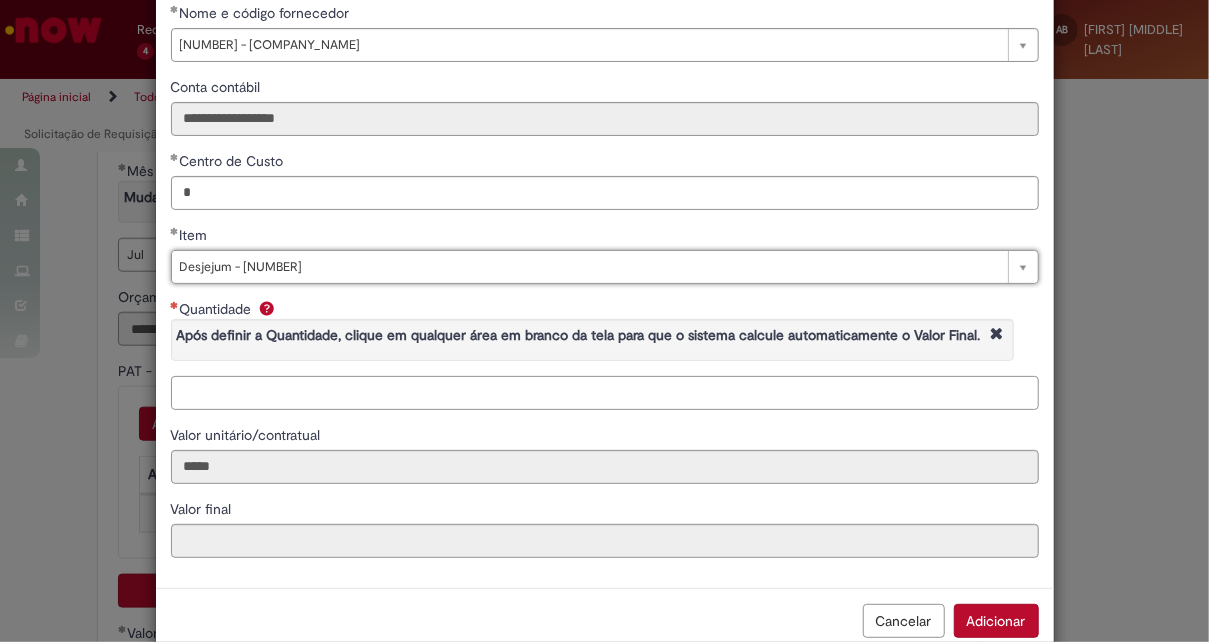 click on "Quantidade Após definir a Quantidade, clique em qualquer área em branco da tela para que o sistema calcule automaticamente o Valor Final." at bounding box center (605, 393) 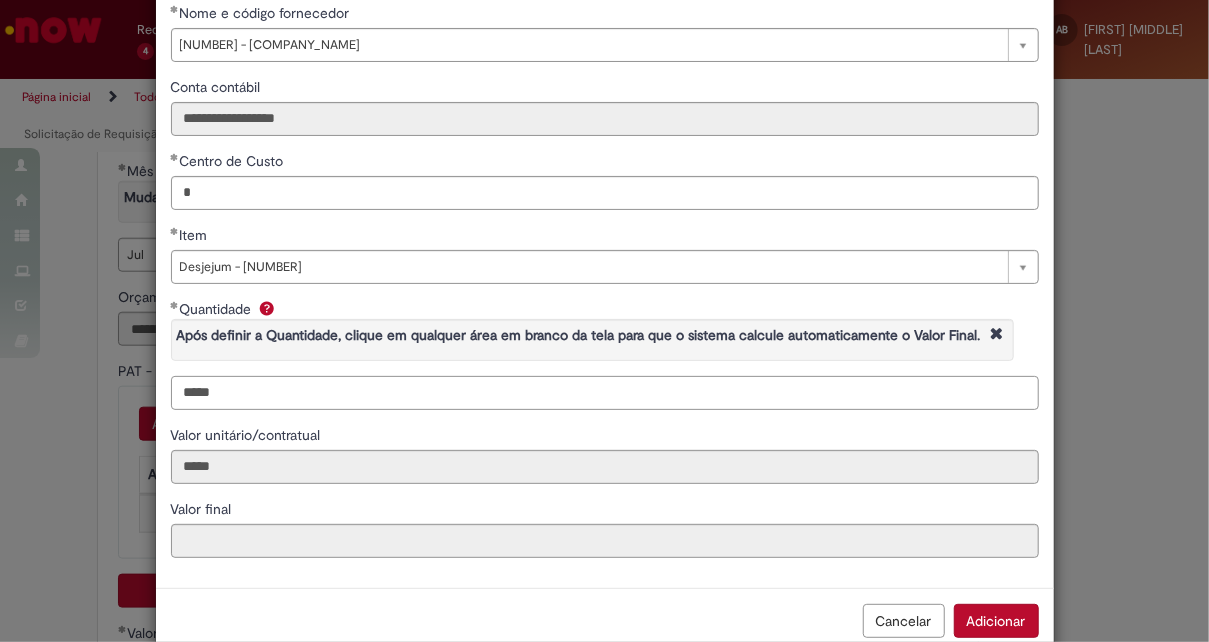 type on "*****" 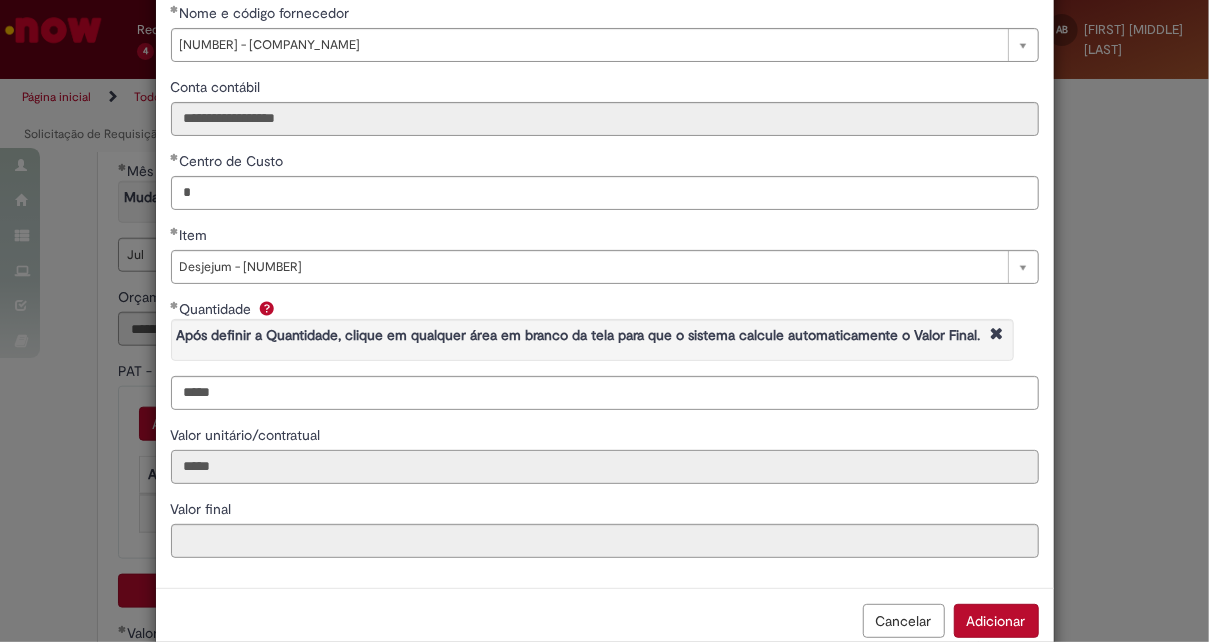 type on "*********" 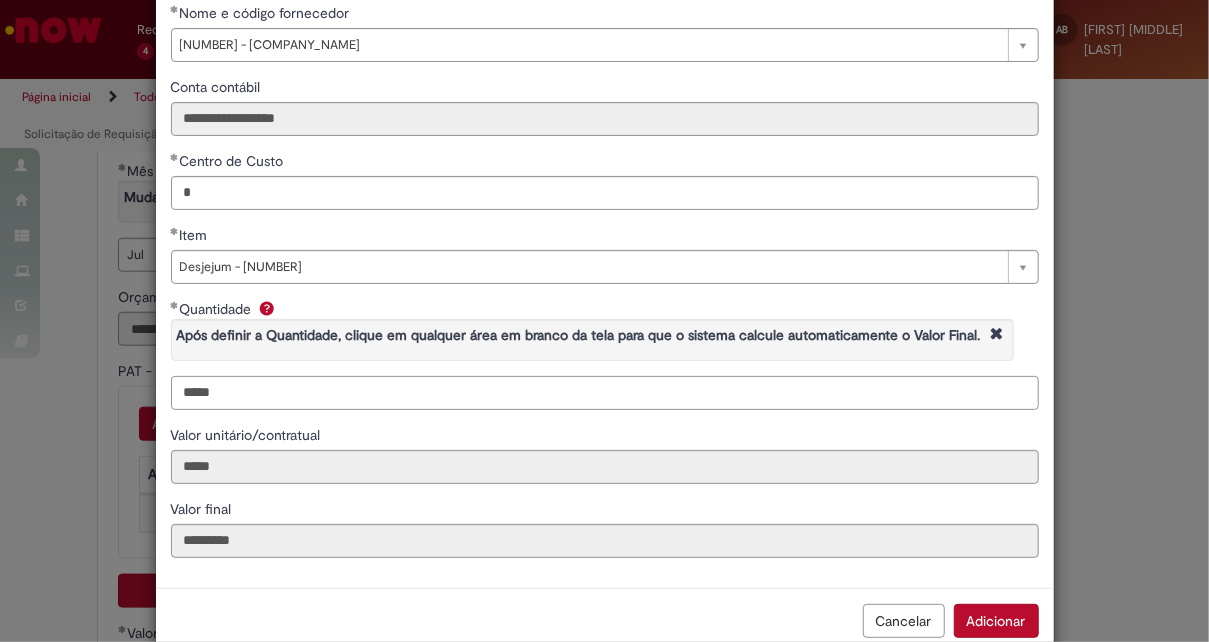 click on "*****" at bounding box center [605, 393] 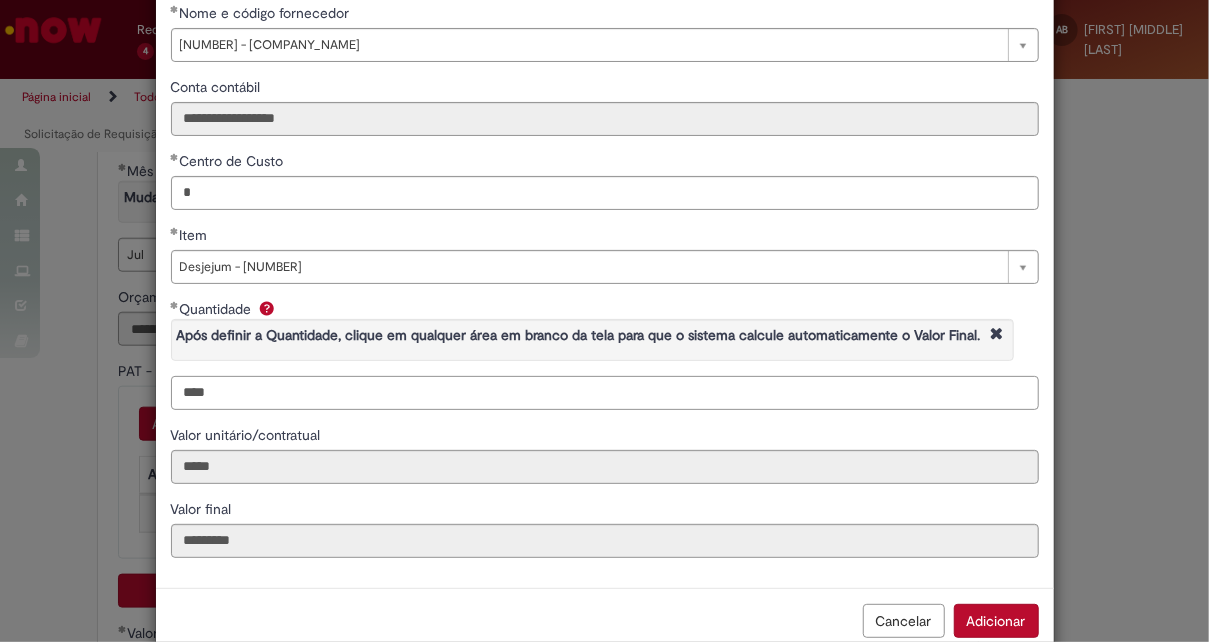 type on "****" 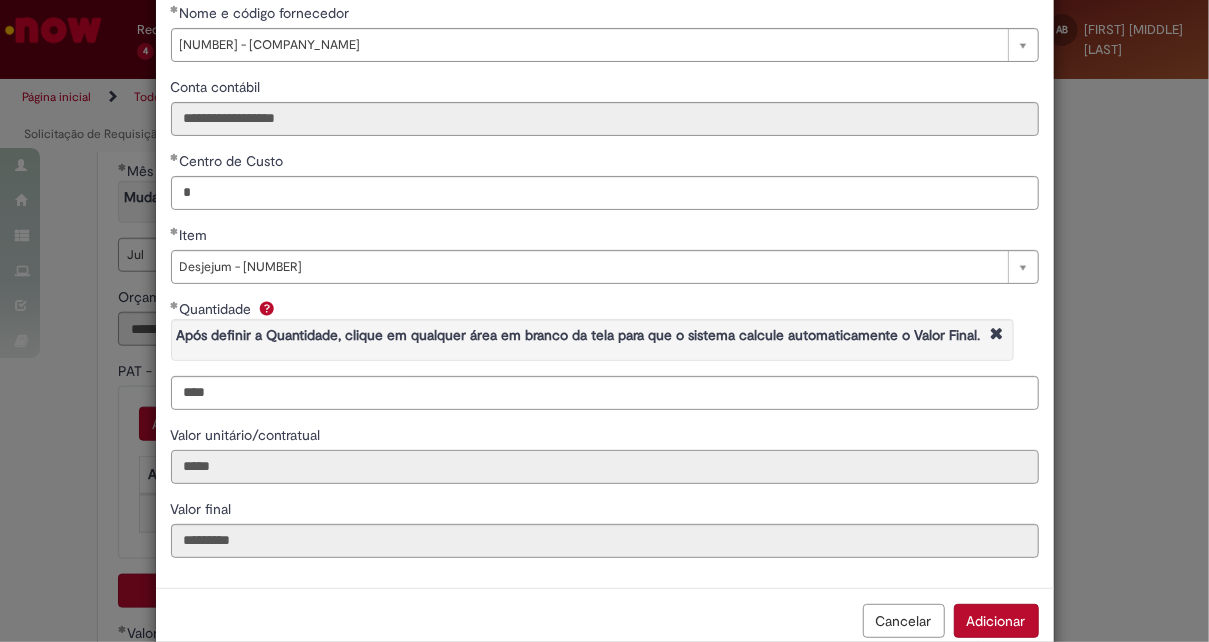 type on "********" 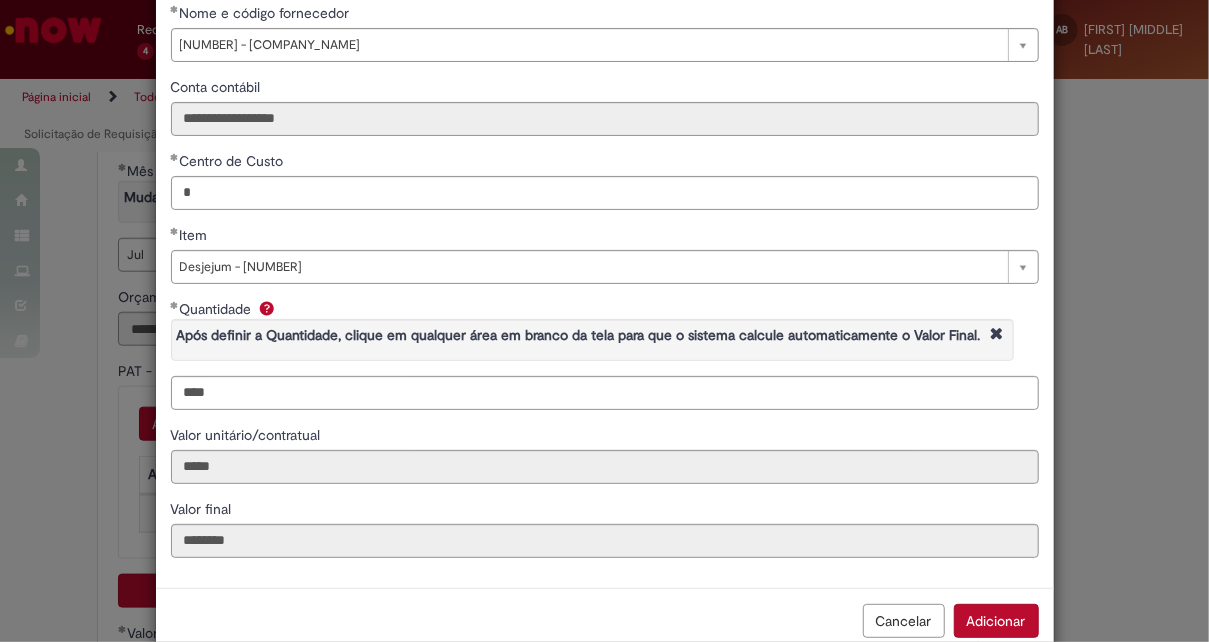 click on "Adicionar" at bounding box center (996, 621) 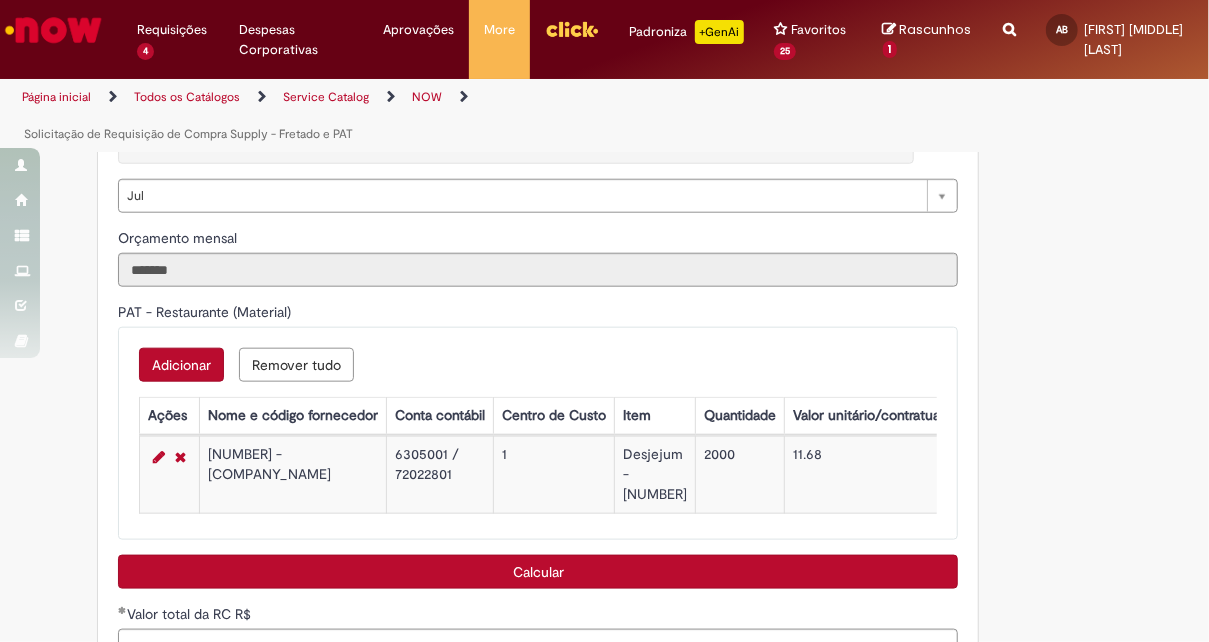 scroll, scrollTop: 1068, scrollLeft: 0, axis: vertical 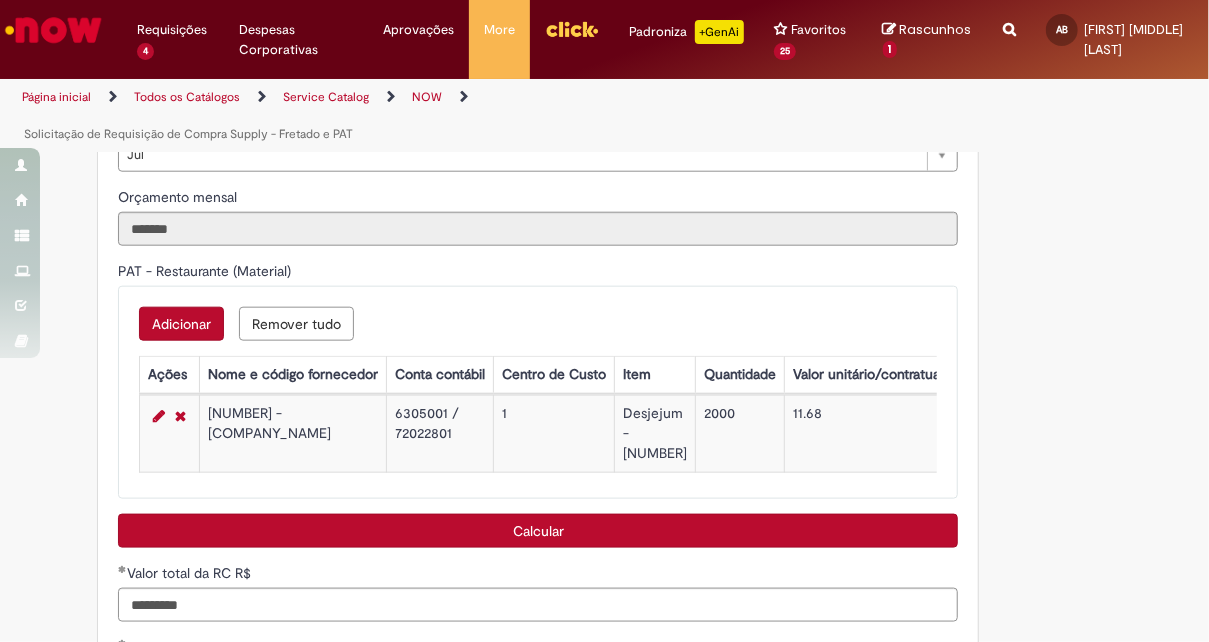 click on "Adicionar Remover tudo PAT - Restaurante (Material) Ações Nome e código fornecedor Conta contábil Centro de Custo Item Quantidade Valor unitário/contratual Valor final 10282814 - 2G2M GESTAO DE ALIMENTOS E 6305001 / 72022801 1 Desjejum - 50080454 2000 11.68 23360.00" at bounding box center [538, 392] 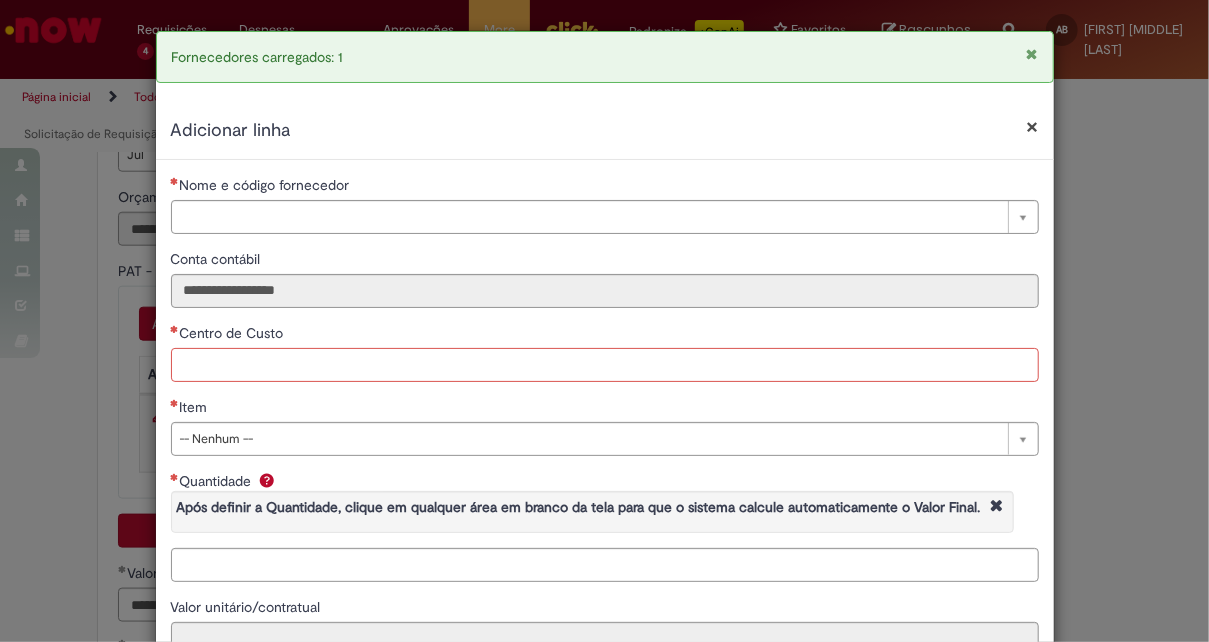 select 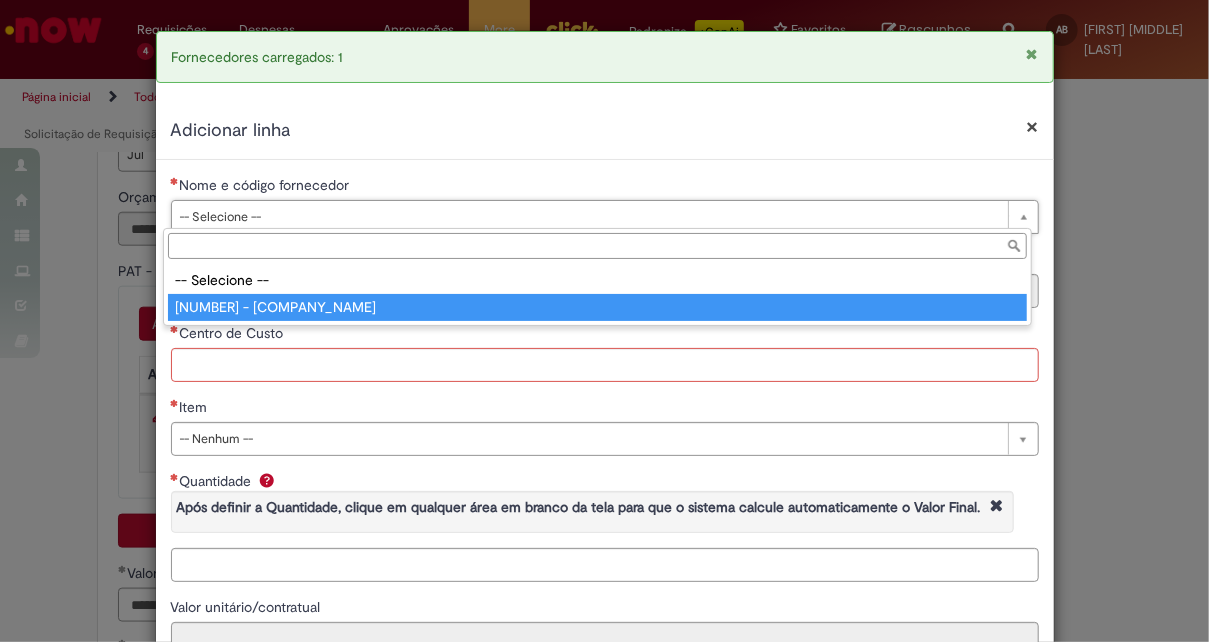 type on "**********" 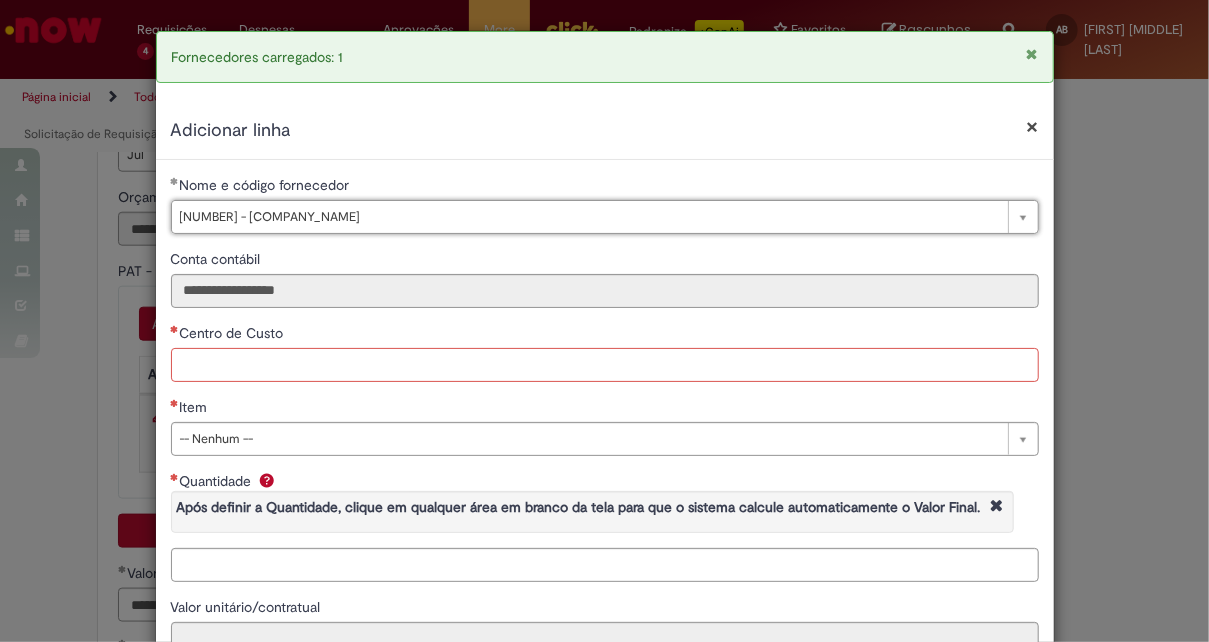 click on "Centro de Custo" at bounding box center (605, 365) 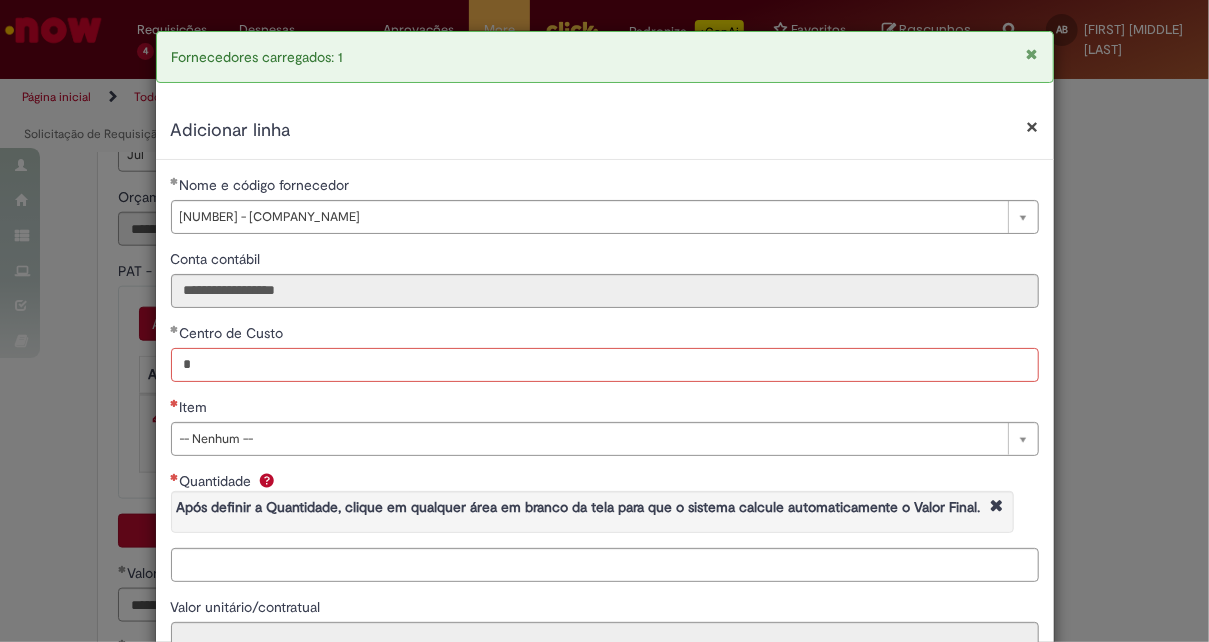 type on "*" 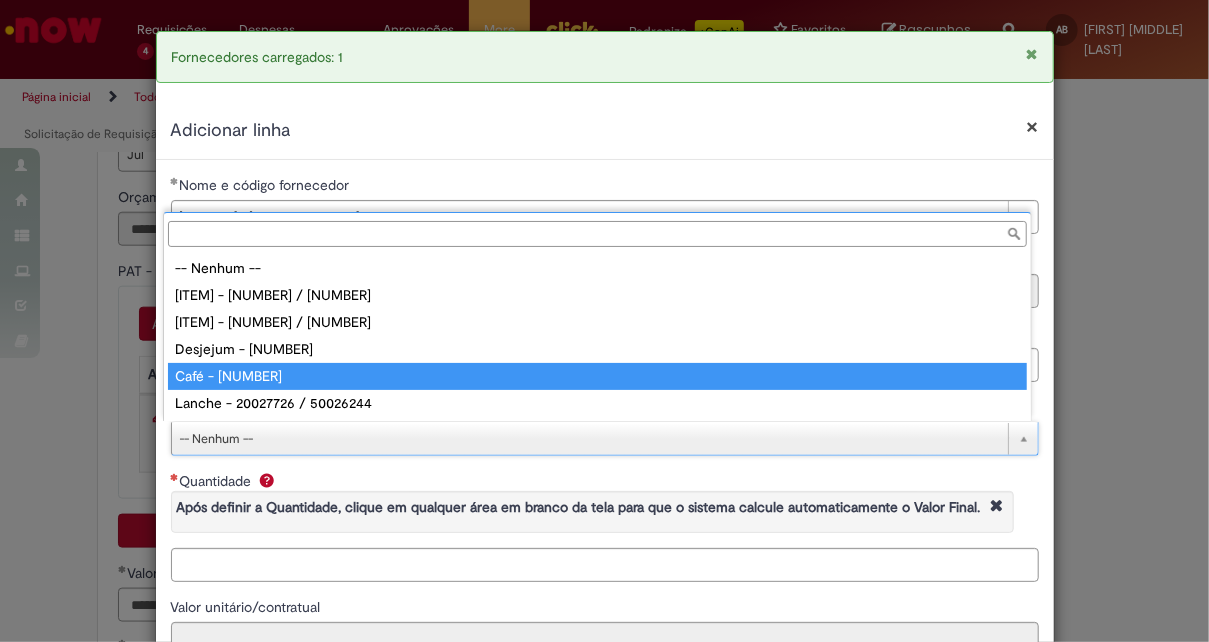 type on "**********" 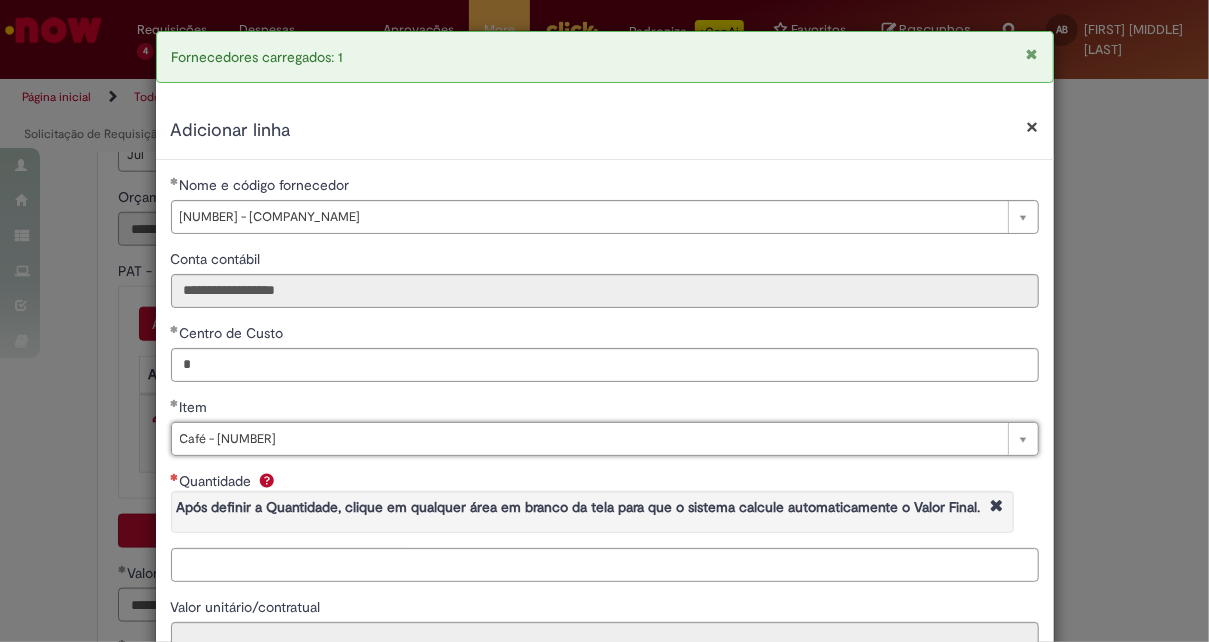 type on "*" 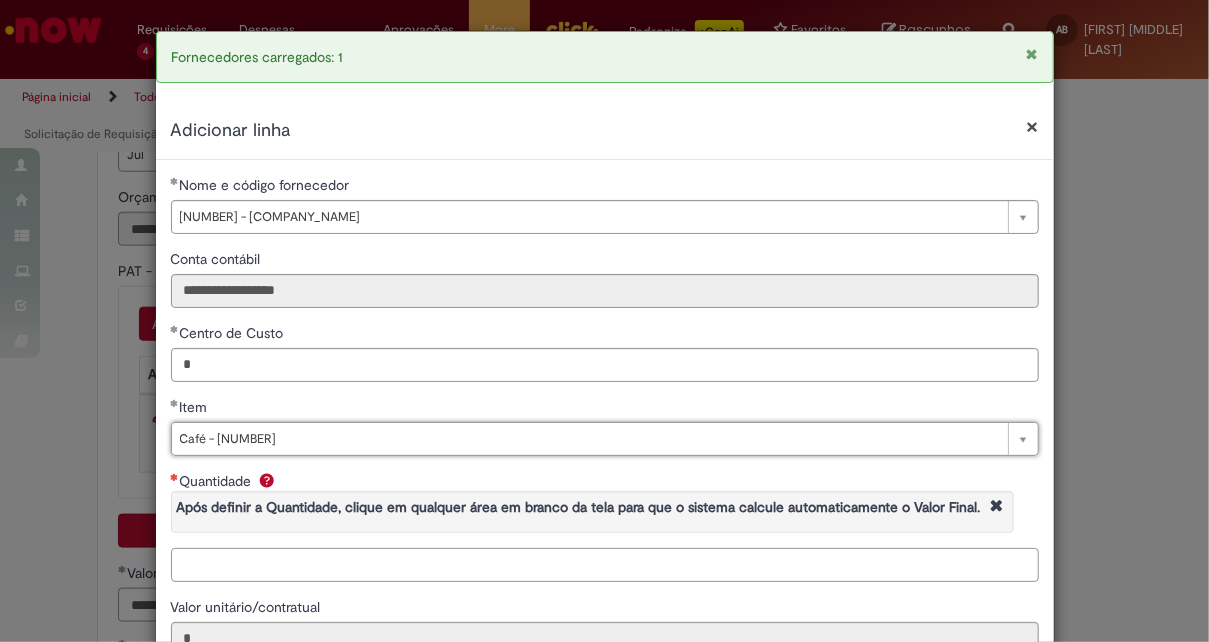 click on "Quantidade Após definir a Quantidade, clique em qualquer área em branco da tela para que o sistema calcule automaticamente o Valor Final." at bounding box center [605, 565] 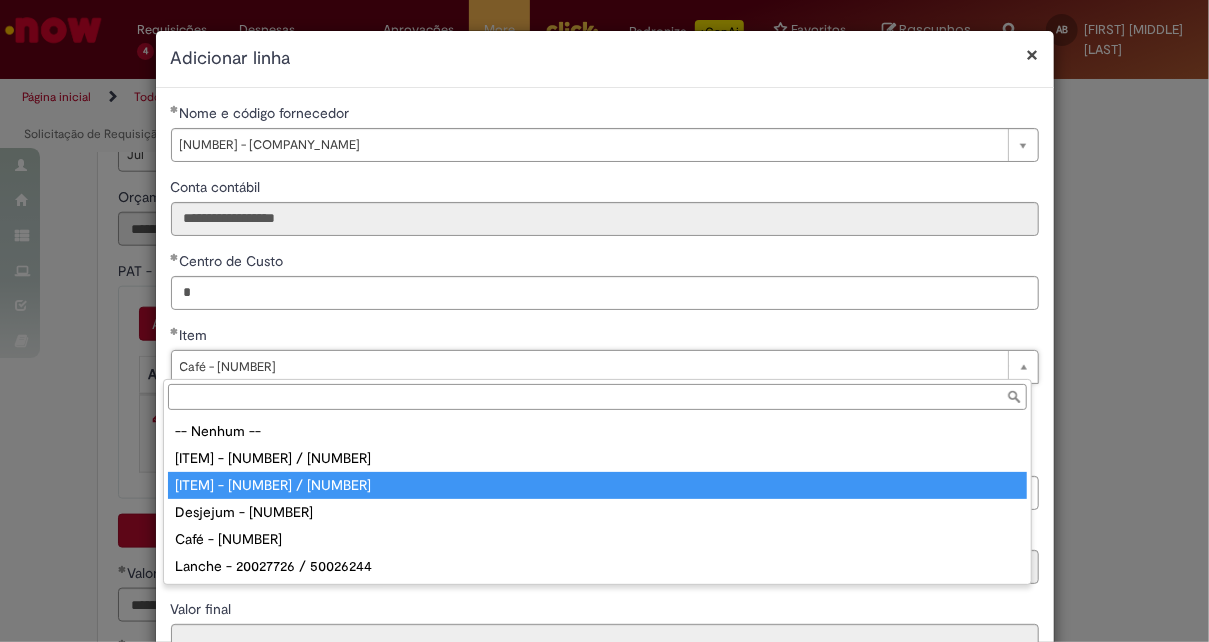 type on "**********" 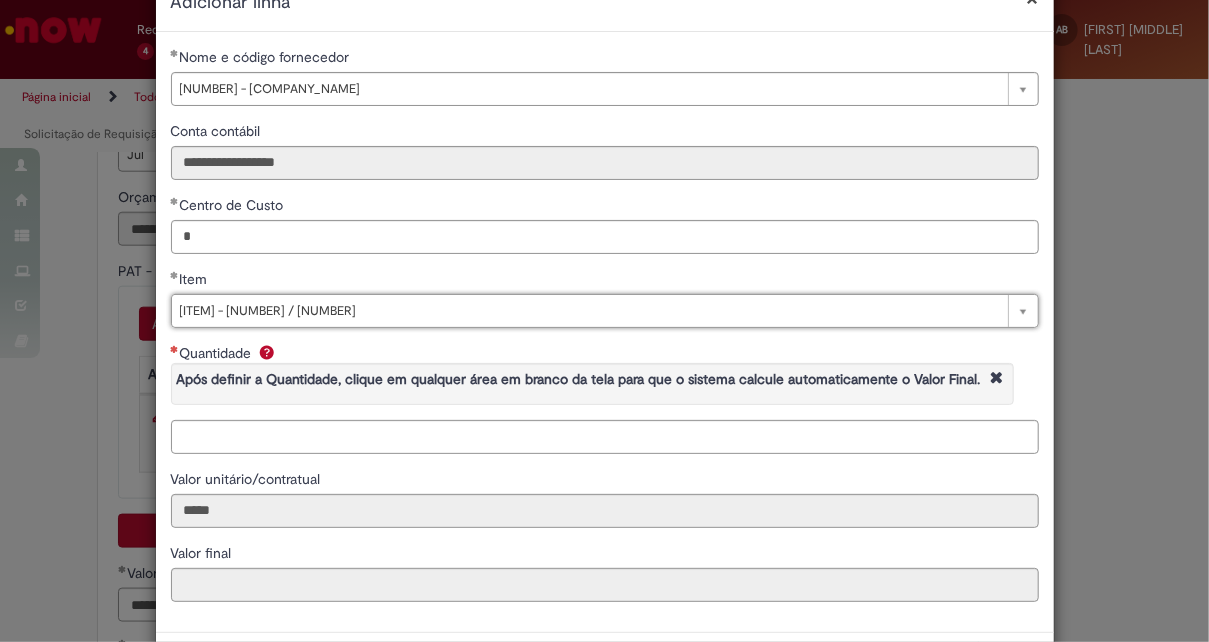 scroll, scrollTop: 100, scrollLeft: 0, axis: vertical 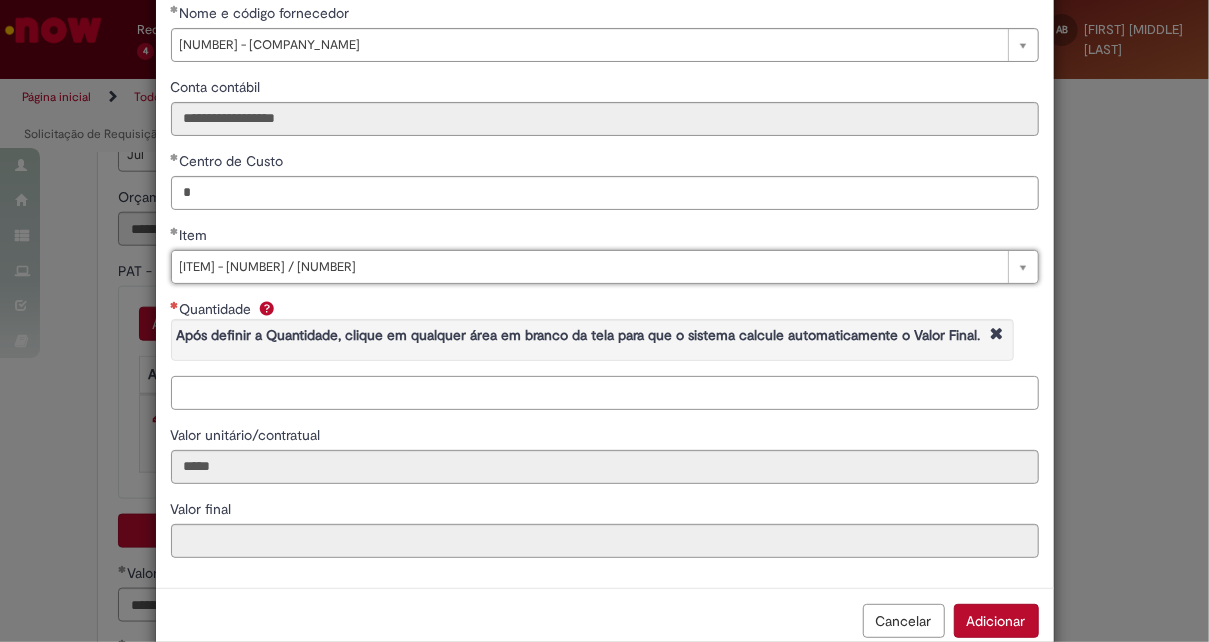 click on "Quantidade Após definir a Quantidade, clique em qualquer área em branco da tela para que o sistema calcule automaticamente o Valor Final." at bounding box center (605, 393) 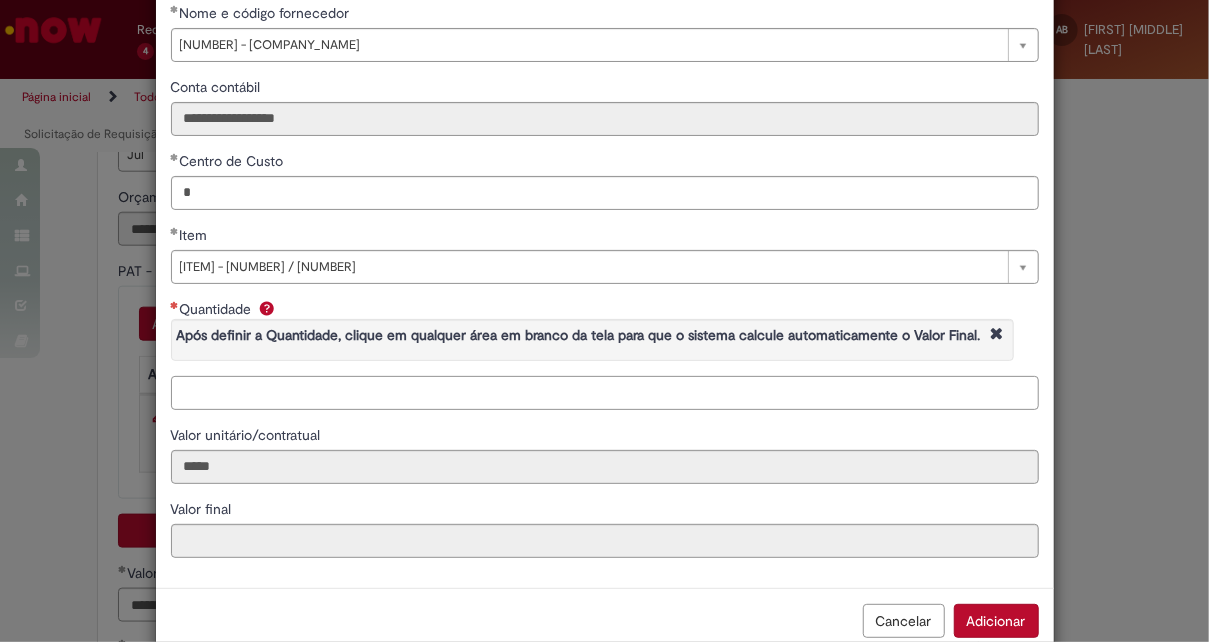 scroll, scrollTop: 0, scrollLeft: 0, axis: both 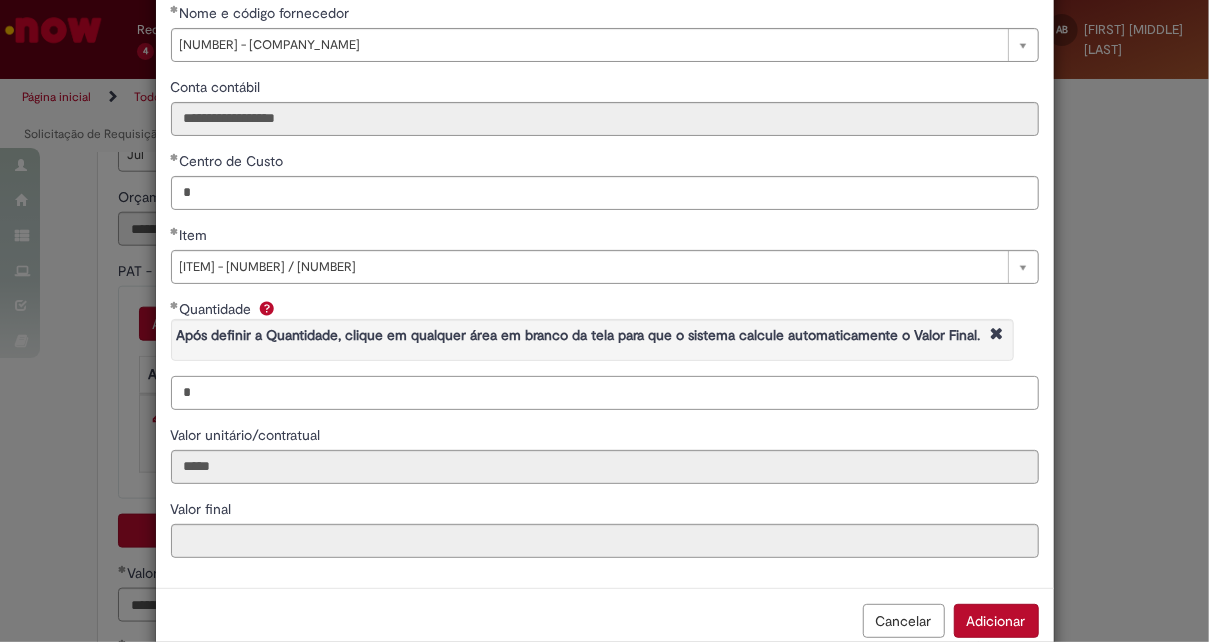 type on "*" 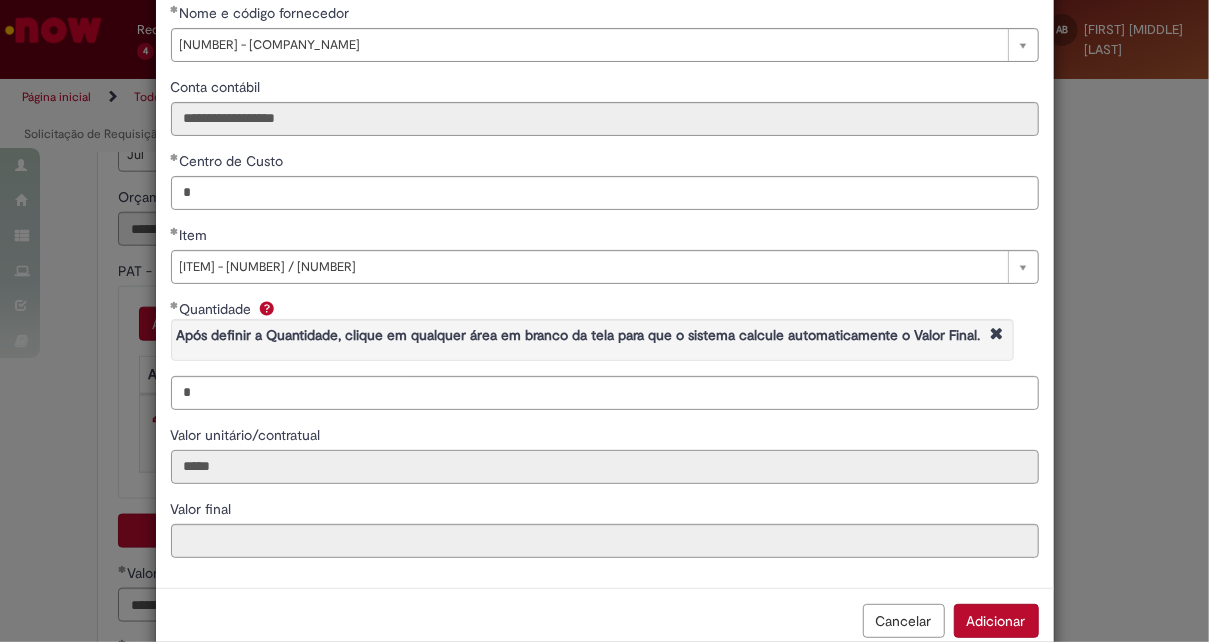type on "******" 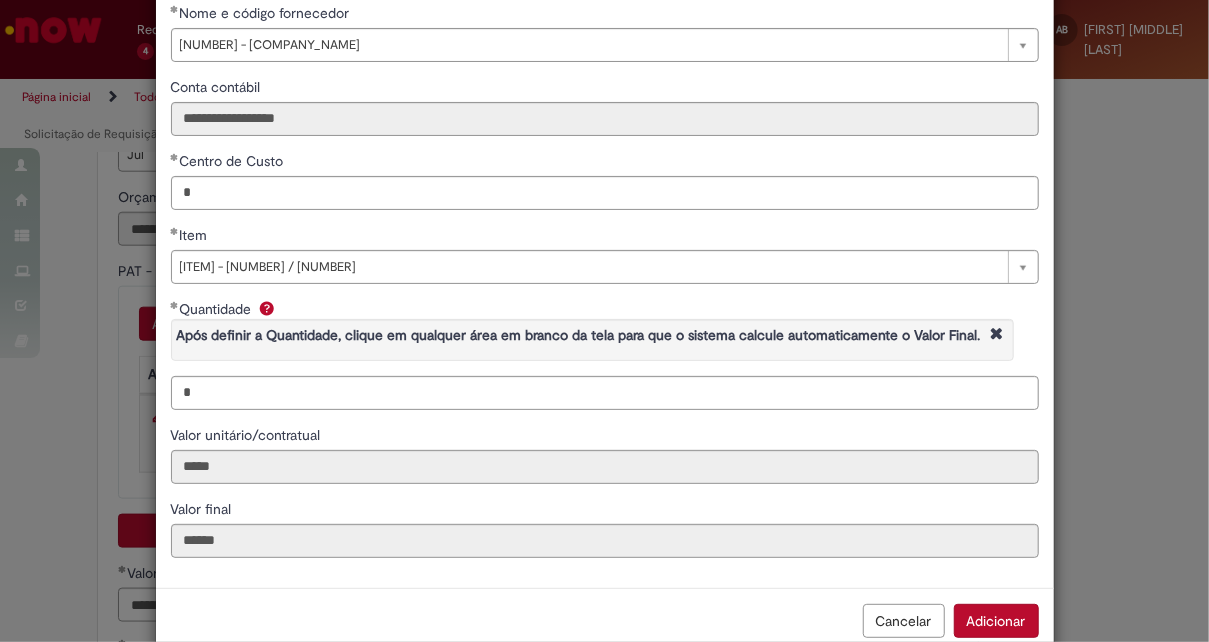 click on "Adicionar" at bounding box center [996, 621] 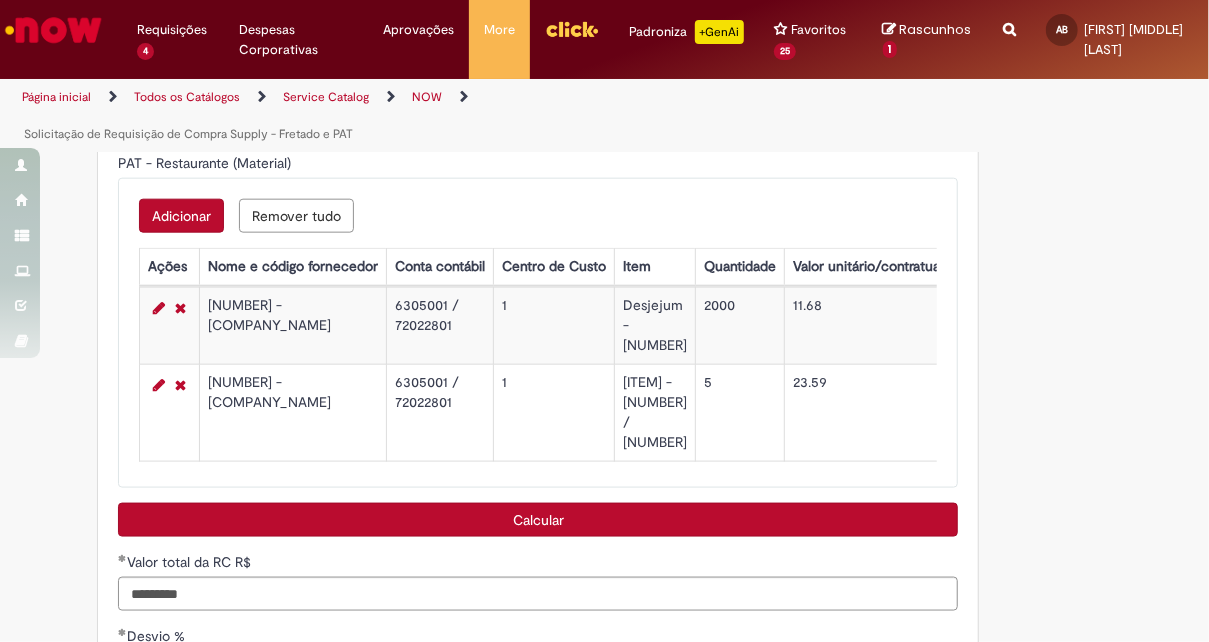 scroll, scrollTop: 1268, scrollLeft: 0, axis: vertical 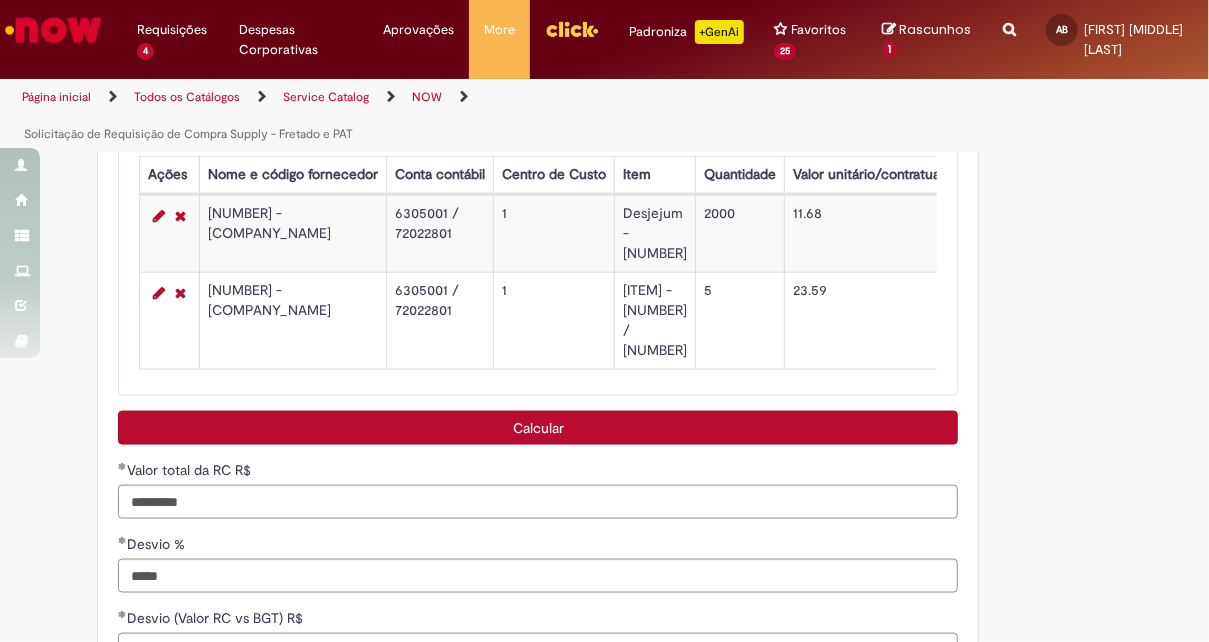 click on "Calcular" at bounding box center [538, 428] 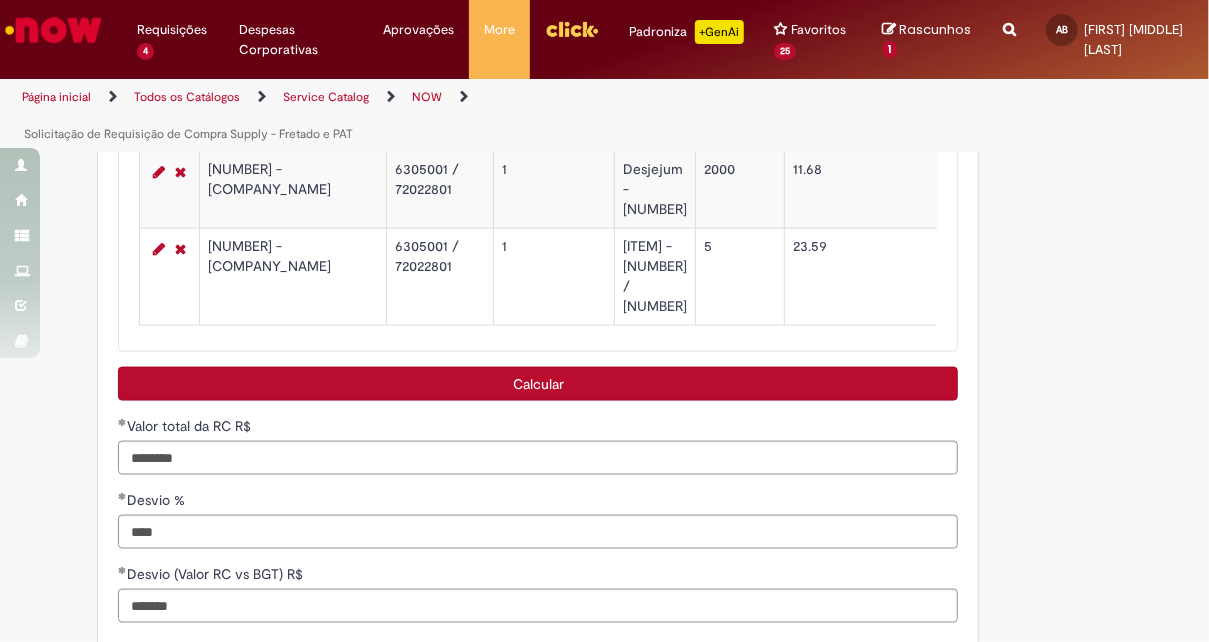 scroll, scrollTop: 1268, scrollLeft: 0, axis: vertical 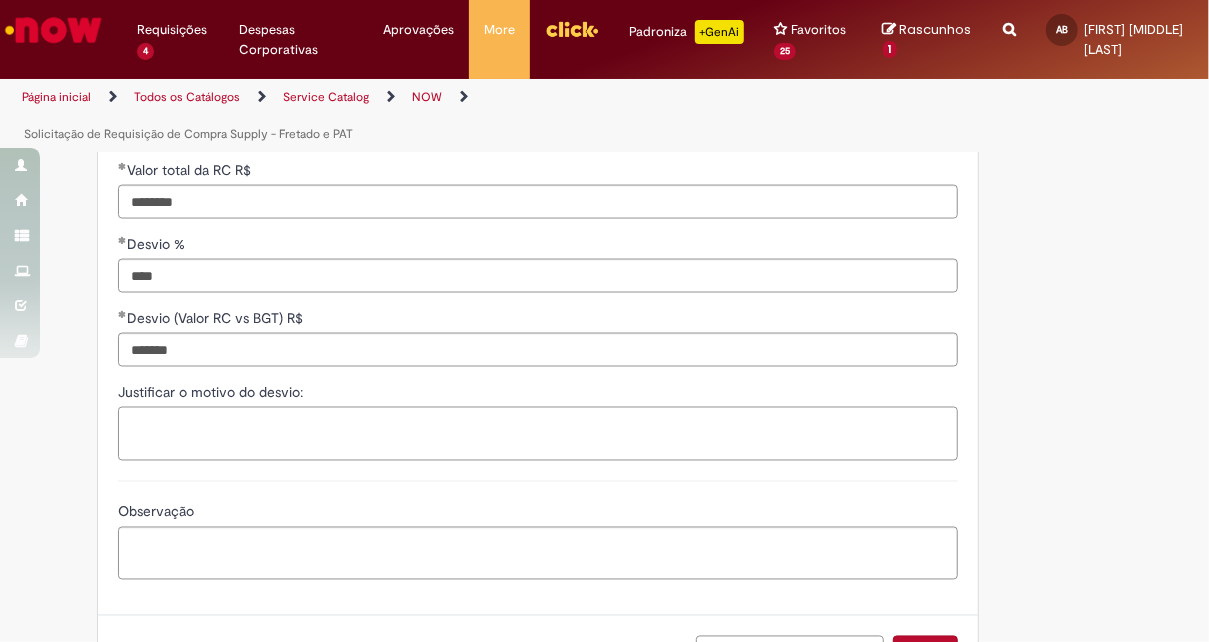 click on "Justificar o motivo do desvio:" at bounding box center (538, 433) 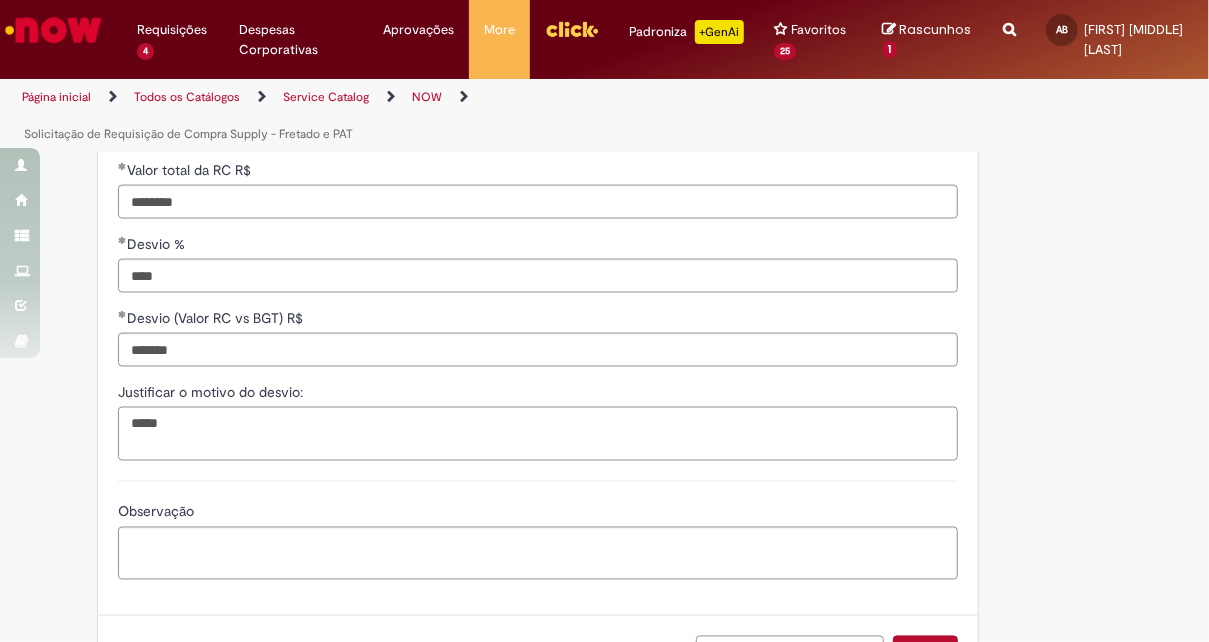 type on "*****" 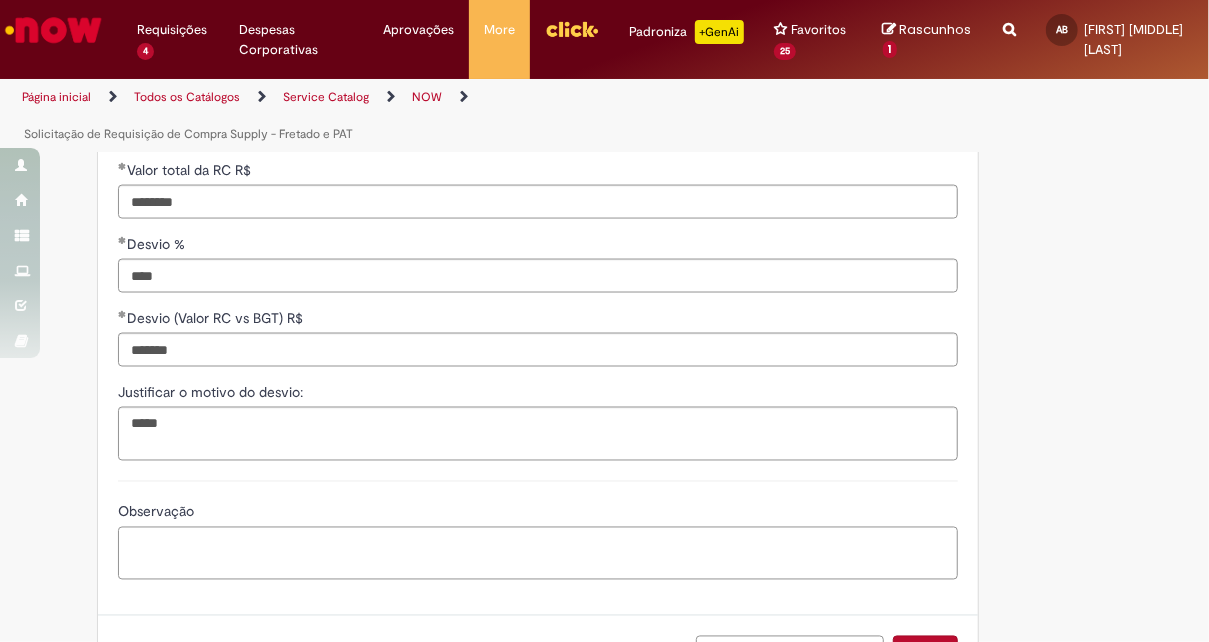 click on "Observação" at bounding box center [538, 553] 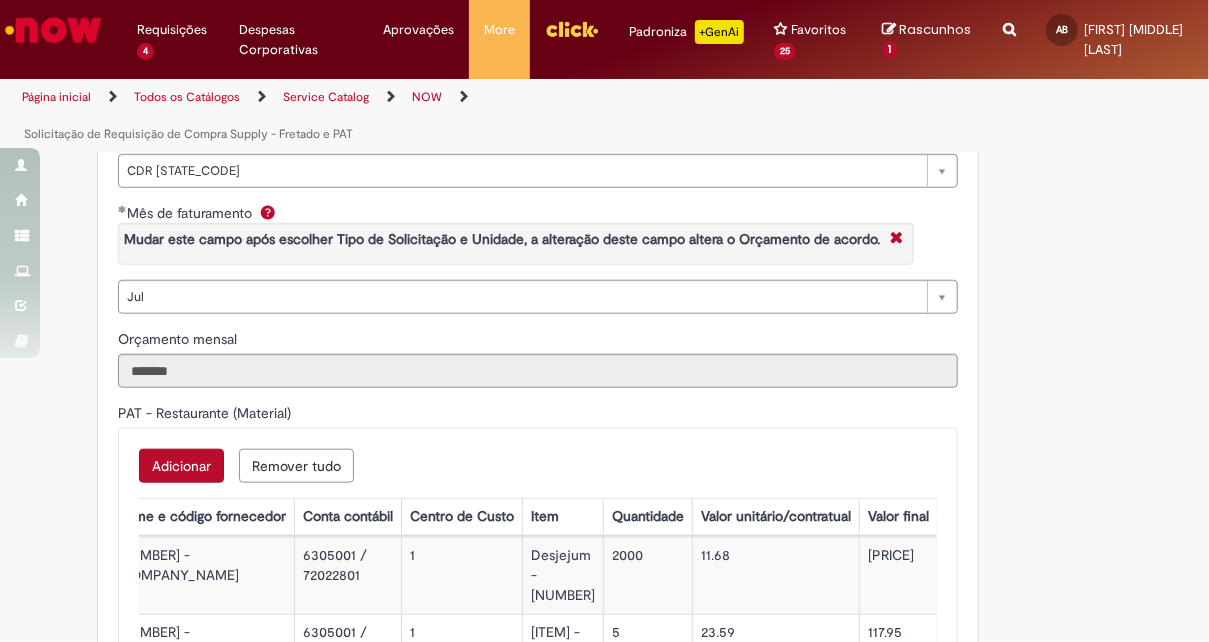 scroll, scrollTop: 968, scrollLeft: 0, axis: vertical 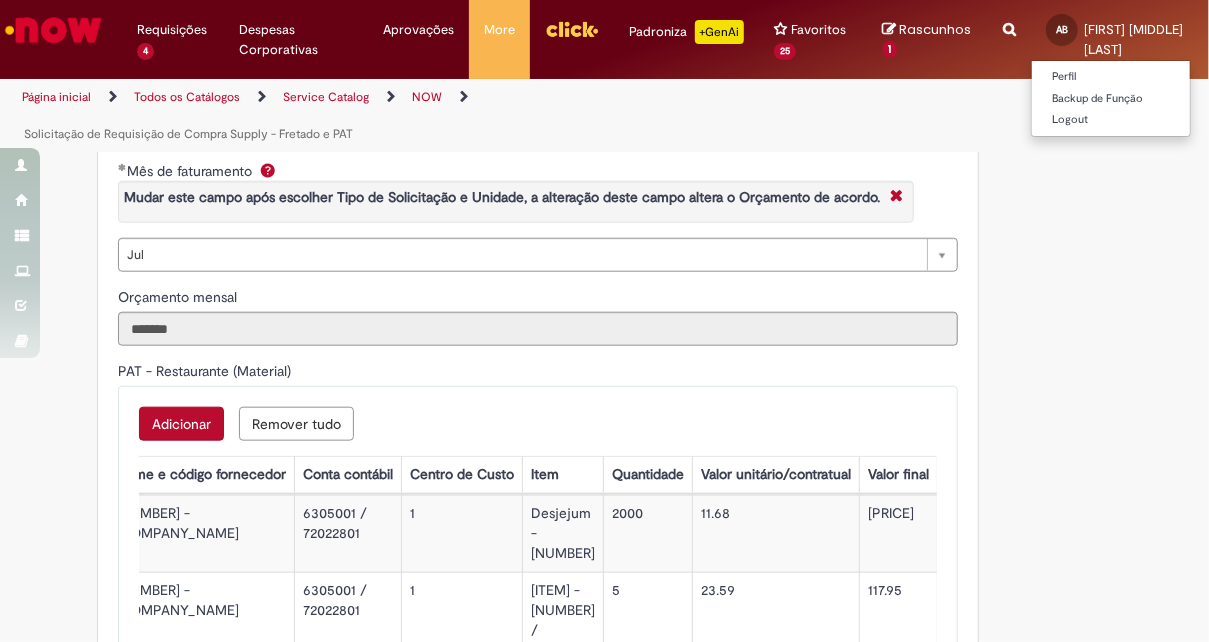 type on "*******" 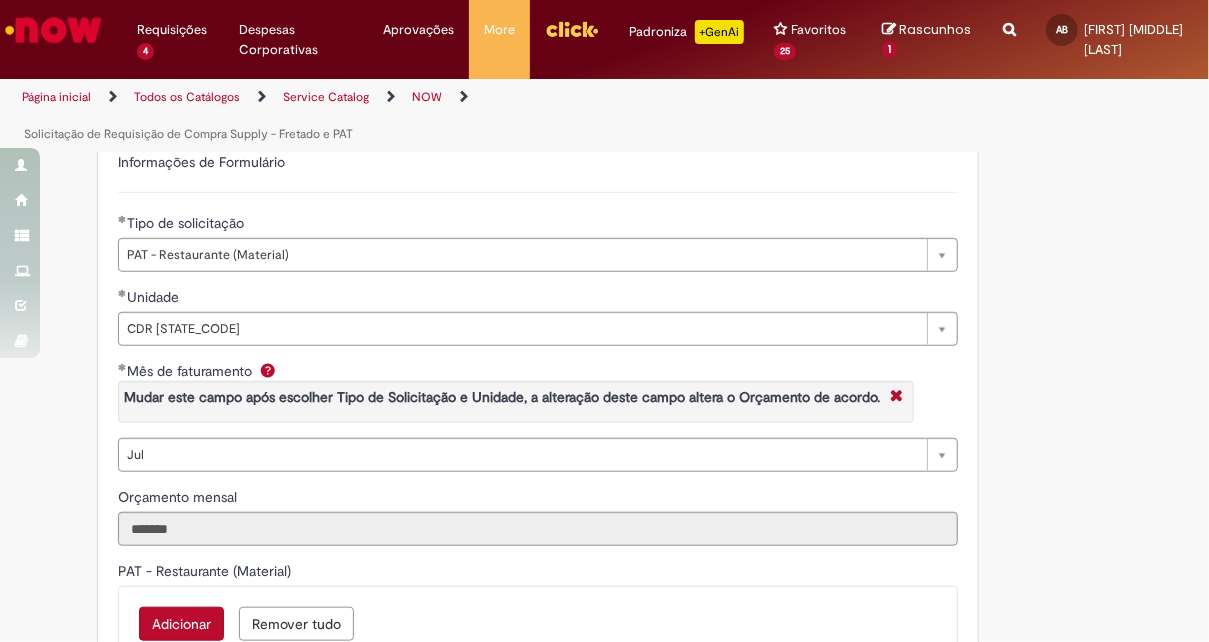 scroll, scrollTop: 368, scrollLeft: 0, axis: vertical 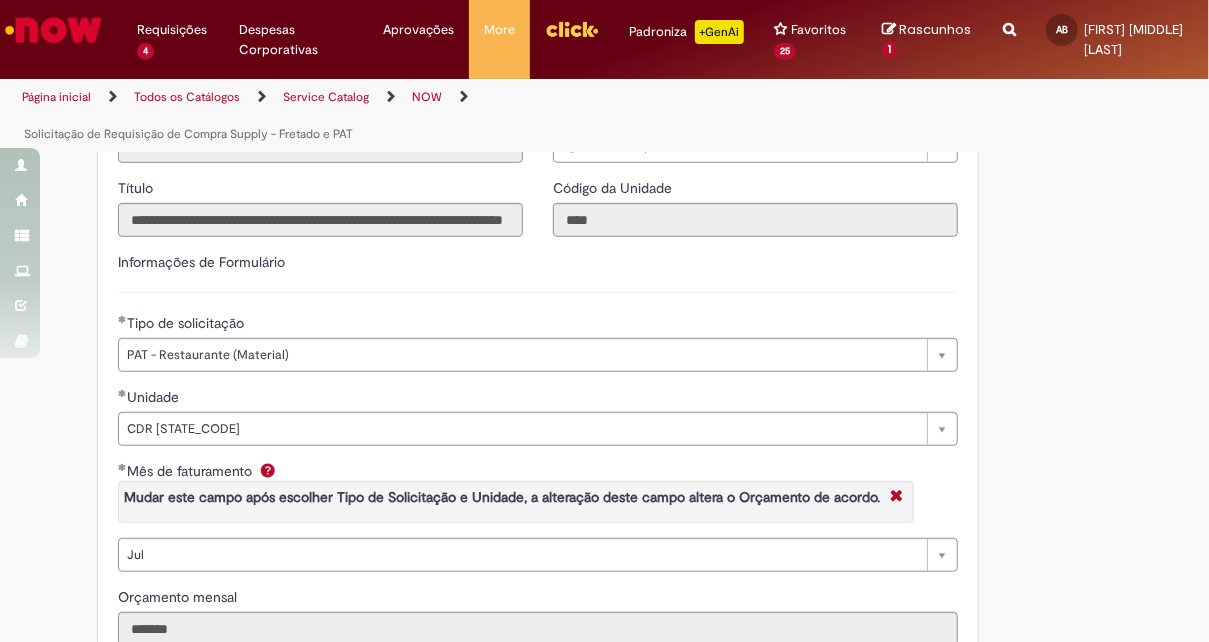 type 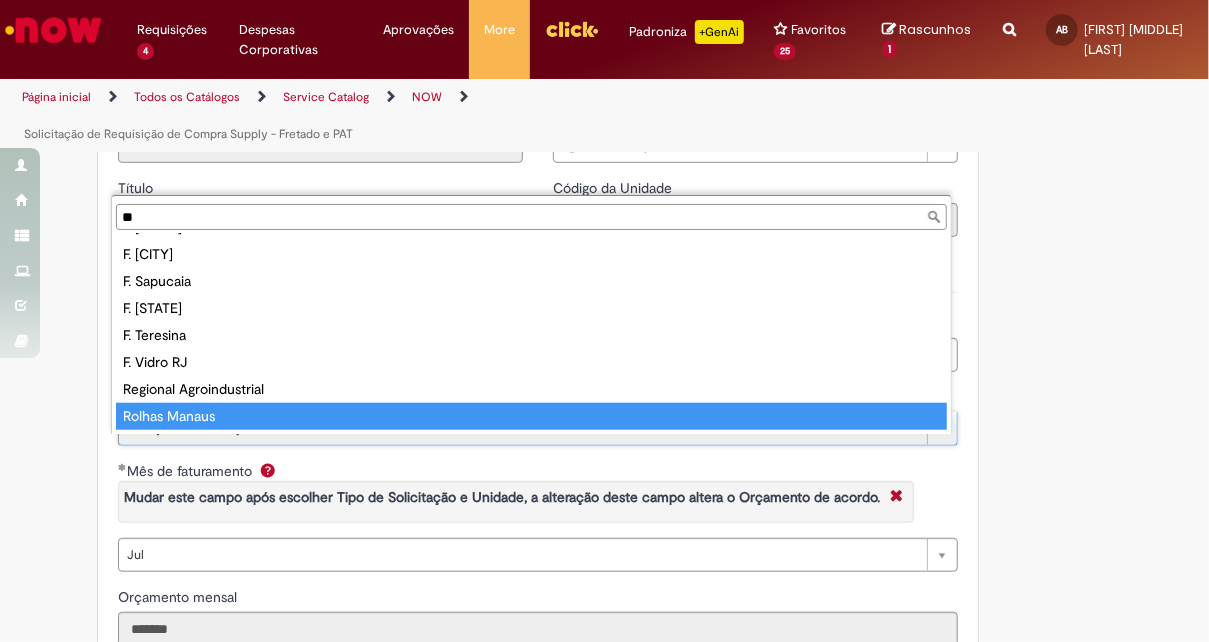 scroll, scrollTop: 0, scrollLeft: 0, axis: both 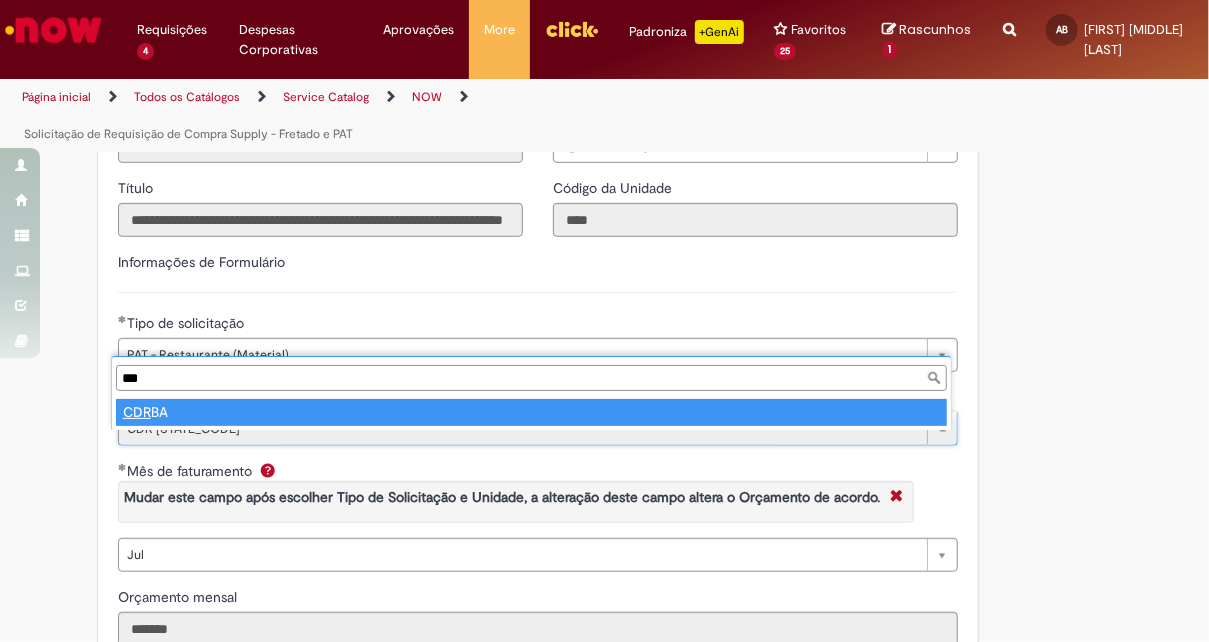 type on "***" 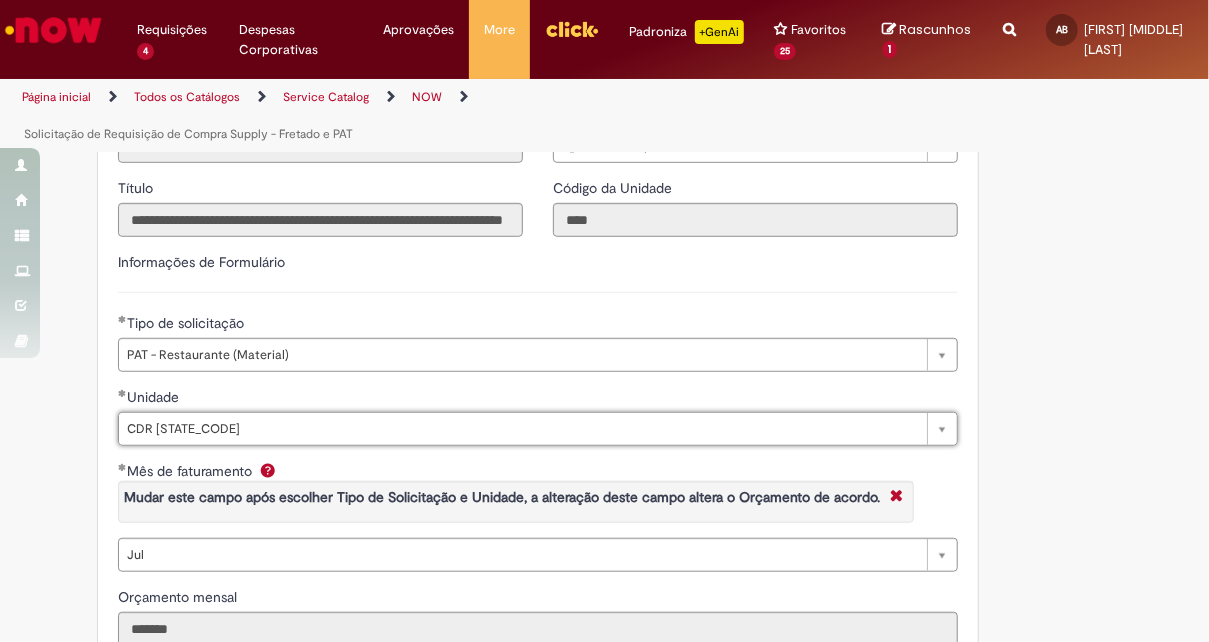 scroll, scrollTop: 0, scrollLeft: 48, axis: horizontal 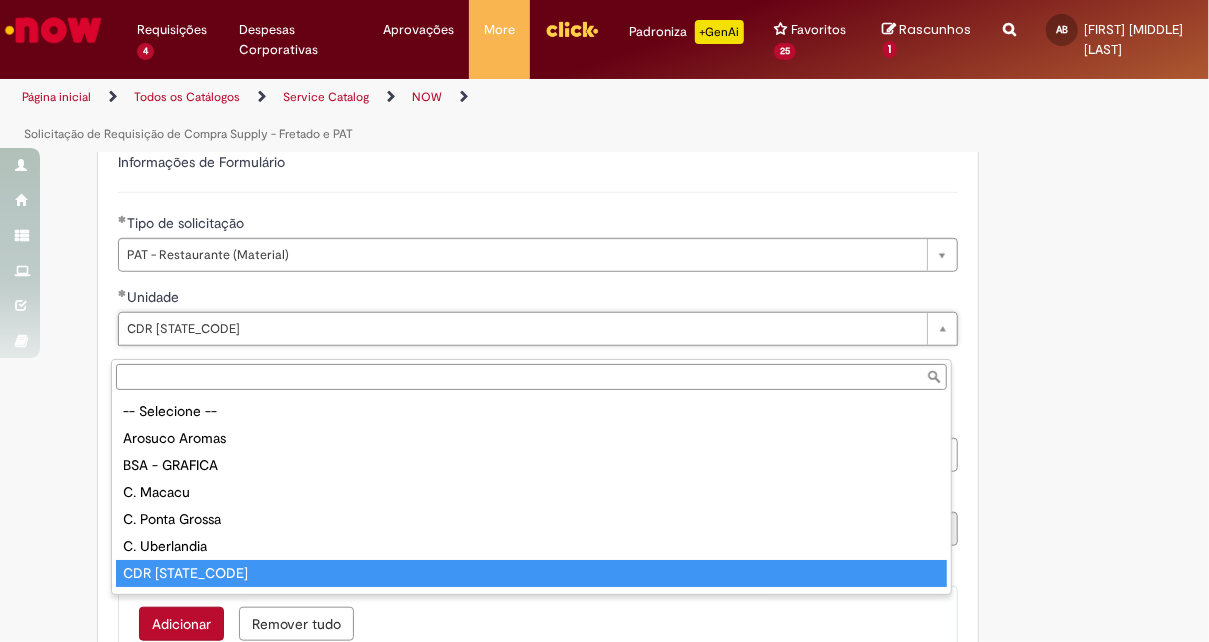type on "******" 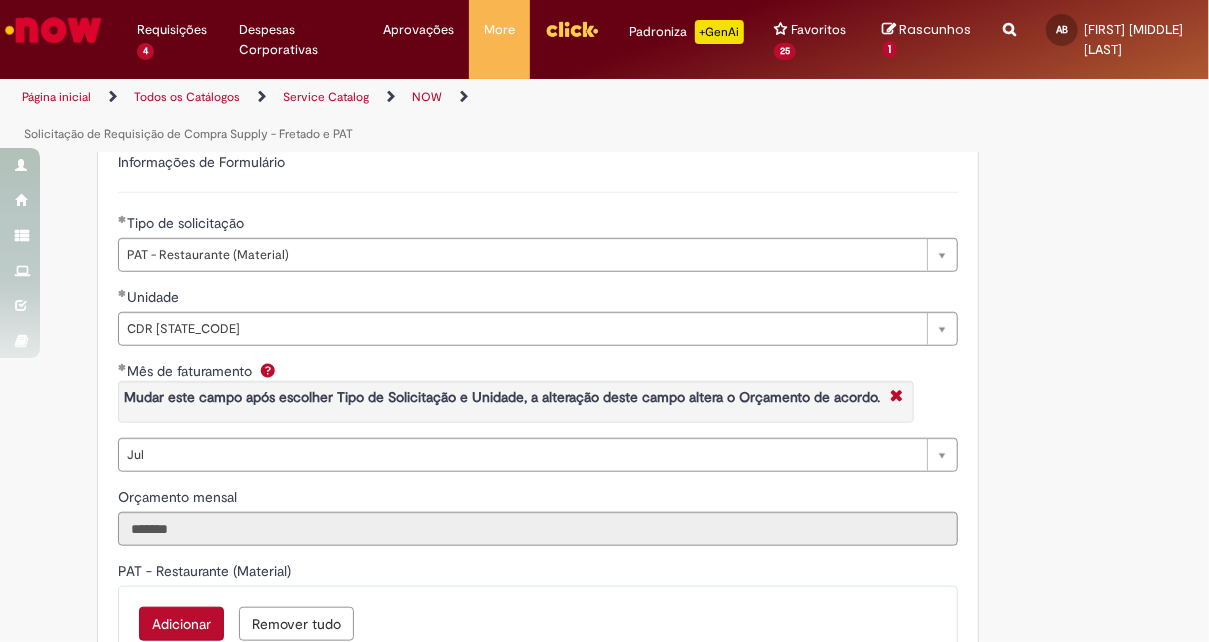 scroll, scrollTop: 0, scrollLeft: 0, axis: both 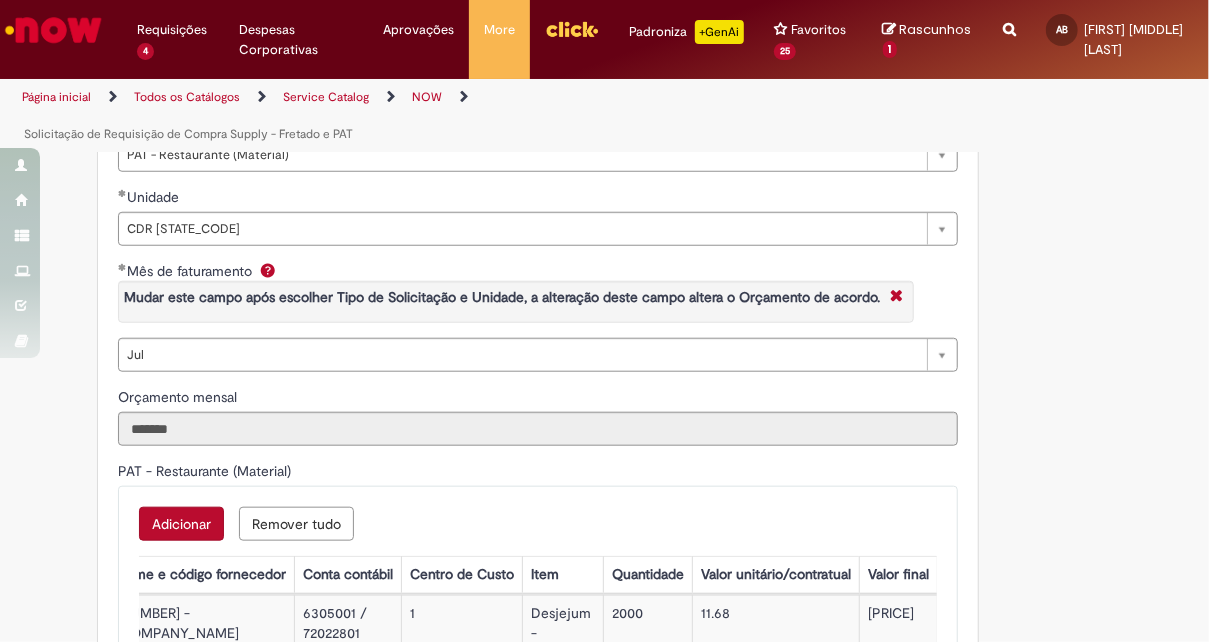 click on "Remover tudo" at bounding box center [296, 524] 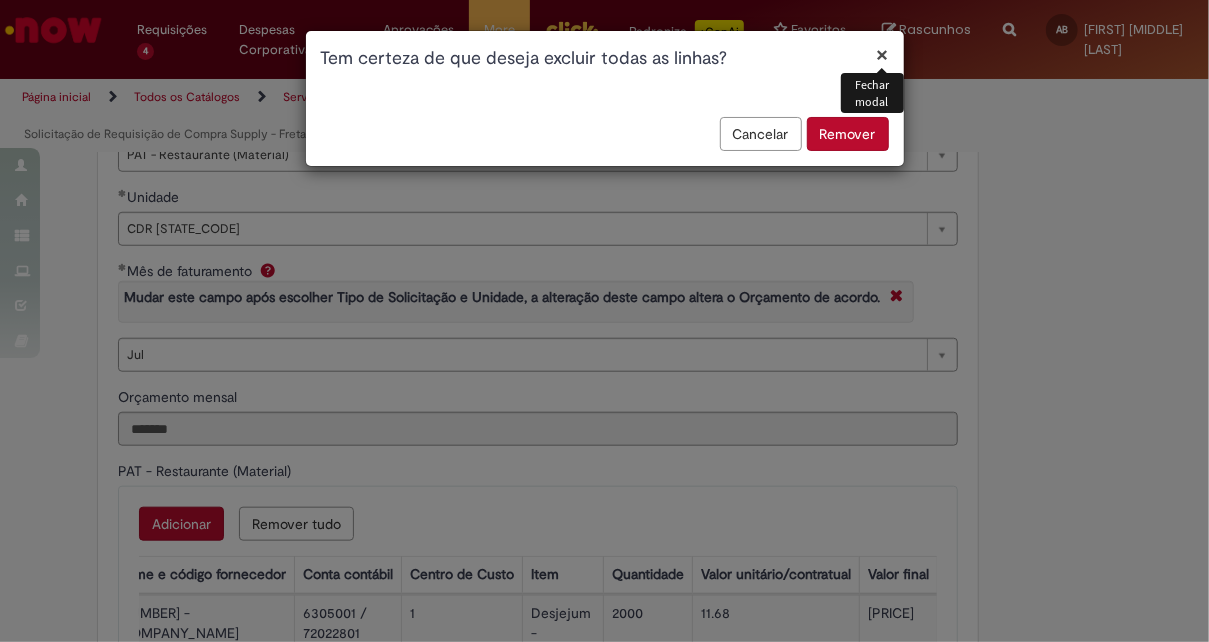 click on "Remover" at bounding box center [848, 134] 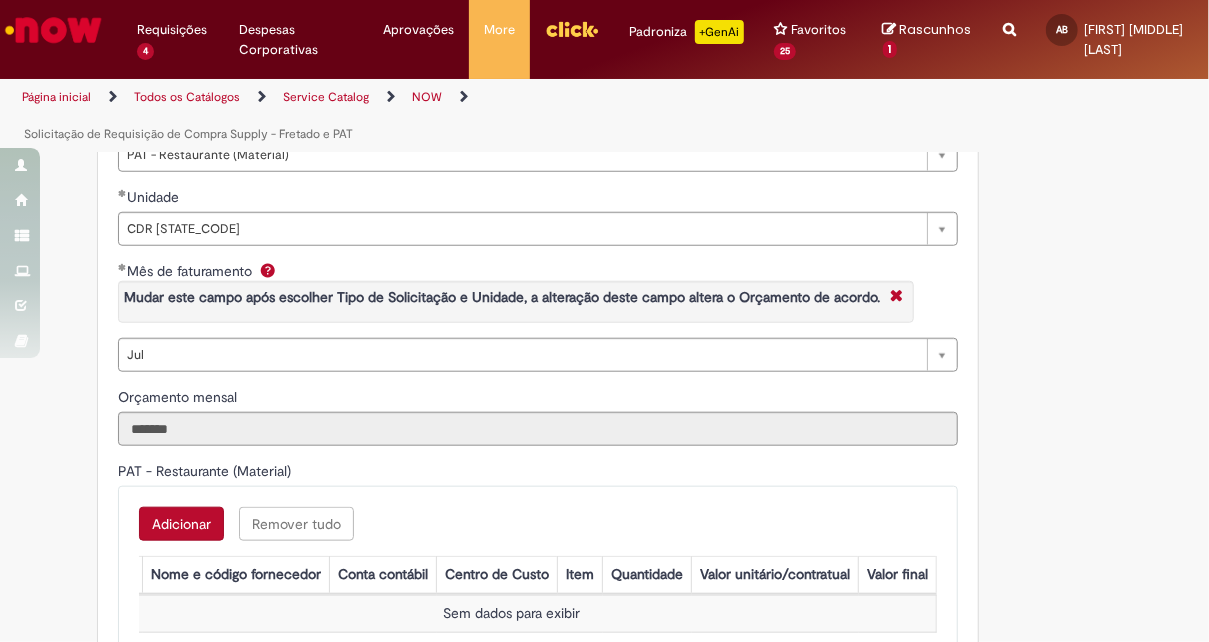 scroll, scrollTop: 0, scrollLeft: 52, axis: horizontal 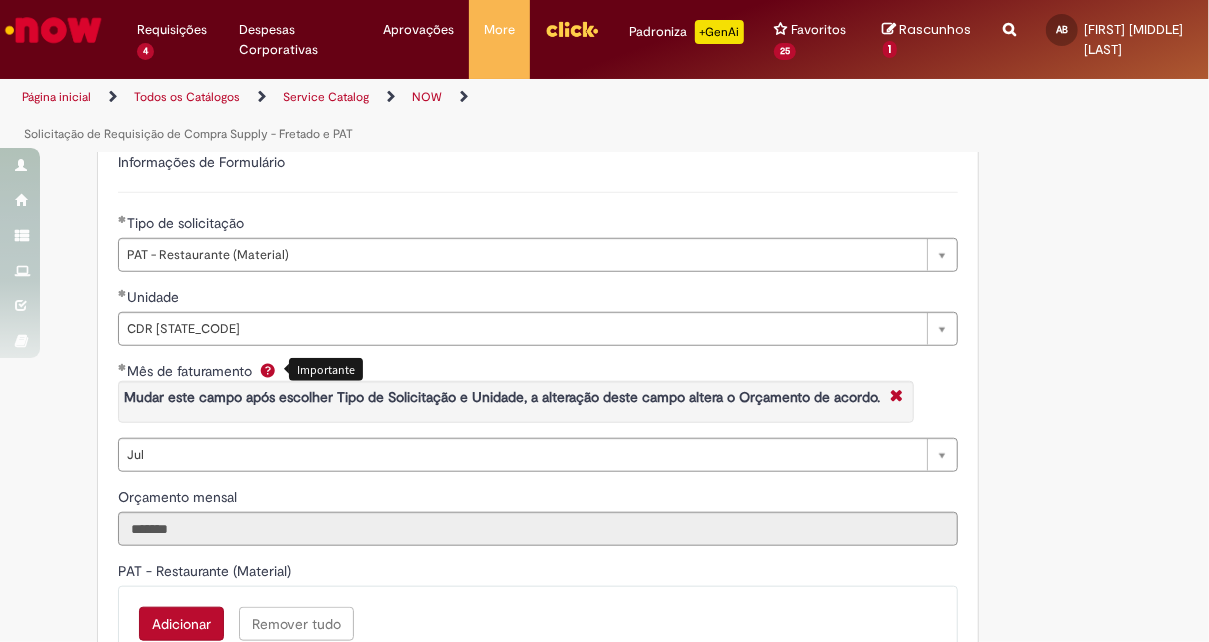 type 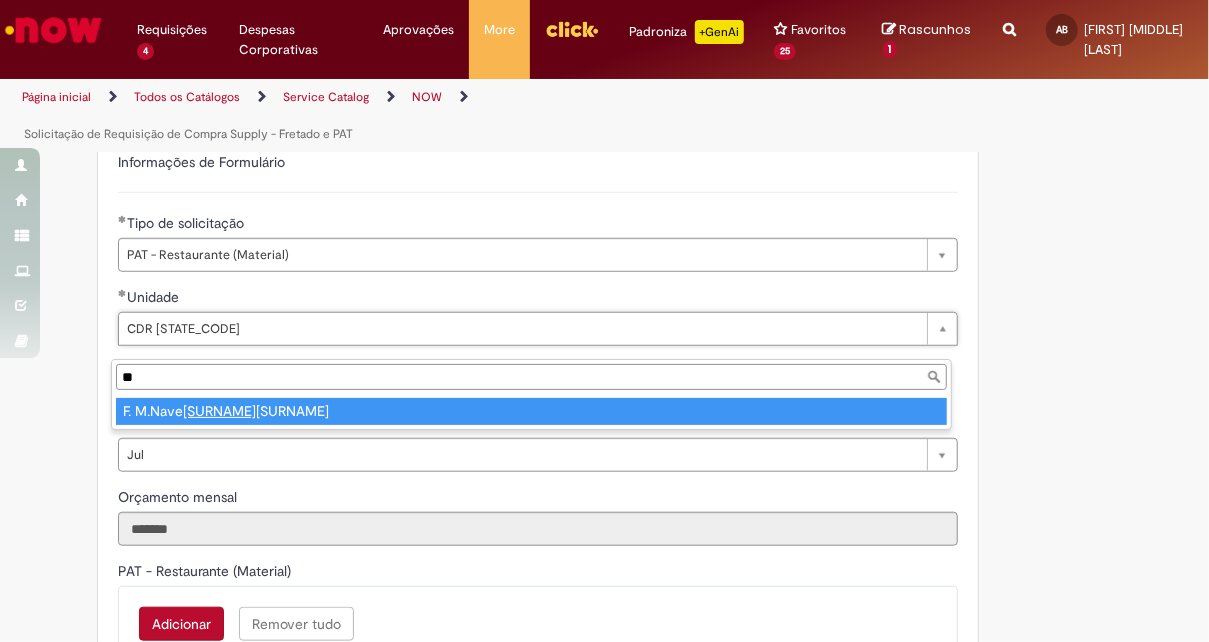 type on "*" 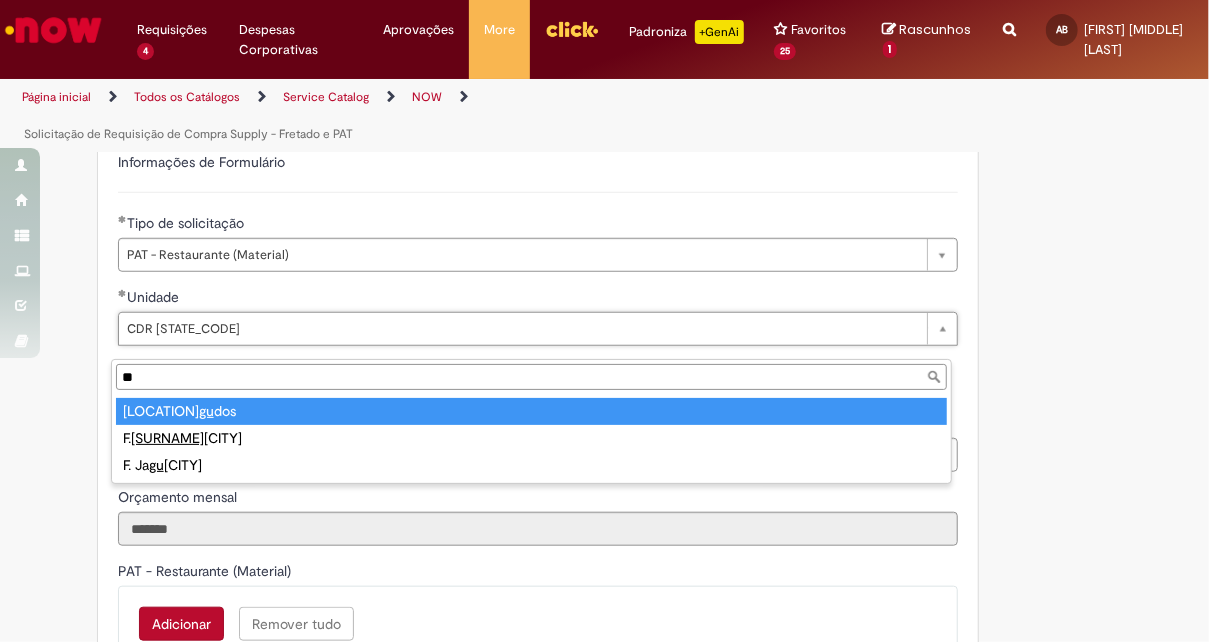 type on "***" 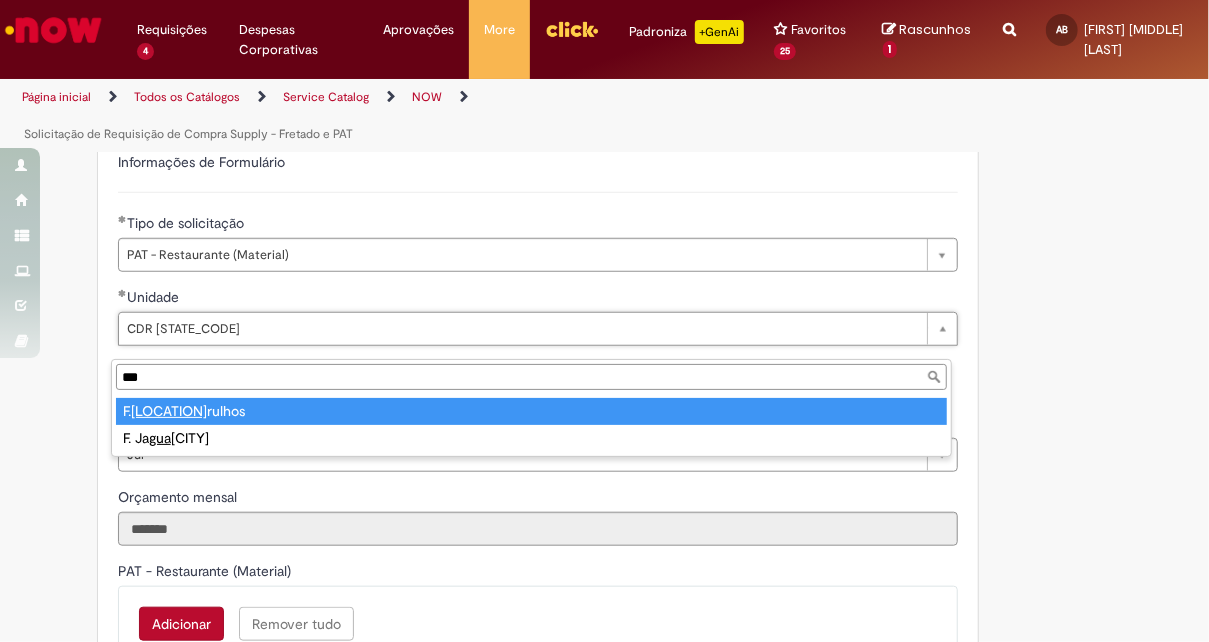 type on "**********" 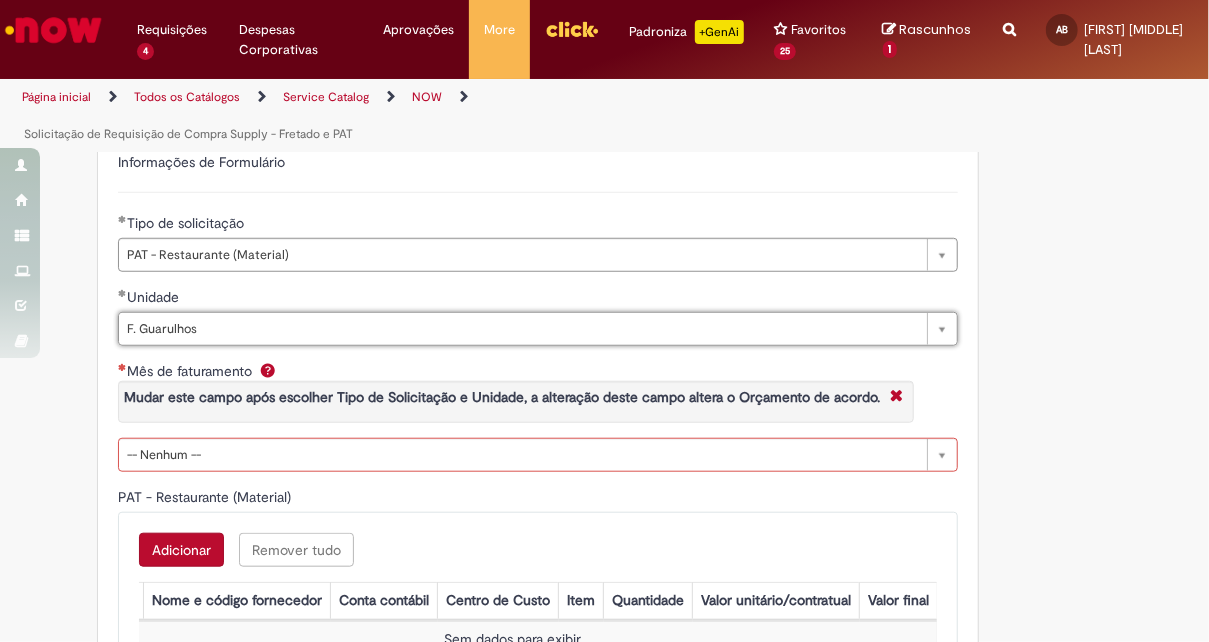 scroll, scrollTop: 0, scrollLeft: 48, axis: horizontal 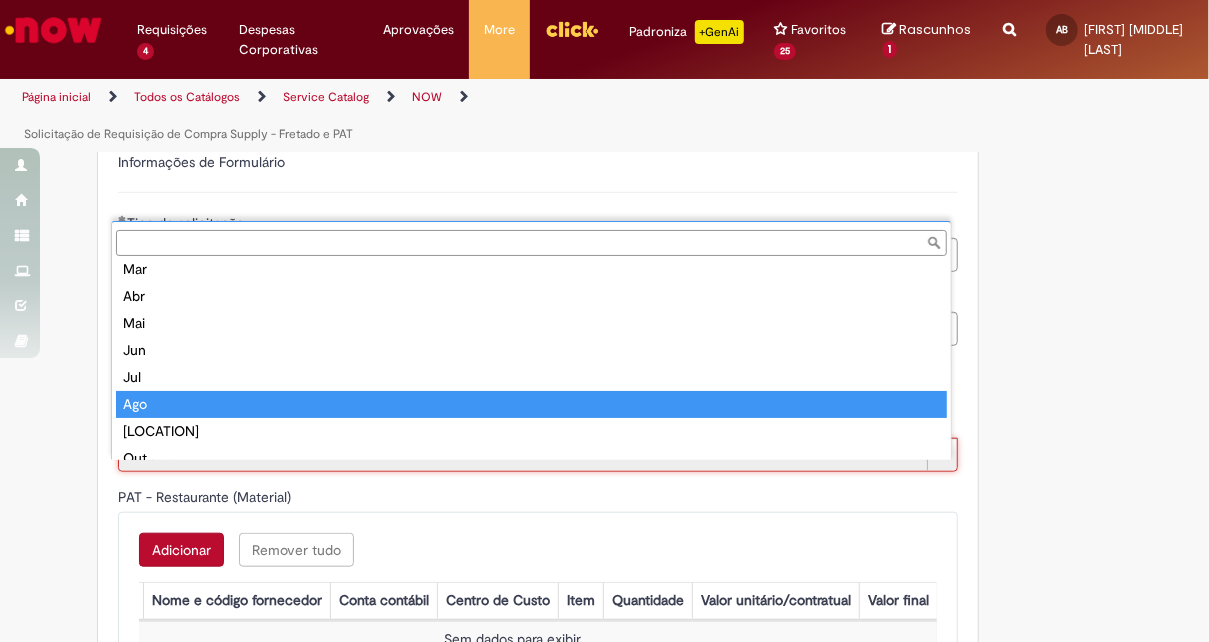 type on "***" 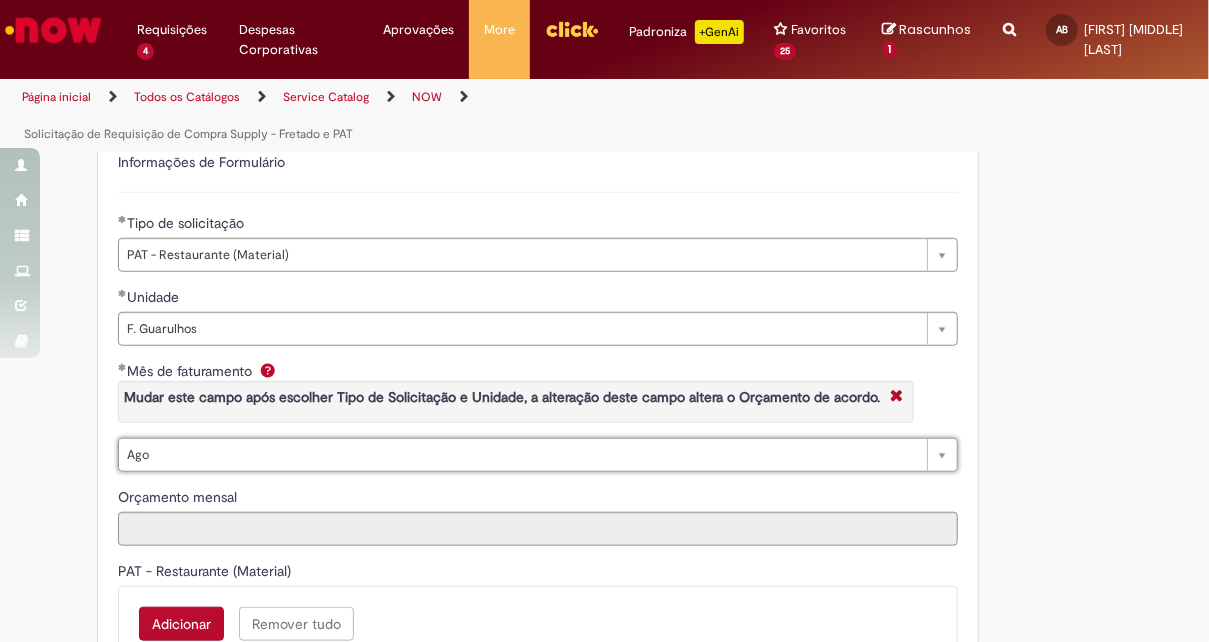 type on "*********" 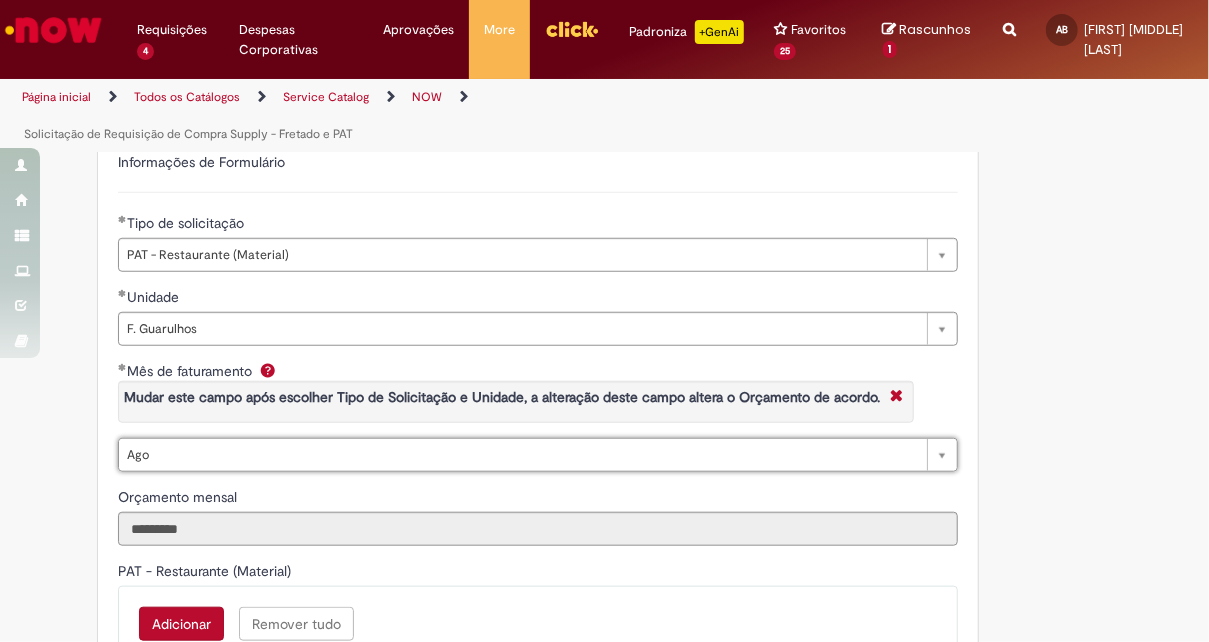 scroll, scrollTop: 0, scrollLeft: 23, axis: horizontal 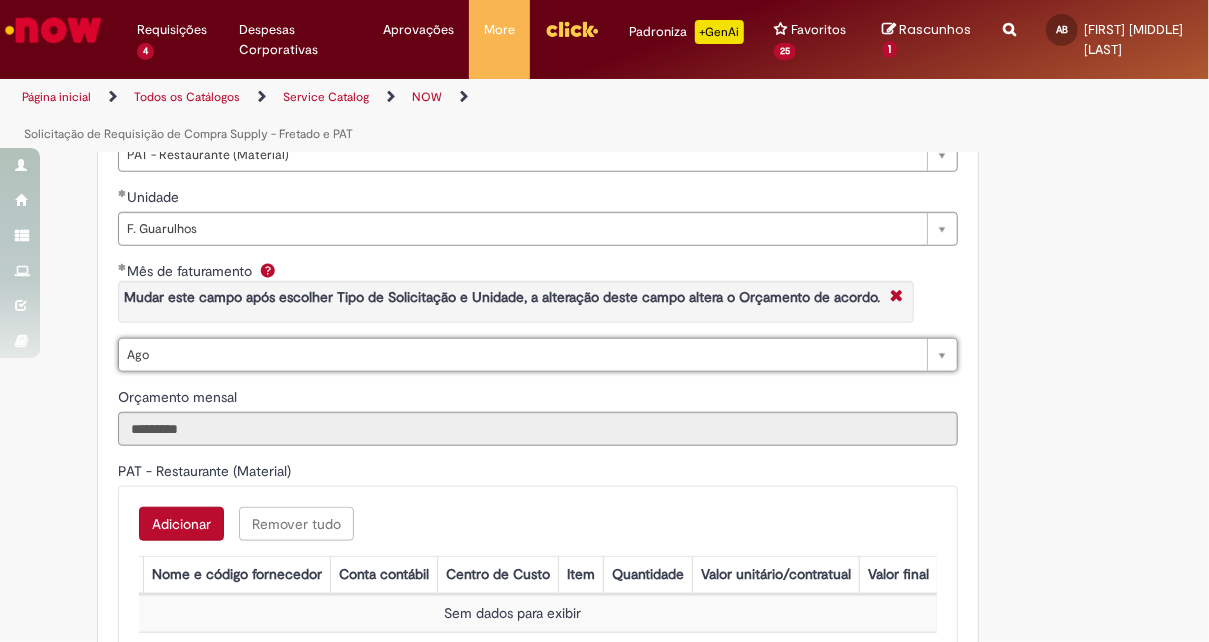click on "Adicionar" at bounding box center (181, 524) 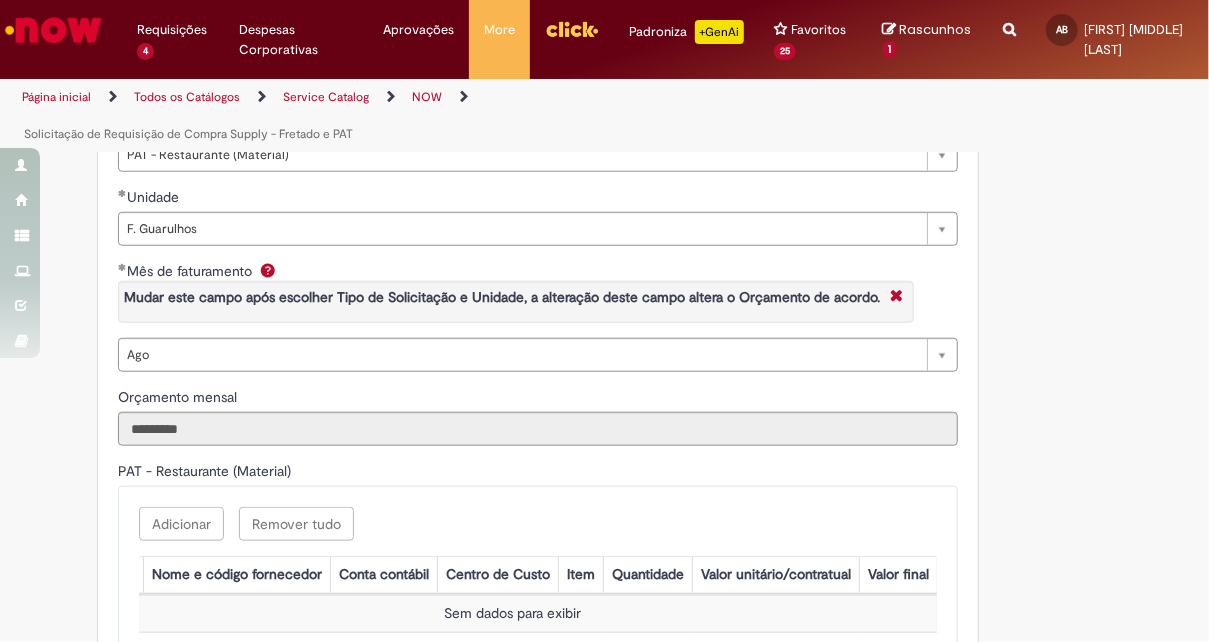 scroll, scrollTop: 0, scrollLeft: 0, axis: both 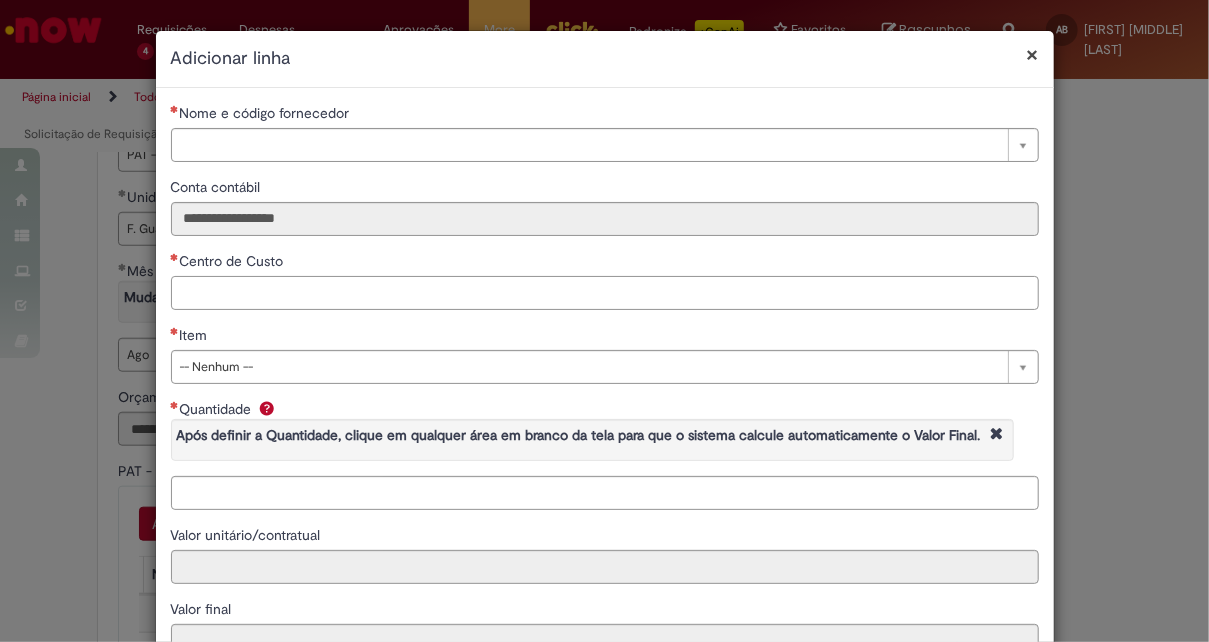 select 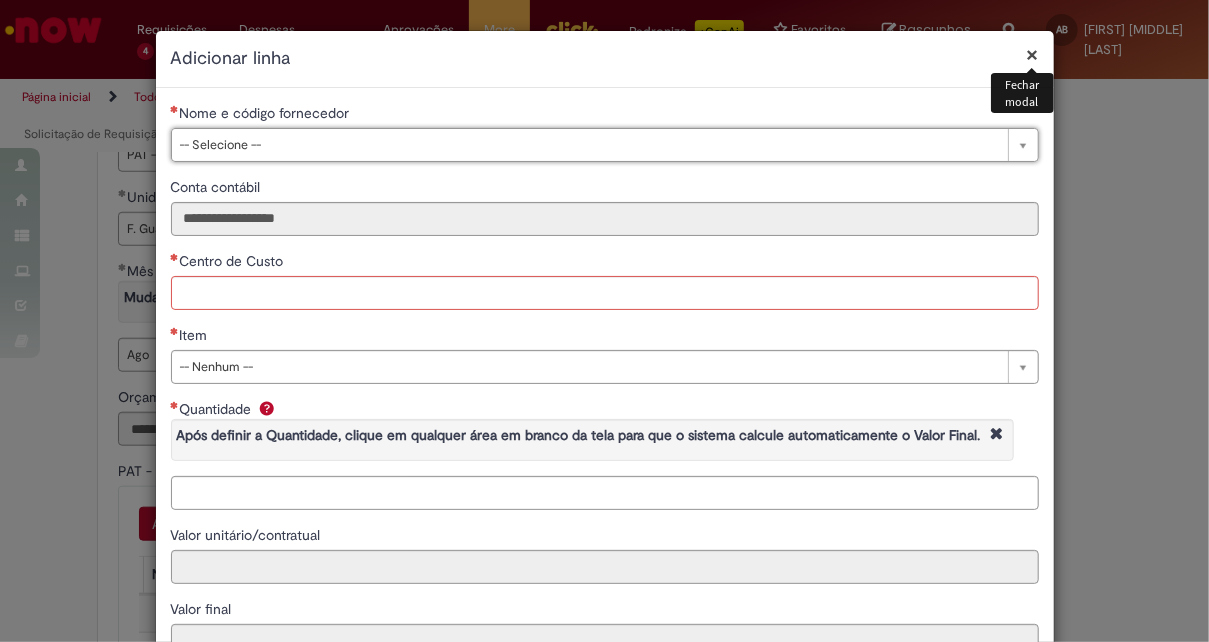 click on "×" at bounding box center [1033, 54] 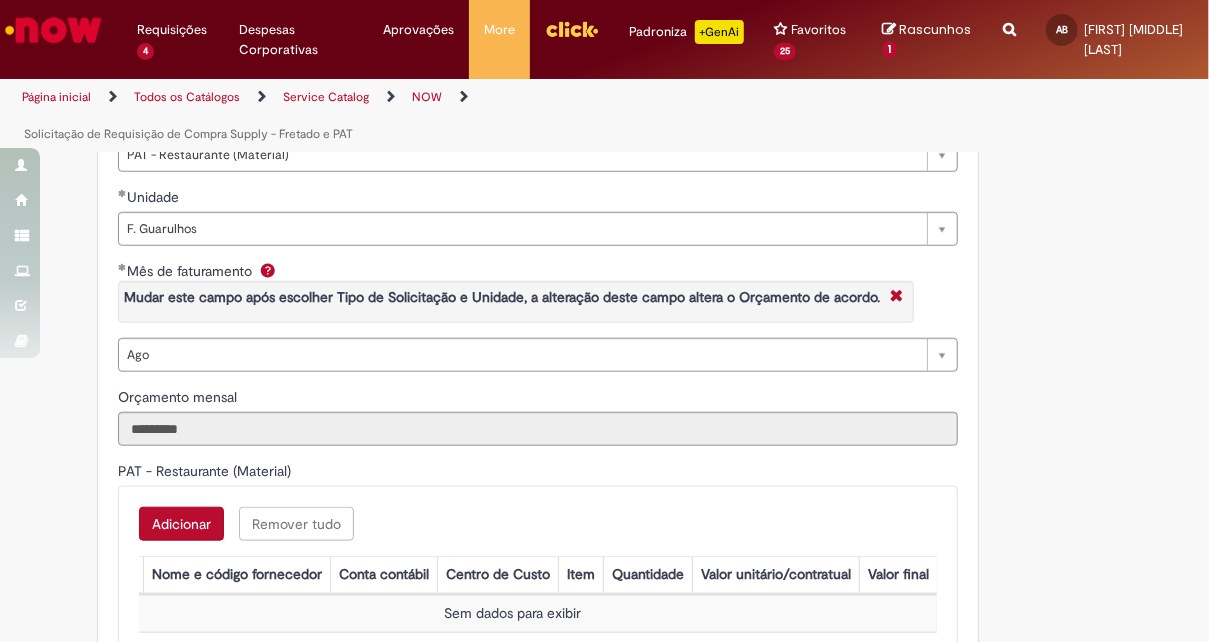 scroll, scrollTop: 768, scrollLeft: 0, axis: vertical 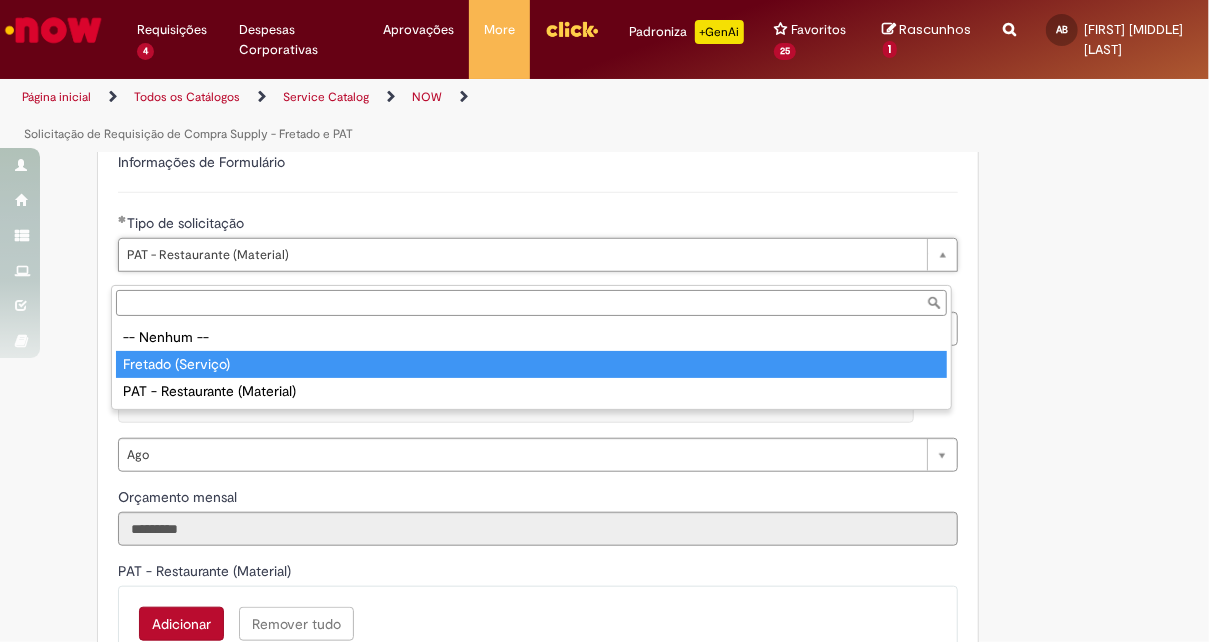 type on "**********" 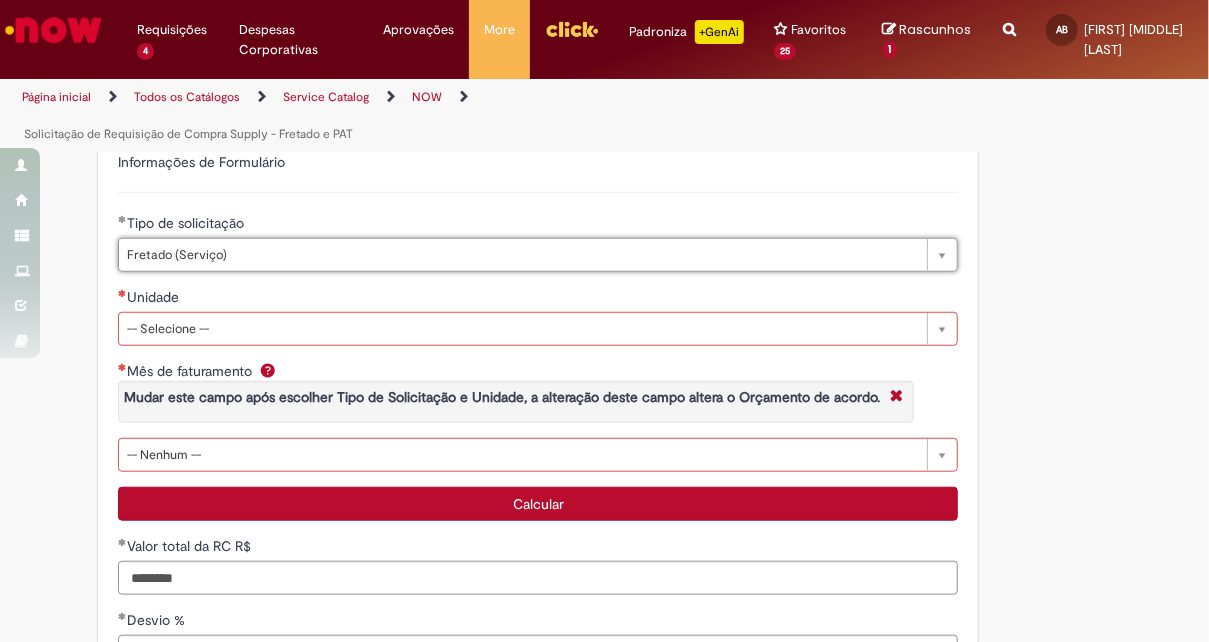 scroll, scrollTop: 0, scrollLeft: 106, axis: horizontal 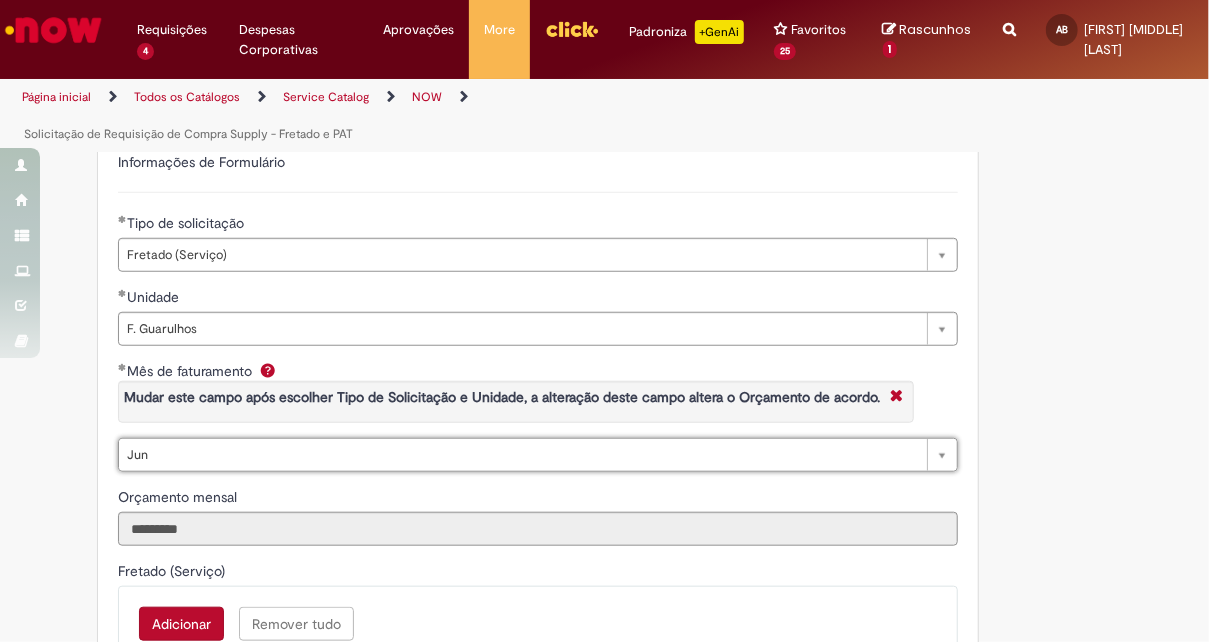 click on "Adicionar" at bounding box center (181, 624) 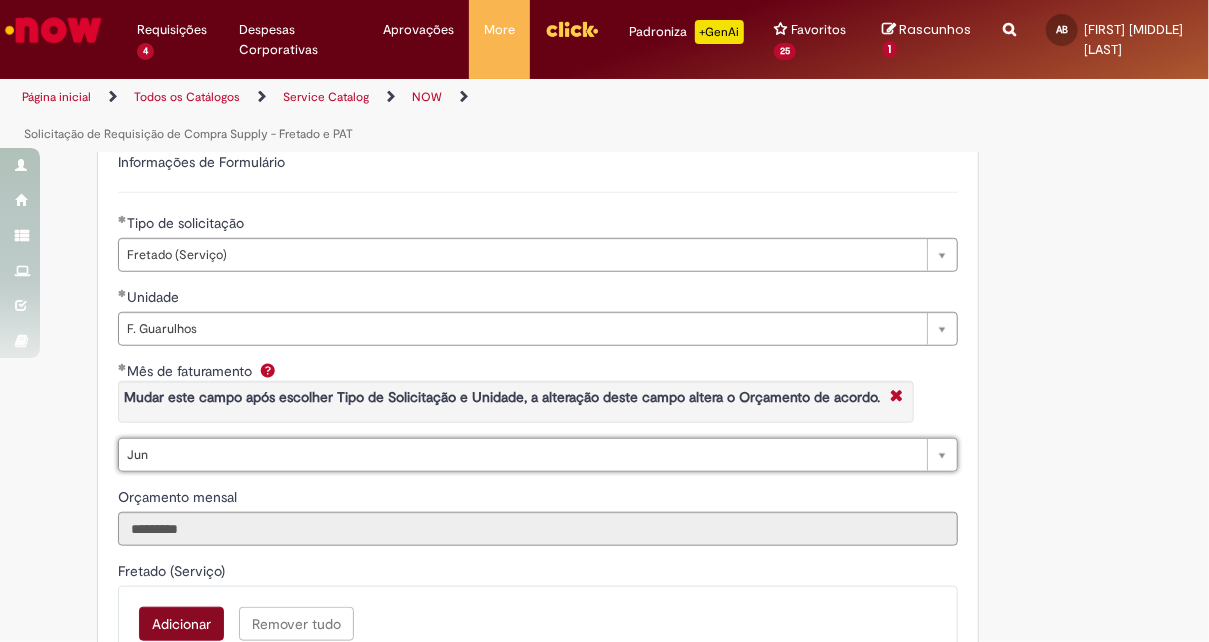 scroll, scrollTop: 0, scrollLeft: 0, axis: both 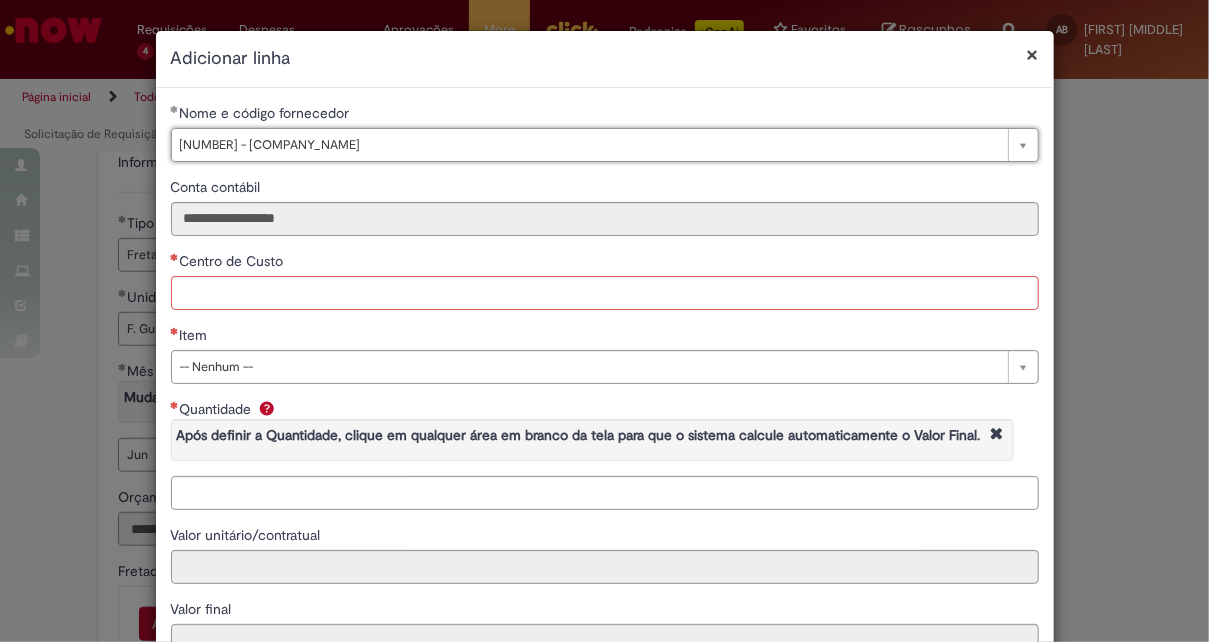 click on "Item" at bounding box center [605, 337] 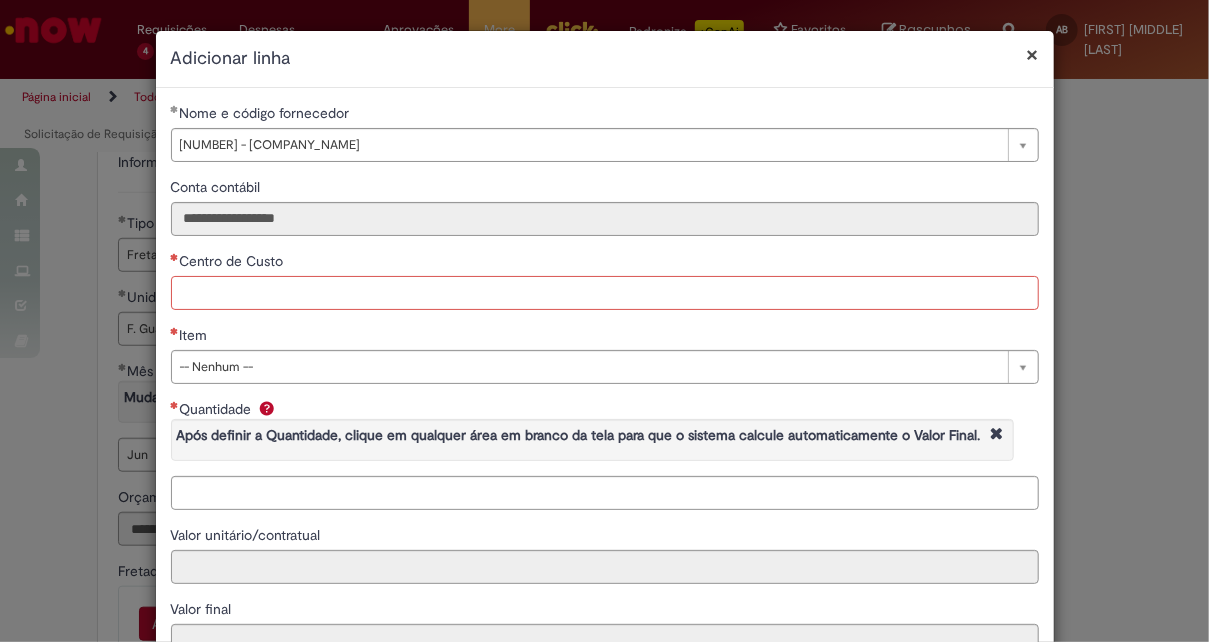 click on "Centro de Custo" at bounding box center (605, 293) 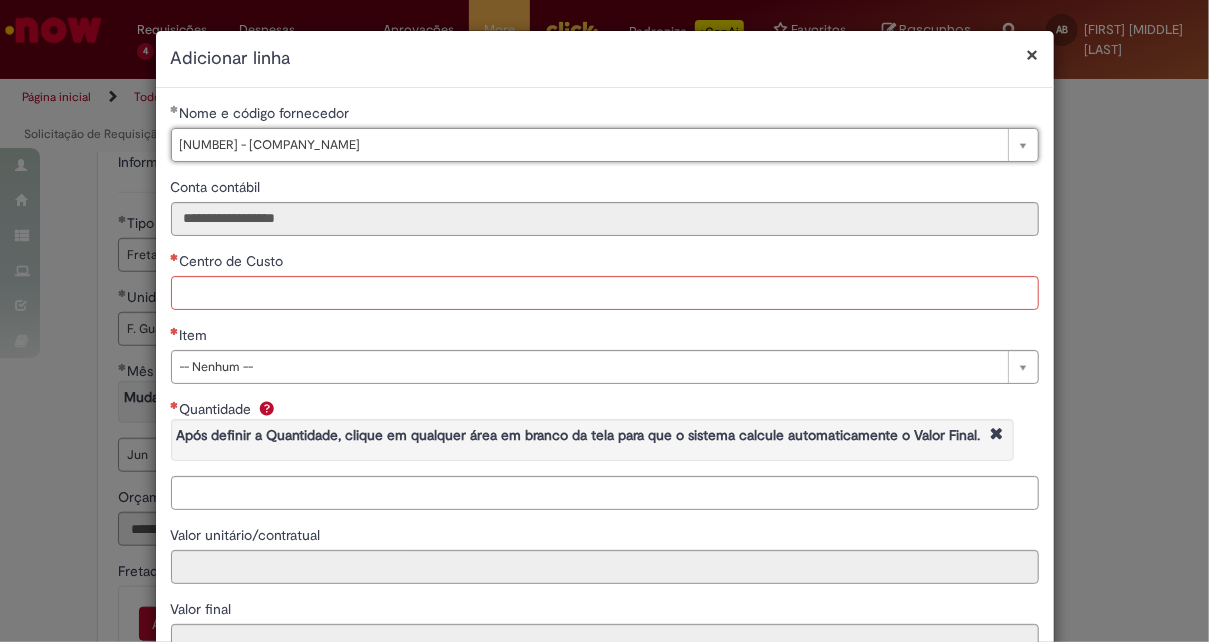 scroll, scrollTop: 0, scrollLeft: 218, axis: horizontal 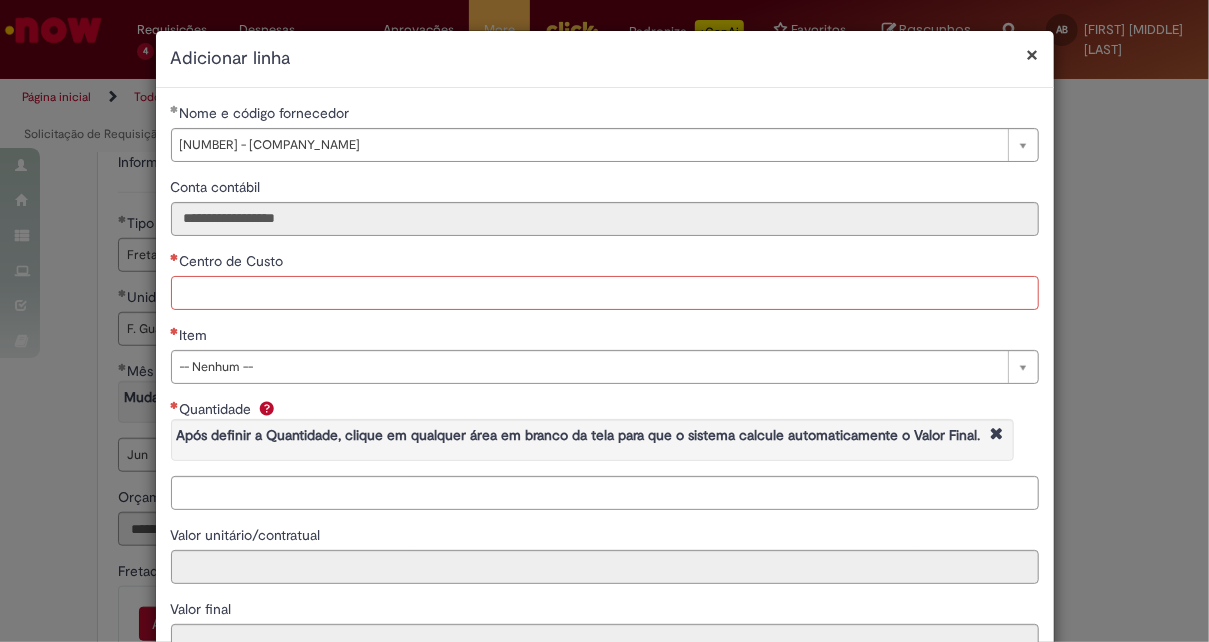 click on "Centro de Custo" at bounding box center [605, 293] 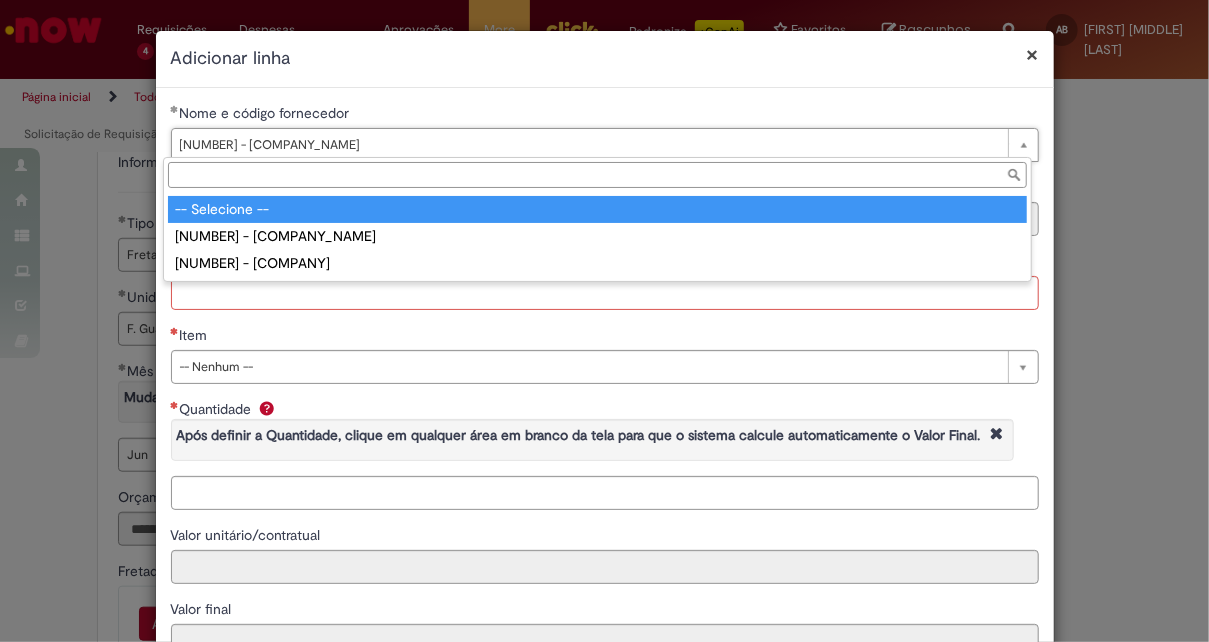 scroll, scrollTop: 0, scrollLeft: 218, axis: horizontal 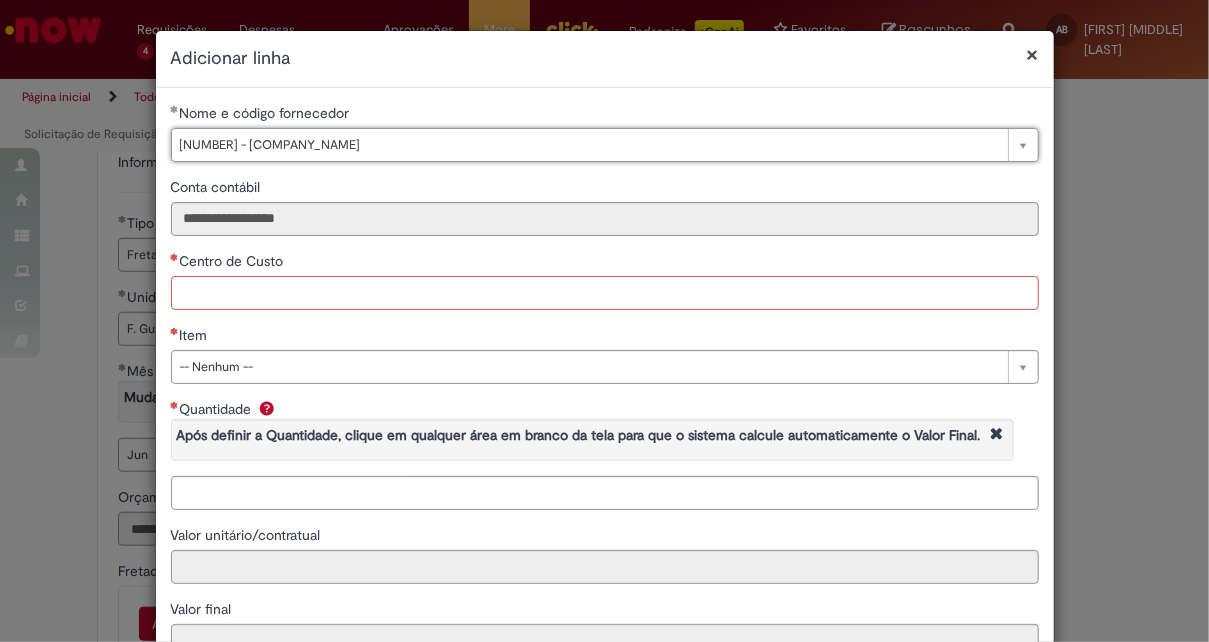click on "Centro de Custo" at bounding box center (605, 293) 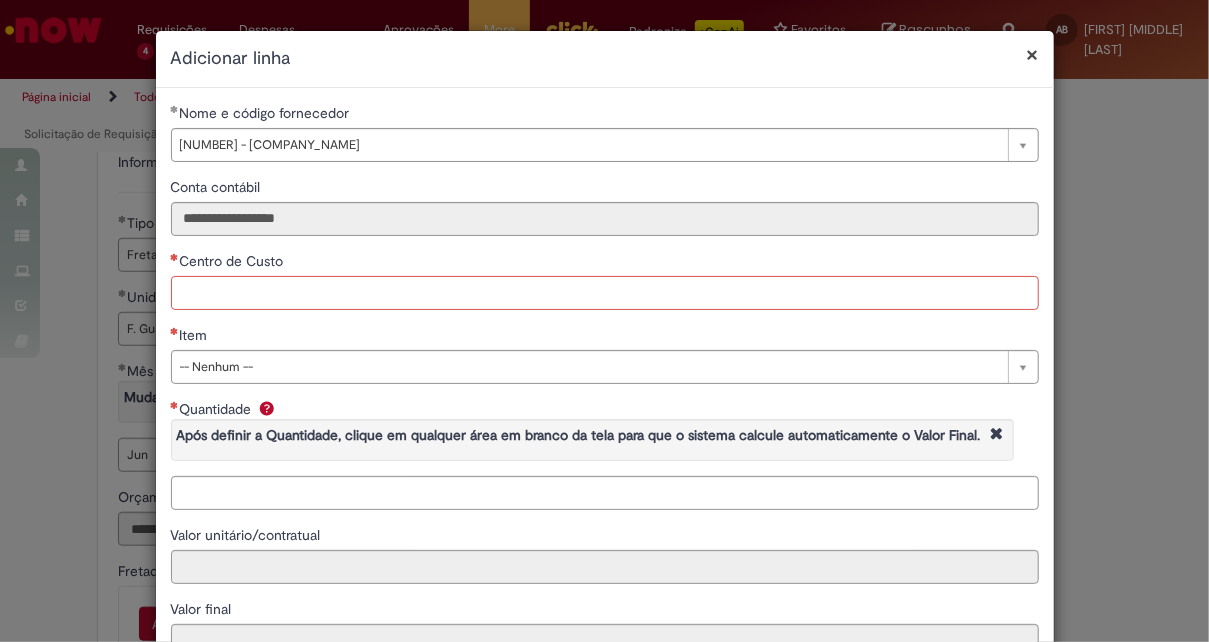 drag, startPoint x: 315, startPoint y: 309, endPoint x: 321, endPoint y: 334, distance: 25.70992 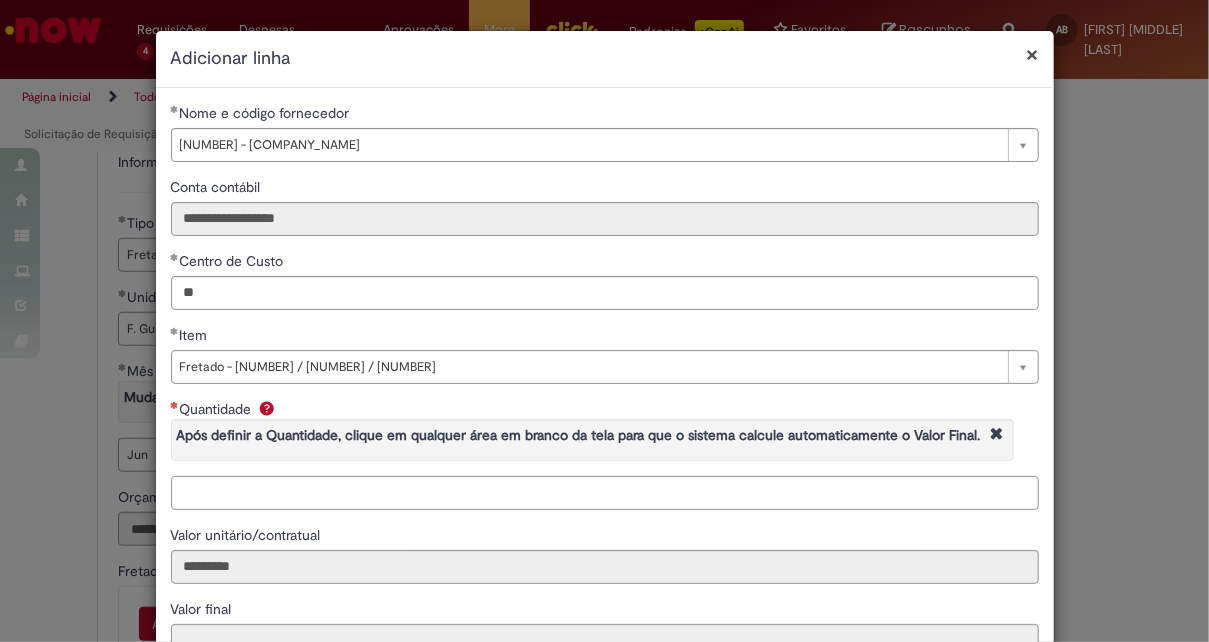 click on "Quantidade Após definir a Quantidade, clique em qualquer área em branco da tela para que o sistema calcule automaticamente o Valor Final." at bounding box center (605, 493) 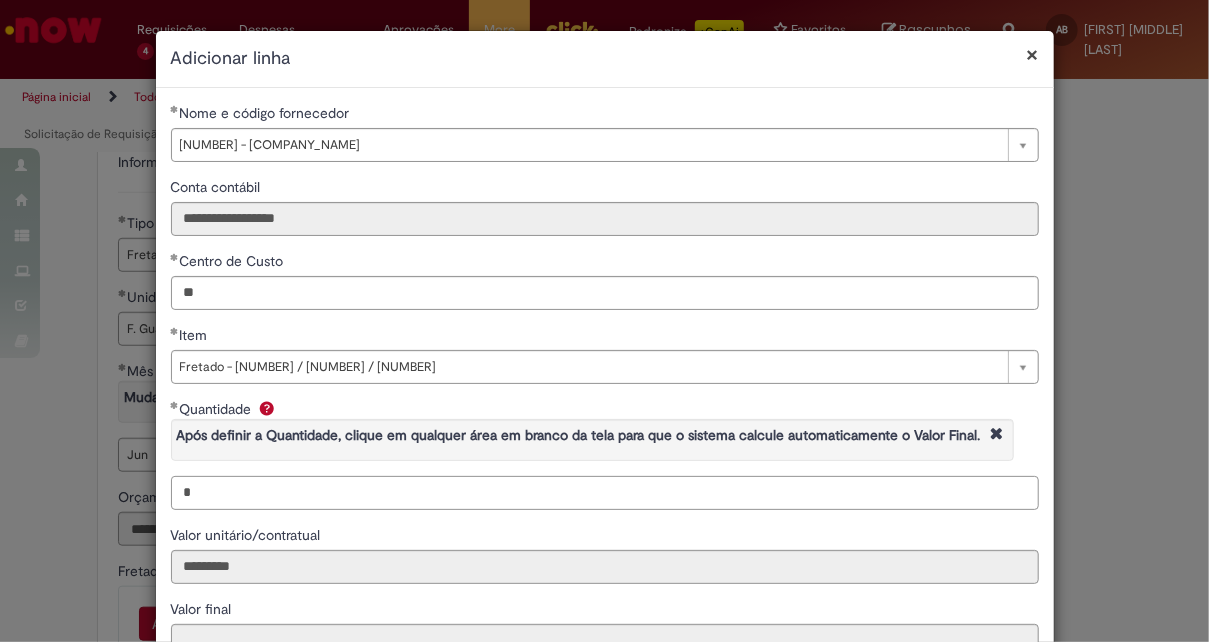 scroll, scrollTop: 100, scrollLeft: 0, axis: vertical 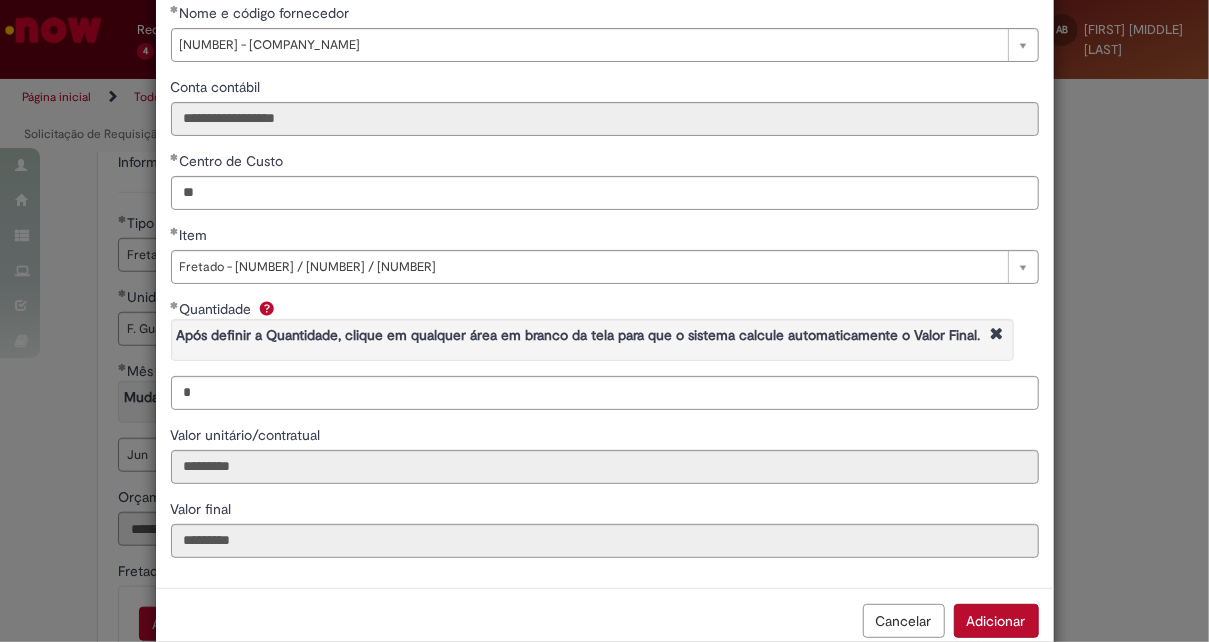 drag, startPoint x: 476, startPoint y: 496, endPoint x: 493, endPoint y: 496, distance: 17 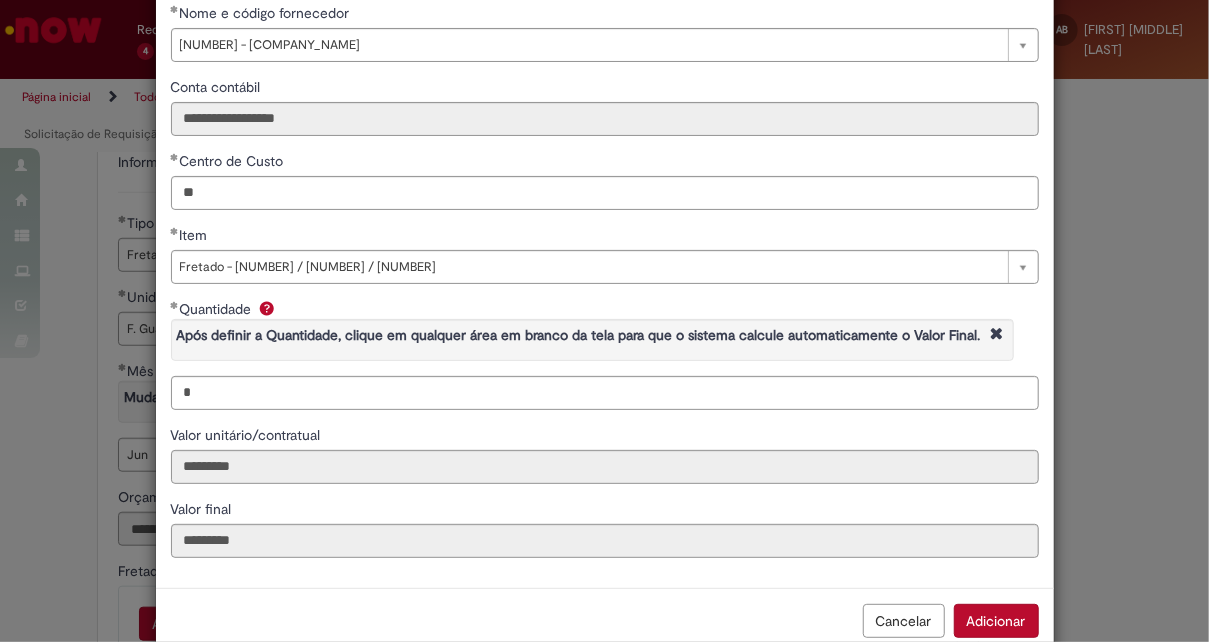 click on "**********" at bounding box center [605, 288] 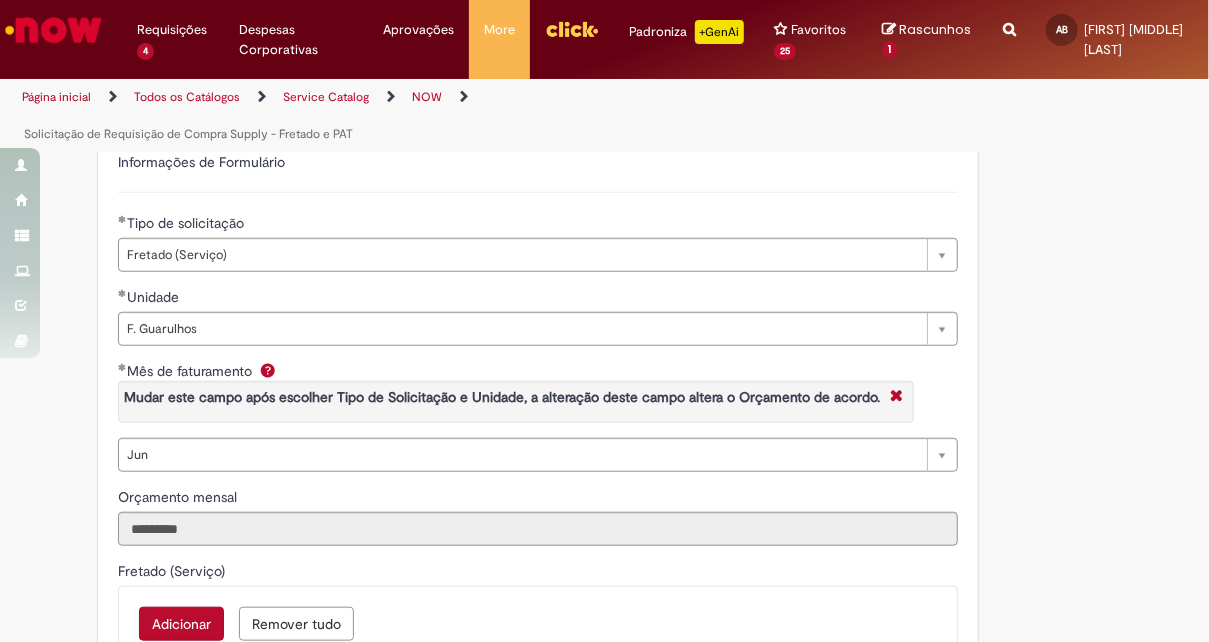 scroll, scrollTop: 100, scrollLeft: 0, axis: vertical 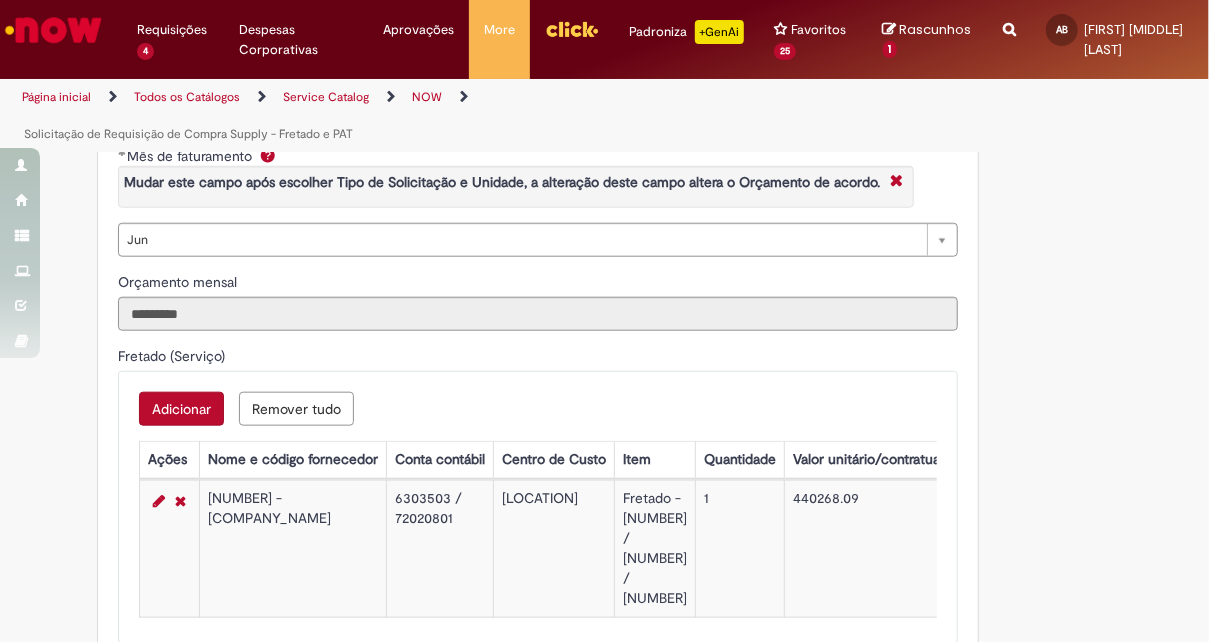 click on "Adicionar" at bounding box center (181, 409) 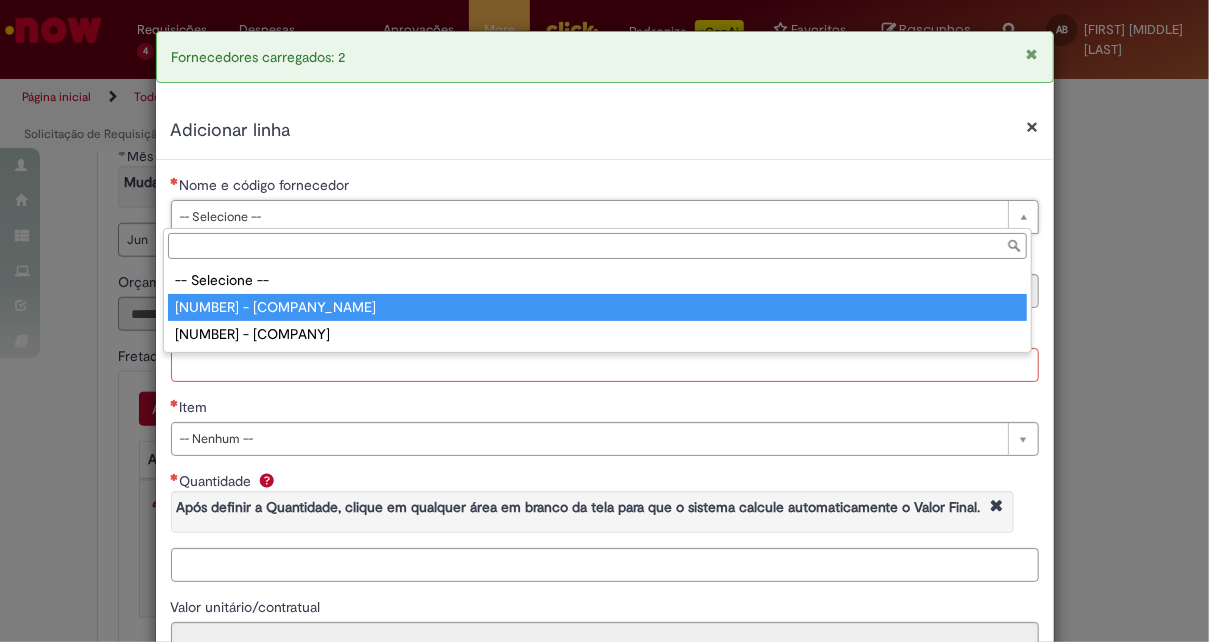 drag, startPoint x: 271, startPoint y: 310, endPoint x: 304, endPoint y: 377, distance: 74.68601 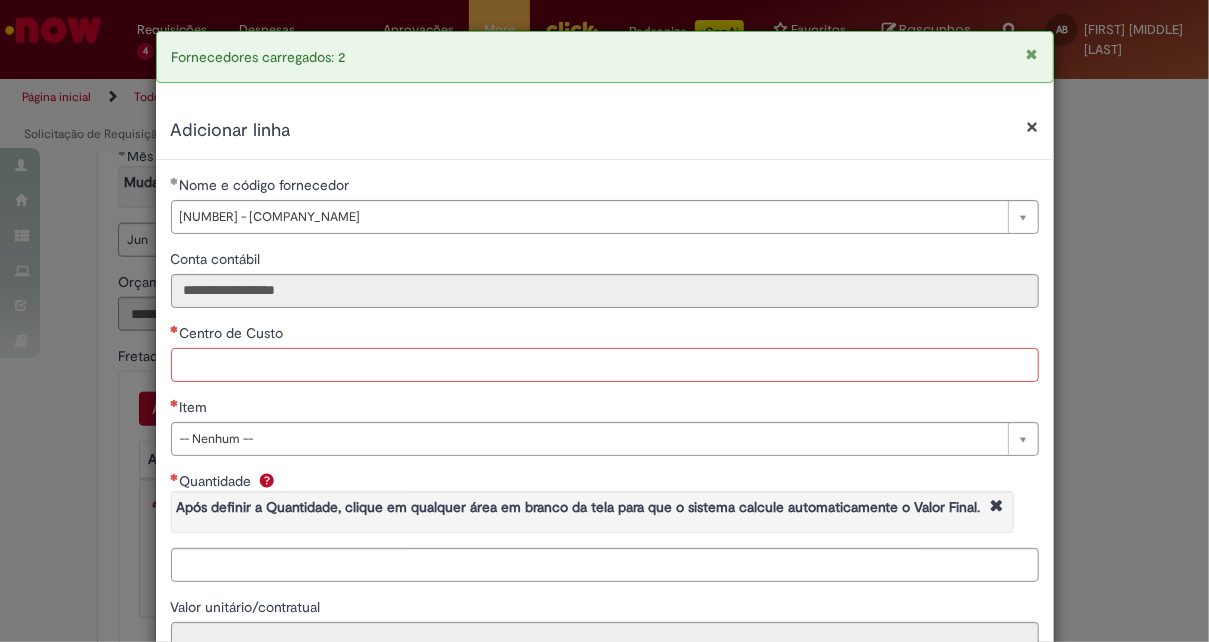 click on "Centro de Custo" at bounding box center [605, 365] 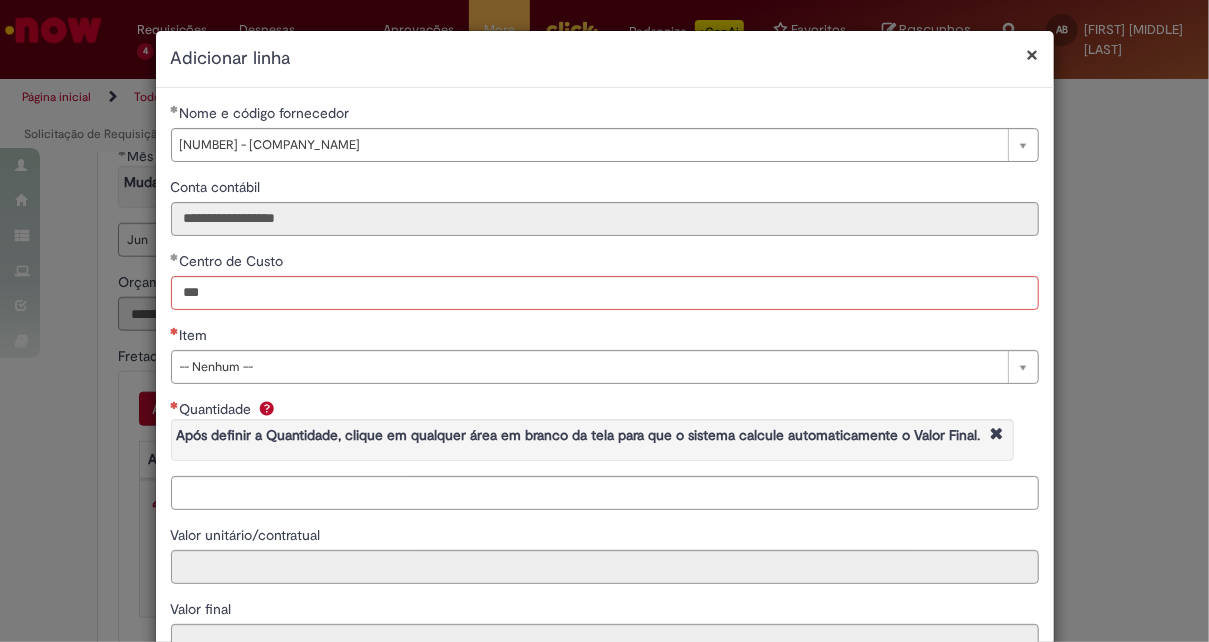 click on "Após definir a Quantidade, clique em qualquer área em branco da tela para que o sistema calcule automaticamente o Valor Final." at bounding box center (578, 440) 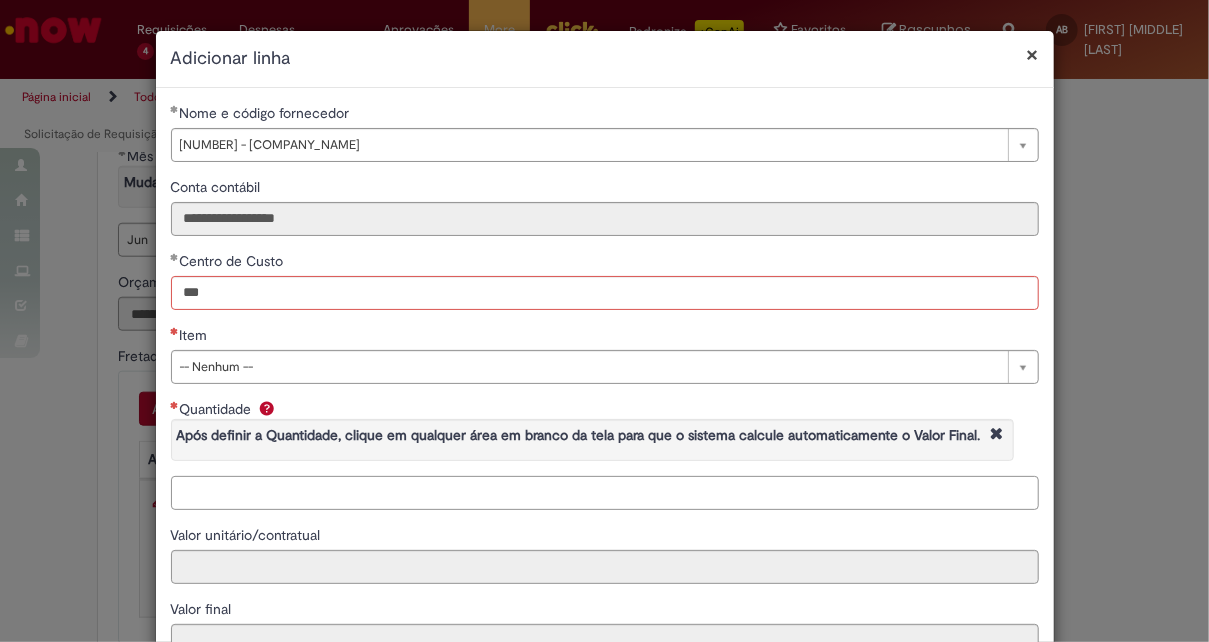click on "Quantidade Após definir a Quantidade, clique em qualquer área em branco da tela para que o sistema calcule automaticamente o Valor Final." at bounding box center (605, 493) 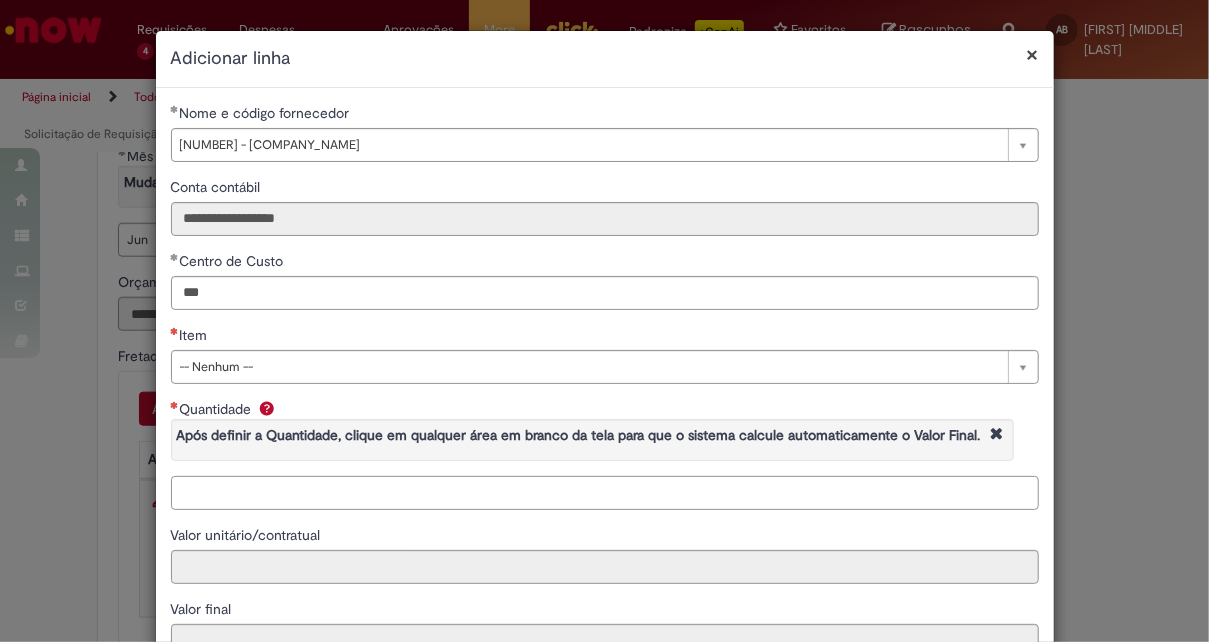 click on "Quantidade Após definir a Quantidade, clique em qualquer área em branco da tela para que o sistema calcule automaticamente o Valor Final." at bounding box center [605, 493] 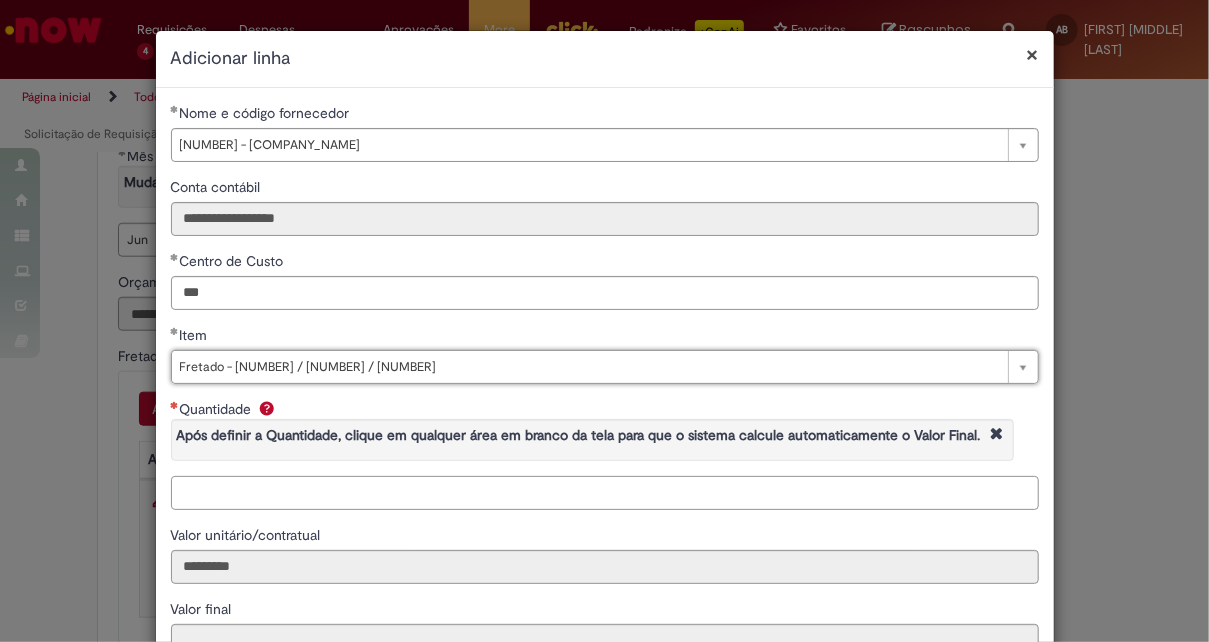 click on "Quantidade Após definir a Quantidade, clique em qualquer área em branco da tela para que o sistema calcule automaticamente o Valor Final." at bounding box center [605, 493] 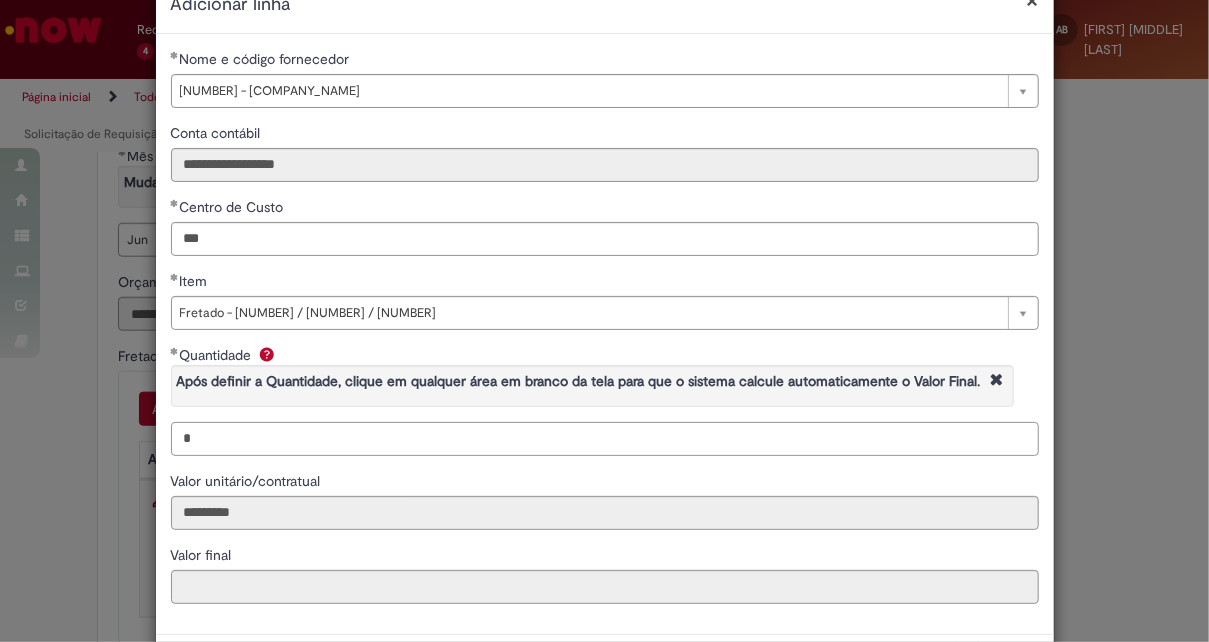 scroll, scrollTop: 100, scrollLeft: 0, axis: vertical 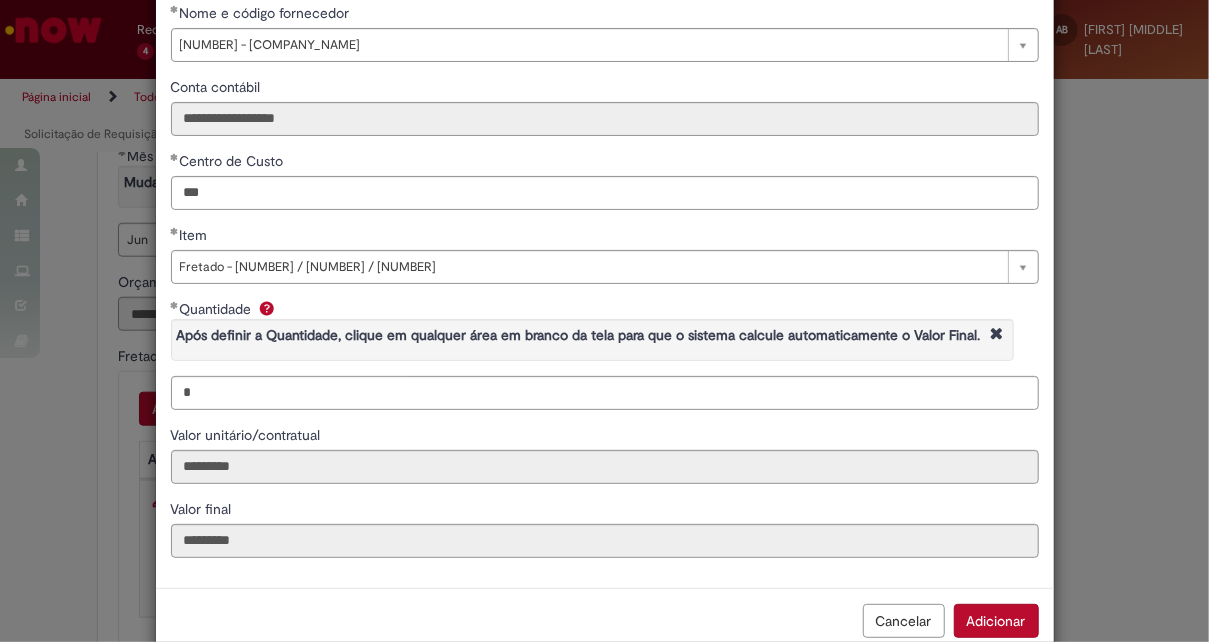click on "Adicionar" at bounding box center [996, 621] 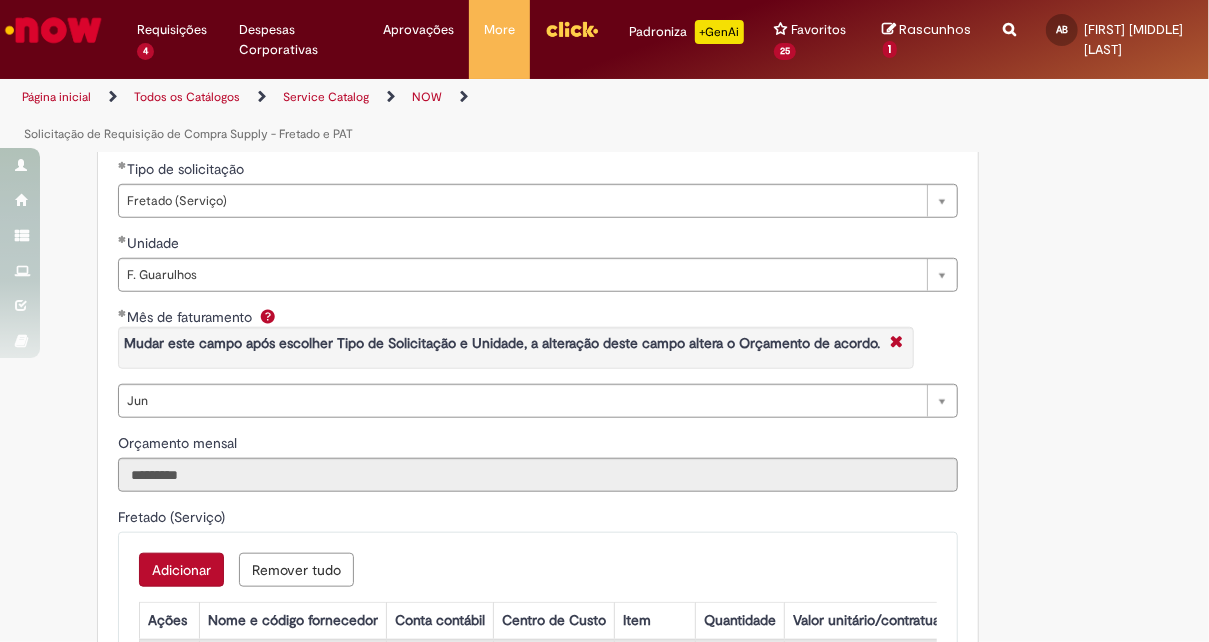 scroll, scrollTop: 883, scrollLeft: 0, axis: vertical 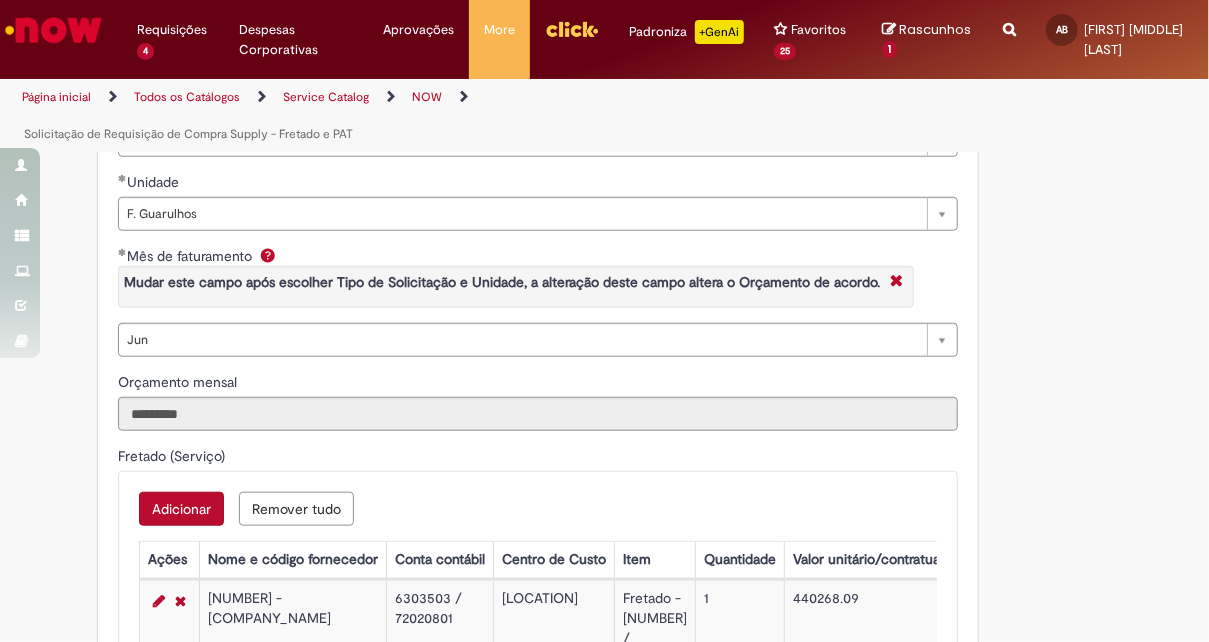 click on "Remover tudo" at bounding box center (296, 509) 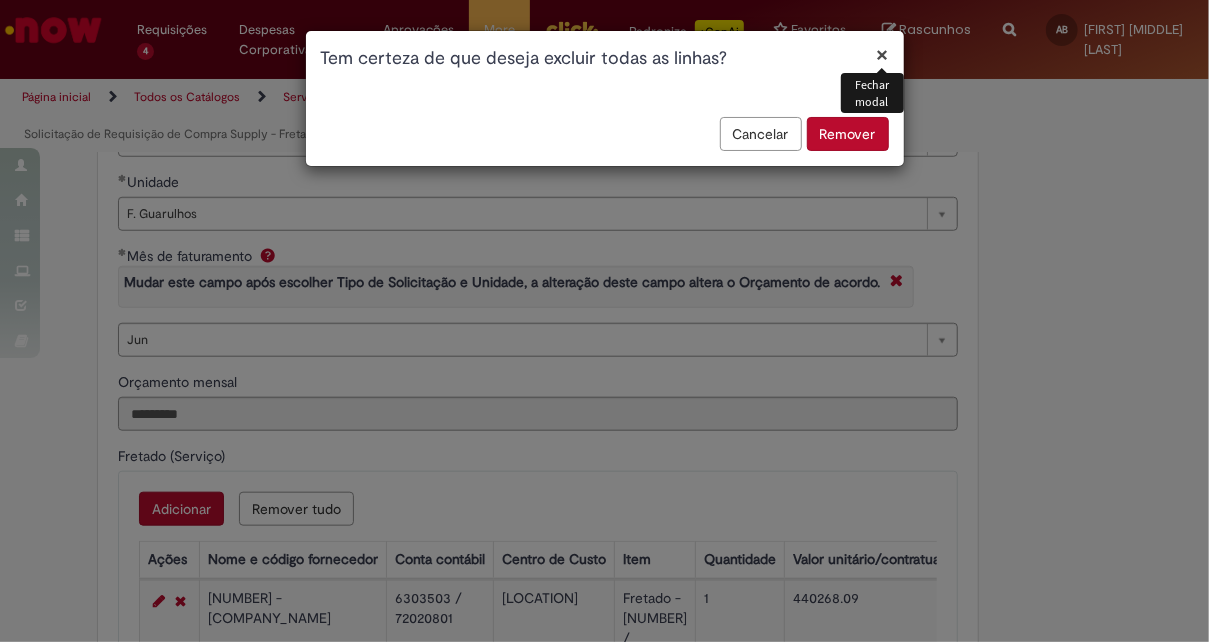 click on "Remover" at bounding box center [848, 134] 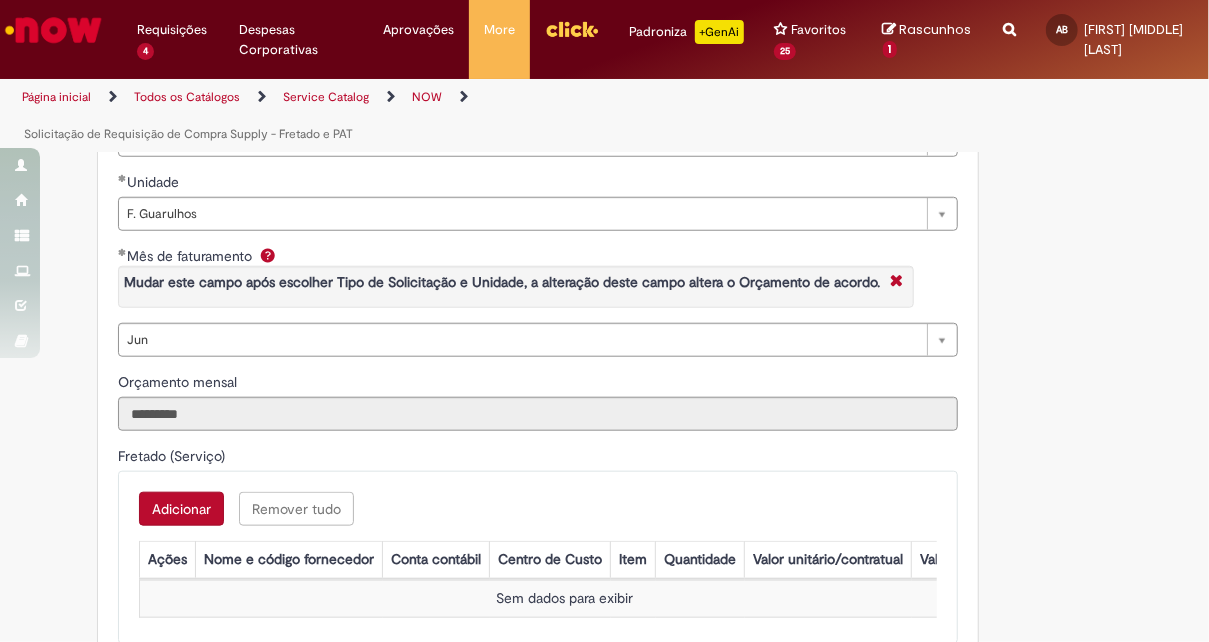 click on "Adicionar" at bounding box center [181, 509] 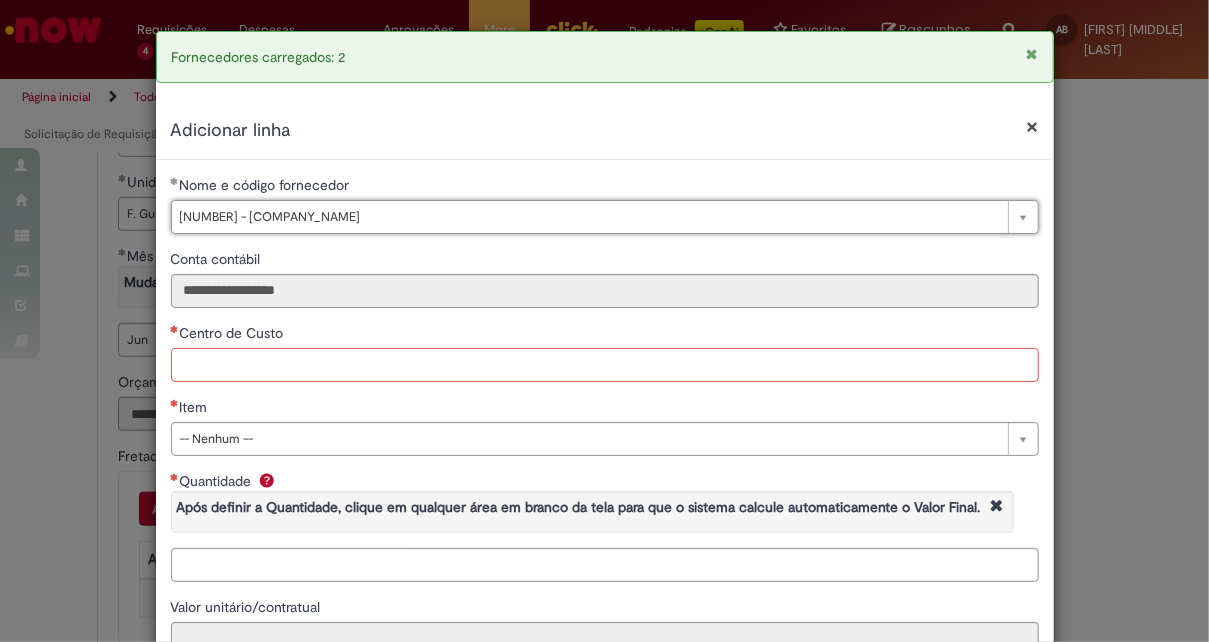 click on "Centro de Custo" at bounding box center [605, 365] 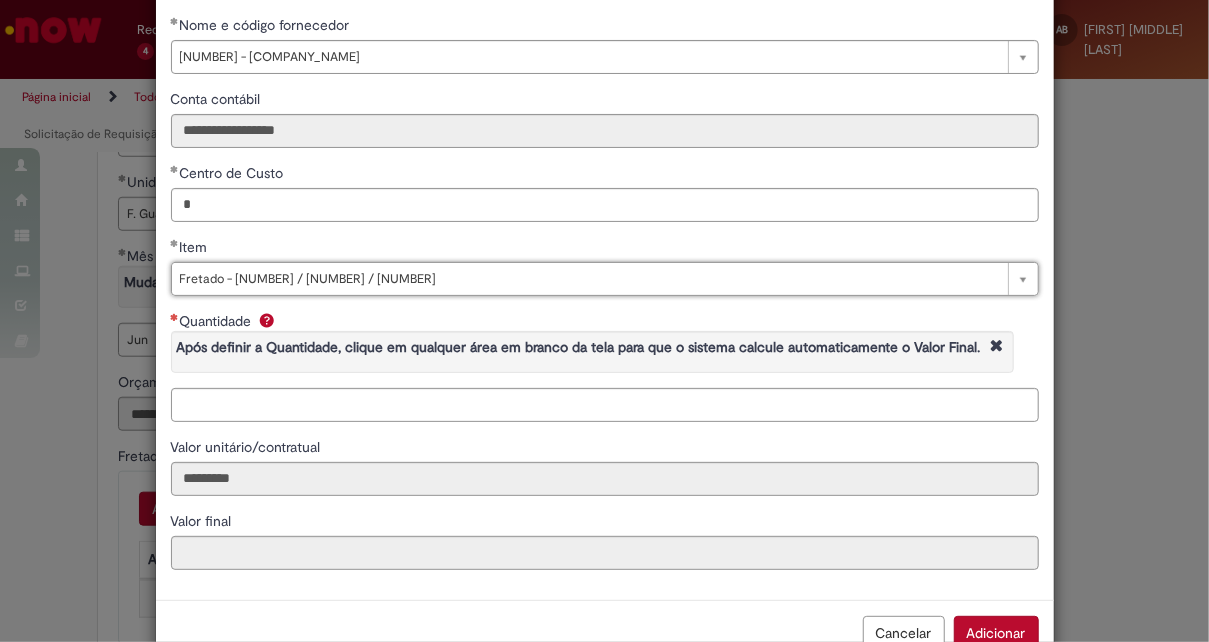 scroll, scrollTop: 128, scrollLeft: 0, axis: vertical 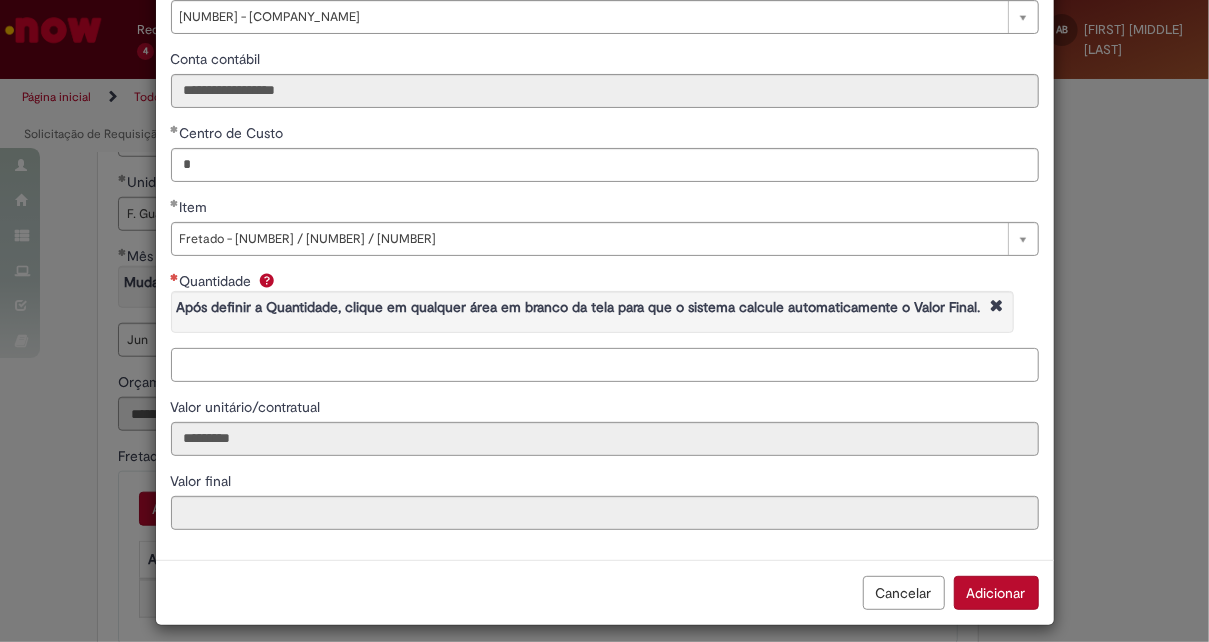 click on "Quantidade Após definir a Quantidade, clique em qualquer área em branco da tela para que o sistema calcule automaticamente o Valor Final." at bounding box center (605, 365) 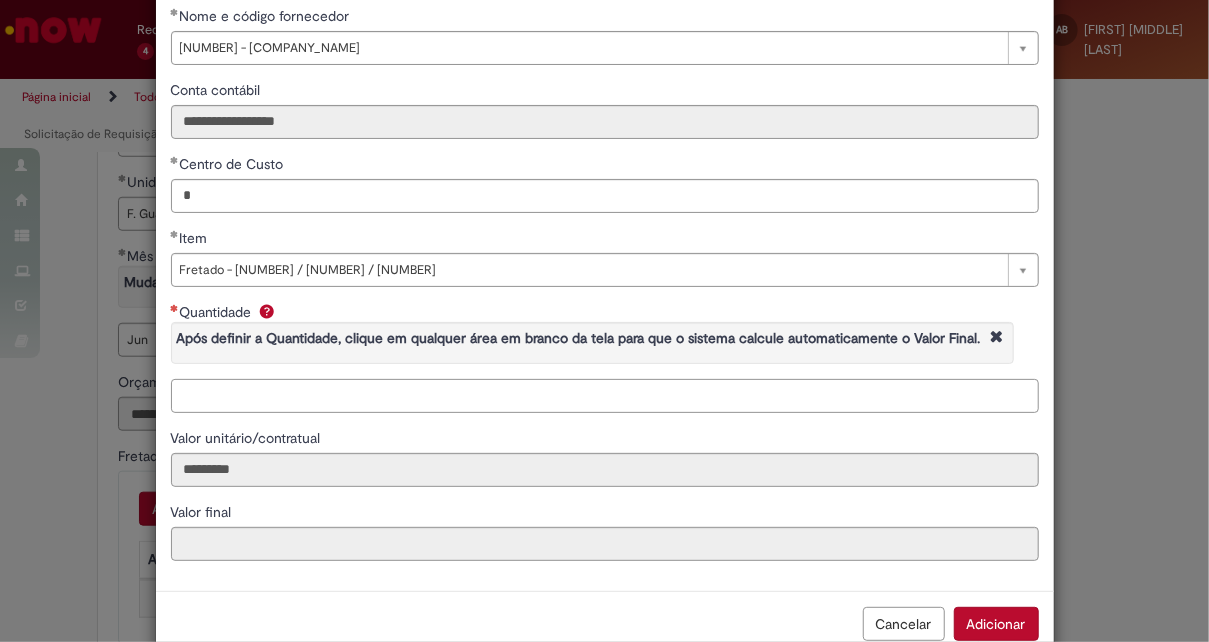 scroll, scrollTop: 128, scrollLeft: 0, axis: vertical 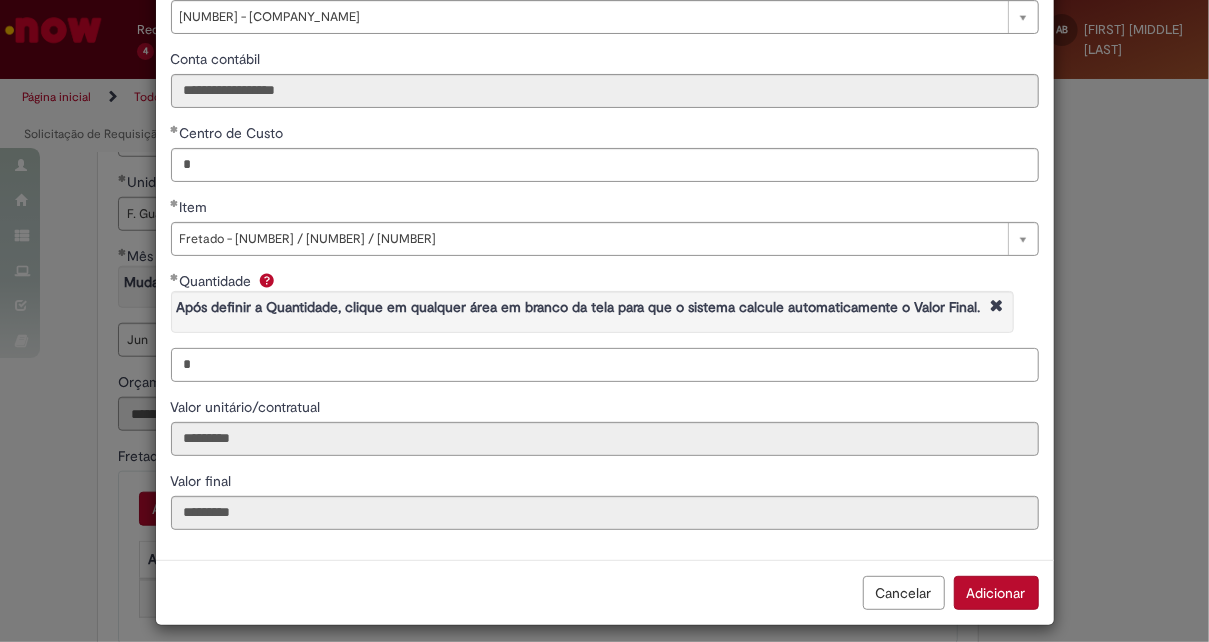 click on "*" at bounding box center (605, 365) 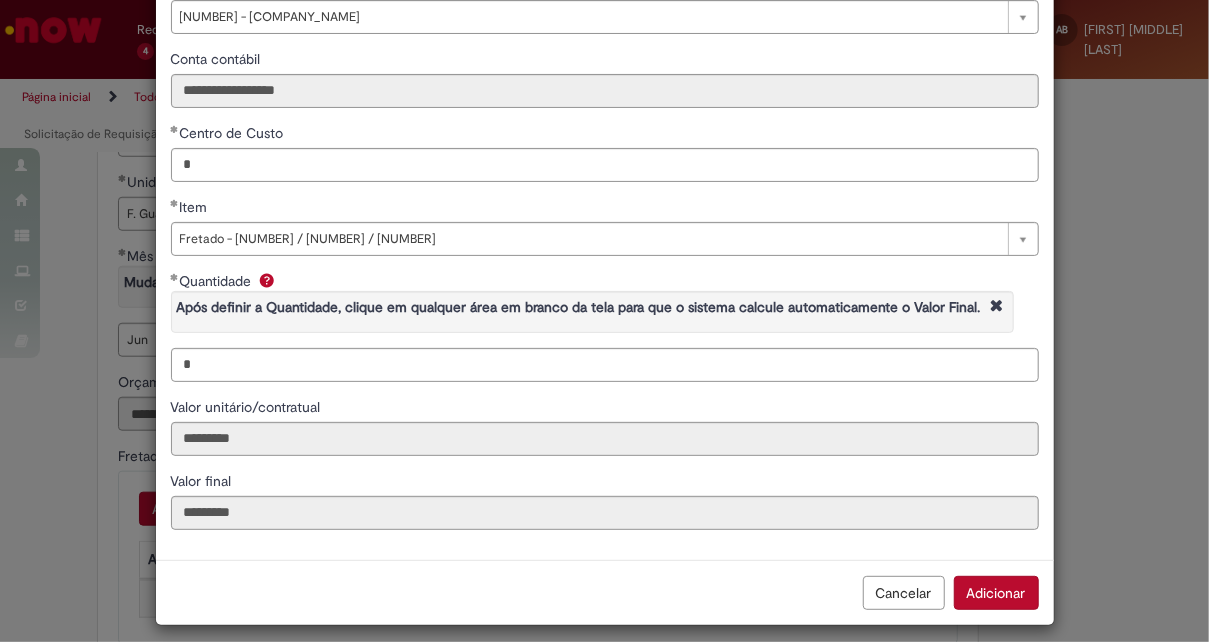 click on "Adicionar" at bounding box center [996, 593] 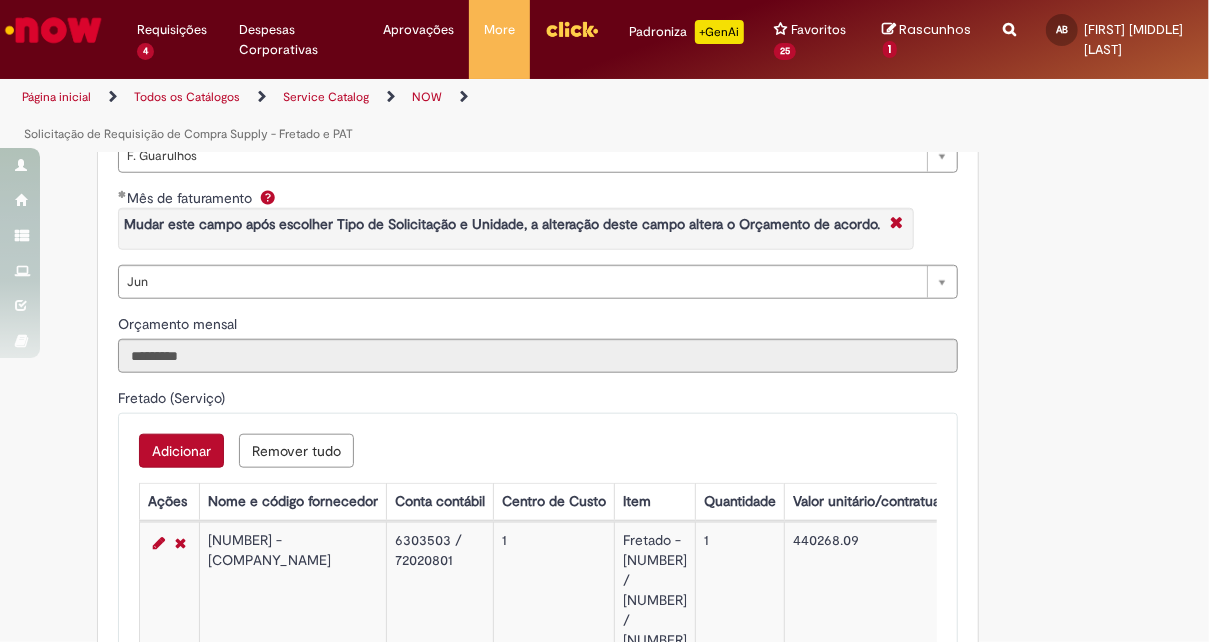 scroll, scrollTop: 983, scrollLeft: 0, axis: vertical 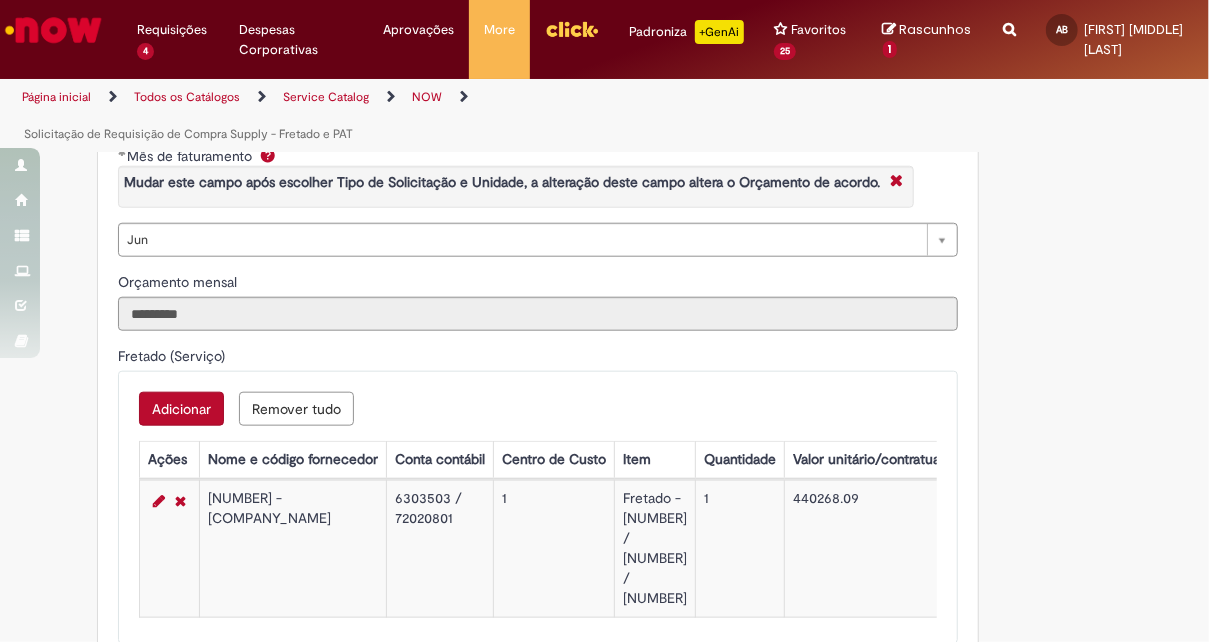 click on "Adicionar" at bounding box center [181, 409] 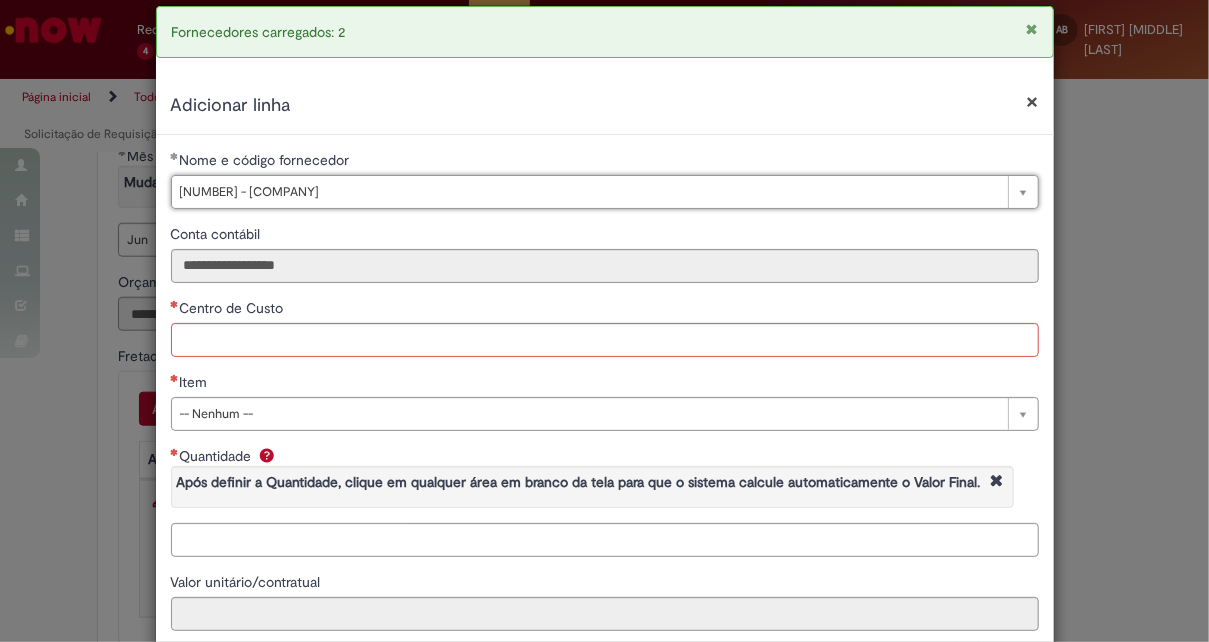 scroll, scrollTop: 100, scrollLeft: 0, axis: vertical 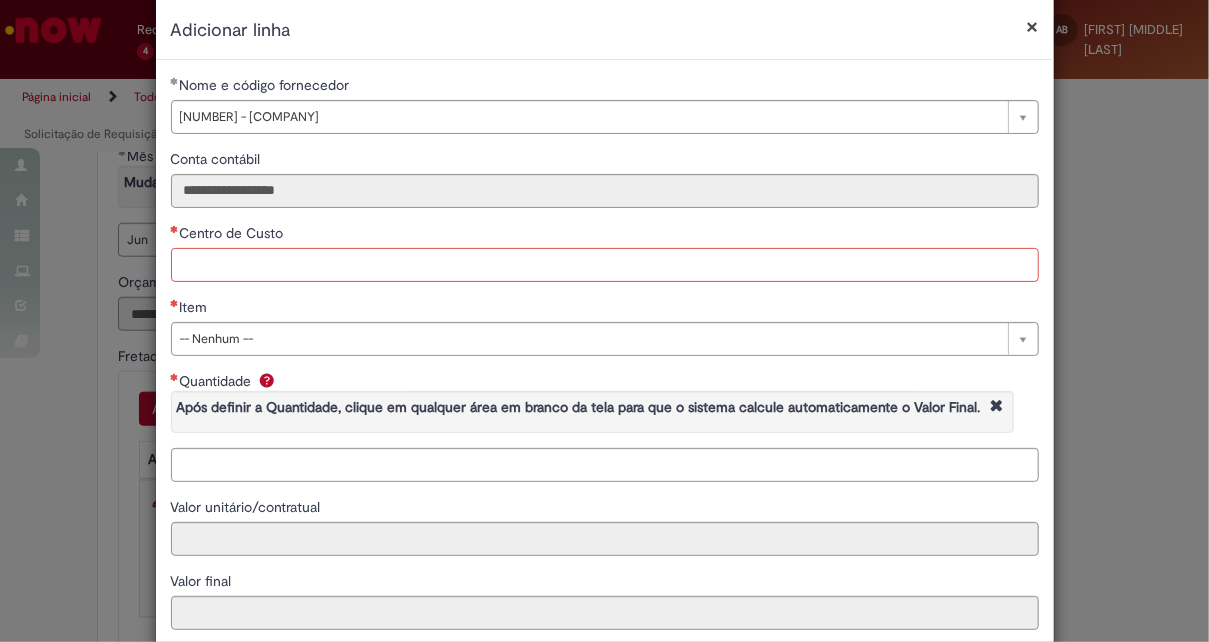 click on "Centro de Custo" at bounding box center (605, 265) 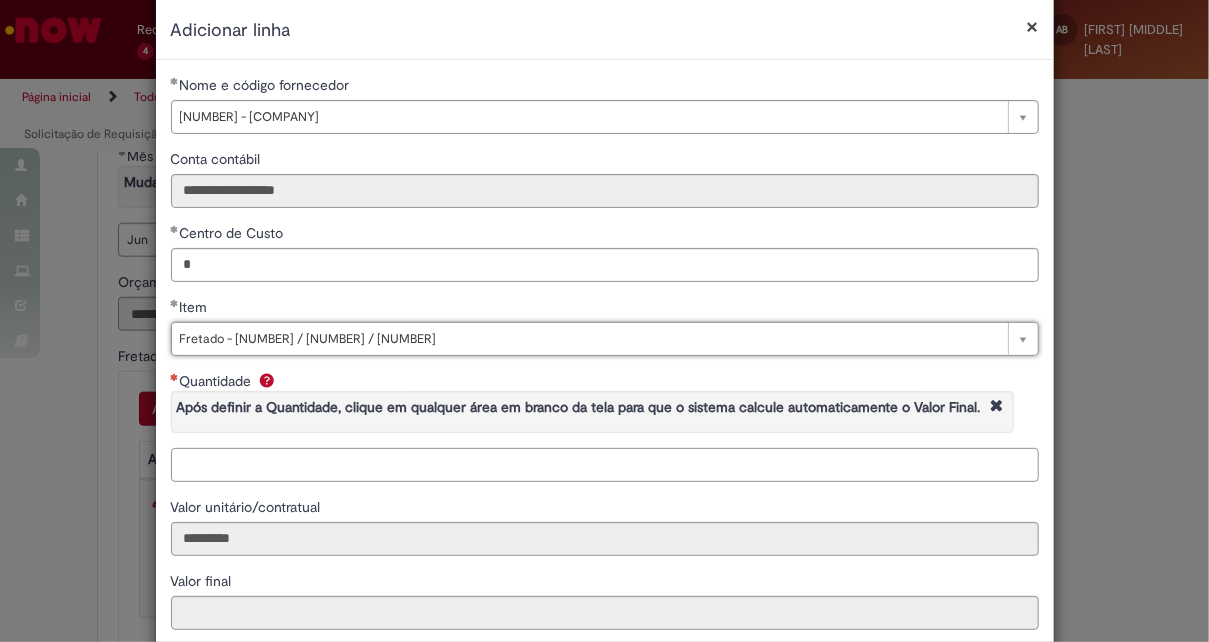 click on "Quantidade Após definir a Quantidade, clique em qualquer área em branco da tela para que o sistema calcule automaticamente o Valor Final." at bounding box center [605, 465] 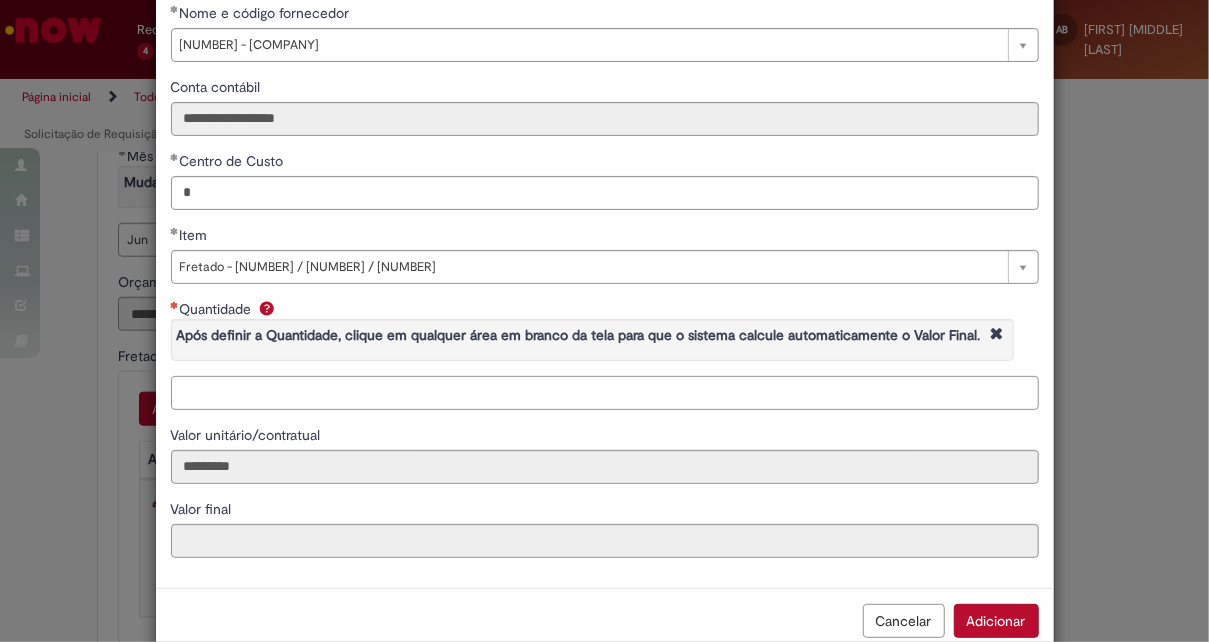 scroll, scrollTop: 28, scrollLeft: 0, axis: vertical 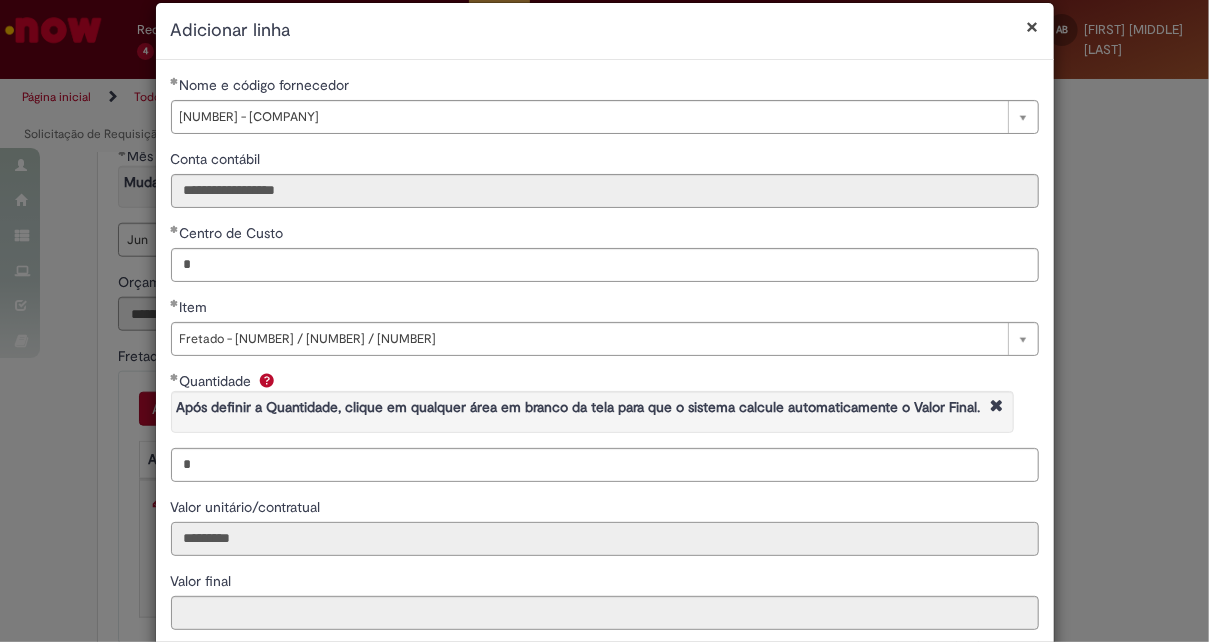 click on "*********" at bounding box center (605, 539) 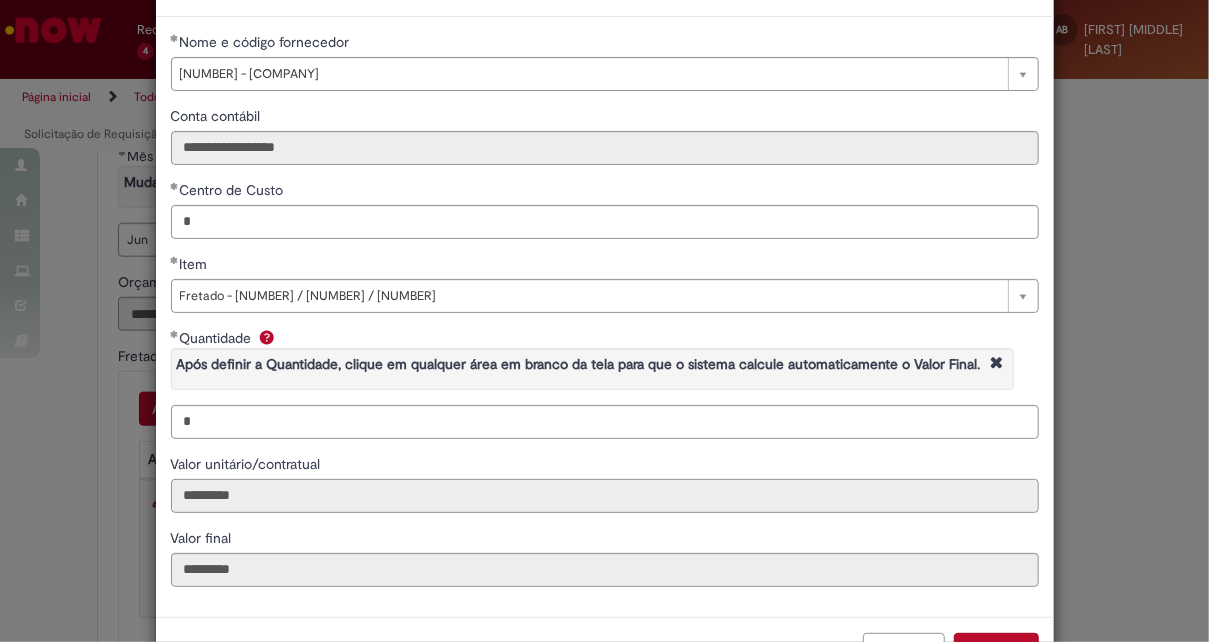 scroll, scrollTop: 128, scrollLeft: 0, axis: vertical 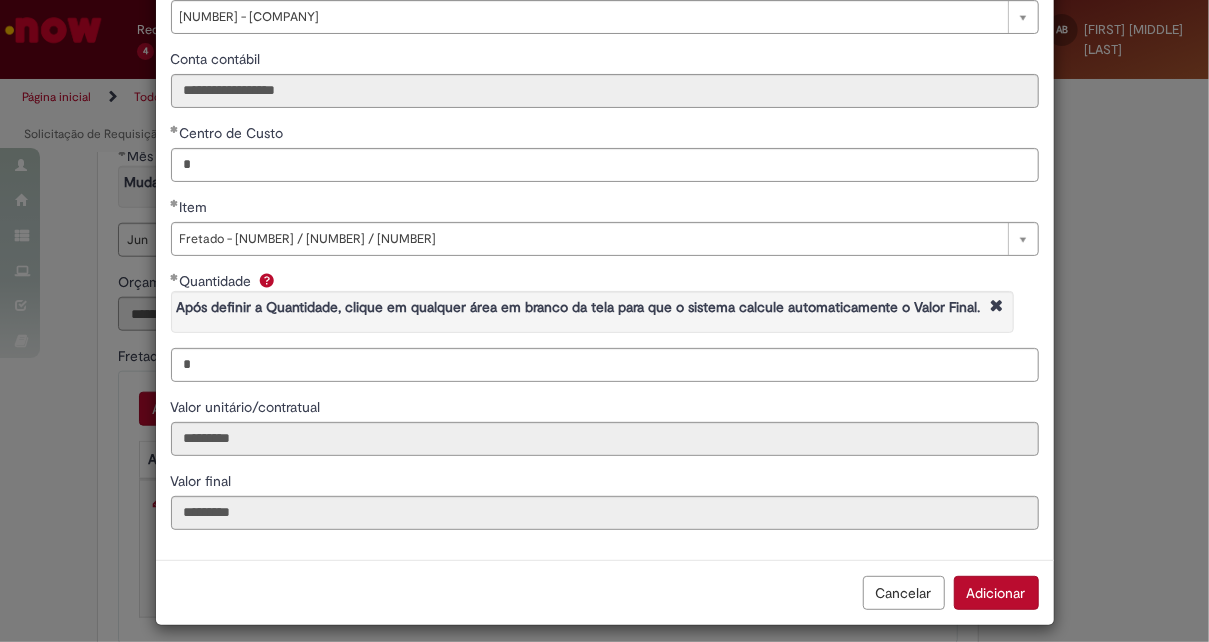 drag, startPoint x: 1019, startPoint y: 592, endPoint x: 628, endPoint y: 540, distance: 394.44266 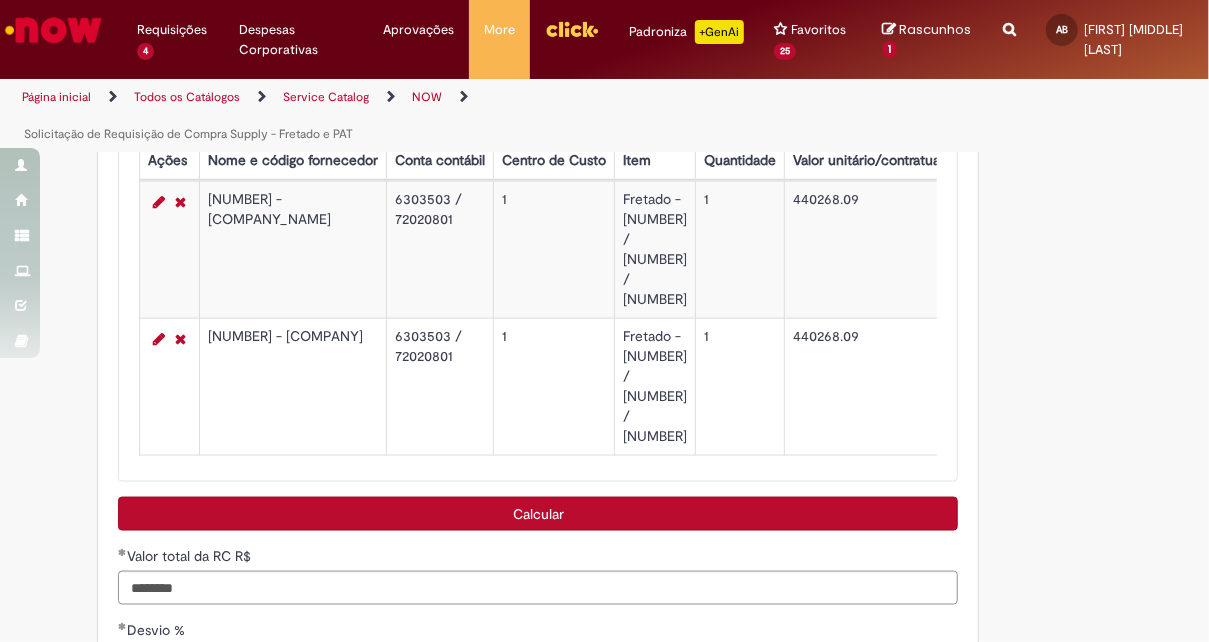 scroll, scrollTop: 1283, scrollLeft: 0, axis: vertical 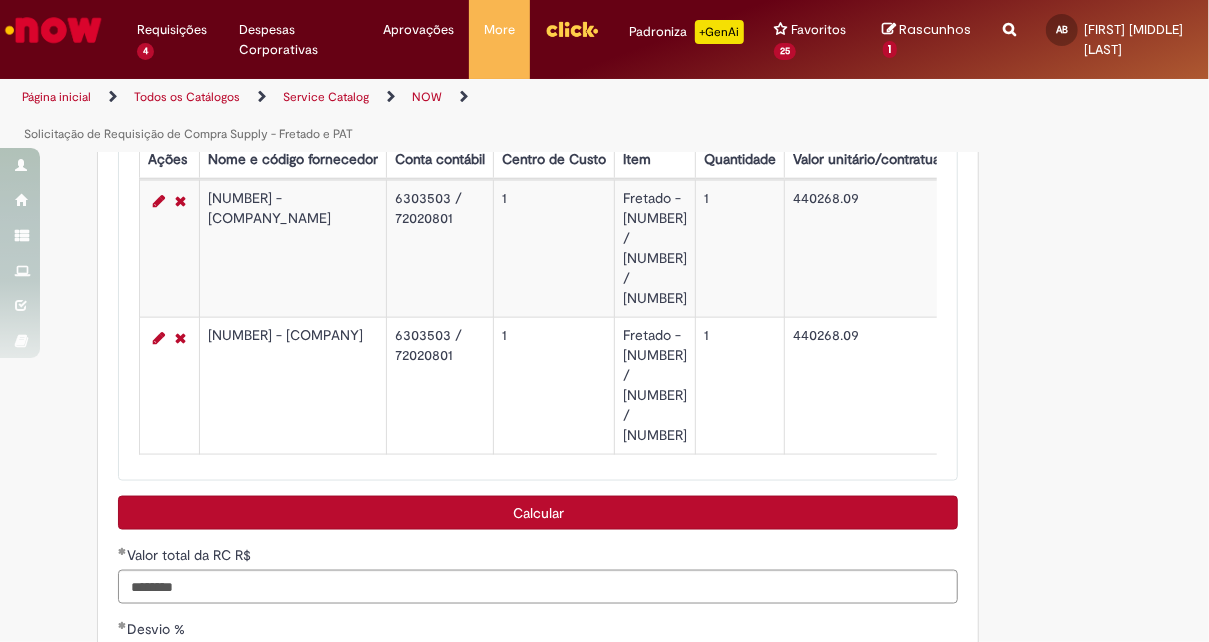click on "Calcular" at bounding box center [538, 513] 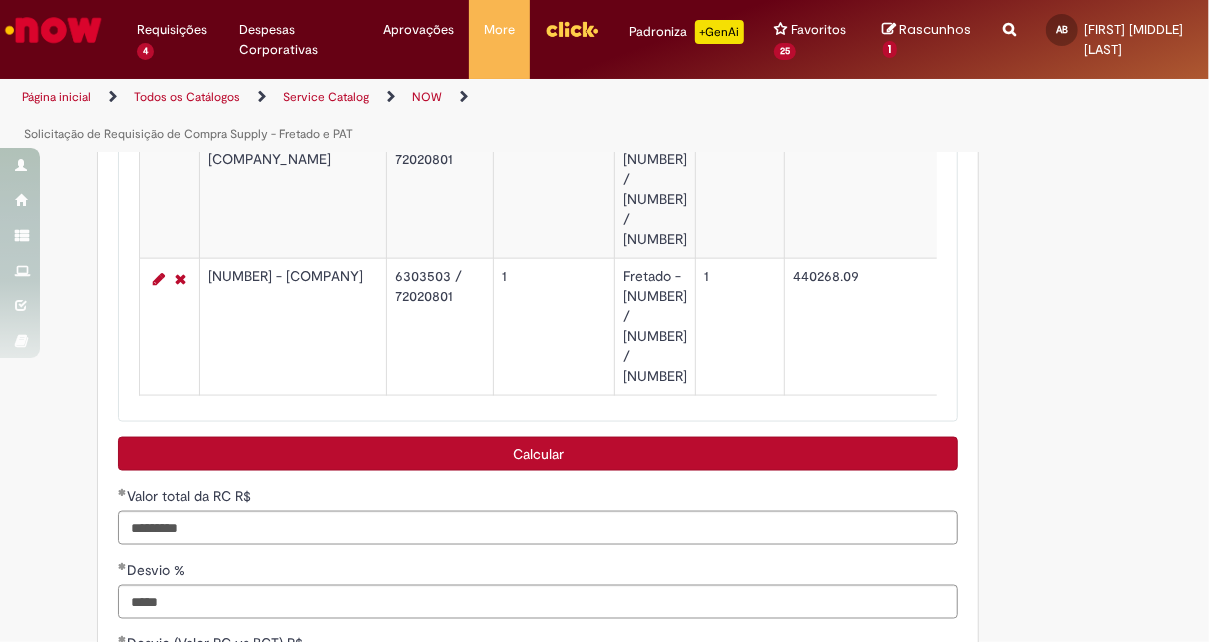 scroll, scrollTop: 1383, scrollLeft: 0, axis: vertical 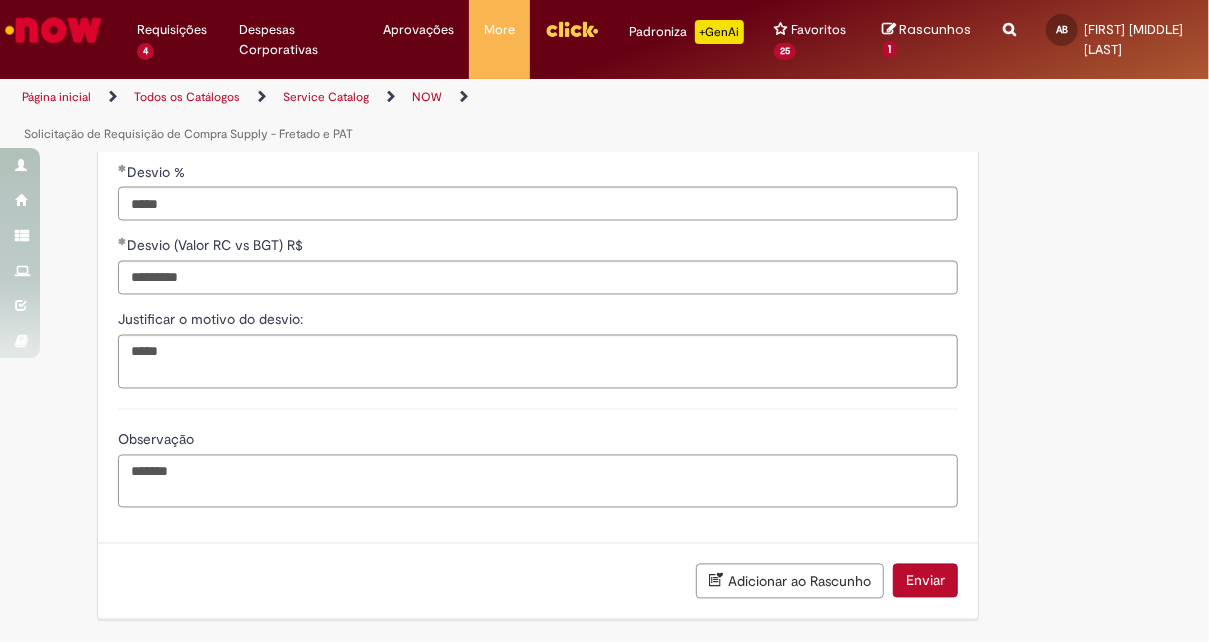 drag, startPoint x: 200, startPoint y: 490, endPoint x: 58, endPoint y: 476, distance: 142.68848 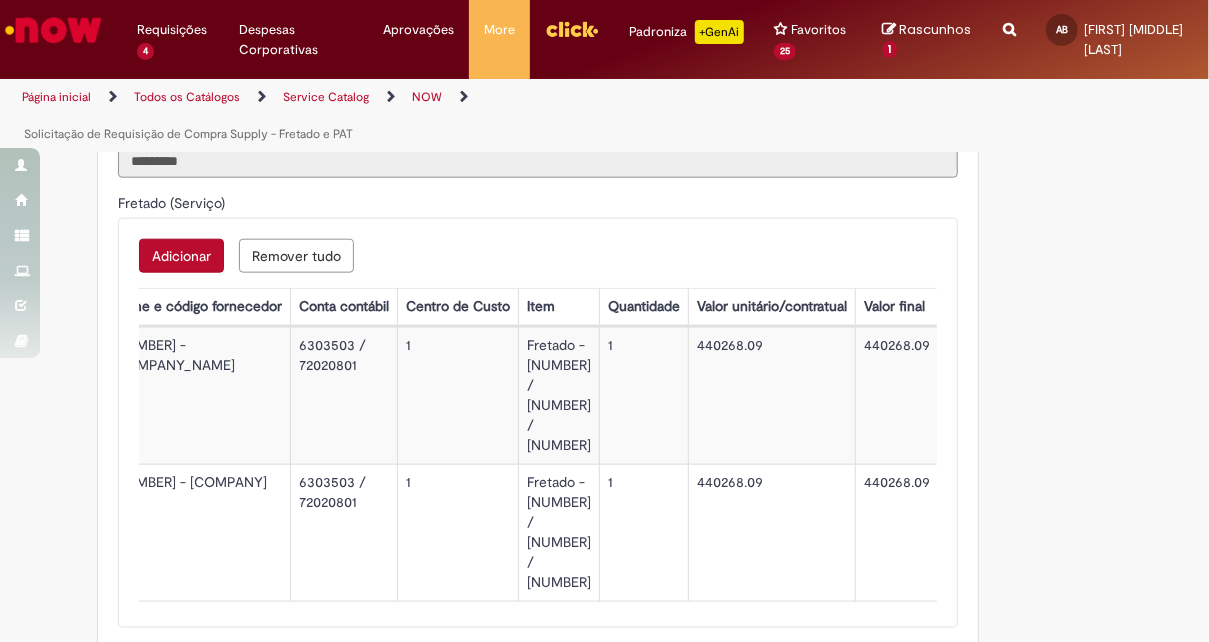 scroll, scrollTop: 1168, scrollLeft: 0, axis: vertical 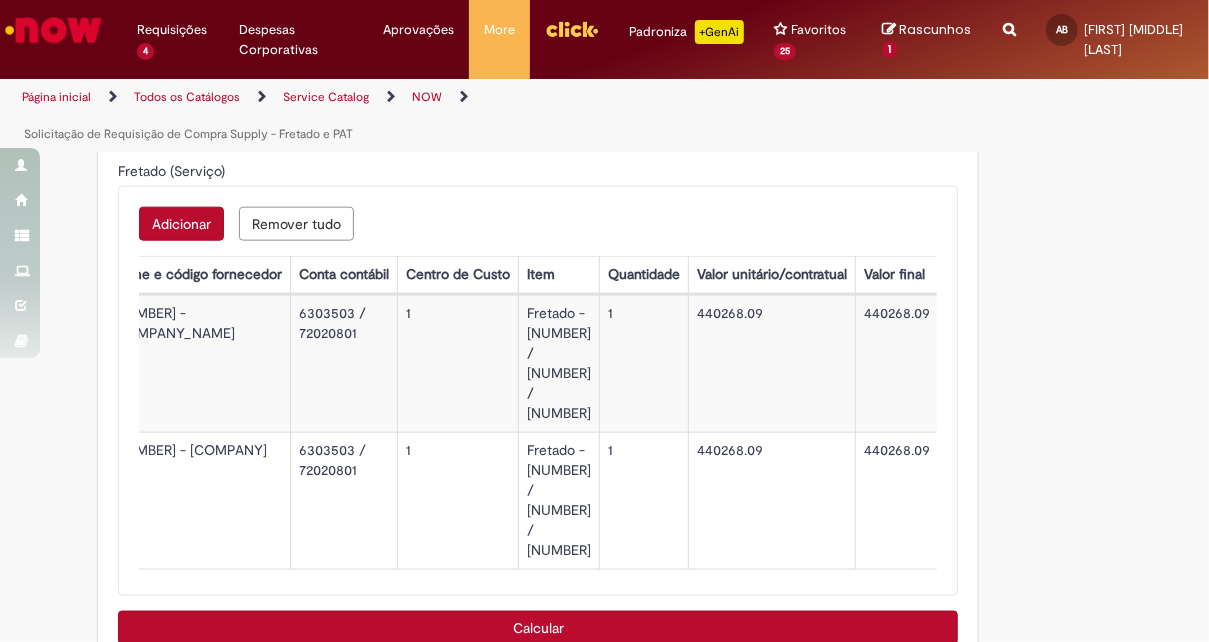 click on "Adicionar" at bounding box center [181, 224] 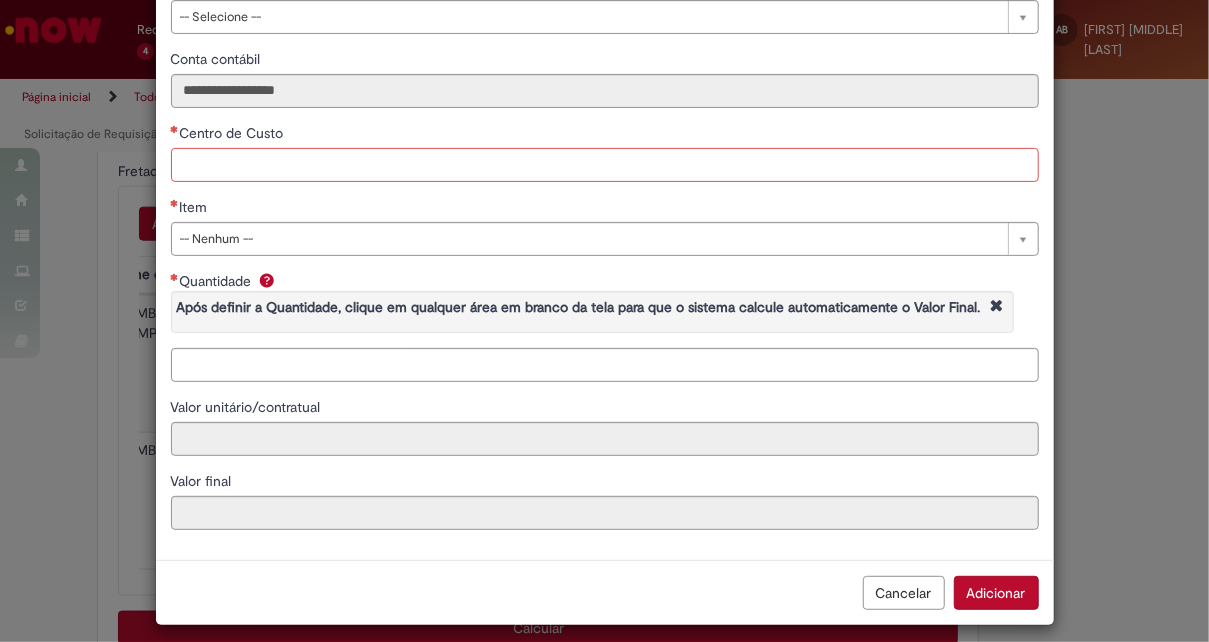 scroll, scrollTop: 128, scrollLeft: 0, axis: vertical 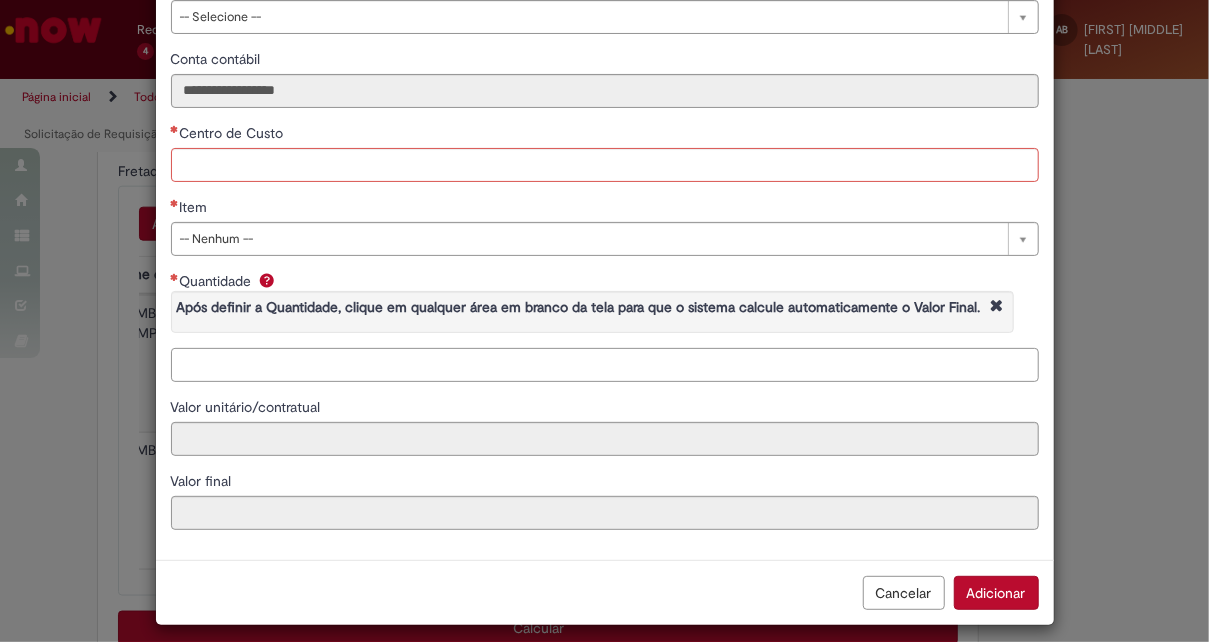 click on "Quantidade Após definir a Quantidade, clique em qualquer área em branco da tela para que o sistema calcule automaticamente o Valor Final." at bounding box center [605, 365] 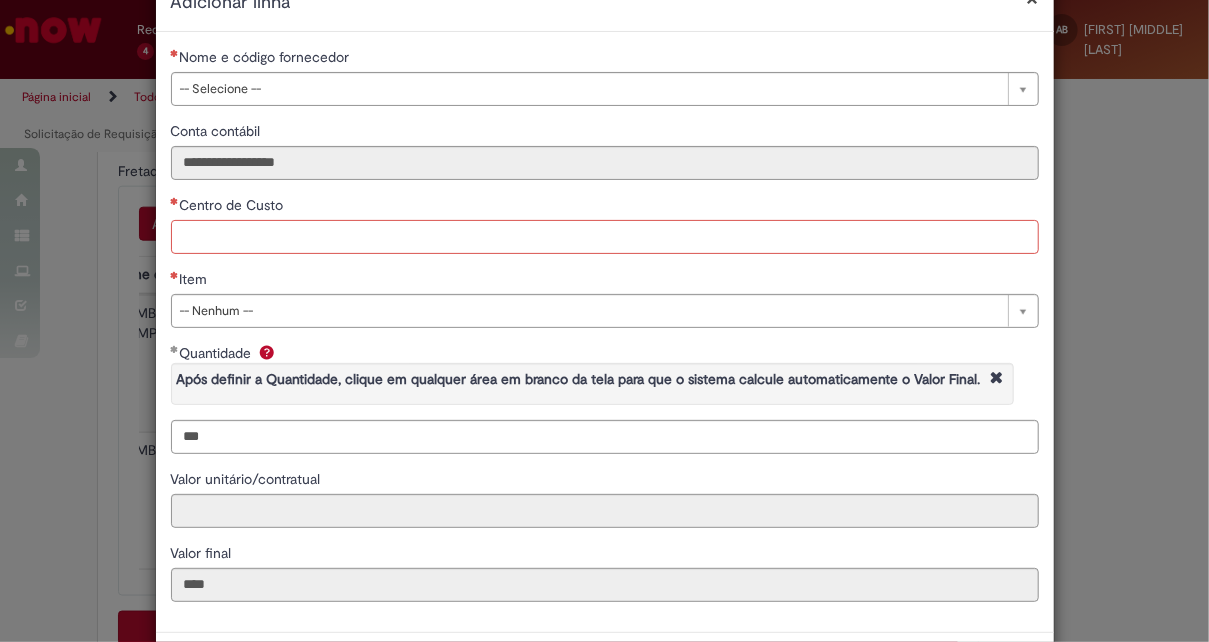 scroll, scrollTop: 200, scrollLeft: 0, axis: vertical 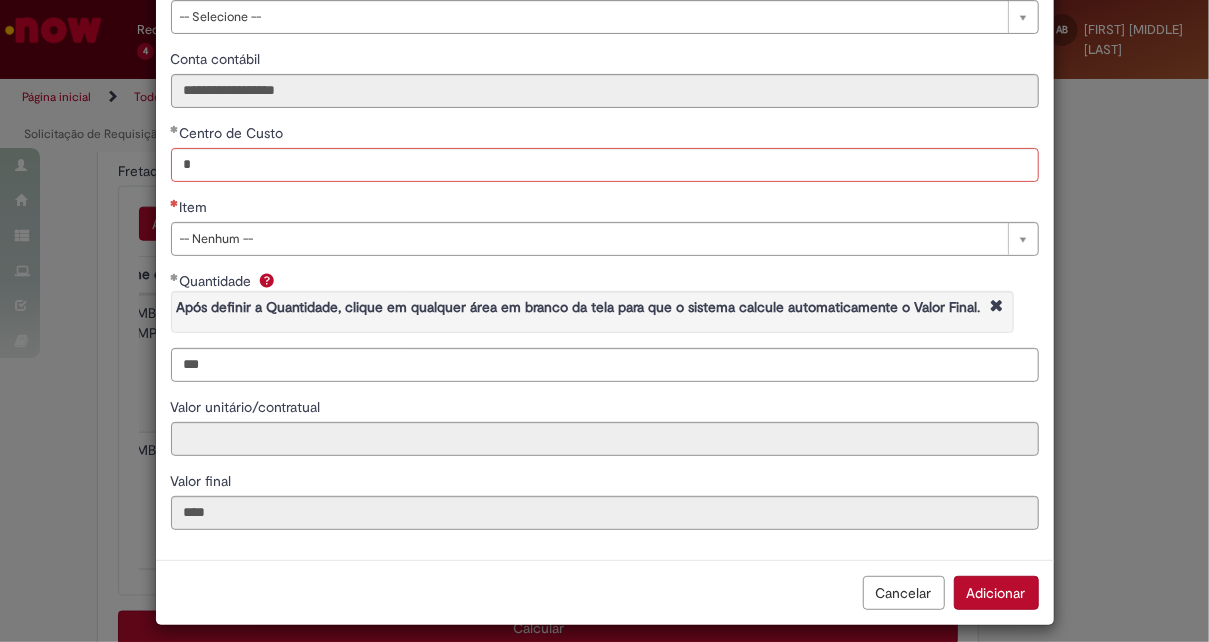 drag, startPoint x: 310, startPoint y: 15, endPoint x: 308, endPoint y: 53, distance: 38.052597 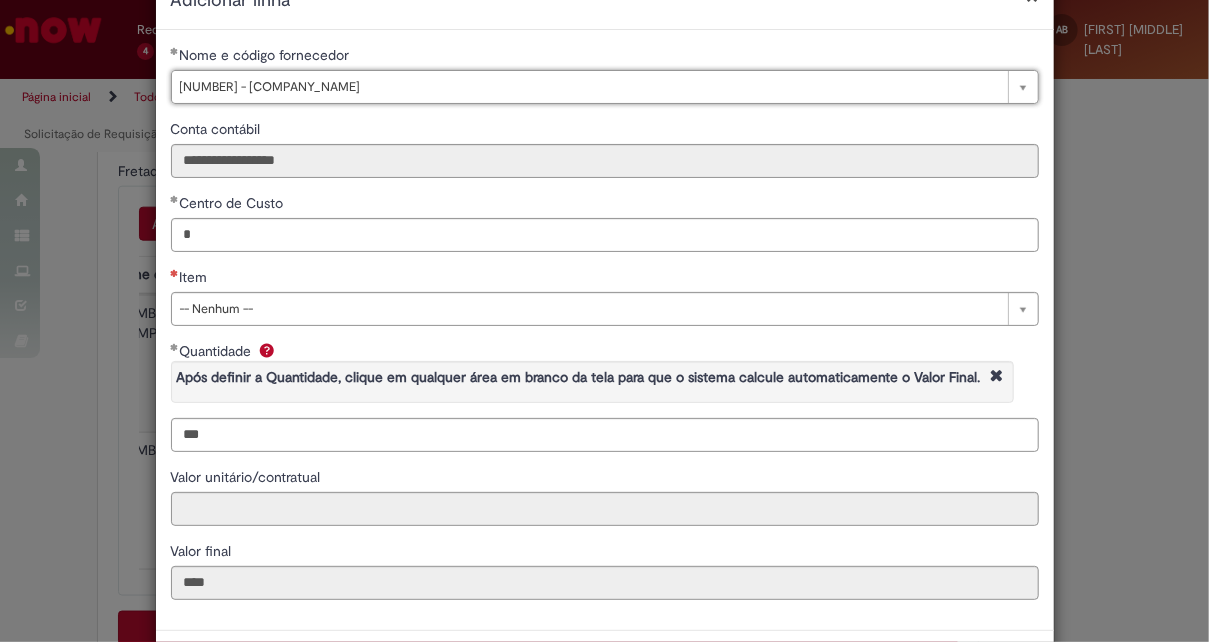 scroll, scrollTop: 100, scrollLeft: 0, axis: vertical 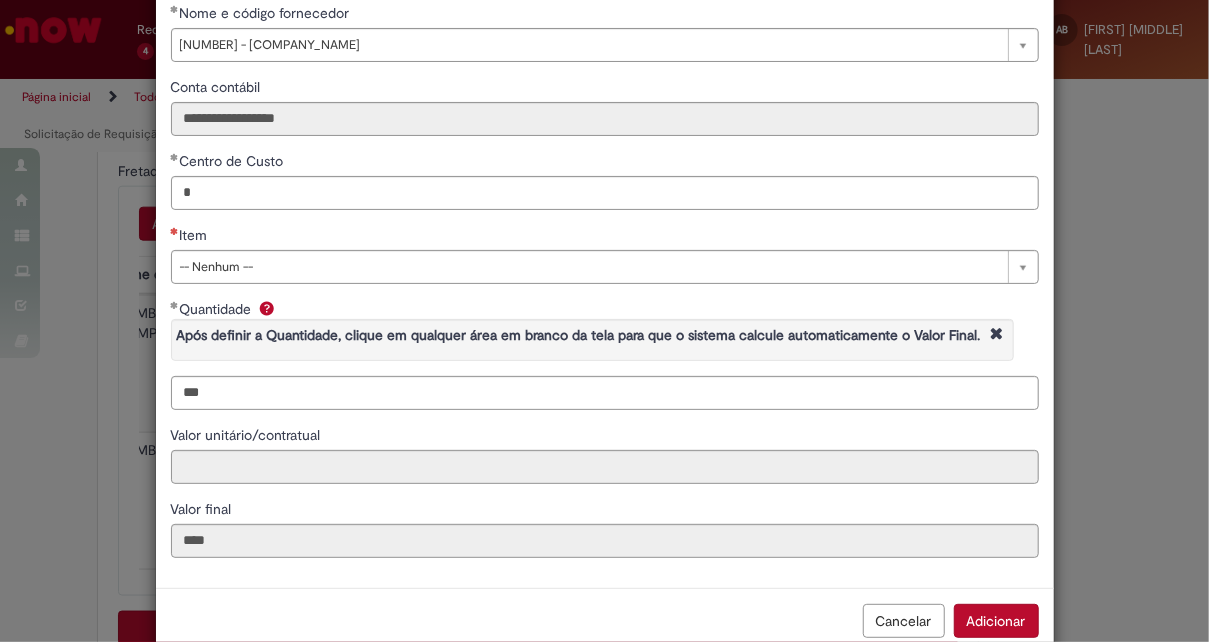 click on "Cancelar" at bounding box center (904, 621) 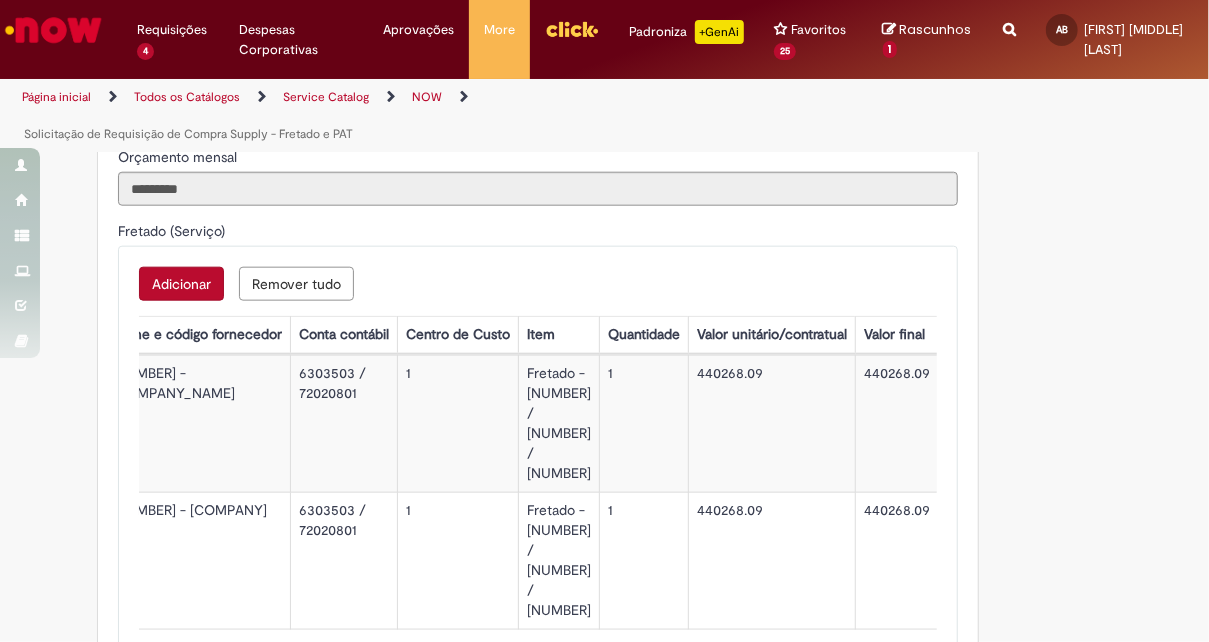 scroll, scrollTop: 1068, scrollLeft: 0, axis: vertical 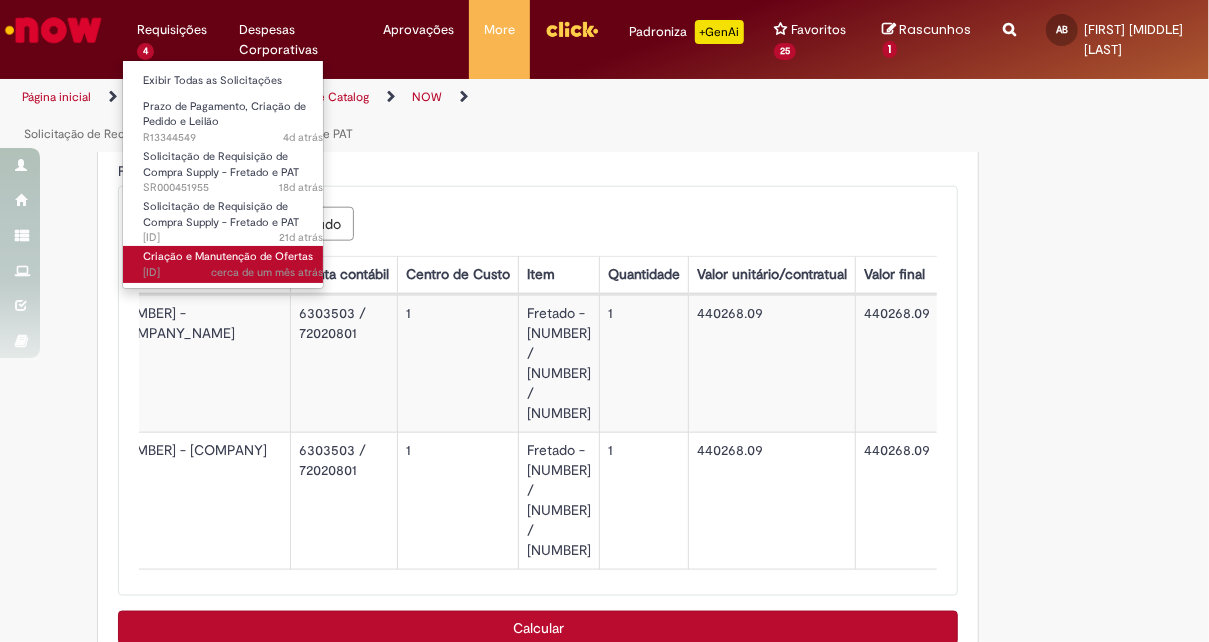 click on "Criação e Manutenção de Ofertas" at bounding box center (228, 256) 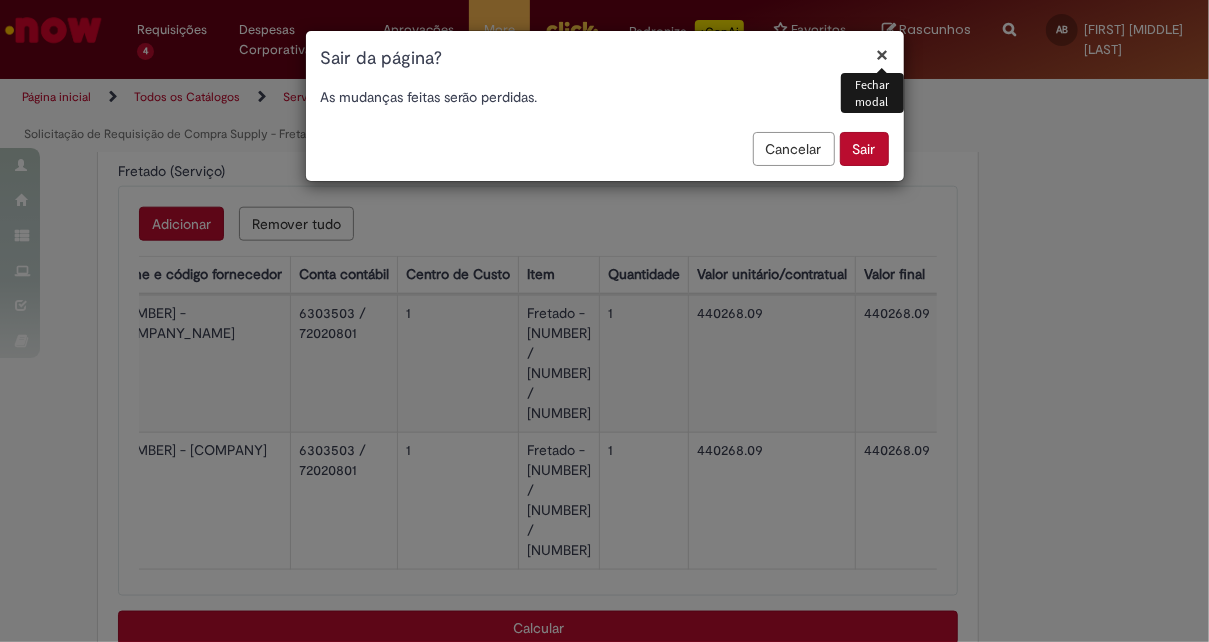 click on "Sair" at bounding box center [864, 149] 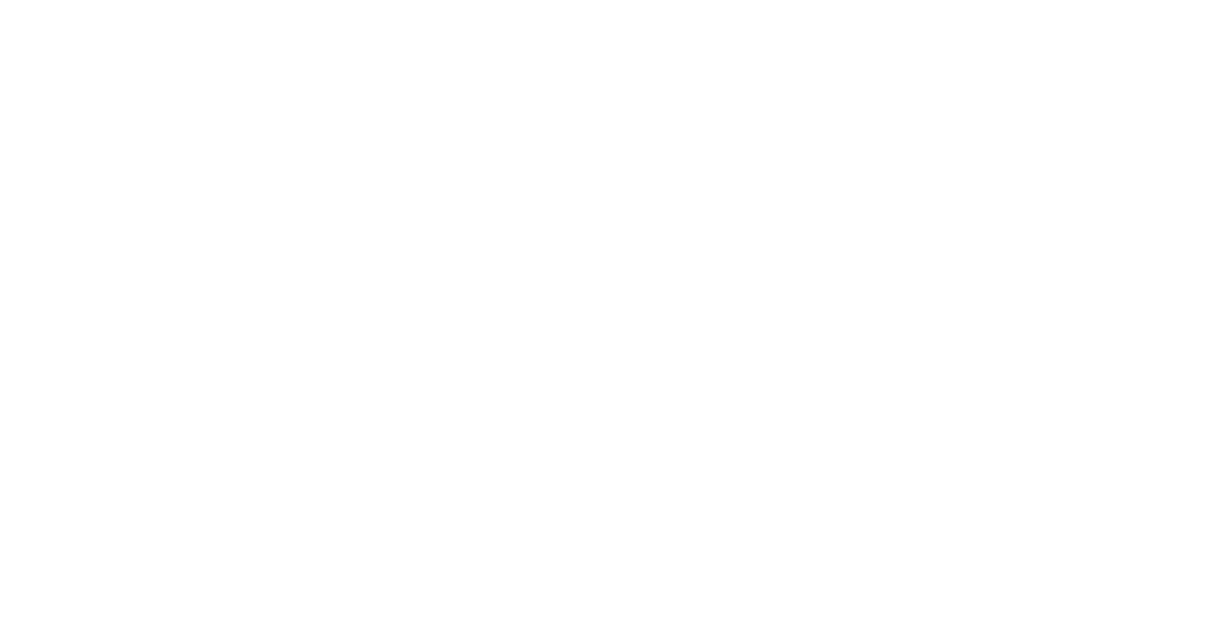 scroll, scrollTop: 0, scrollLeft: 0, axis: both 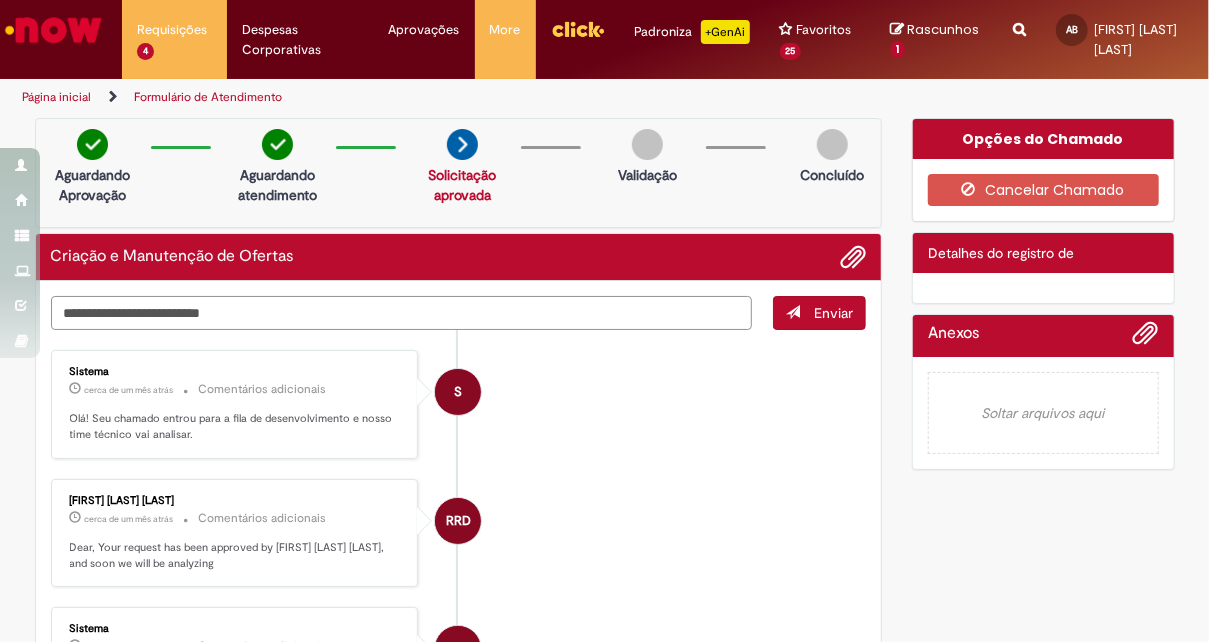 click at bounding box center [402, 312] 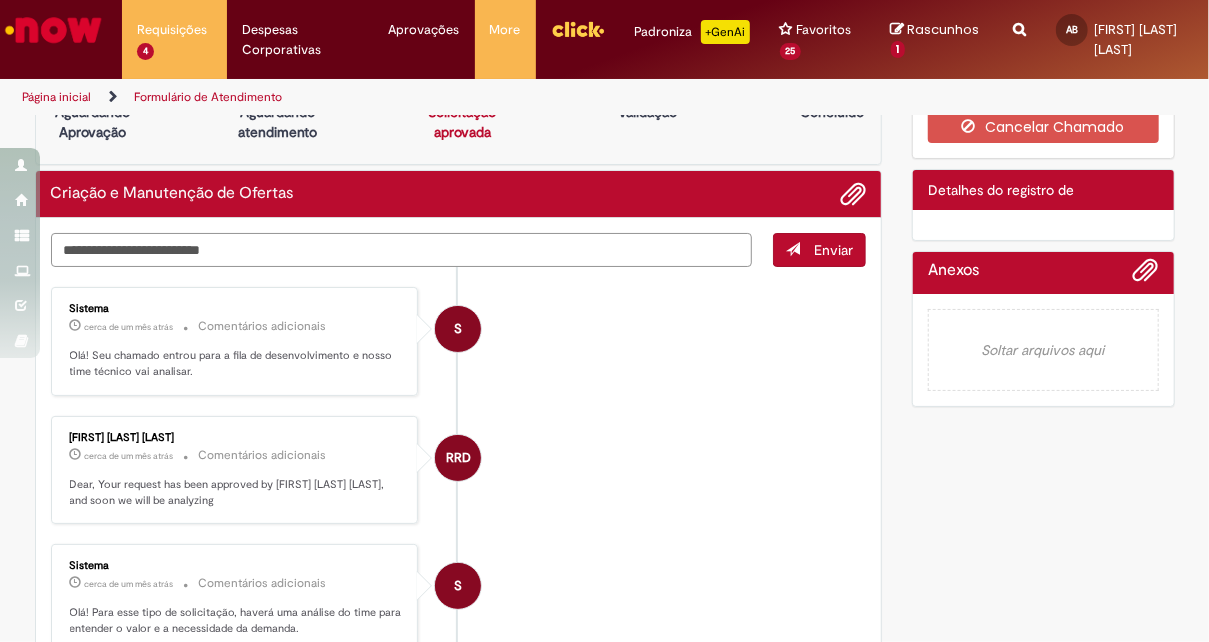 scroll, scrollTop: 0, scrollLeft: 0, axis: both 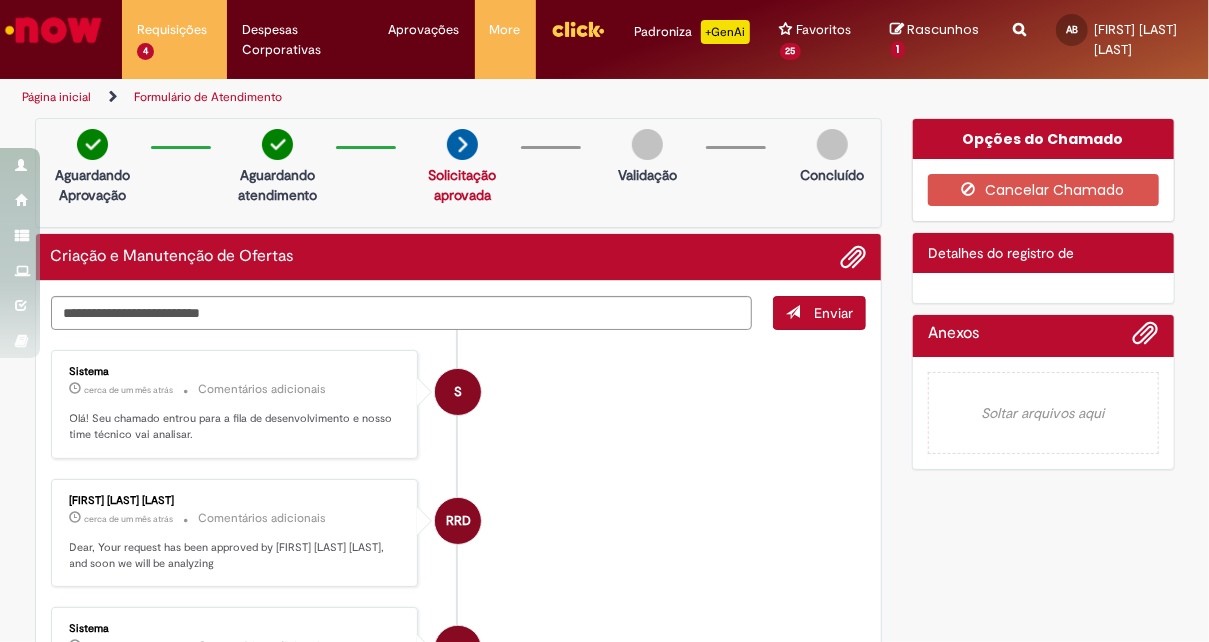 click on "Enviar
S
Sistema
cerca de um mês atrás cerca de um mês atrás     Comentários adicionais
Olá! Seu chamado entrou para a fila de desenvolvimento e nosso time técnico vai analisar.
RRD
[FIRST] [LAST] [LAST]
cerca de um mês atrás cerca de um mês atrás     Comentários adicionais
Dear, Your request has been approved by [FIRST] [LAST] [LAST], and soon we will be analyzing
S" at bounding box center [459, 613] 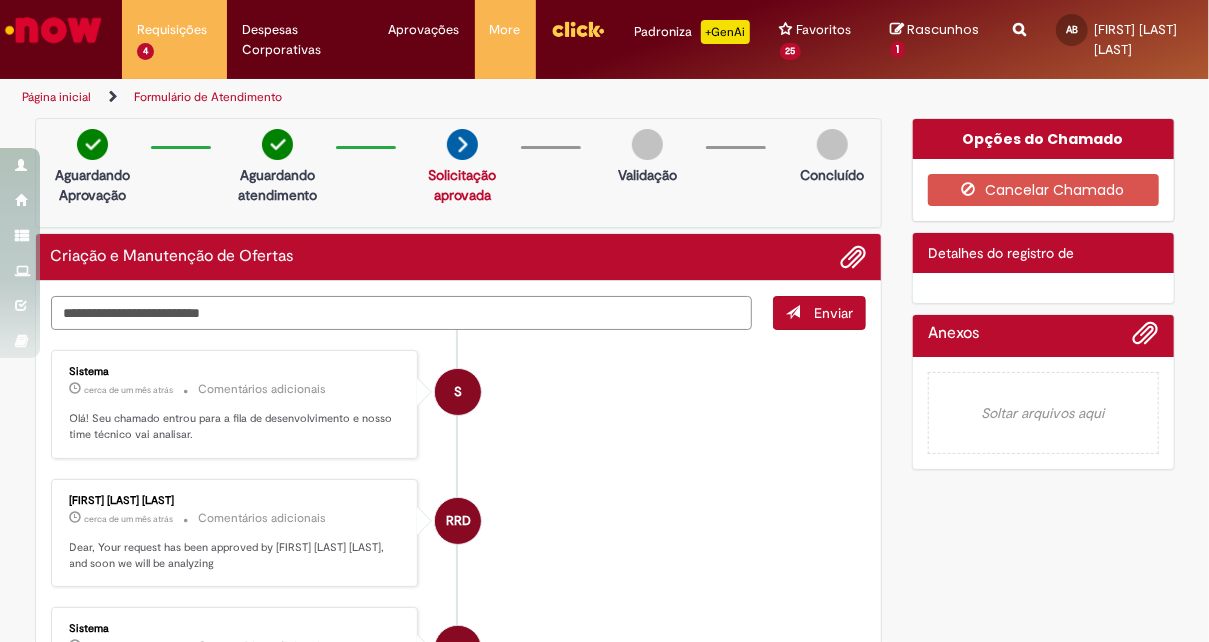 click at bounding box center [402, 312] 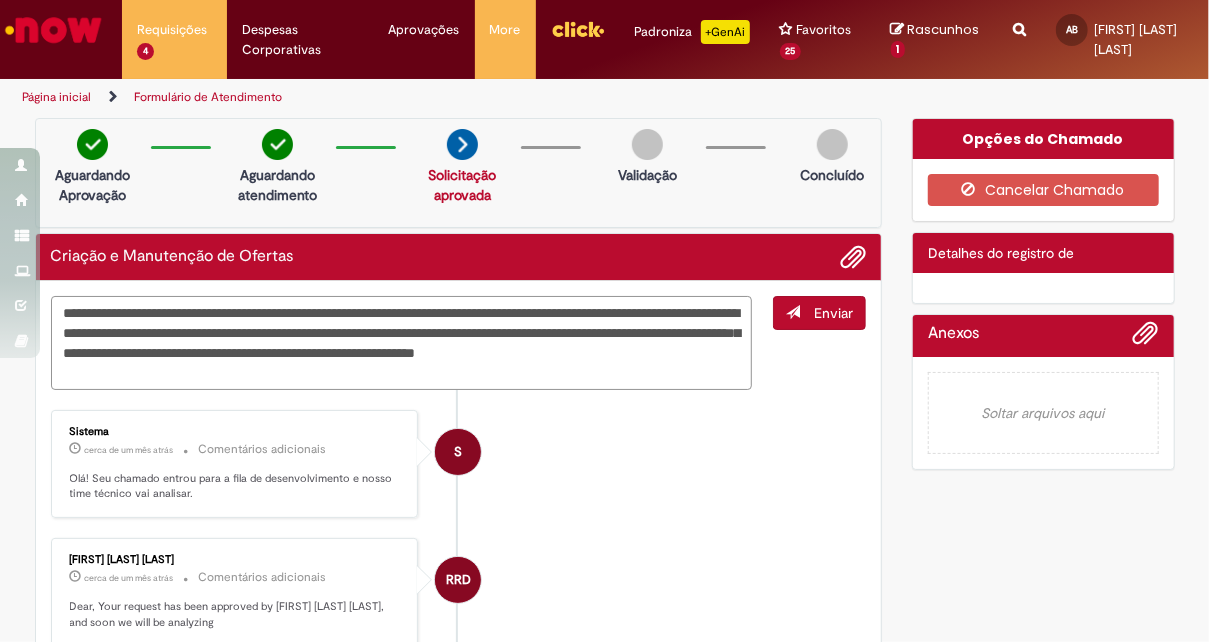 drag, startPoint x: 548, startPoint y: 348, endPoint x: 730, endPoint y: 347, distance: 182.00275 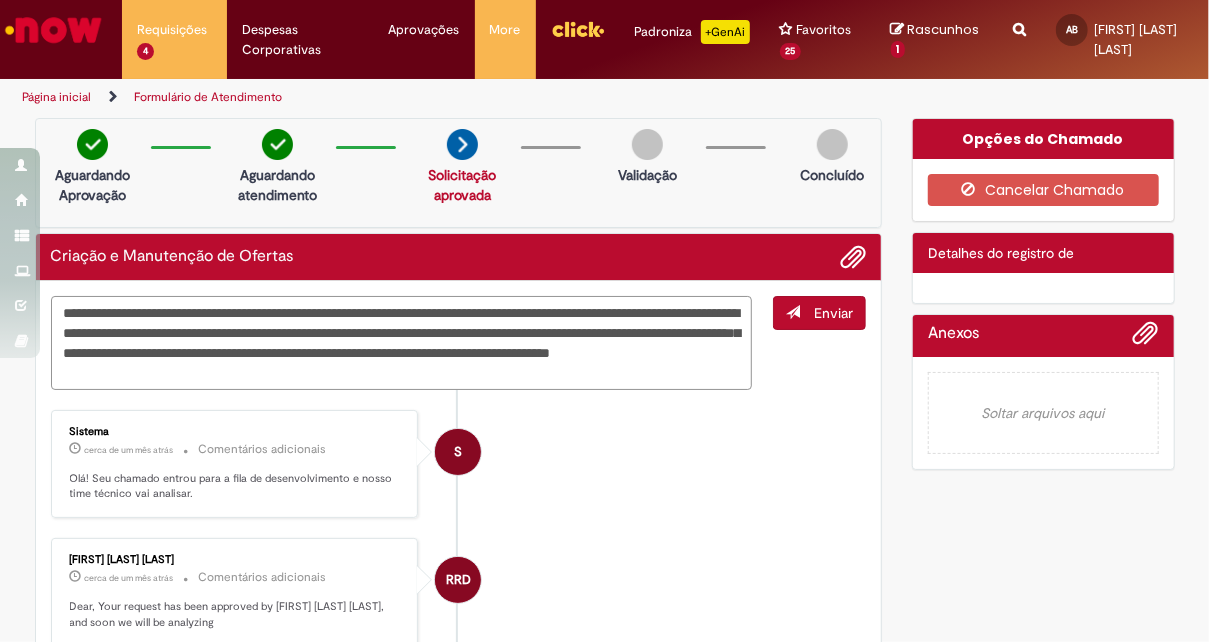 click on "**********" at bounding box center [402, 342] 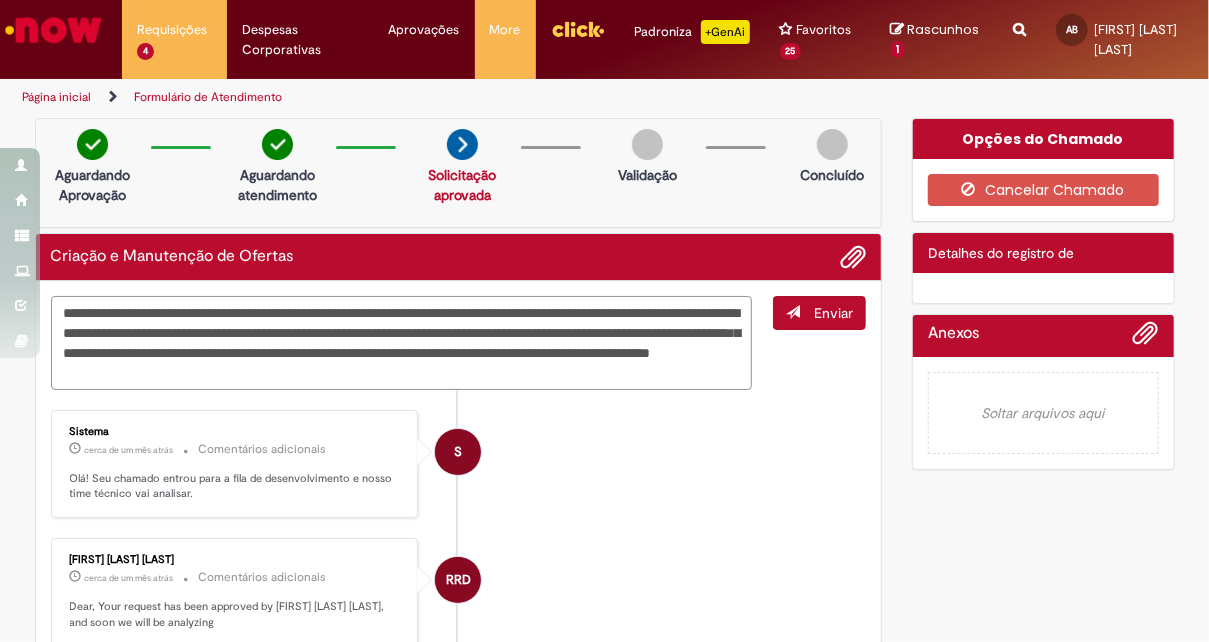 drag, startPoint x: 687, startPoint y: 350, endPoint x: 672, endPoint y: 350, distance: 15 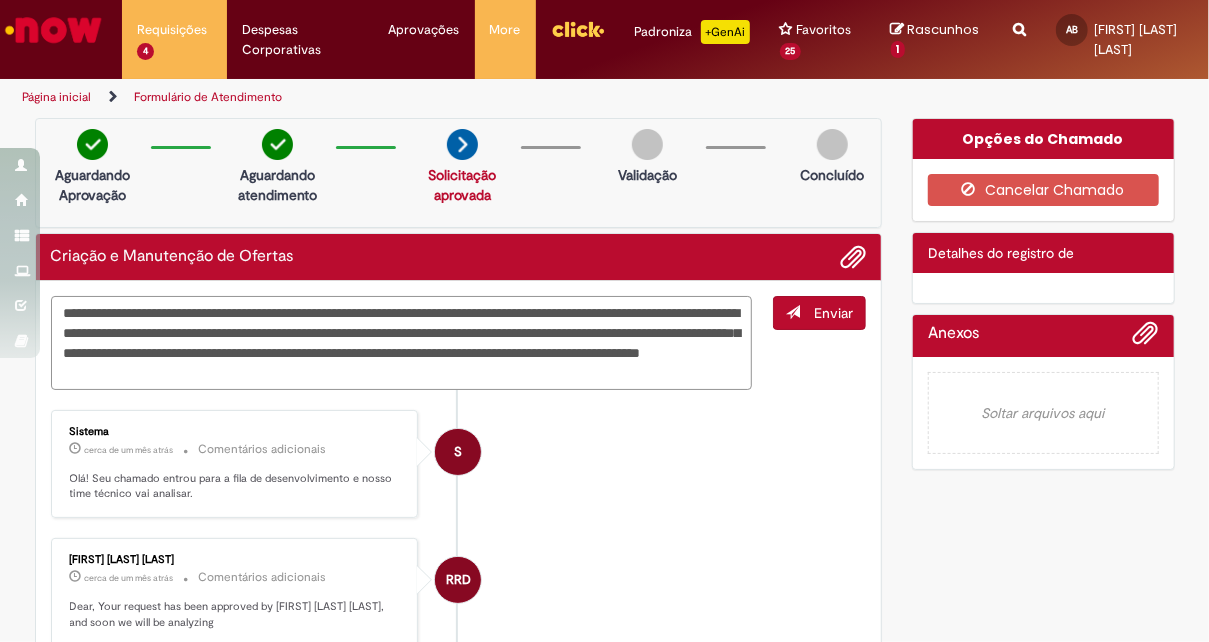 drag, startPoint x: 686, startPoint y: 346, endPoint x: 604, endPoint y: 349, distance: 82.05486 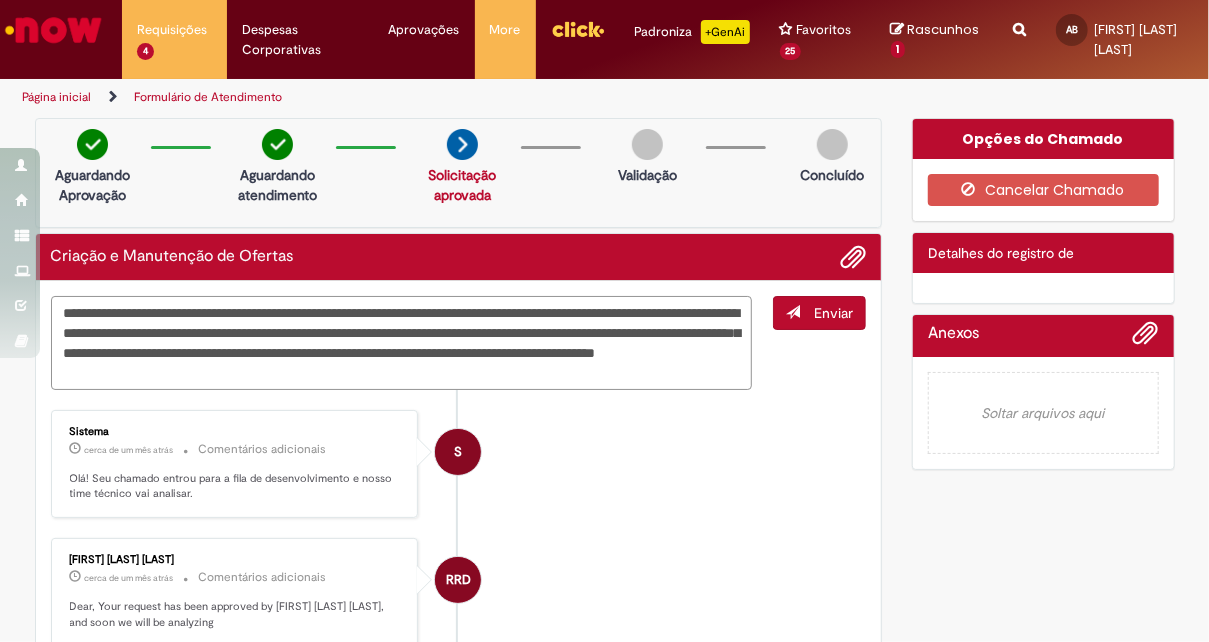 drag, startPoint x: 684, startPoint y: 351, endPoint x: 135, endPoint y: 365, distance: 549.17847 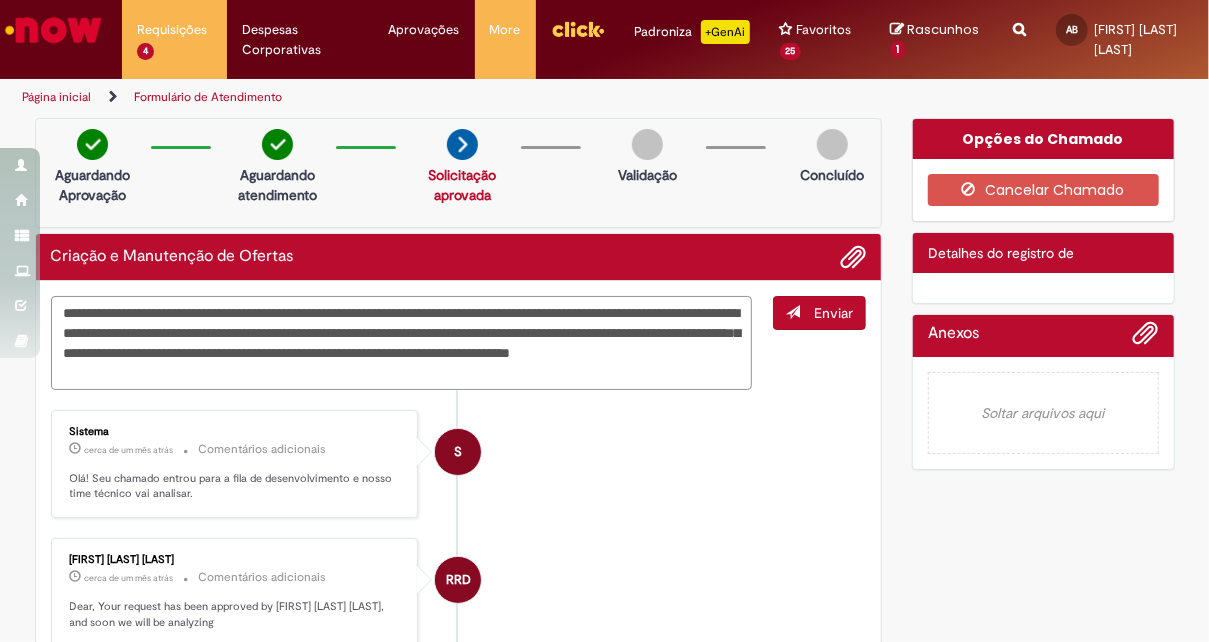 click on "**********" at bounding box center [402, 342] 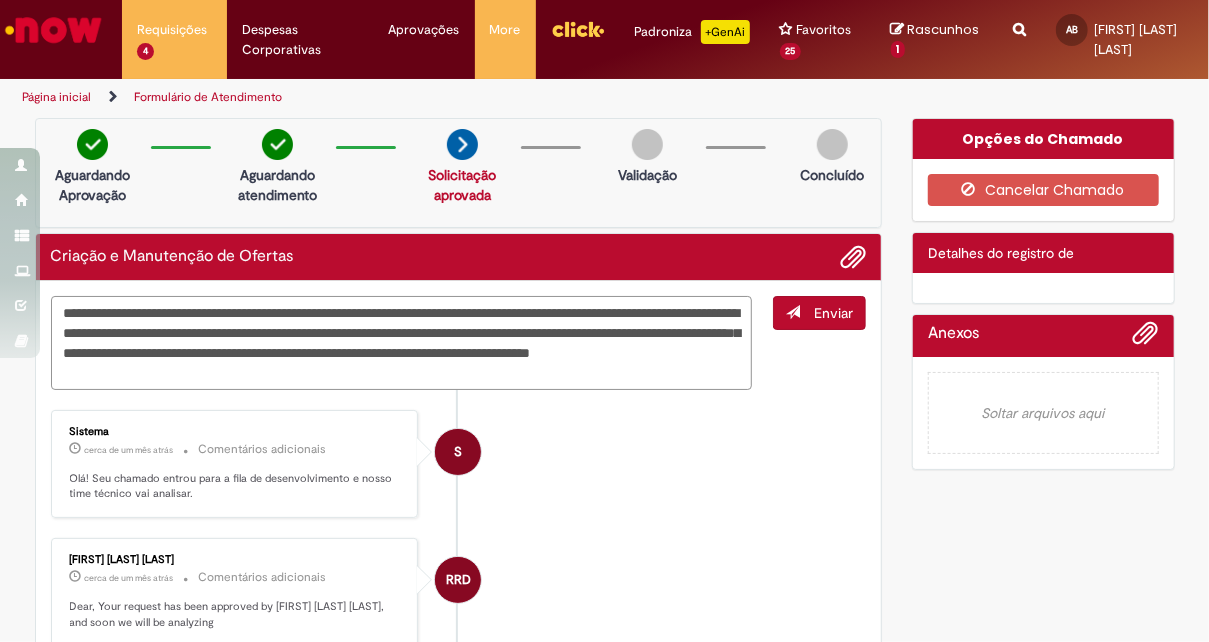 click on "**********" at bounding box center [402, 342] 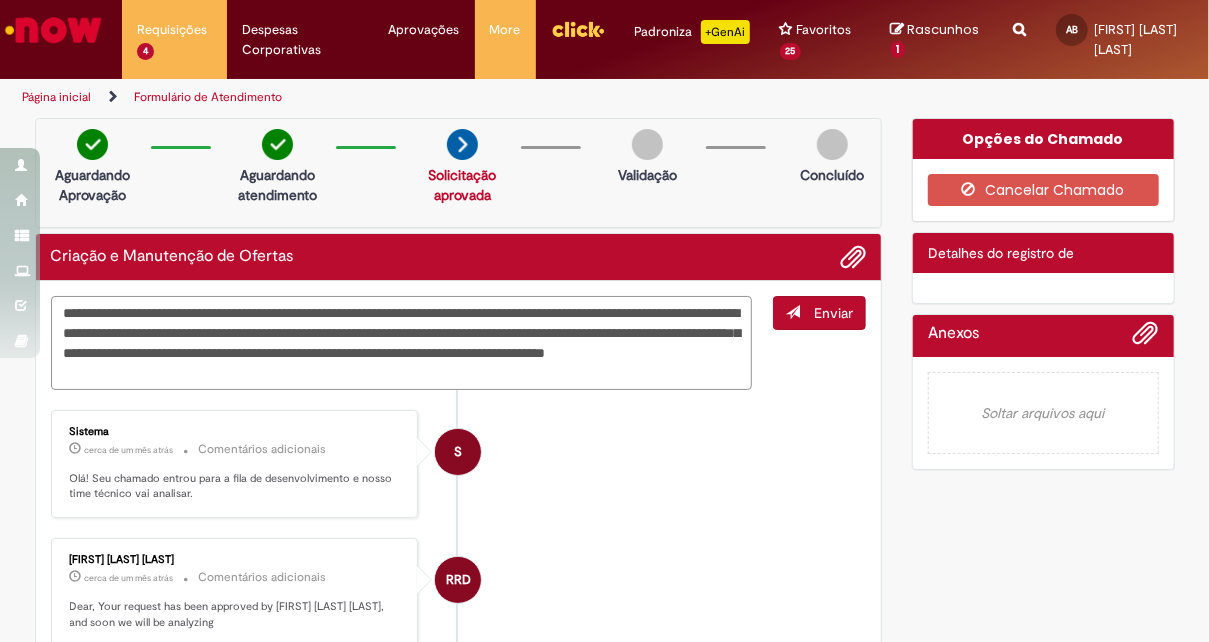 click on "**********" at bounding box center [402, 342] 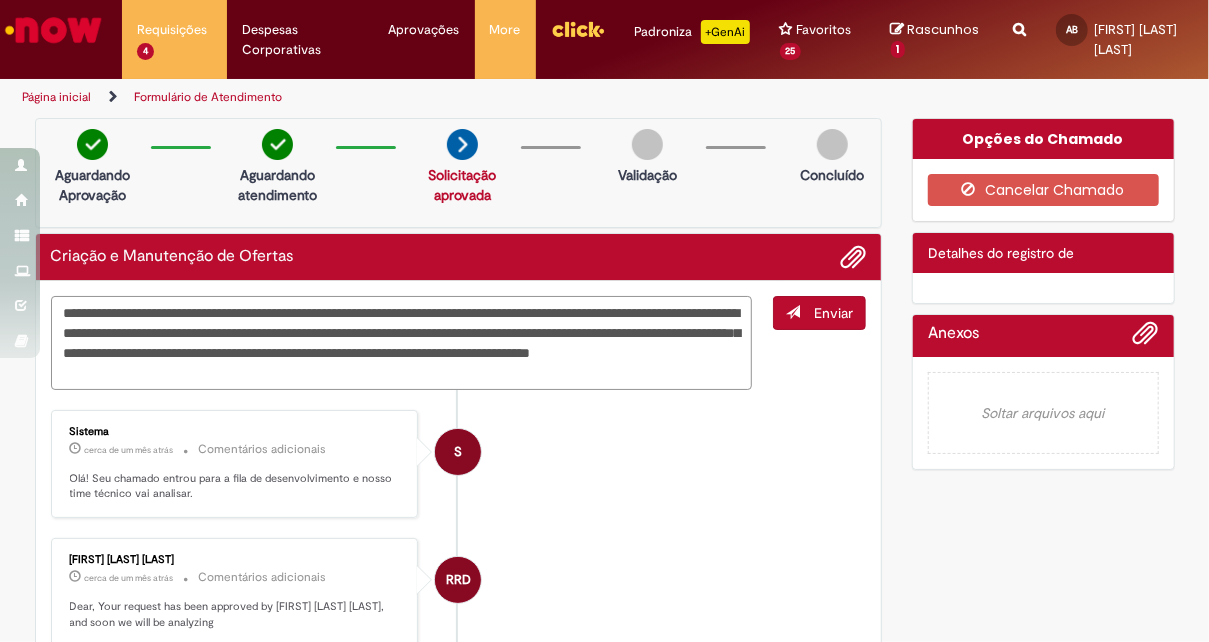 click on "**********" at bounding box center [402, 342] 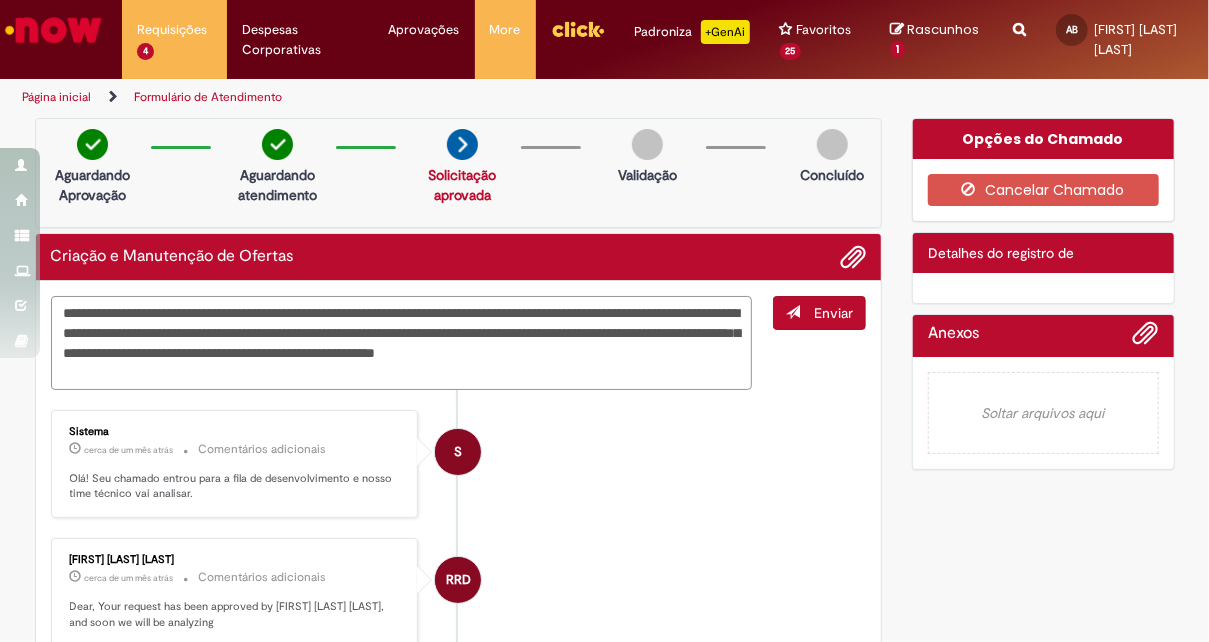 click on "**********" at bounding box center [402, 342] 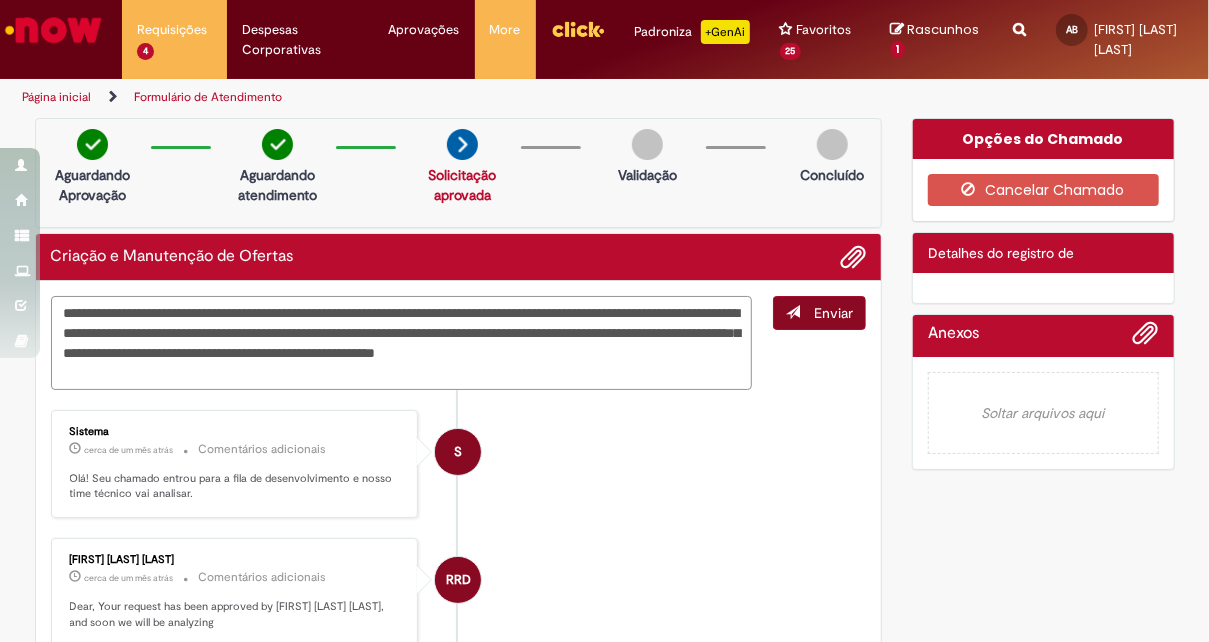 type on "**********" 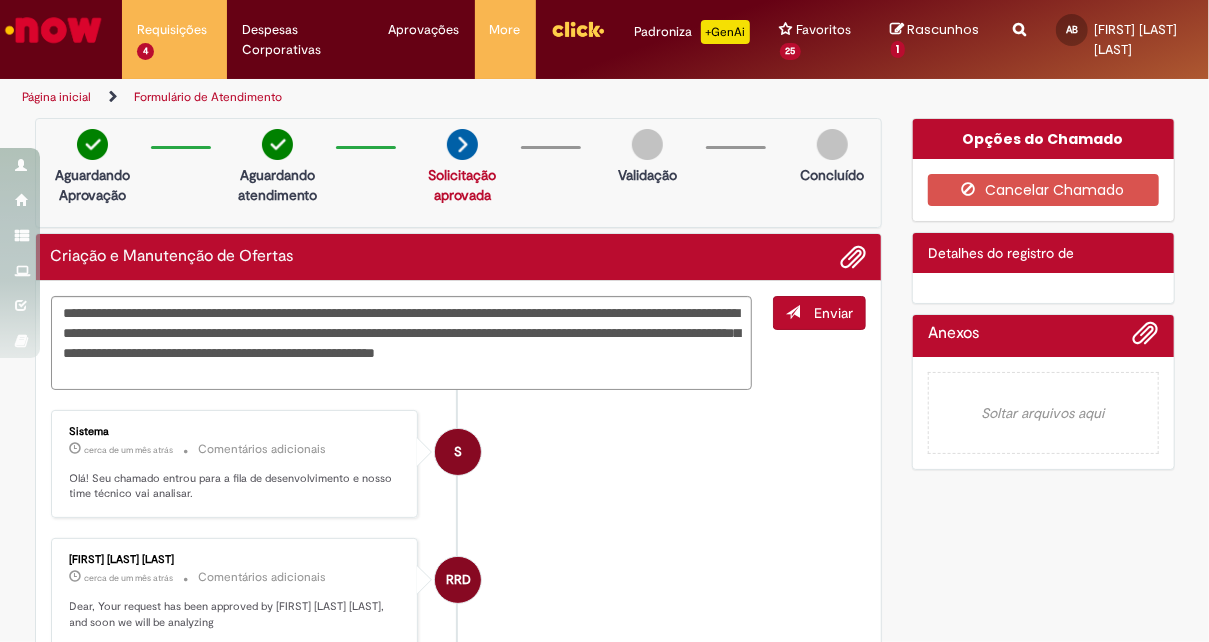 click on "Enviar" at bounding box center [833, 313] 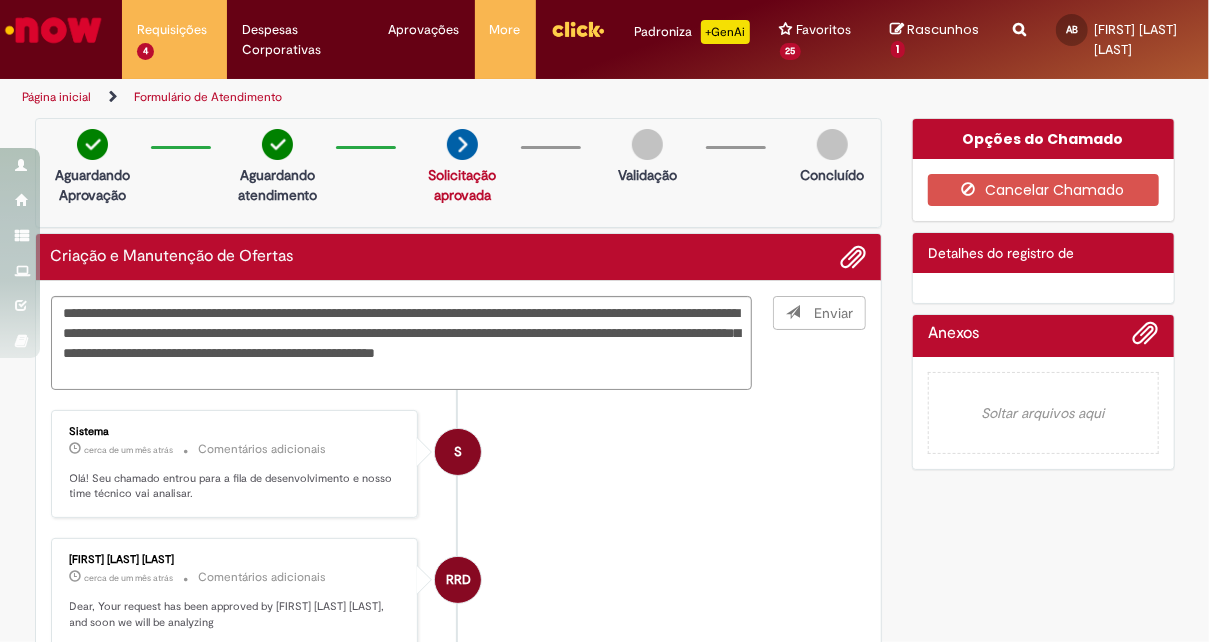 type 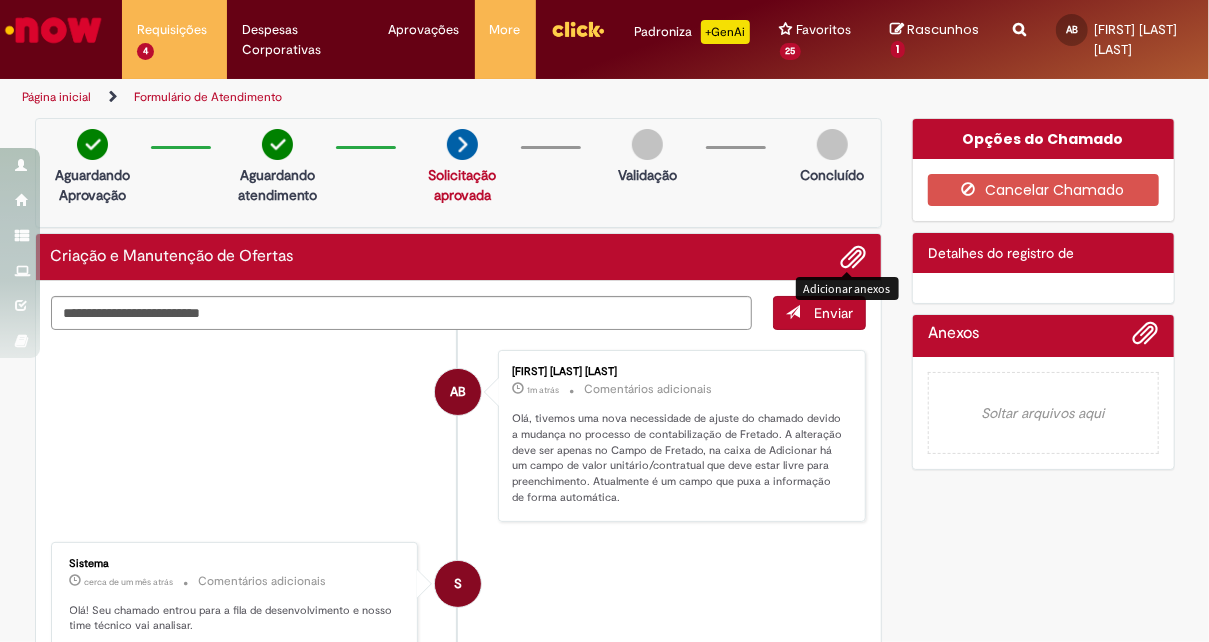 click at bounding box center [853, 258] 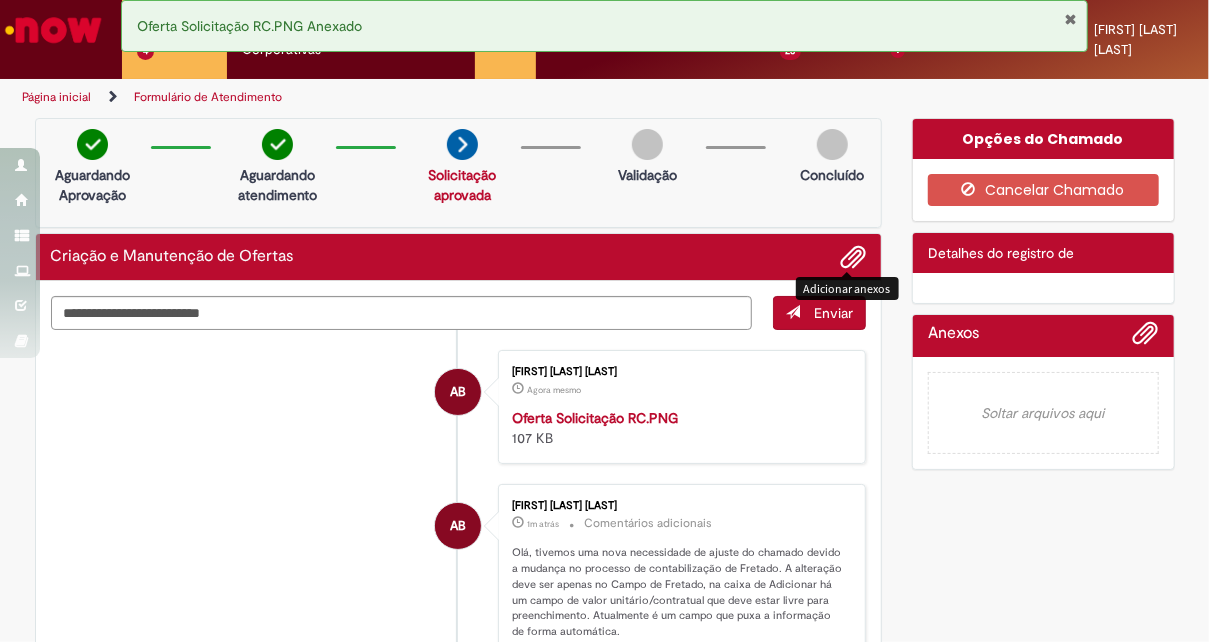 scroll, scrollTop: 100, scrollLeft: 0, axis: vertical 